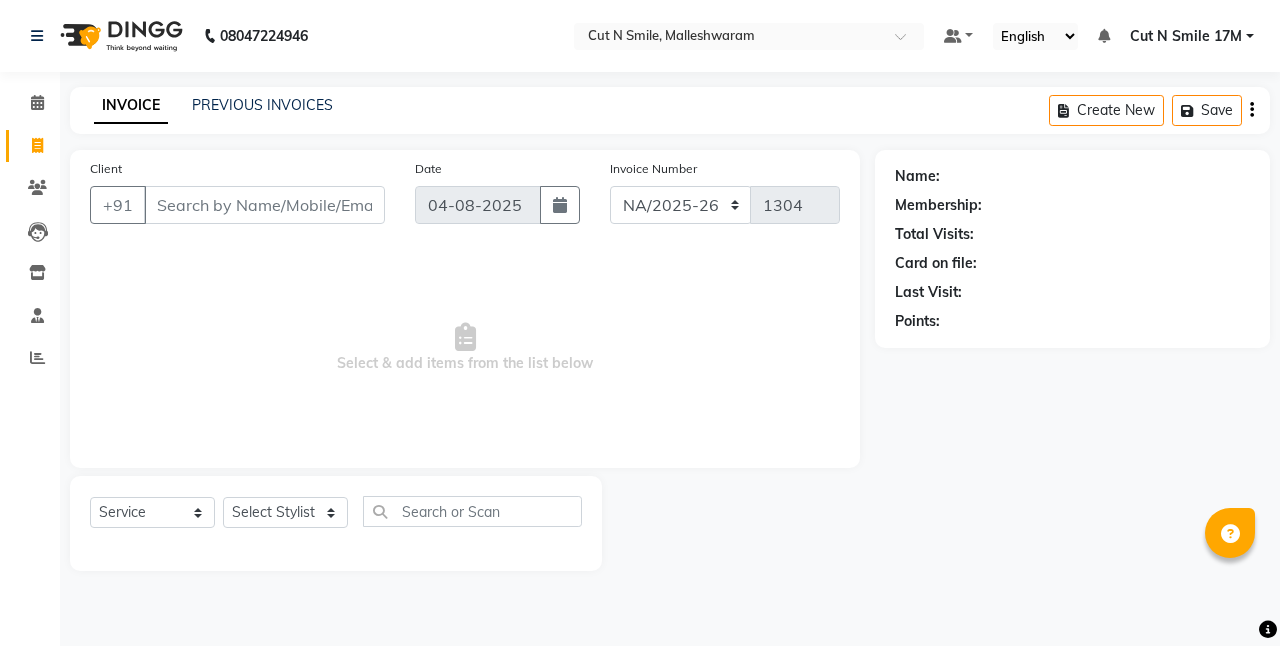 select on "7225" 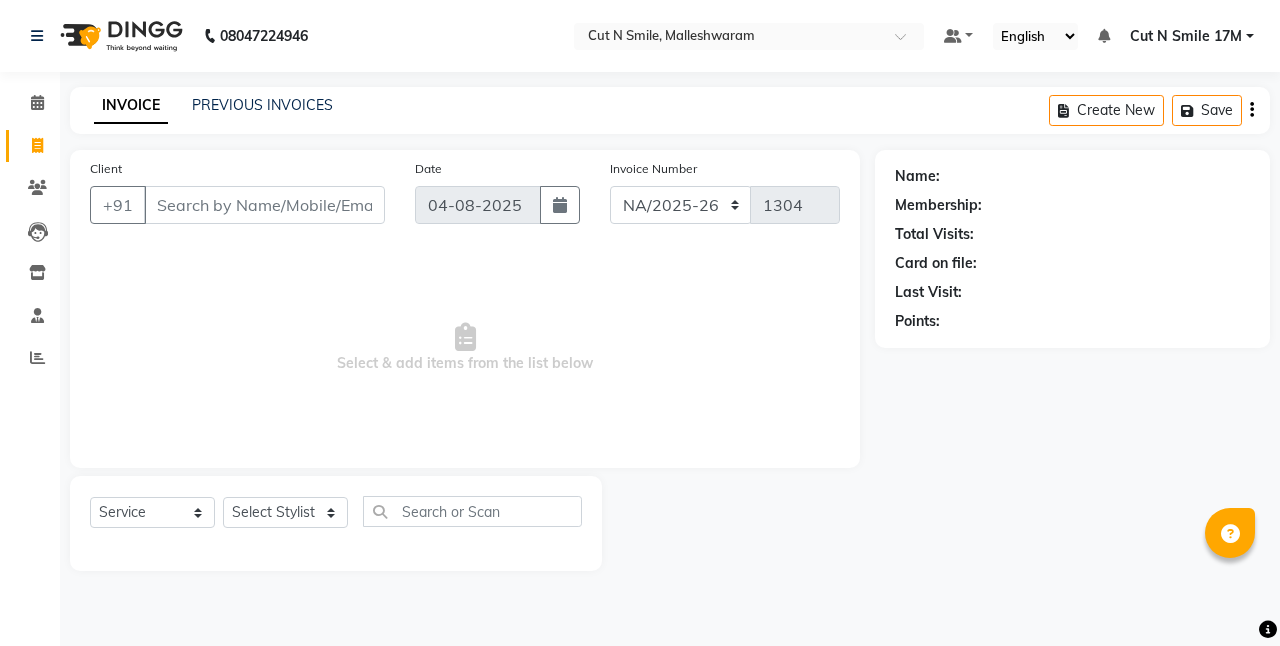 scroll, scrollTop: 0, scrollLeft: 0, axis: both 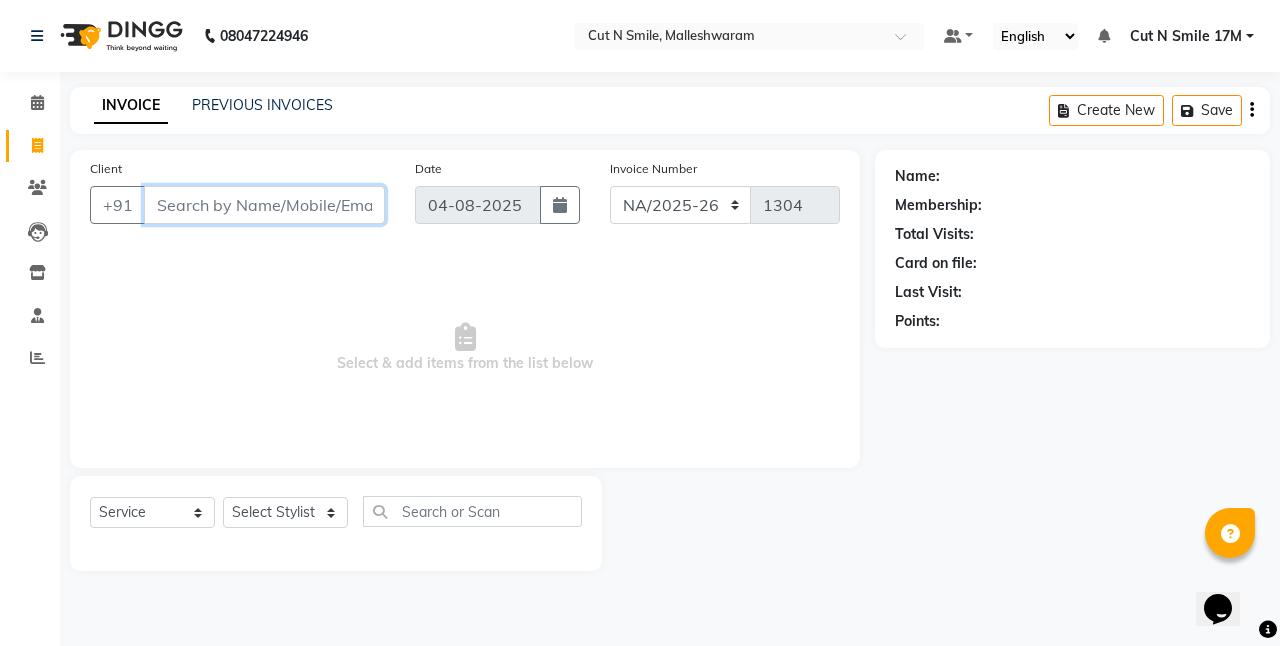 click on "Client" at bounding box center (264, 205) 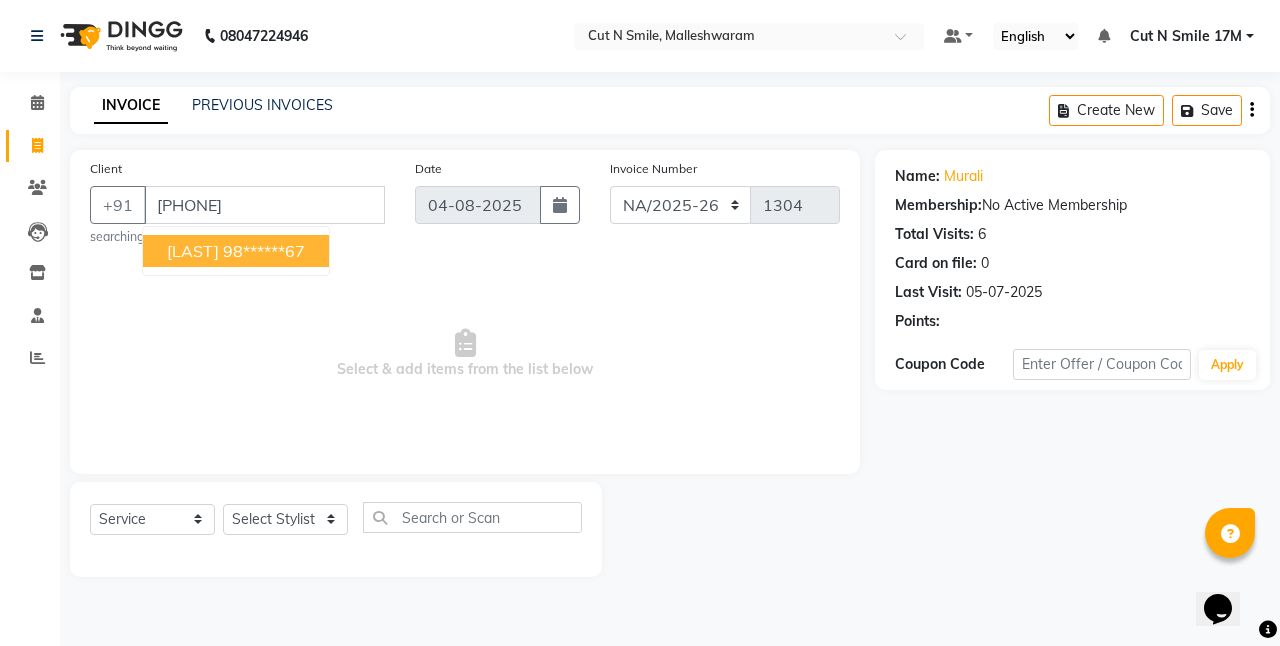 click on "98******67" at bounding box center (264, 251) 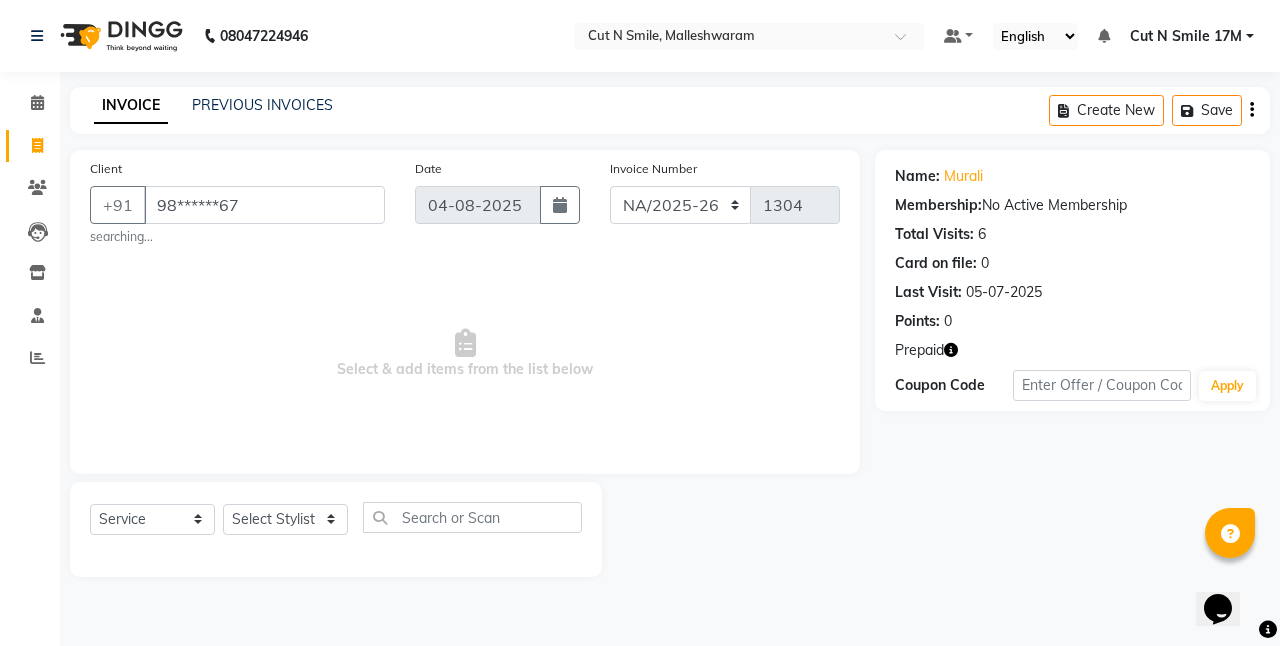 click 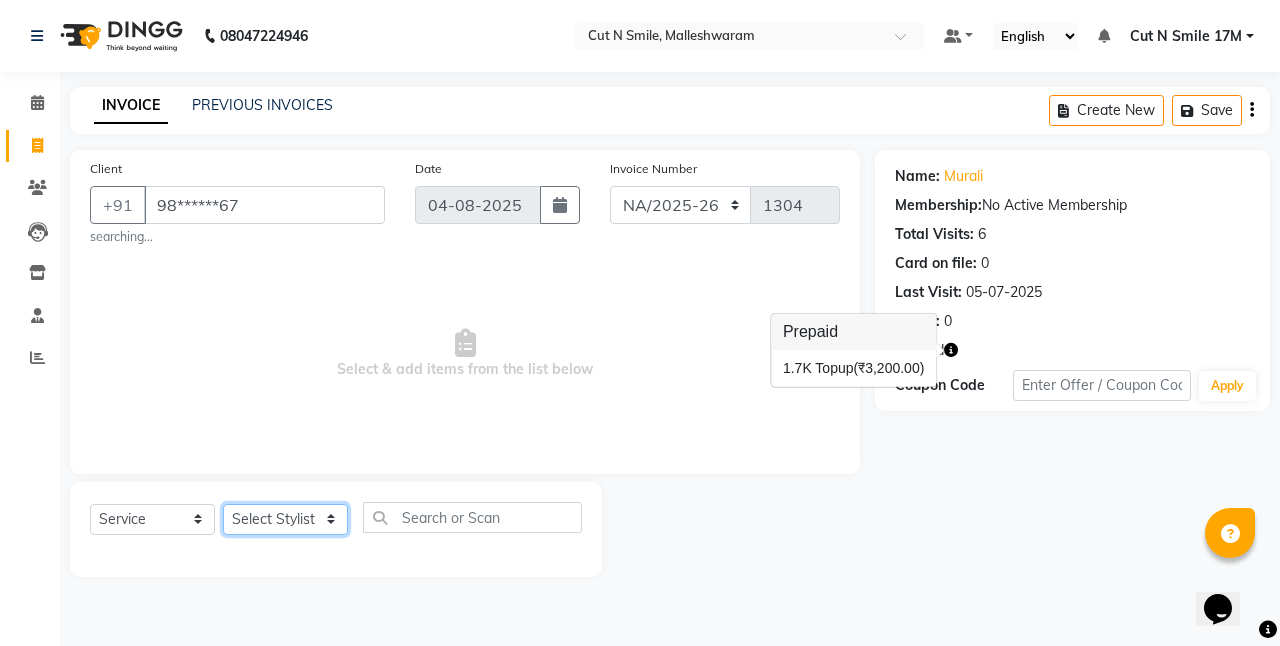 click on "Select Stylist Aarif 17M Adnan 9M Ajim 17M  Ali 17M Ali ML Alim ML Anjali 17M Armaan 17M Armaan 17O Arshad 17O Asahika ML Babbu ML  Cena 17M Chandrika 9M CNS 17 Malleshwaram CNS 9 Malleshwaram CNS Mahalakshmi Layout Cut N Smile 17O Deena 9M Dharani 17M  Fahim 9M Firoz ML Ganesh 9M Ganga 9M Govind ML Jessy 17M Madhu Thakur 17O Manjunath 17M Meena ML Mercy ML Mohammed 17M Monika 17M Mosim ML Nabijan 9M Nagrathna 9M Naveed 17M Pankaj 17M  Pavan Pavithra 9M Prashanth 9M Raghu 17M Rahil 9M Rajan ML Raju 9M Ranjith 9M Raza Raza 17M Riyaz 17O Sandeep 9M Sangeetha 17M Shakeel 17ML Shakir ML Shameem 17M Sharafath ML Sharanya  Sharanya ML SHubham 17M Sopna ML Sushila Suvarna 17M Tanjua 9M Teja 17M Tofeek 9M Tulsi 17O Viresh 17M Vishal 17M Vishal Bhatti 17O  Wasim ML" 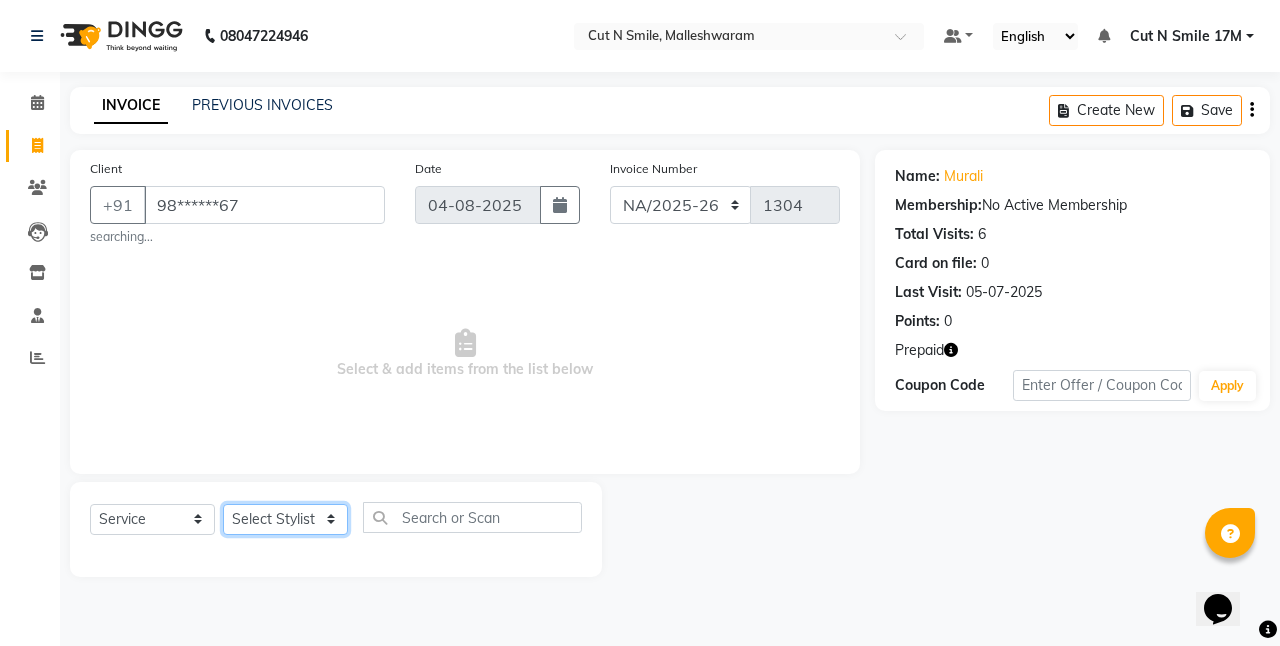 select on "61387" 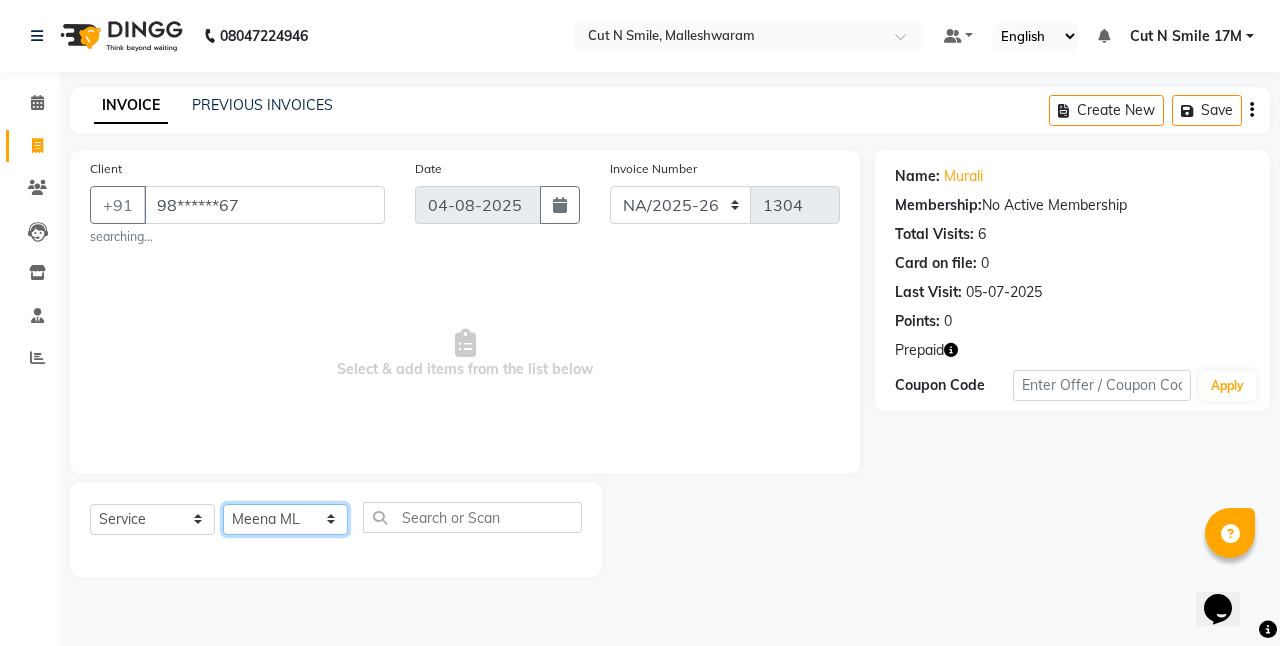 click on "Select Stylist Aarif 17M Adnan 9M Ajim 17M  Ali 17M Ali ML Alim ML Anjali 17M Armaan 17M Armaan 17O Arshad 17O Asahika ML Babbu ML  Cena 17M Chandrika 9M CNS 17 Malleshwaram CNS 9 Malleshwaram CNS Mahalakshmi Layout Cut N Smile 17O Deena 9M Dharani 17M  Fahim 9M Firoz ML Ganesh 9M Ganga 9M Govind ML Jessy 17M Madhu Thakur 17O Manjunath 17M Meena ML Mercy ML Mohammed 17M Monika 17M Mosim ML Nabijan 9M Nagrathna 9M Naveed 17M Pankaj 17M  Pavan Pavithra 9M Prashanth 9M Raghu 17M Rahil 9M Rajan ML Raju 9M Ranjith 9M Raza Raza 17M Riyaz 17O Sandeep 9M Sangeetha 17M Shakeel 17ML Shakir ML Shameem 17M Sharafath ML Sharanya  Sharanya ML SHubham 17M Sopna ML Sushila Suvarna 17M Tanjua 9M Teja 17M Tofeek 9M Tulsi 17O Viresh 17M Vishal 17M Vishal Bhatti 17O  Wasim ML" 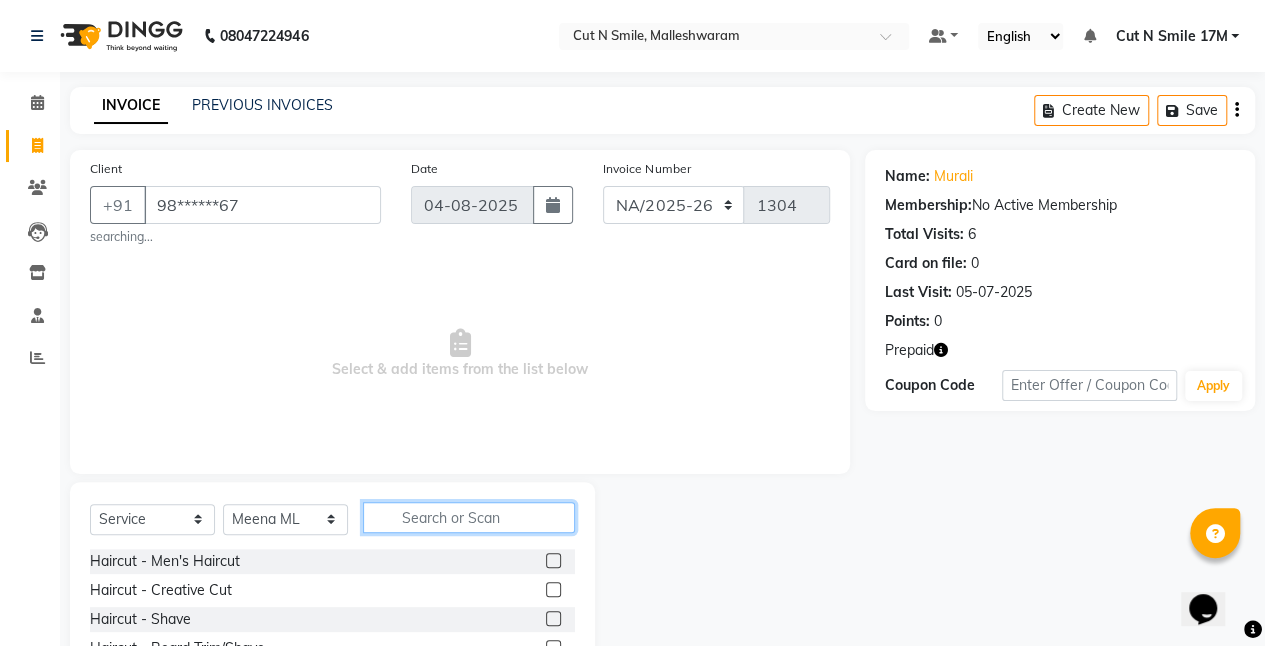 click 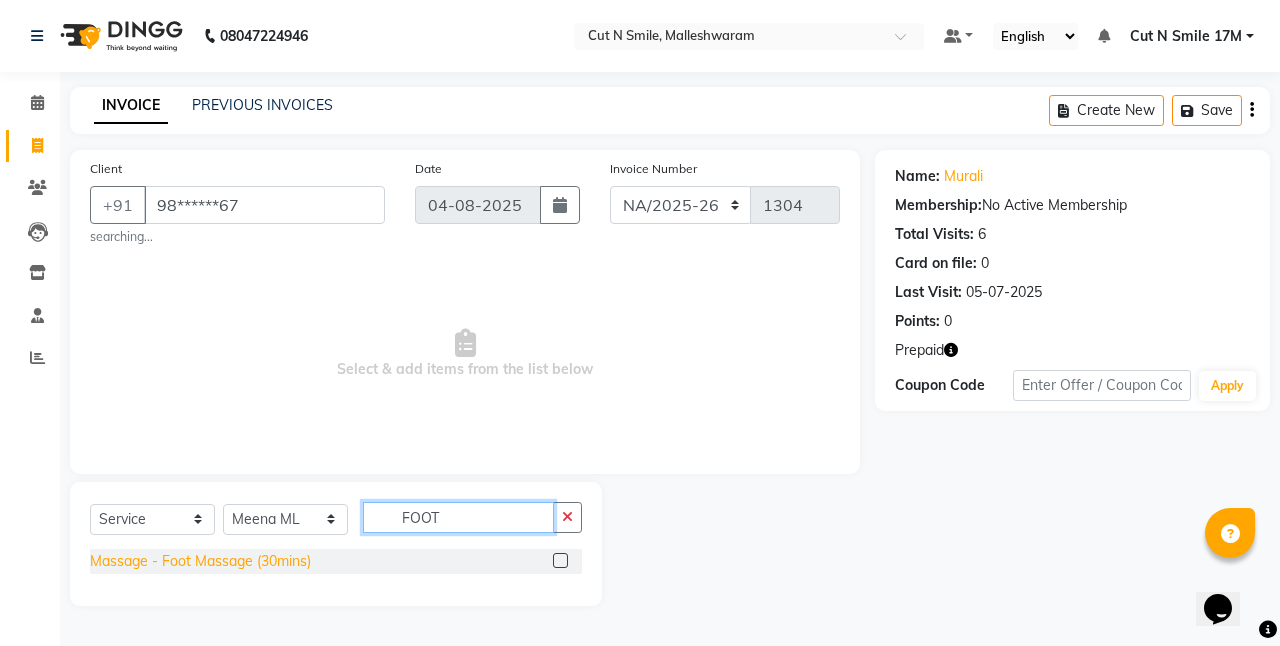 type on "FOOT" 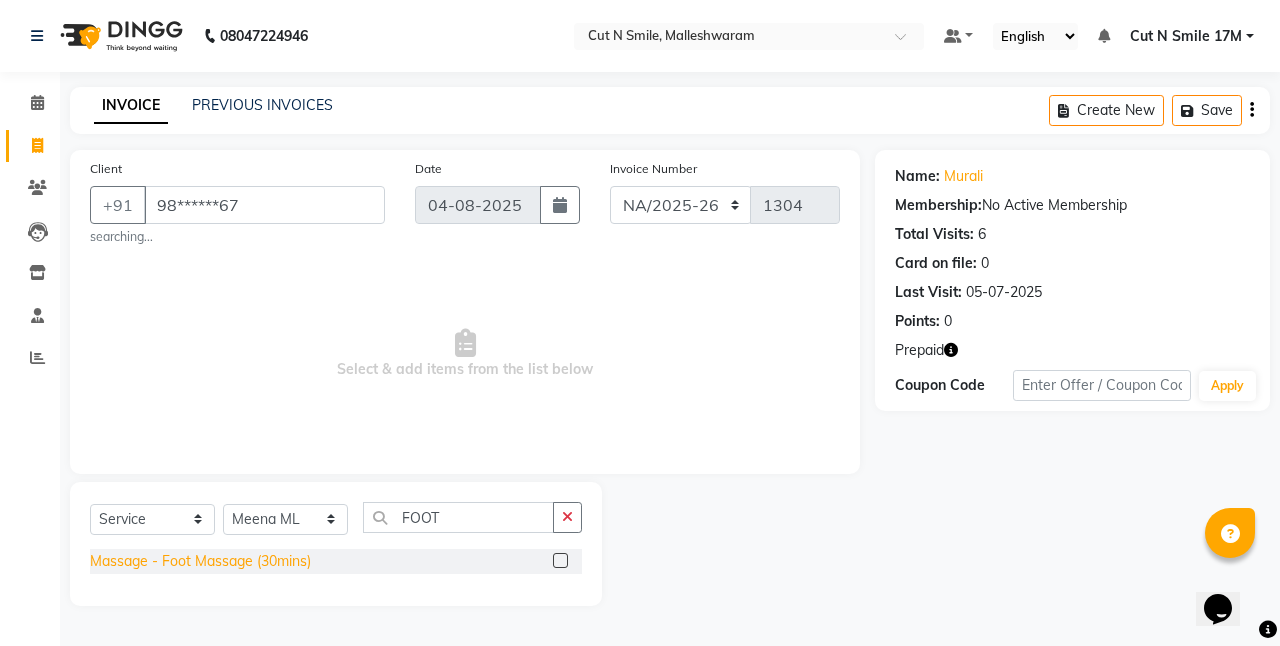 click on "Massage  - Foot Massage (30mins)" 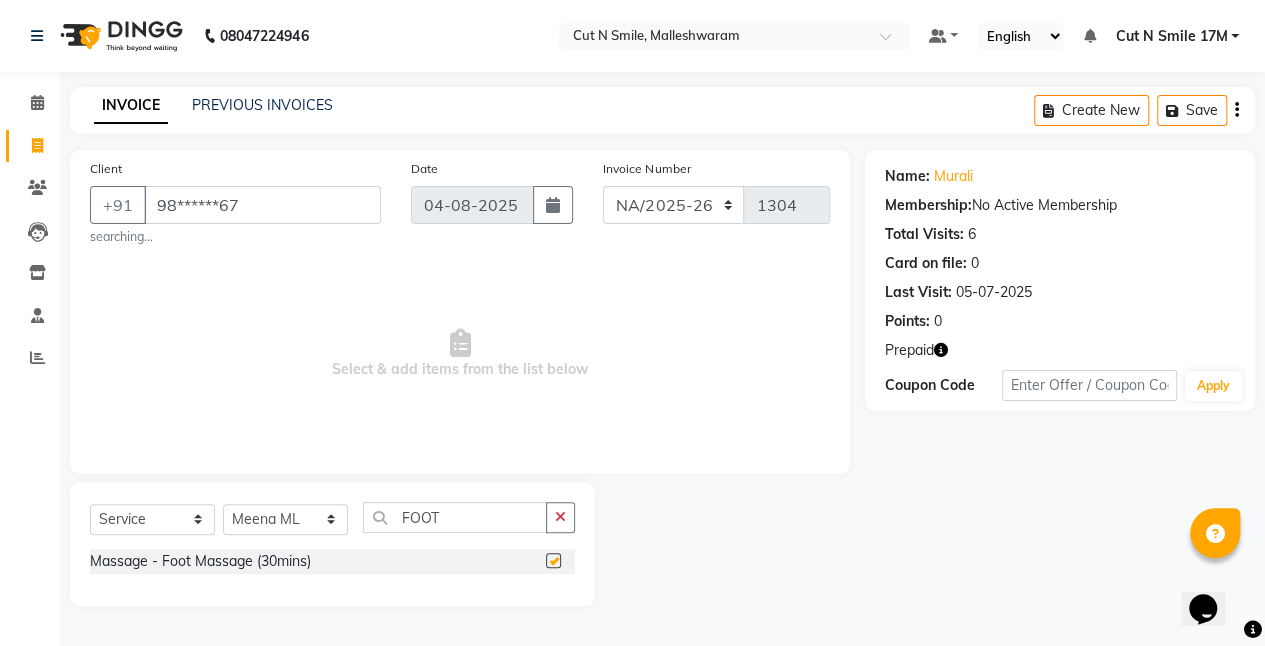 checkbox on "false" 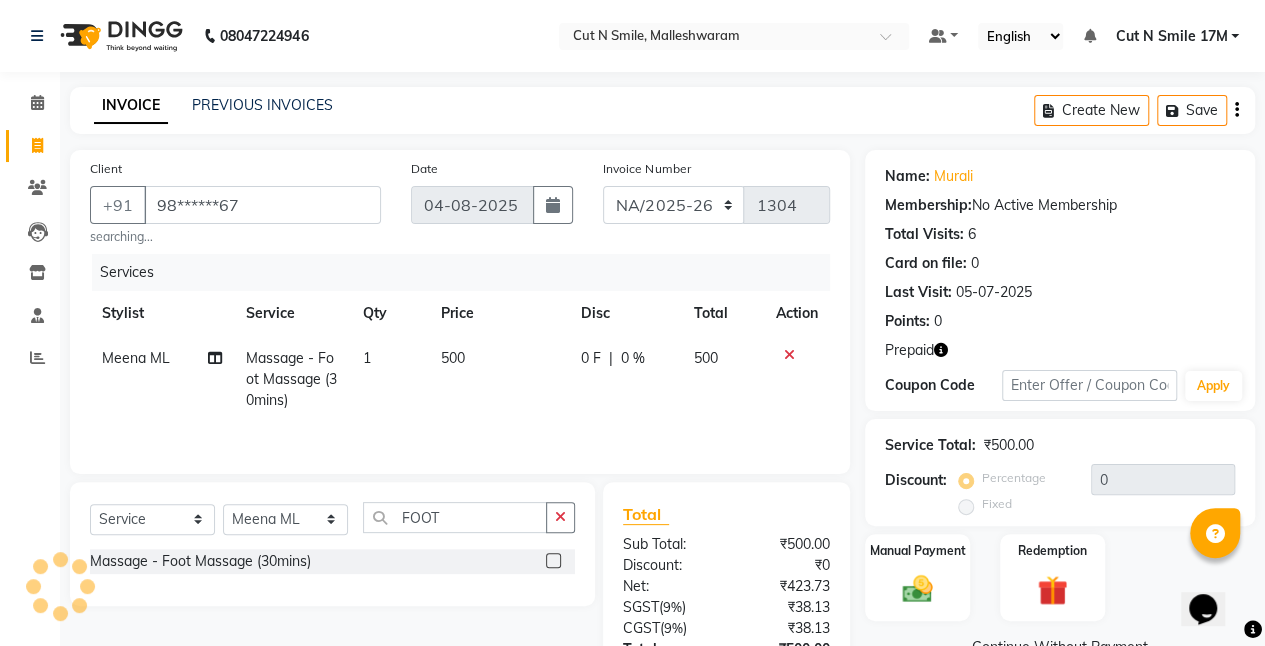 click on "500" 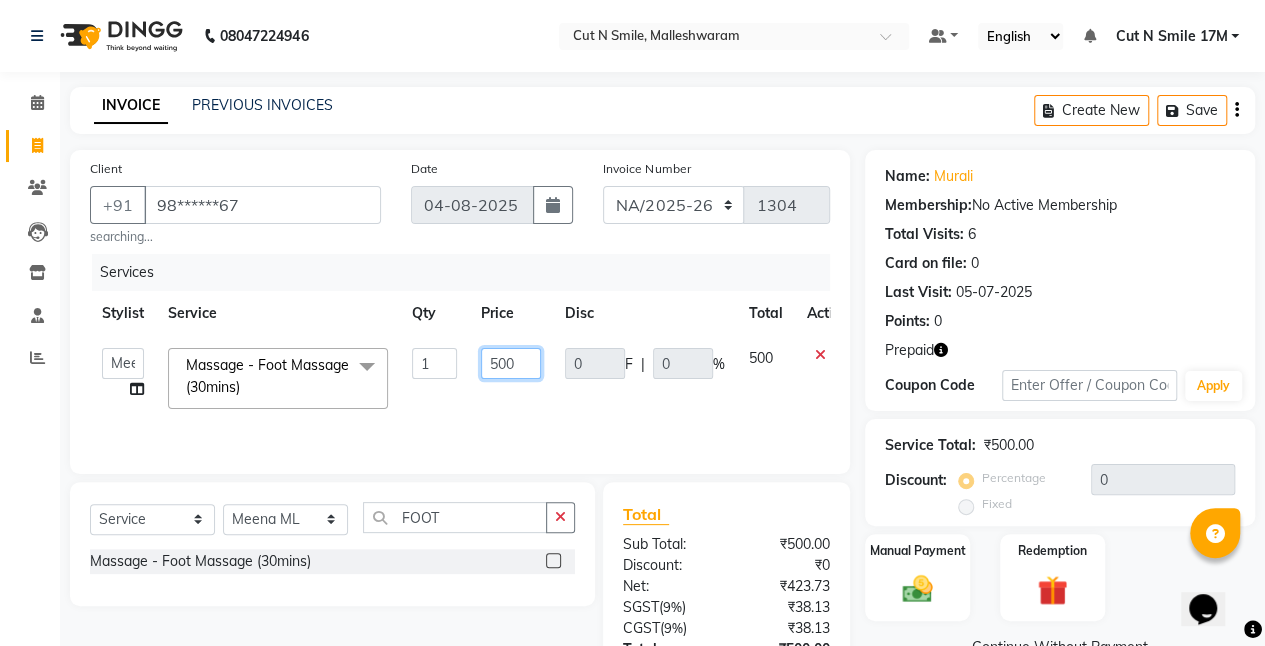 drag, startPoint x: 526, startPoint y: 365, endPoint x: 428, endPoint y: 353, distance: 98.731964 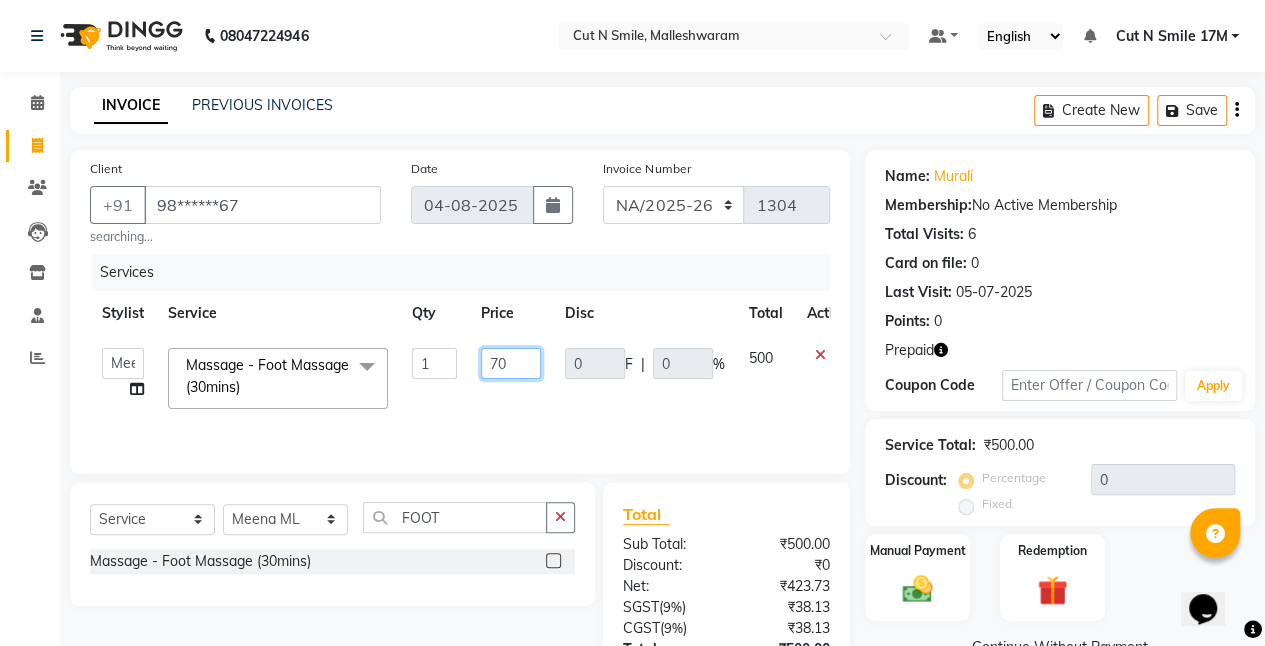 type on "700" 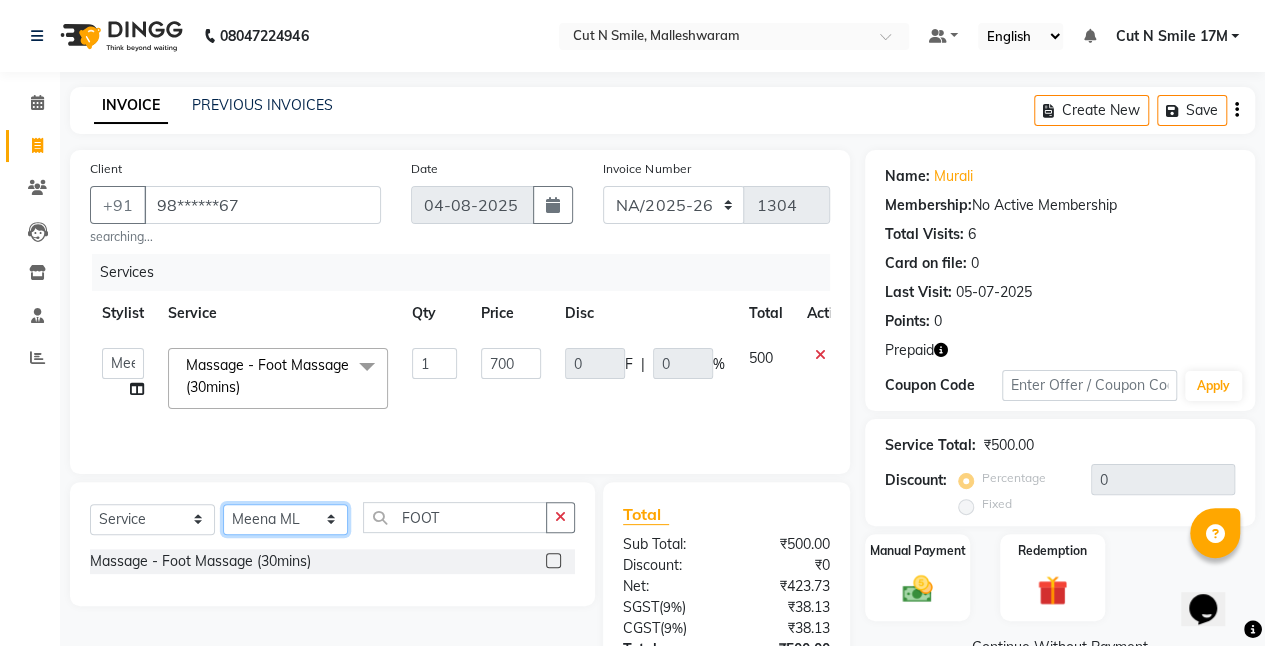 click on "Select Stylist Aarif 17M Adnan 9M Ajim 17M  Ali 17M Ali ML Alim ML Anjali 17M Armaan 17M Armaan 17O Arshad 17O Asahika ML Babbu ML  Cena 17M Chandrika 9M CNS 17 Malleshwaram CNS 9 Malleshwaram CNS Mahalakshmi Layout Cut N Smile 17O Deena 9M Dharani 17M  Fahim 9M Firoz ML Ganesh 9M Ganga 9M Govind ML Jessy 17M Madhu Thakur 17O Manjunath 17M Meena ML Mercy ML Mohammed 17M Monika 17M Mosim ML Nabijan 9M Nagrathna 9M Naveed 17M Pankaj 17M  Pavan Pavithra 9M Prashanth 9M Raghu 17M Rahil 9M Rajan ML Raju 9M Ranjith 9M Raza Raza 17M Riyaz 17O Sandeep 9M Sangeetha 17M Shakeel 17ML Shakir ML Shameem 17M Sharafath ML Sharanya  Sharanya ML SHubham 17M Sopna ML Sushila Suvarna 17M Tanjua 9M Teja 17M Tofeek 9M Tulsi 17O Viresh 17M Vishal 17M Vishal Bhatti 17O  Wasim ML" 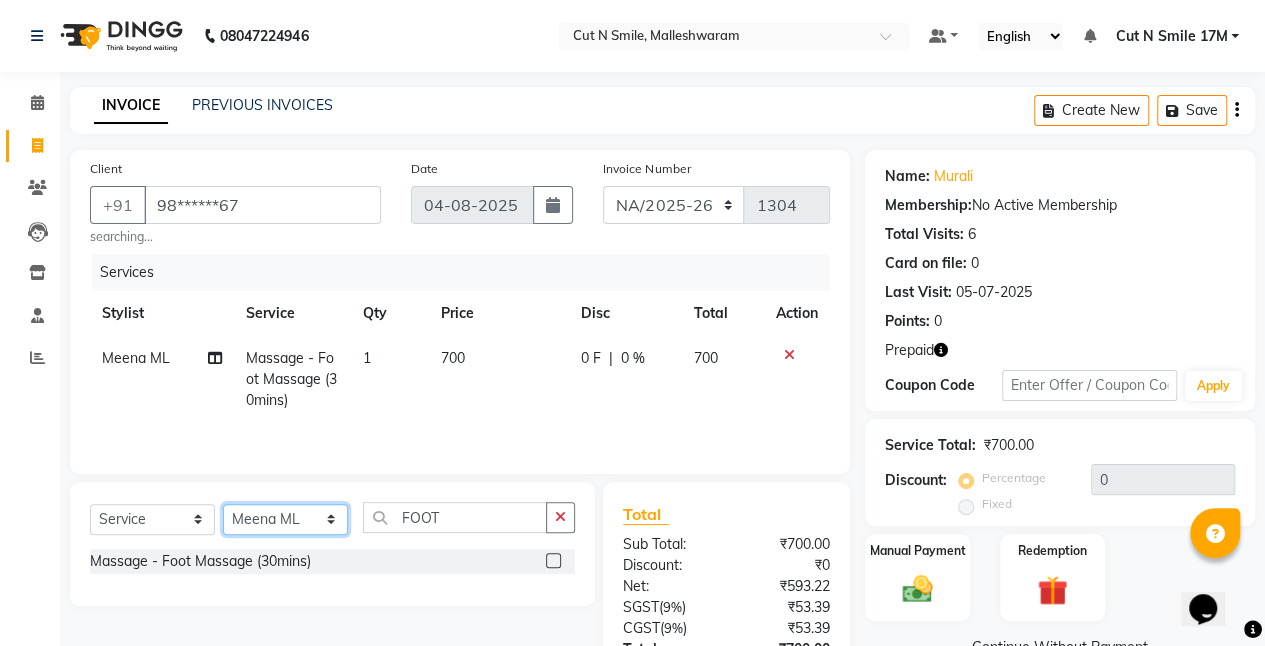 select on "60630" 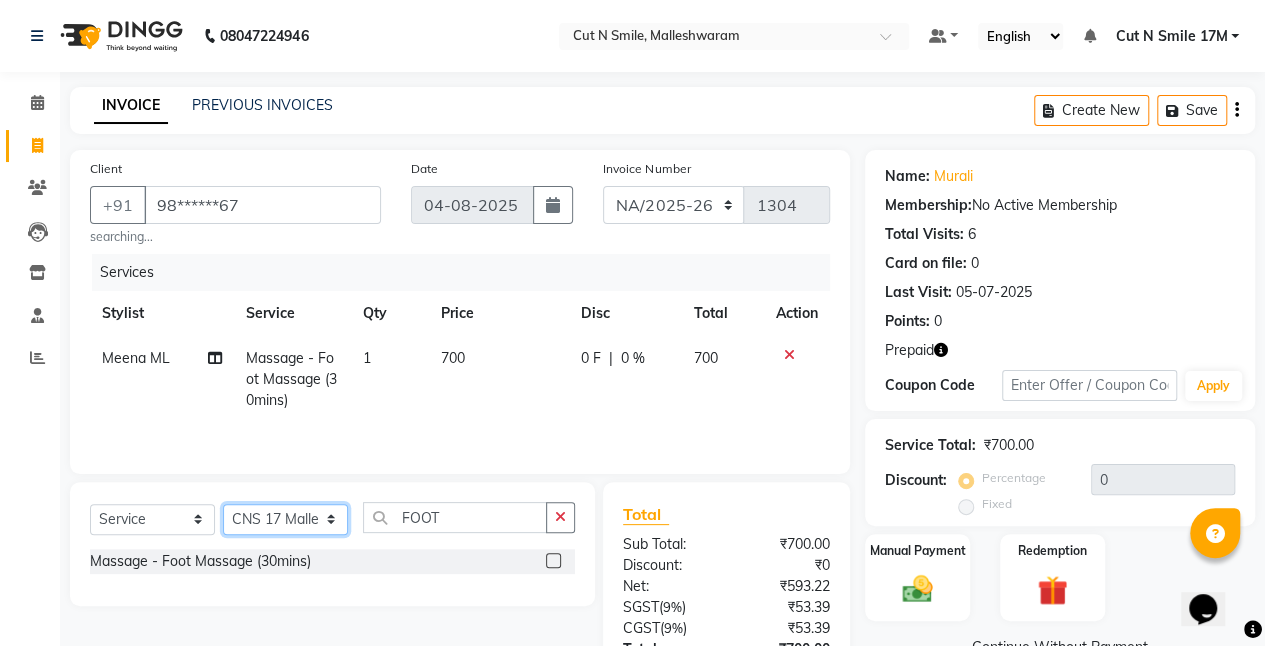 click on "Select Stylist Aarif 17M Adnan 9M Ajim 17M  Ali 17M Ali ML Alim ML Anjali 17M Armaan 17M Armaan 17O Arshad 17O Asahika ML Babbu ML  Cena 17M Chandrika 9M CNS 17 Malleshwaram CNS 9 Malleshwaram CNS Mahalakshmi Layout Cut N Smile 17O Deena 9M Dharani 17M  Fahim 9M Firoz ML Ganesh 9M Ganga 9M Govind ML Jessy 17M Madhu Thakur 17O Manjunath 17M Meena ML Mercy ML Mohammed 17M Monika 17M Mosim ML Nabijan 9M Nagrathna 9M Naveed 17M Pankaj 17M  Pavan Pavithra 9M Prashanth 9M Raghu 17M Rahil 9M Rajan ML Raju 9M Ranjith 9M Raza Raza 17M Riyaz 17O Sandeep 9M Sangeetha 17M Shakeel 17ML Shakir ML Shameem 17M Sharafath ML Sharanya  Sharanya ML SHubham 17M Sopna ML Sushila Suvarna 17M Tanjua 9M Teja 17M Tofeek 9M Tulsi 17O Viresh 17M Vishal 17M Vishal Bhatti 17O  Wasim ML" 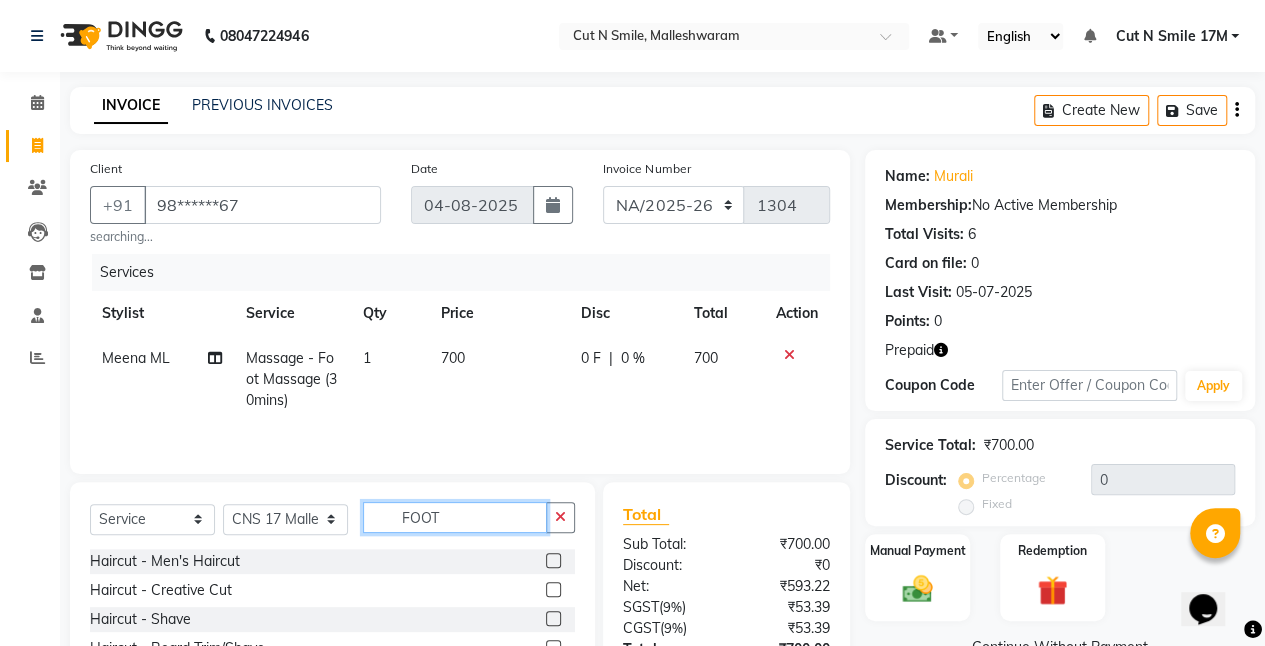 drag, startPoint x: 498, startPoint y: 511, endPoint x: 270, endPoint y: 481, distance: 229.96521 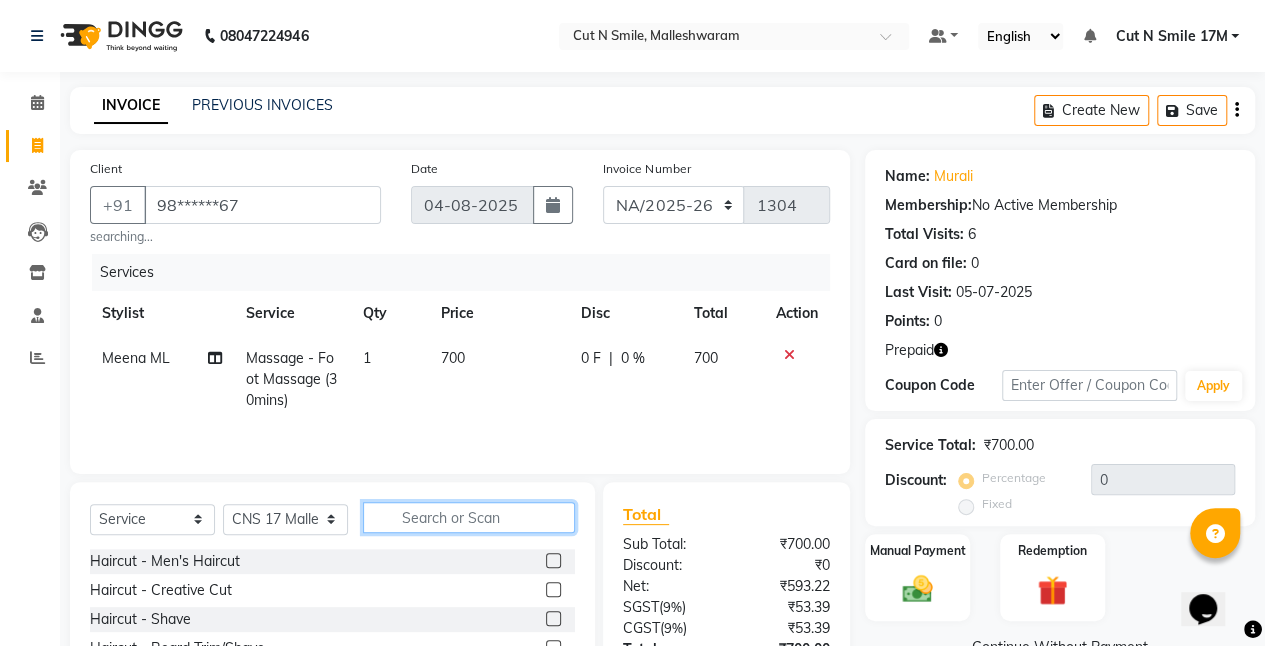 click 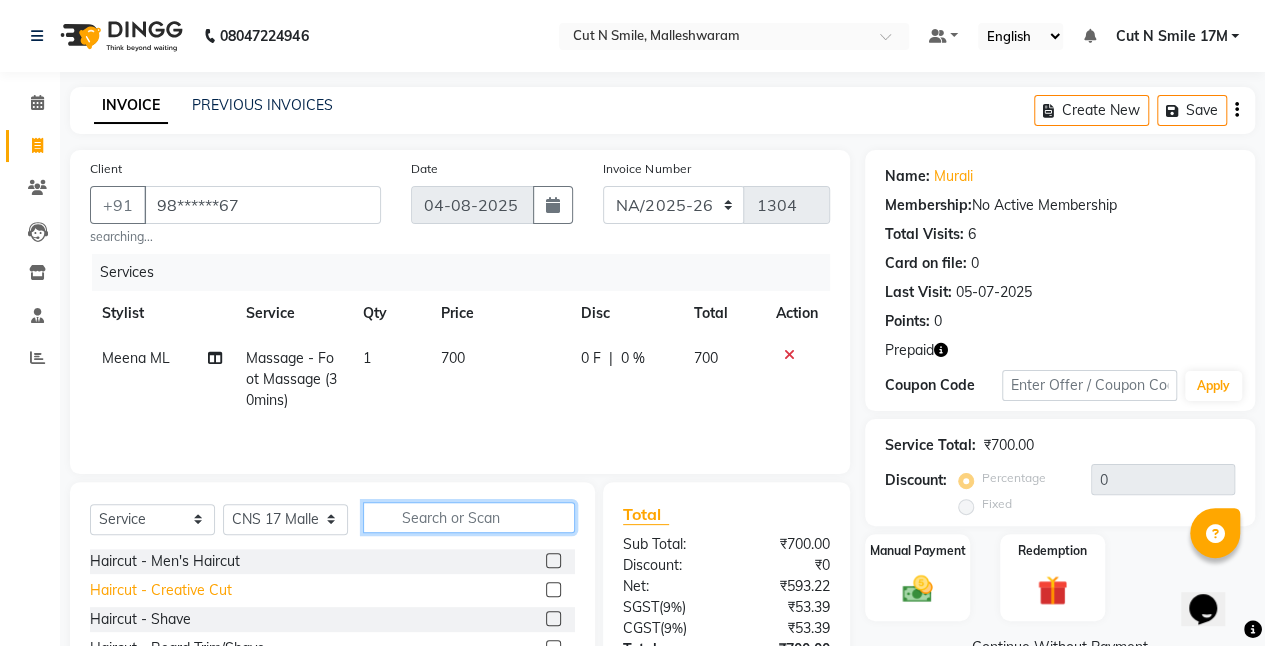 type 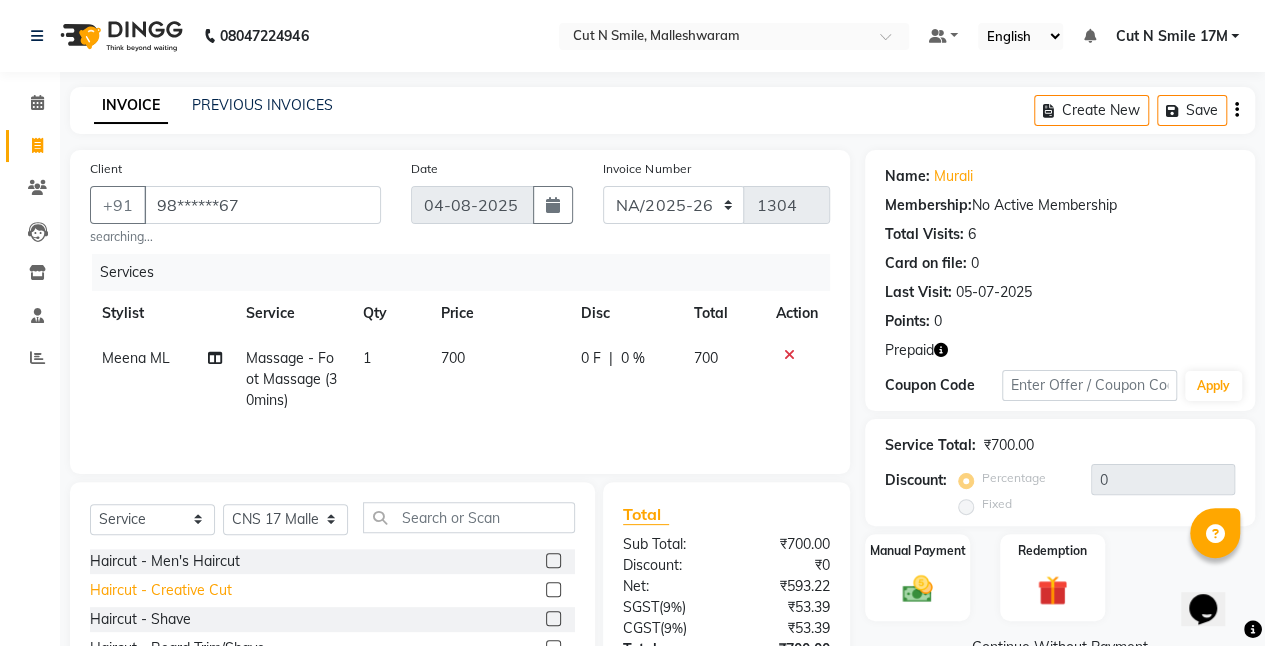 click on "Haircut  - Creative Cut" 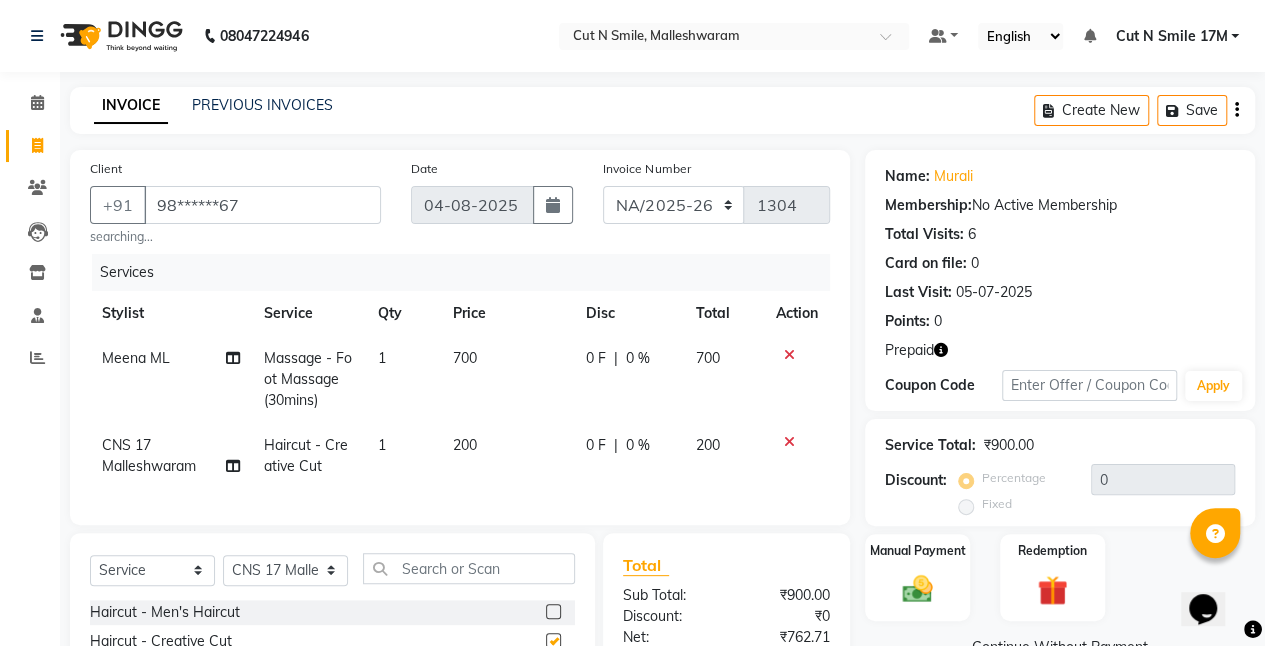 checkbox on "false" 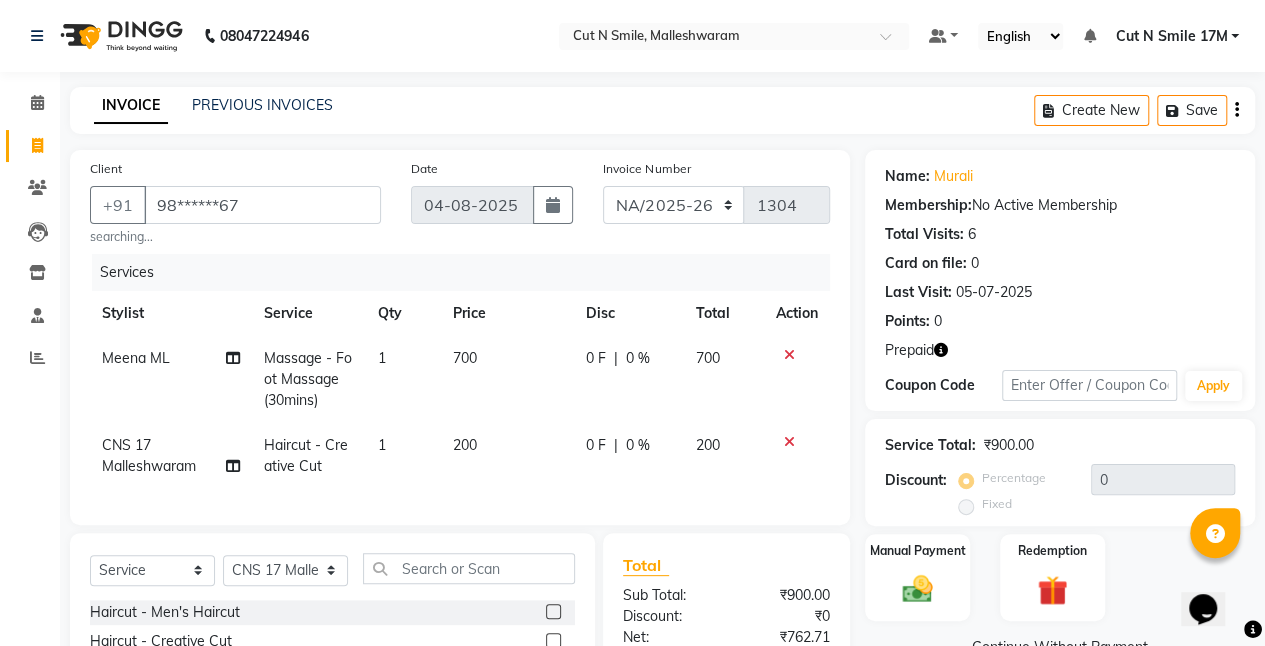 scroll, scrollTop: 227, scrollLeft: 0, axis: vertical 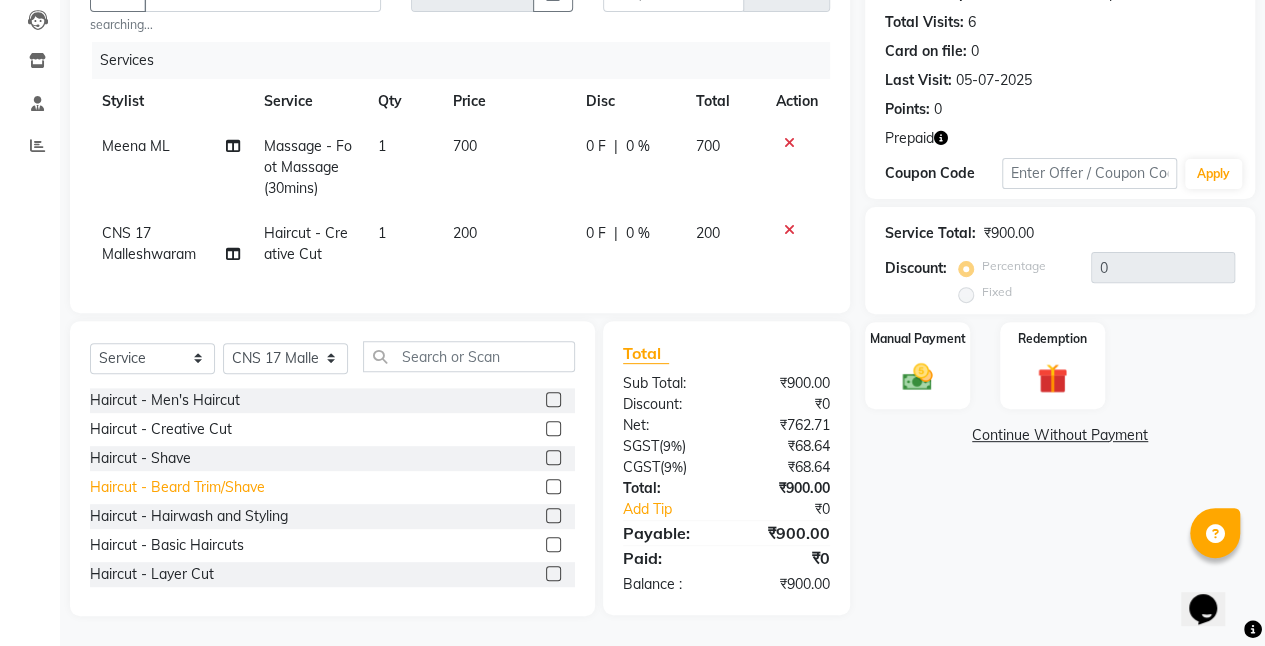 click on "Haircut  - Beard Trim/Shave" 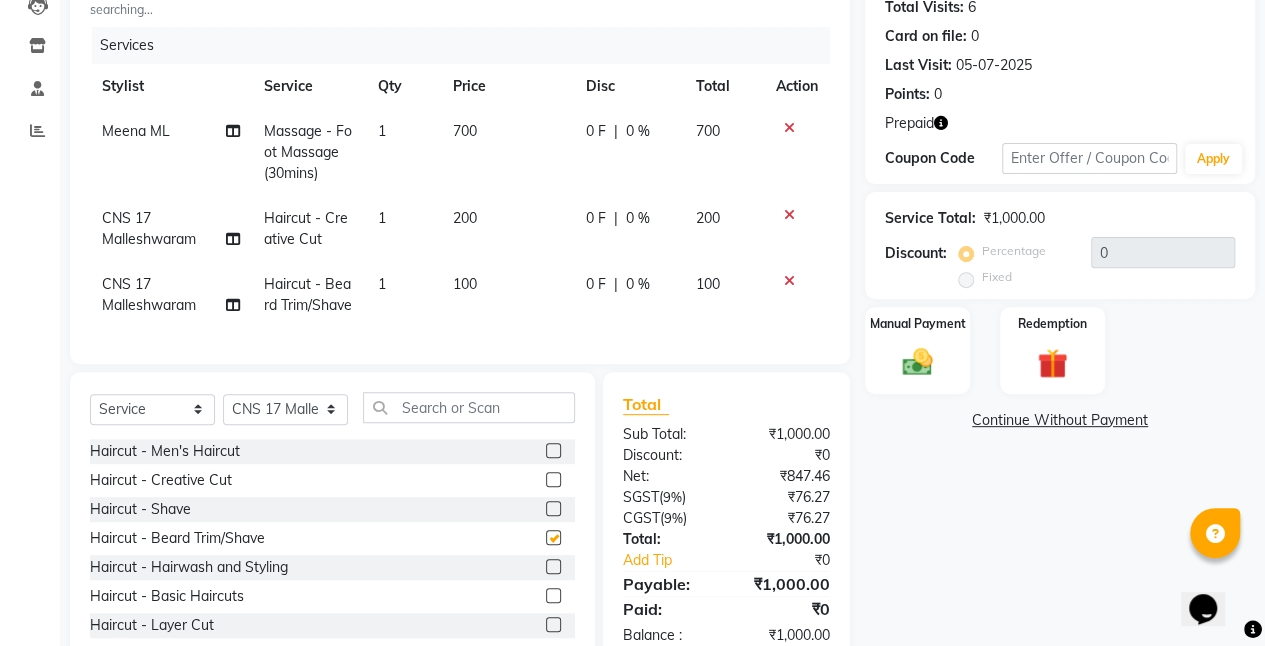 checkbox on "false" 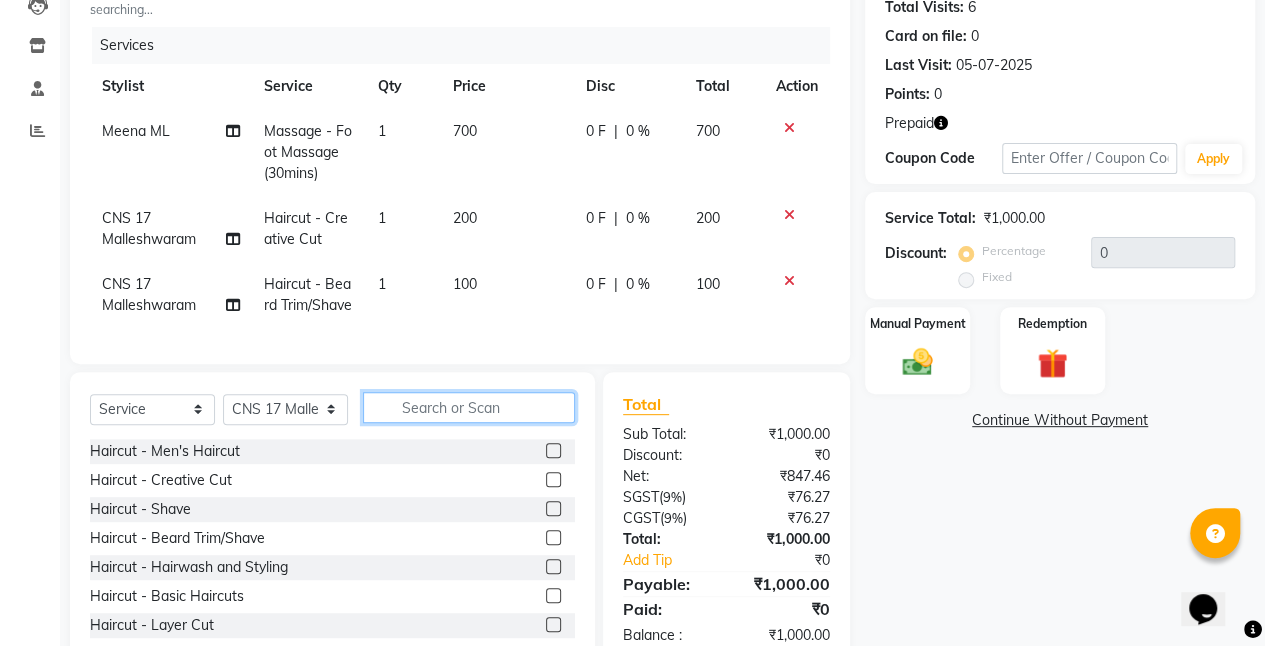 click 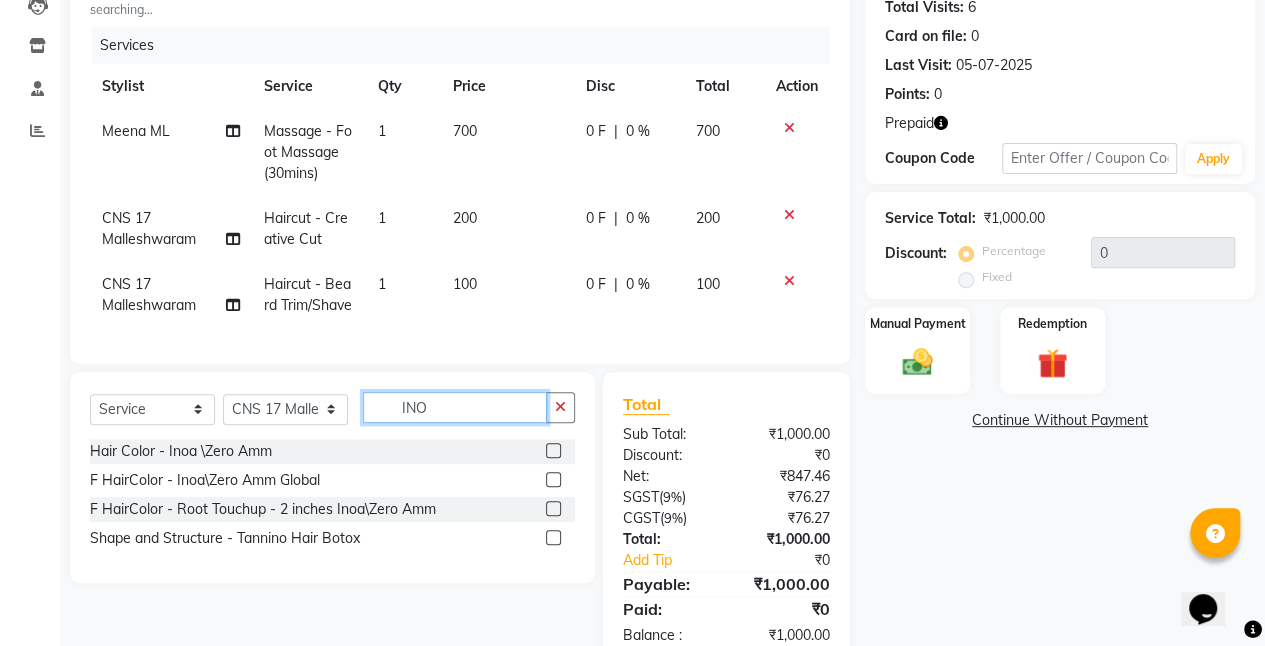 drag, startPoint x: 460, startPoint y: 427, endPoint x: 316, endPoint y: 415, distance: 144.49913 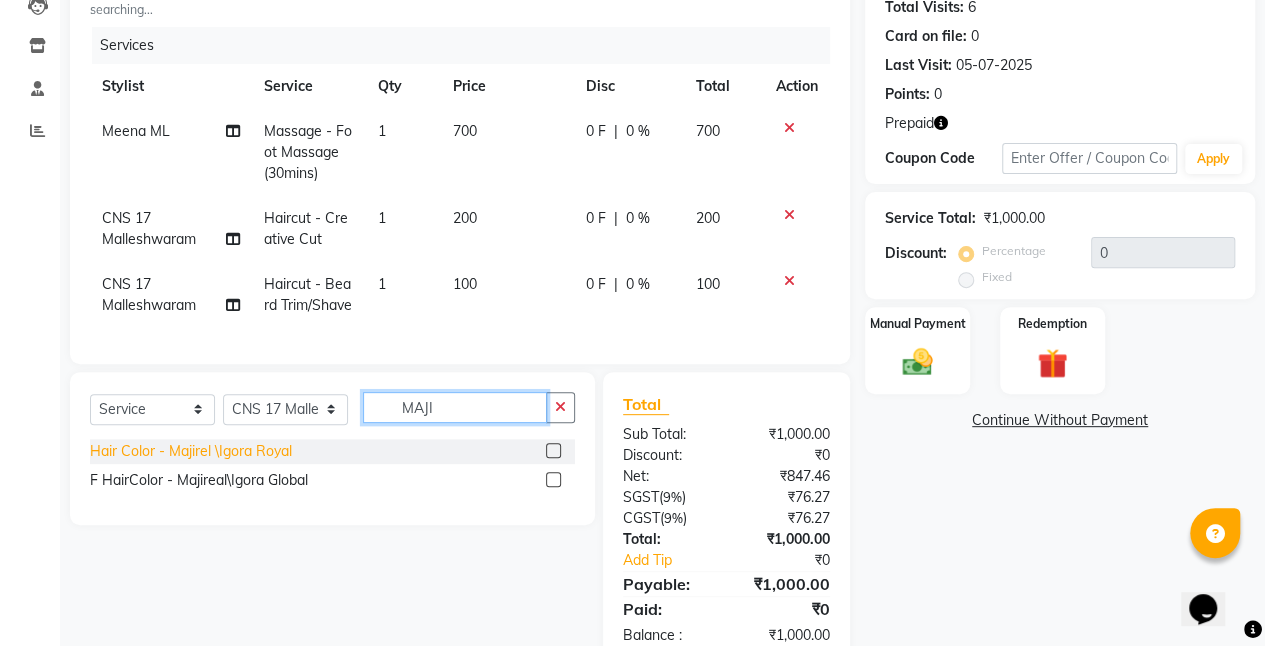 type on "MAJI" 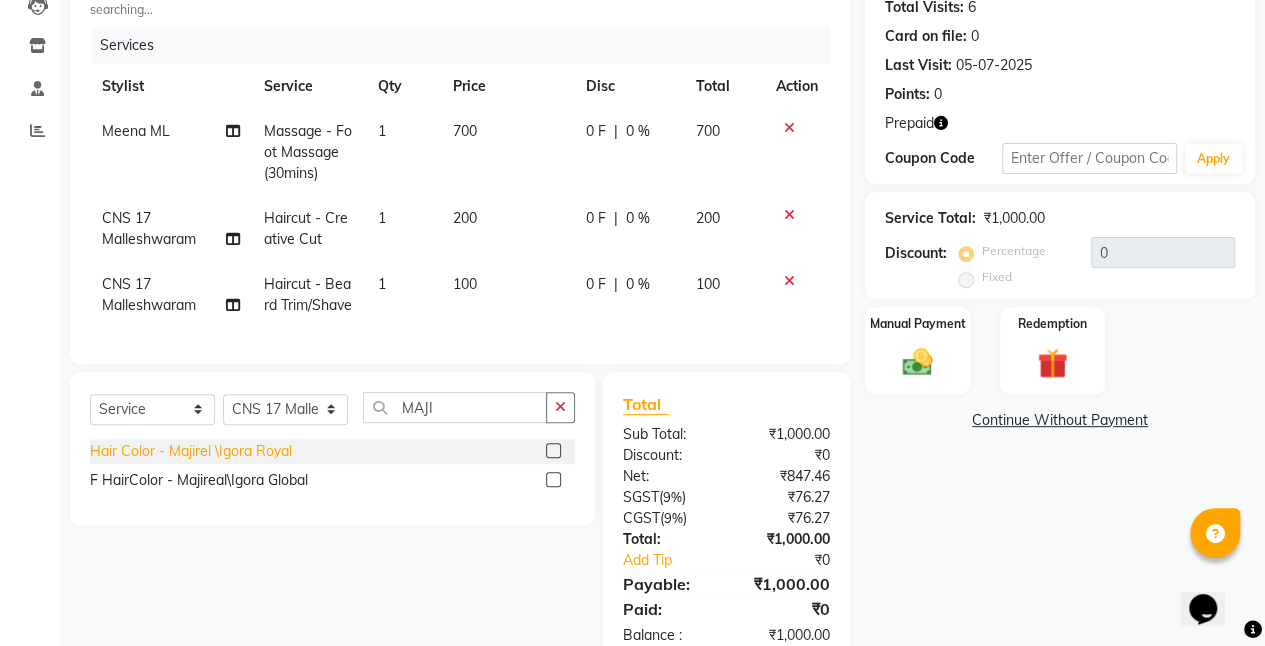 click on "Hair Color - Majirel \Igora Royal" 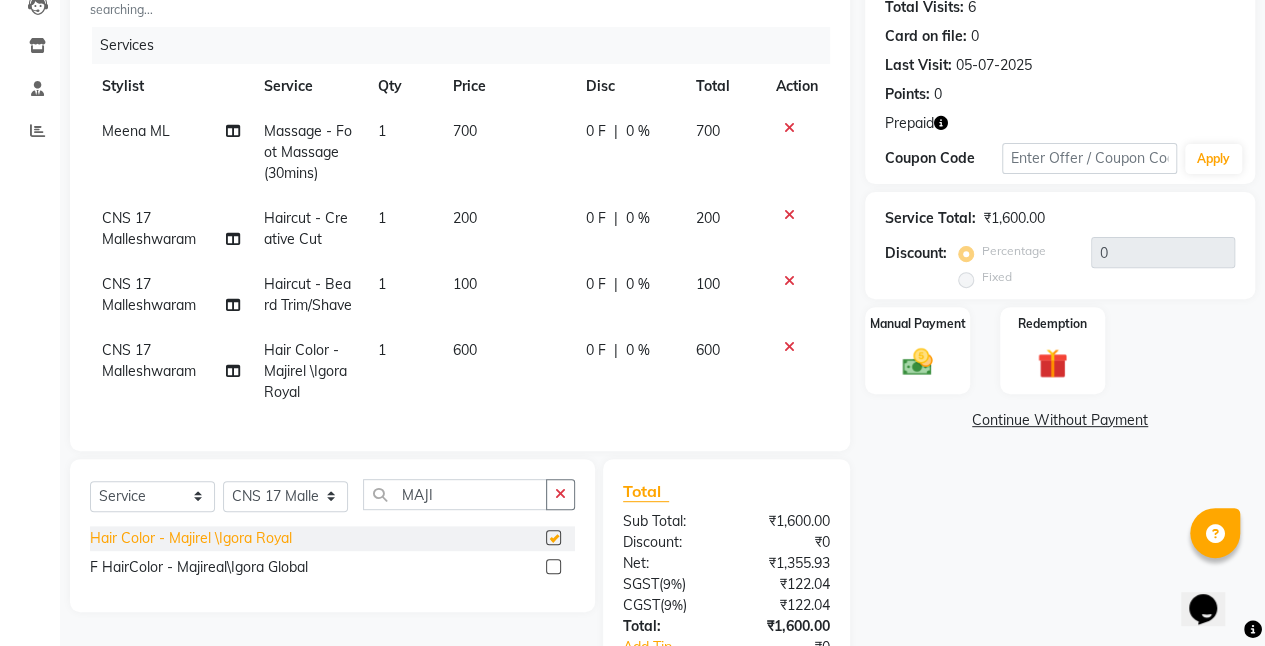 checkbox on "false" 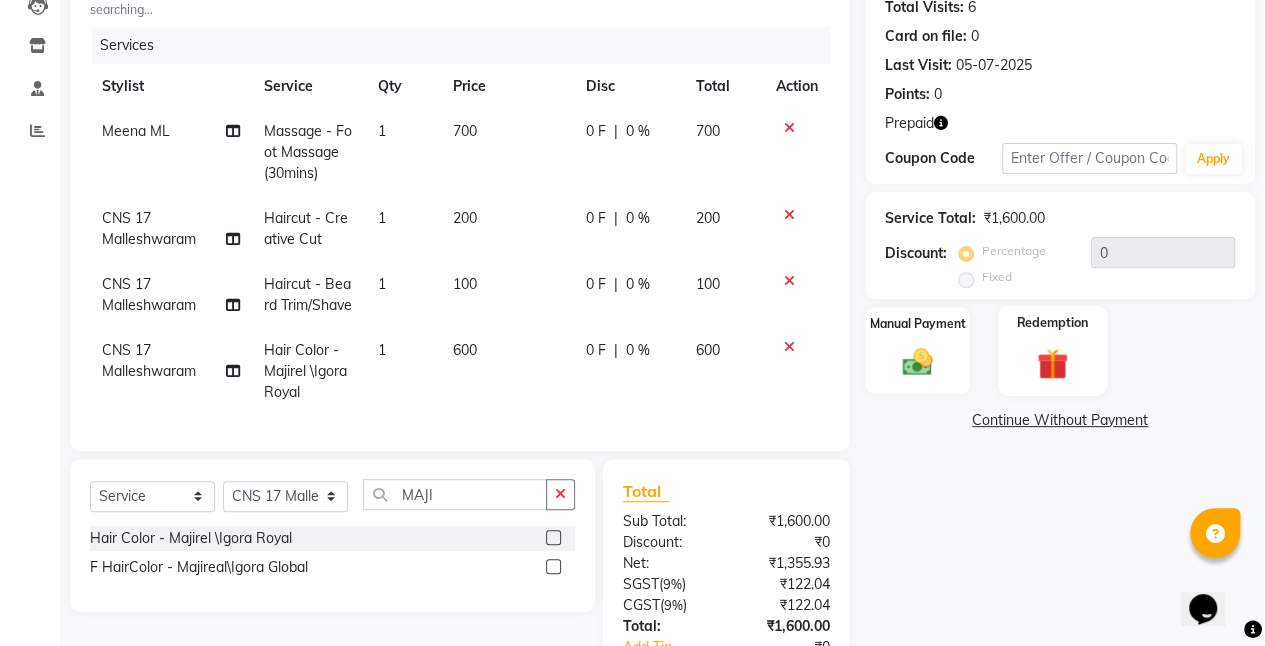 click on "Redemption" 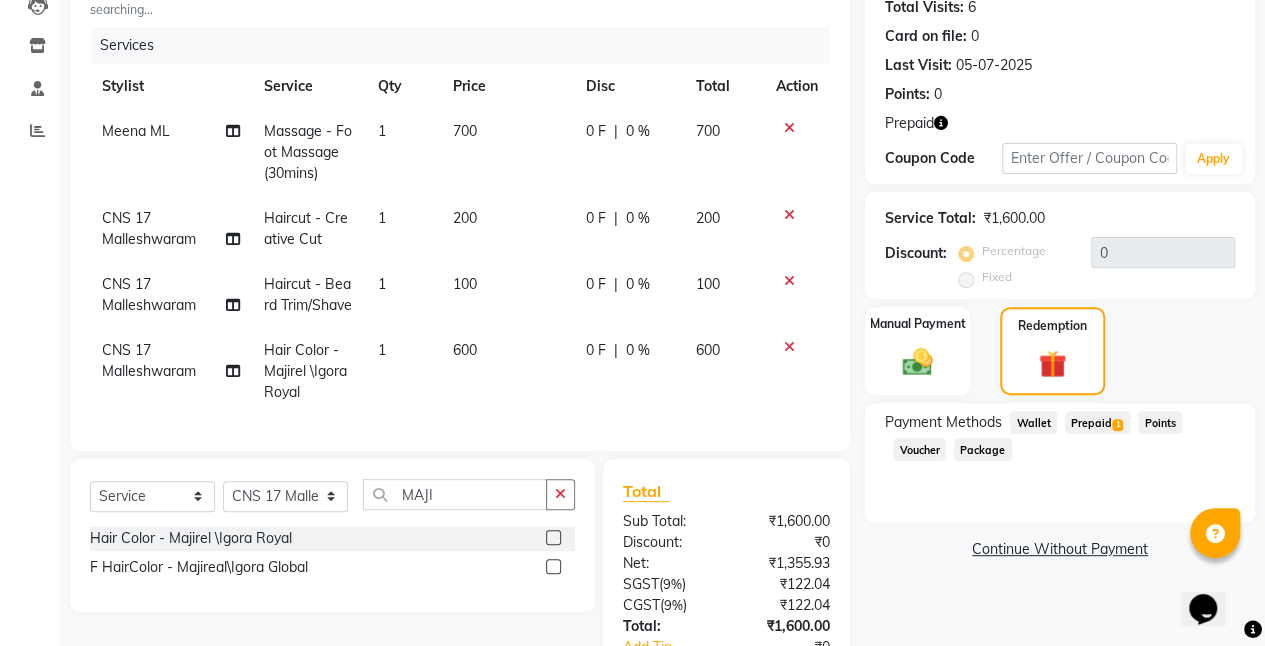 click on "Prepaid  1" 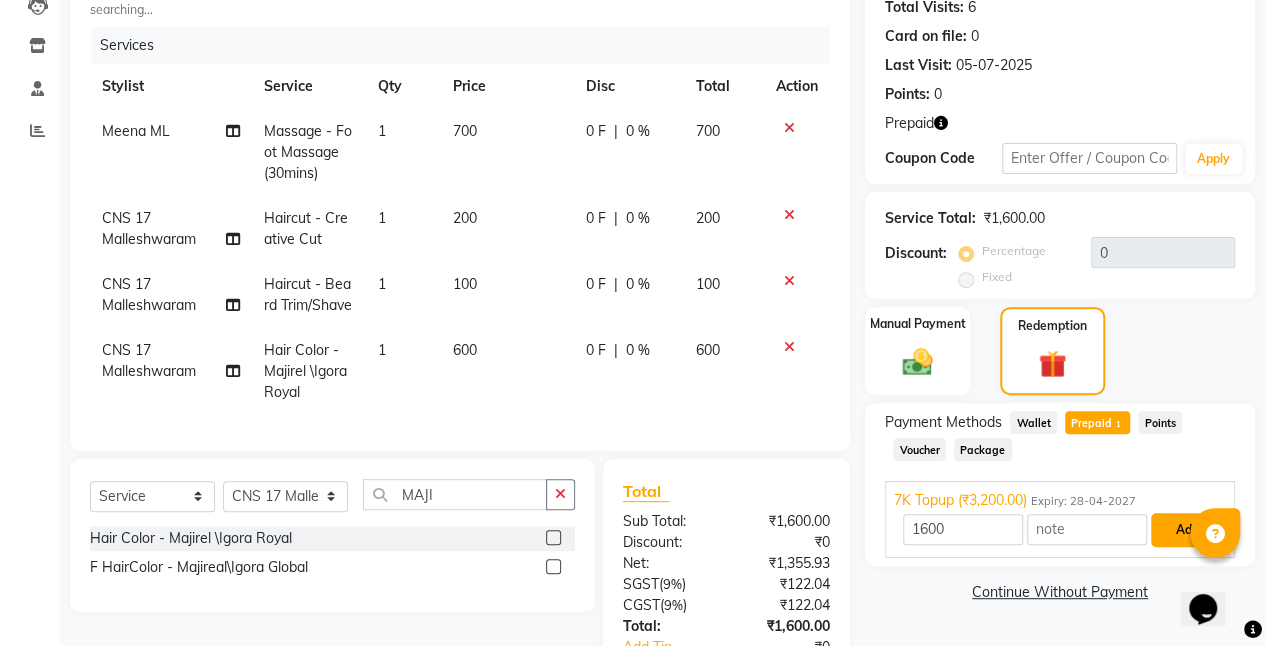 click on "Add" at bounding box center [1187, 530] 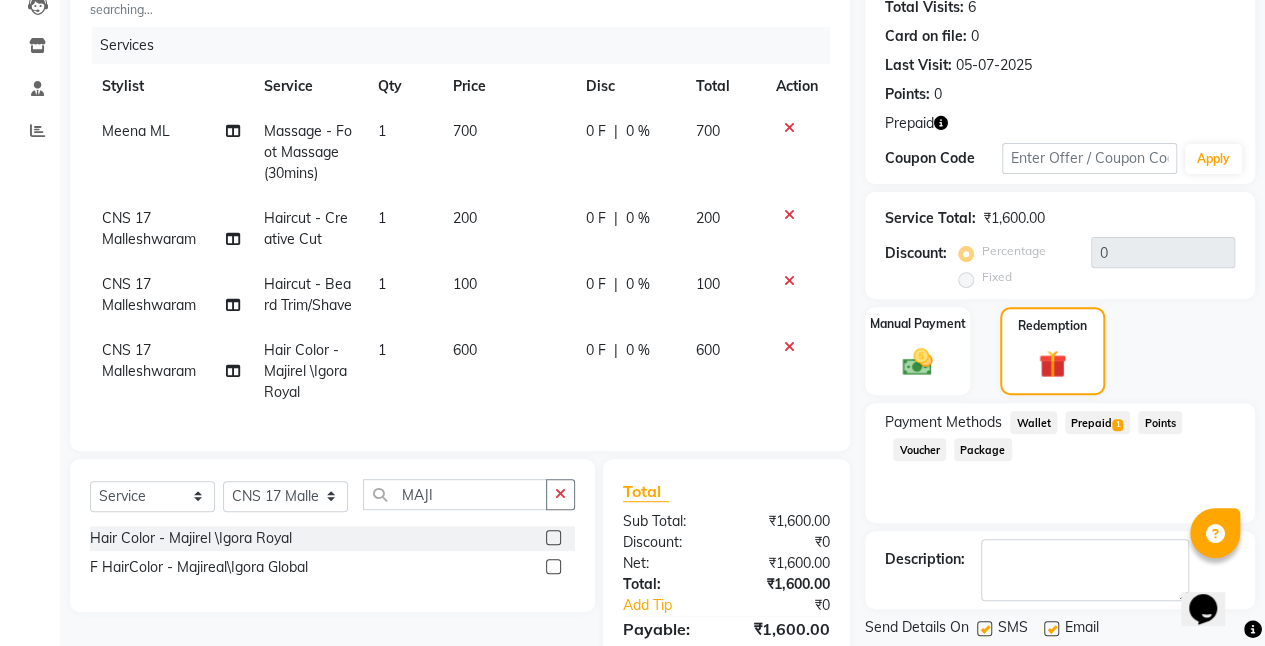scroll, scrollTop: 378, scrollLeft: 0, axis: vertical 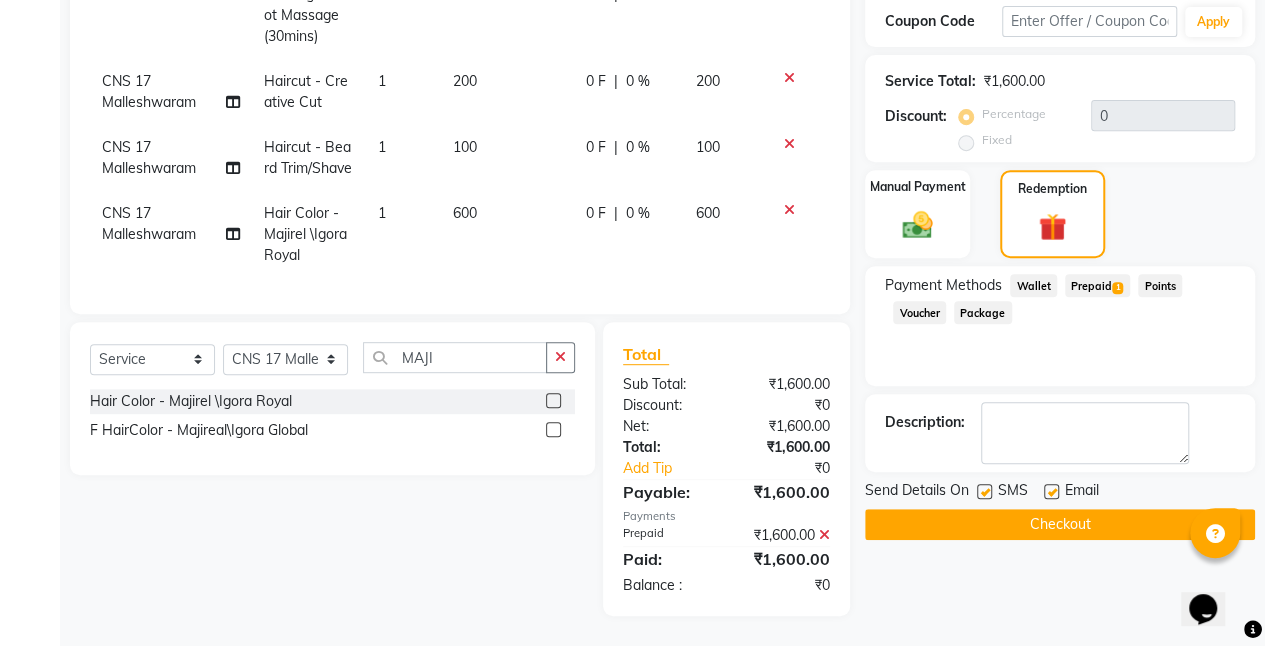 click on "Checkout" 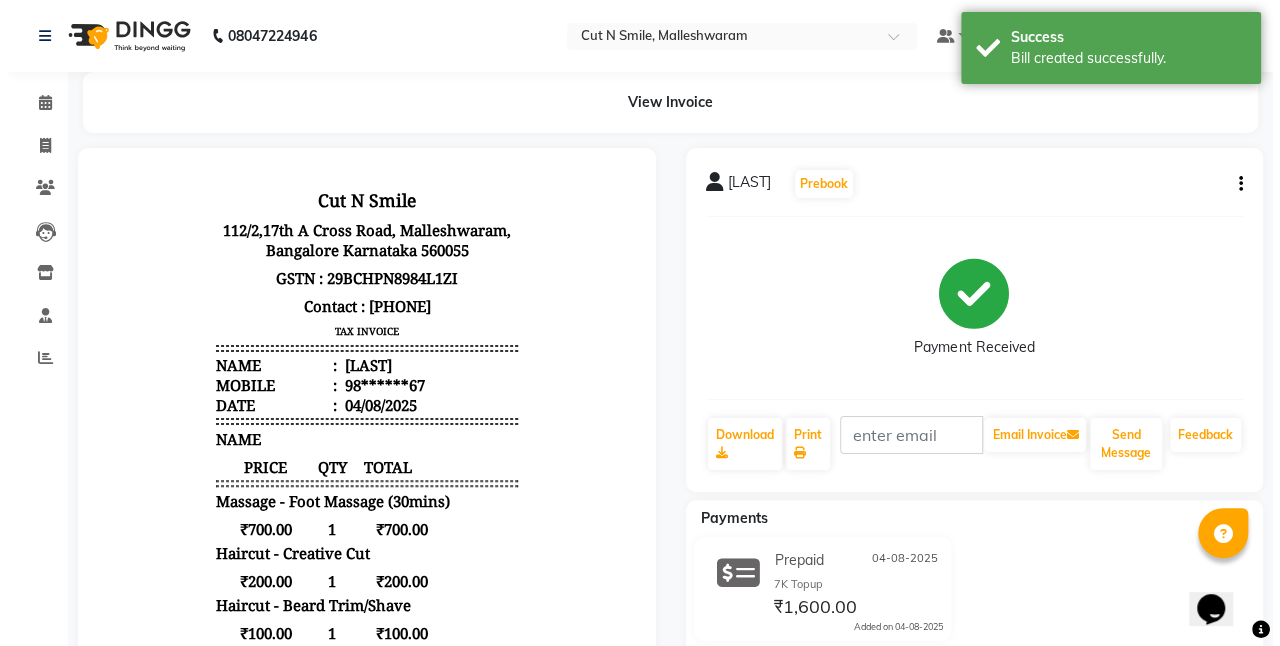scroll, scrollTop: 0, scrollLeft: 0, axis: both 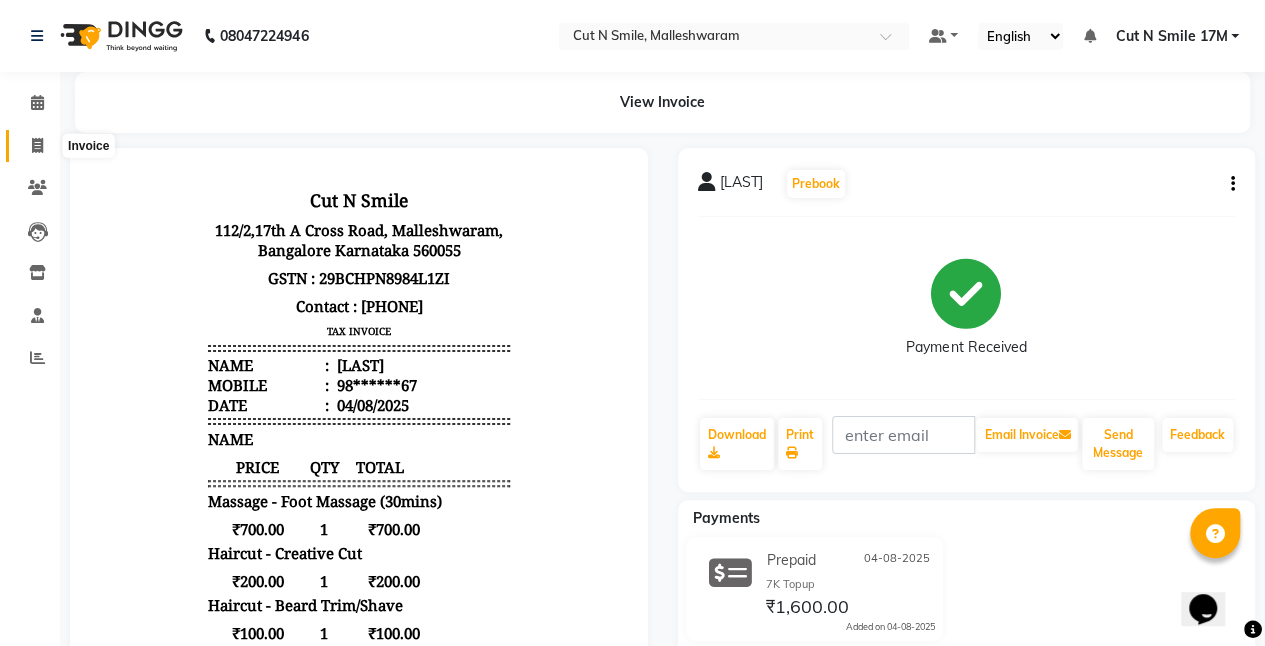 click 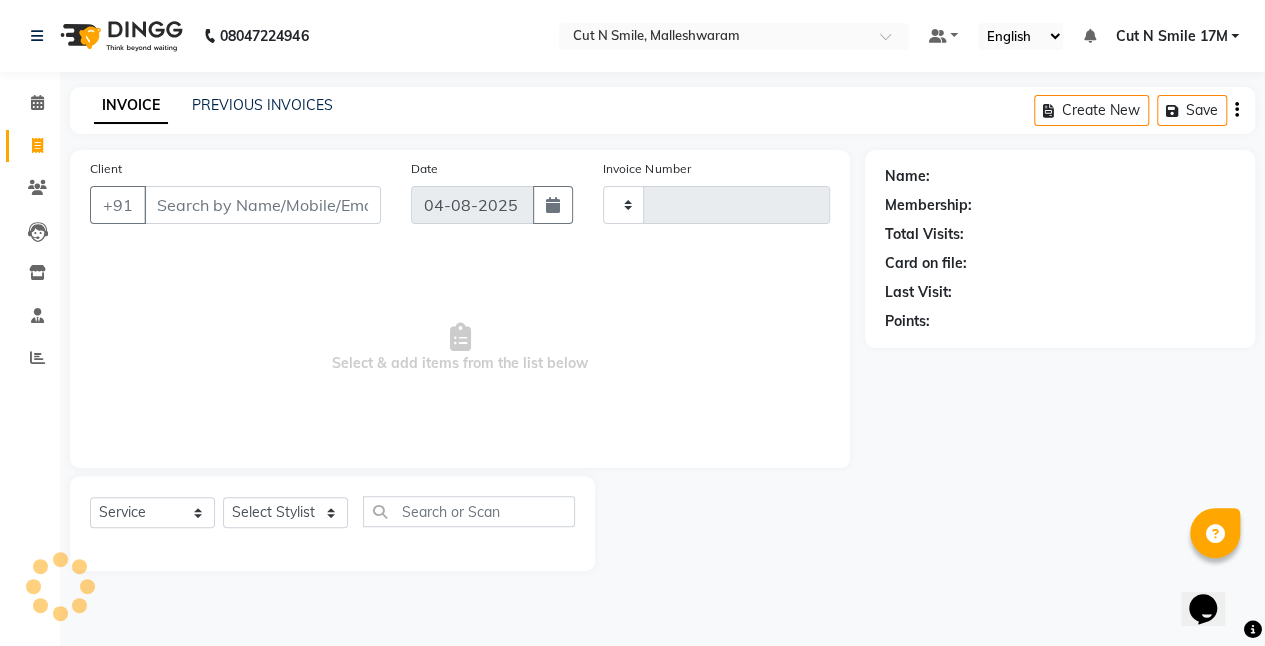 type on "169" 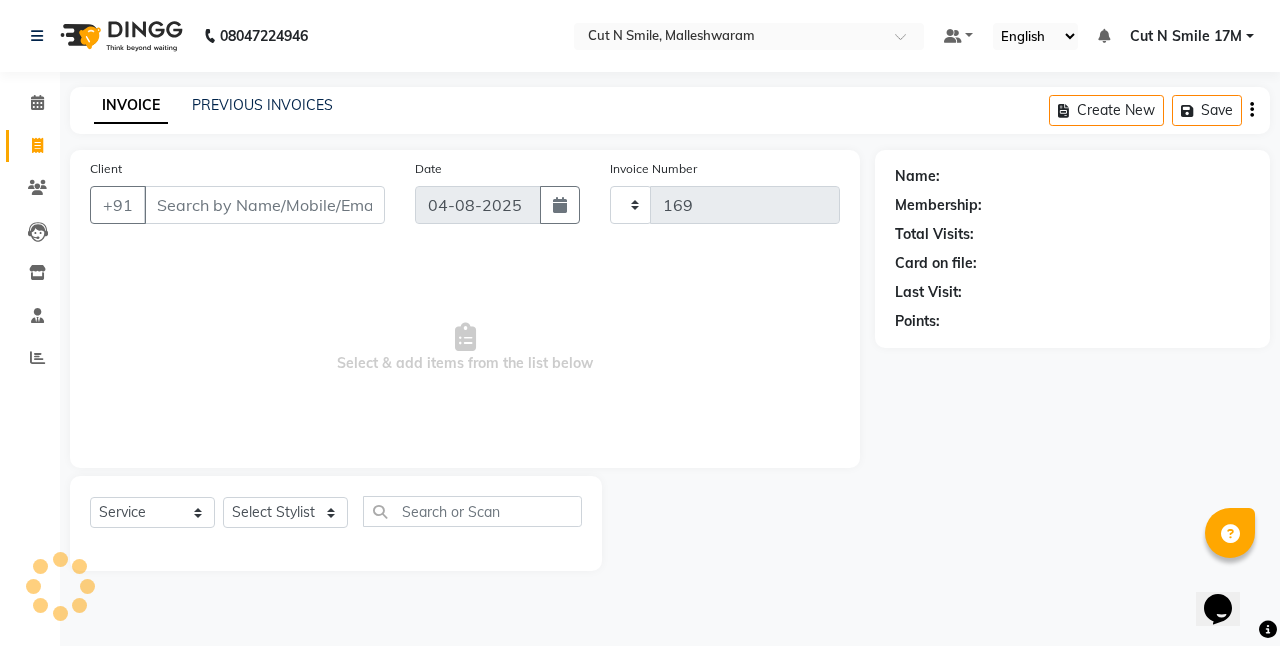 select on "7223" 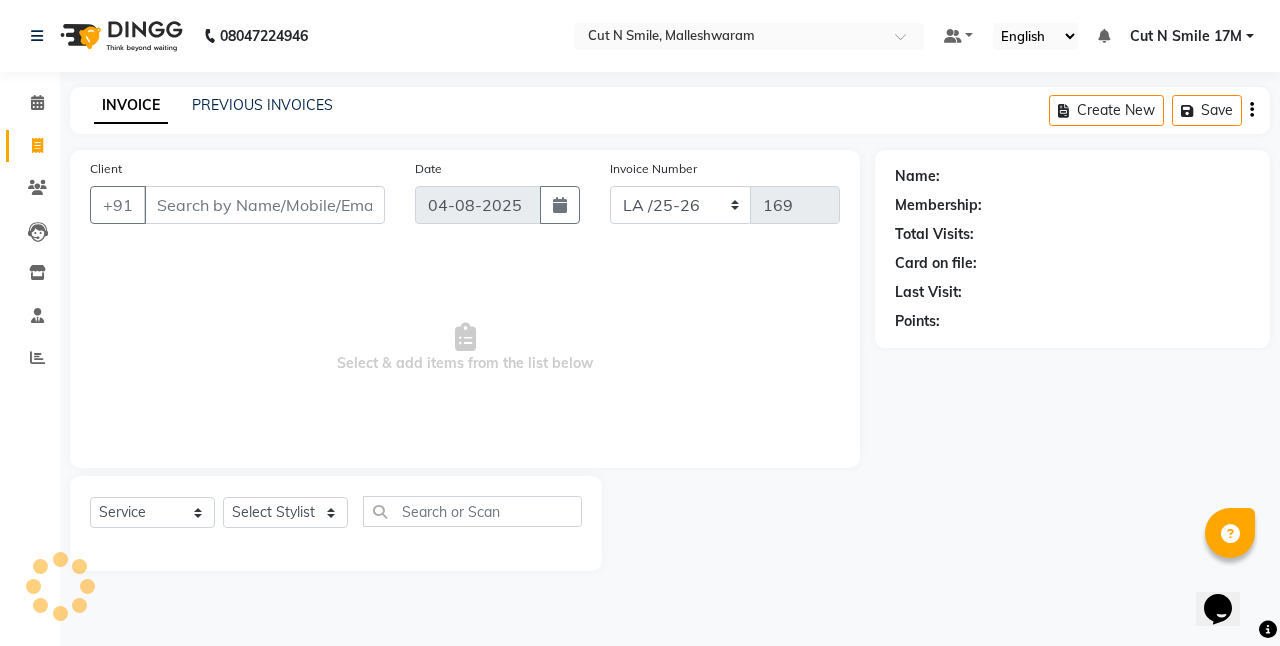 click on "Client" at bounding box center [264, 205] 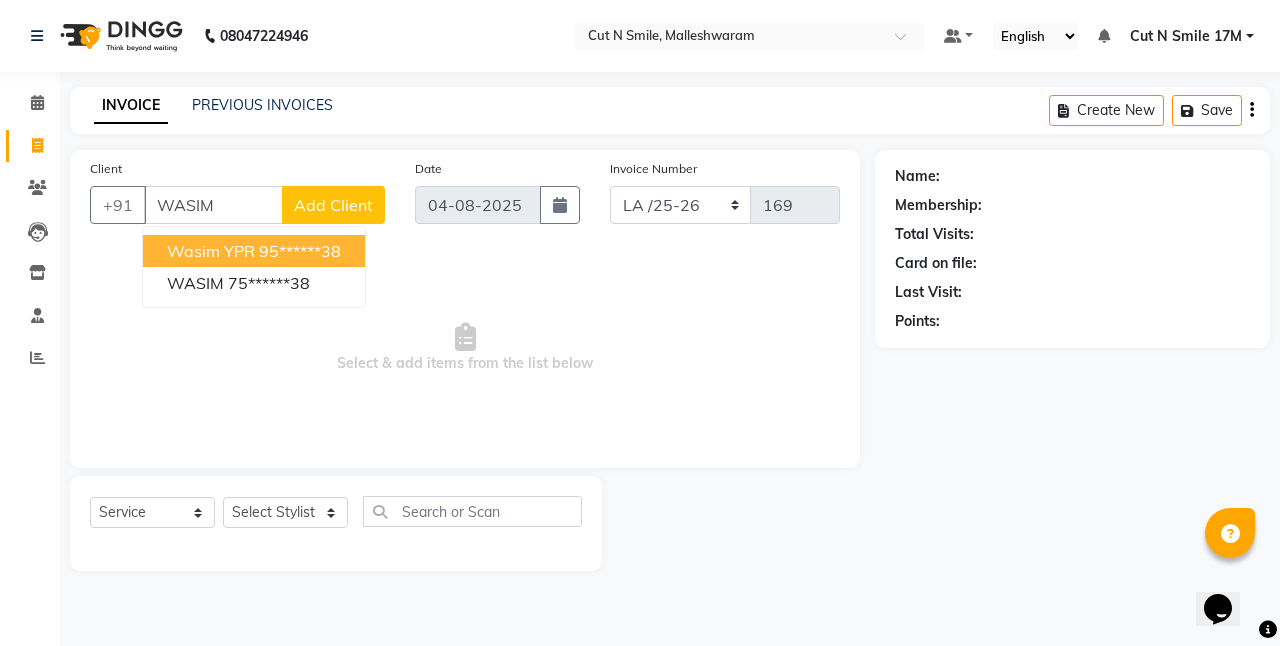click on "95******38" at bounding box center (300, 251) 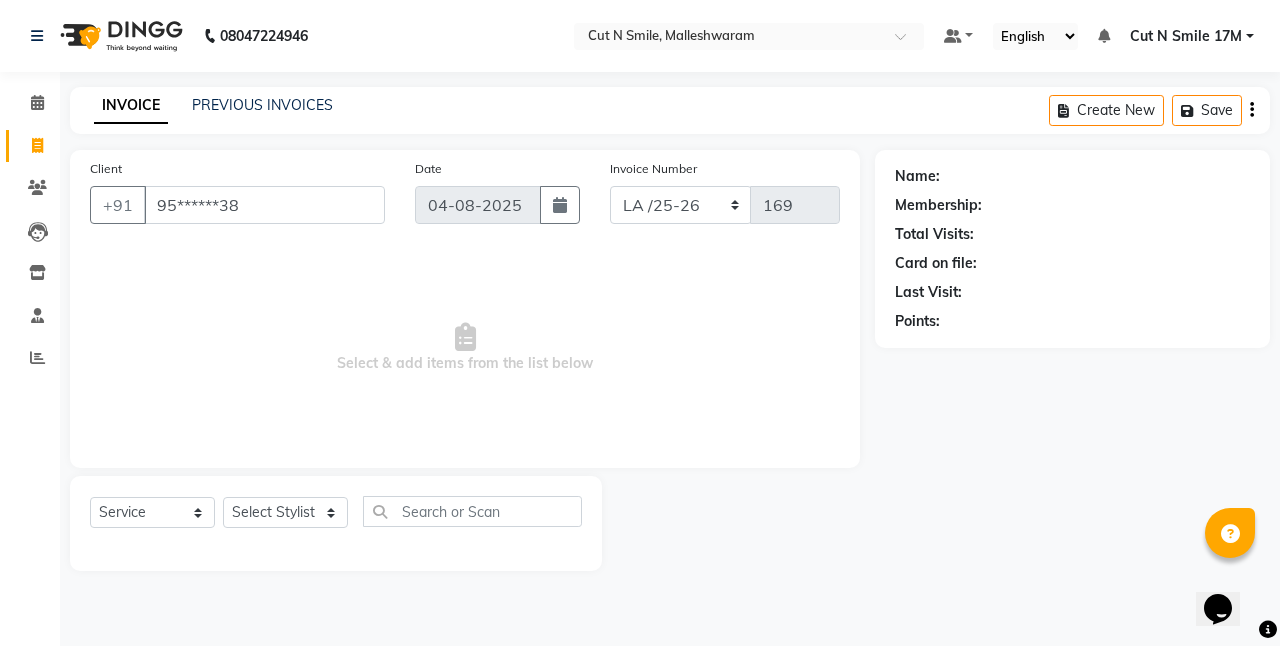 type on "95******38" 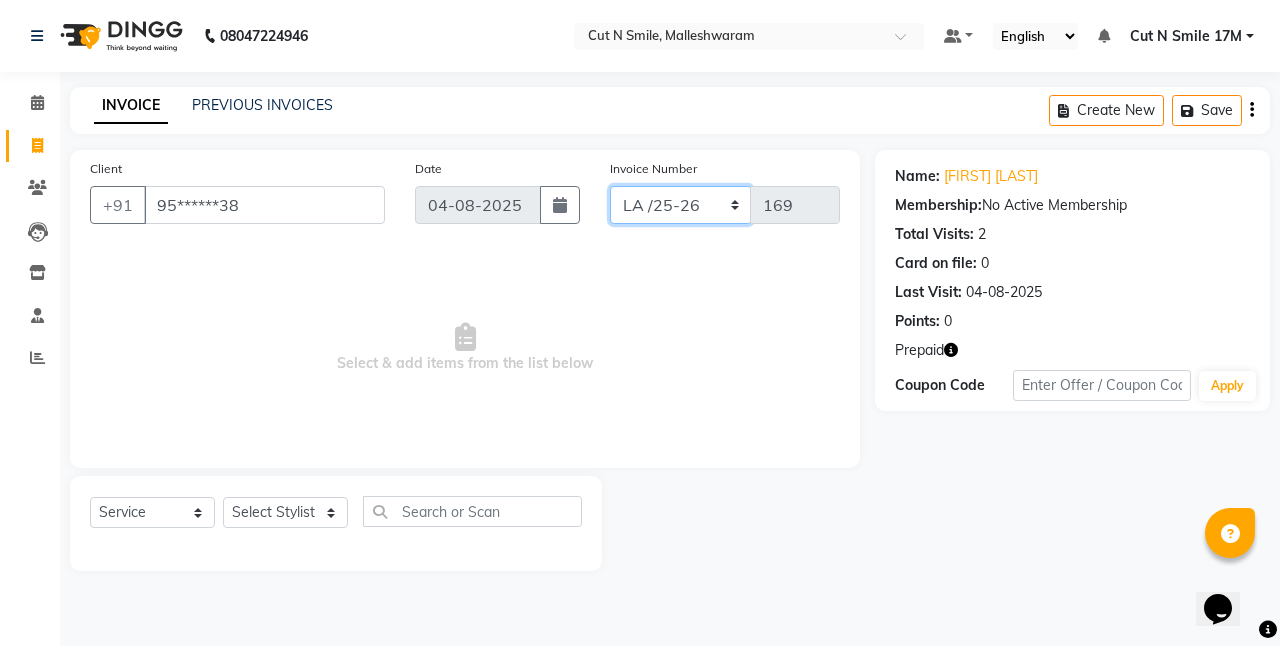 drag, startPoint x: 644, startPoint y: 205, endPoint x: 644, endPoint y: 220, distance: 15 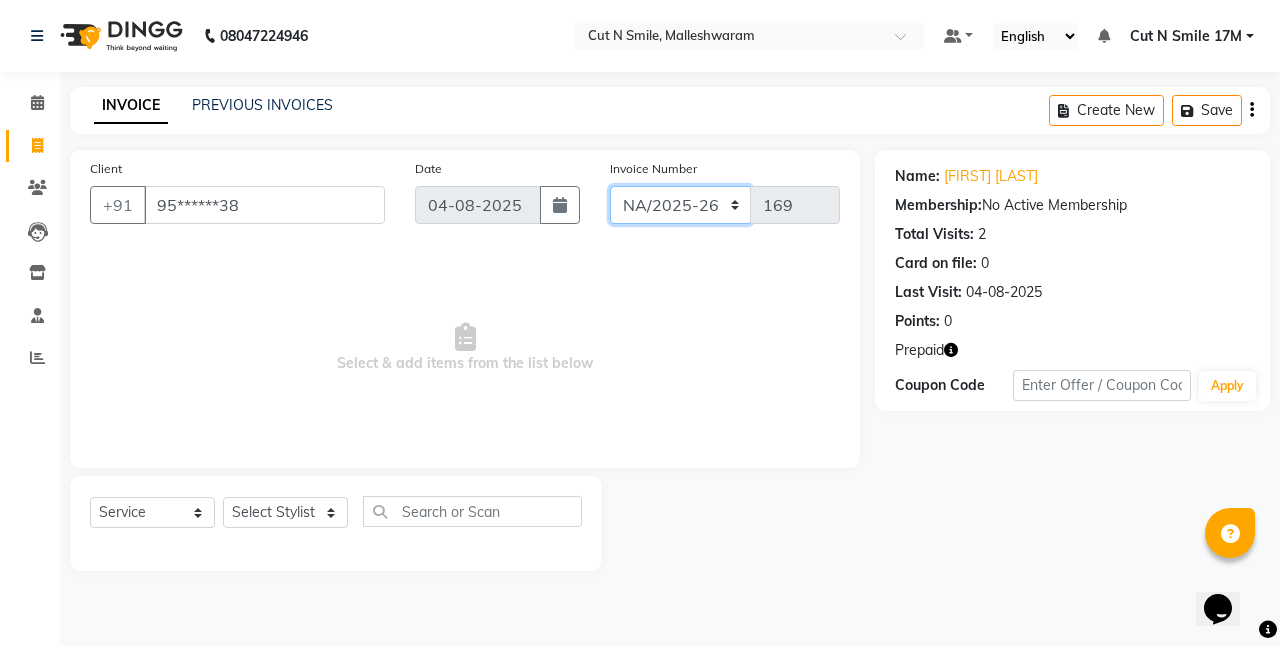 click on "NW/25-26 SW/2025-26 NA/2025-26 VN/25-26 LA /25-26" 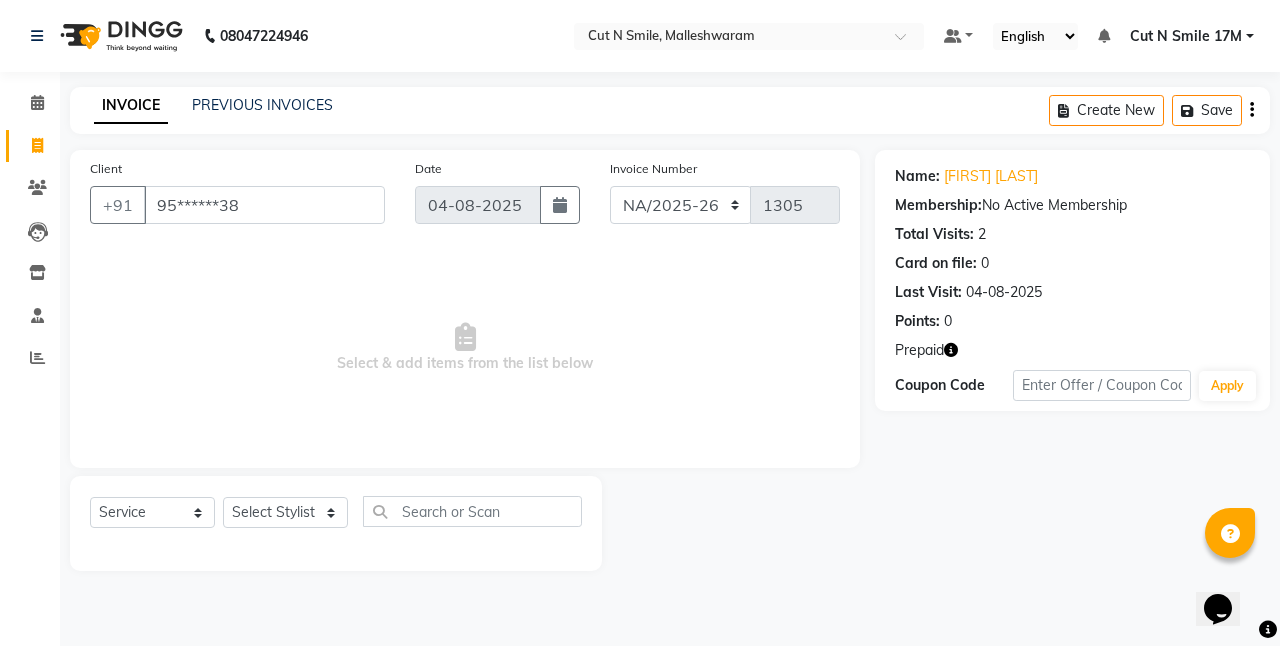 click 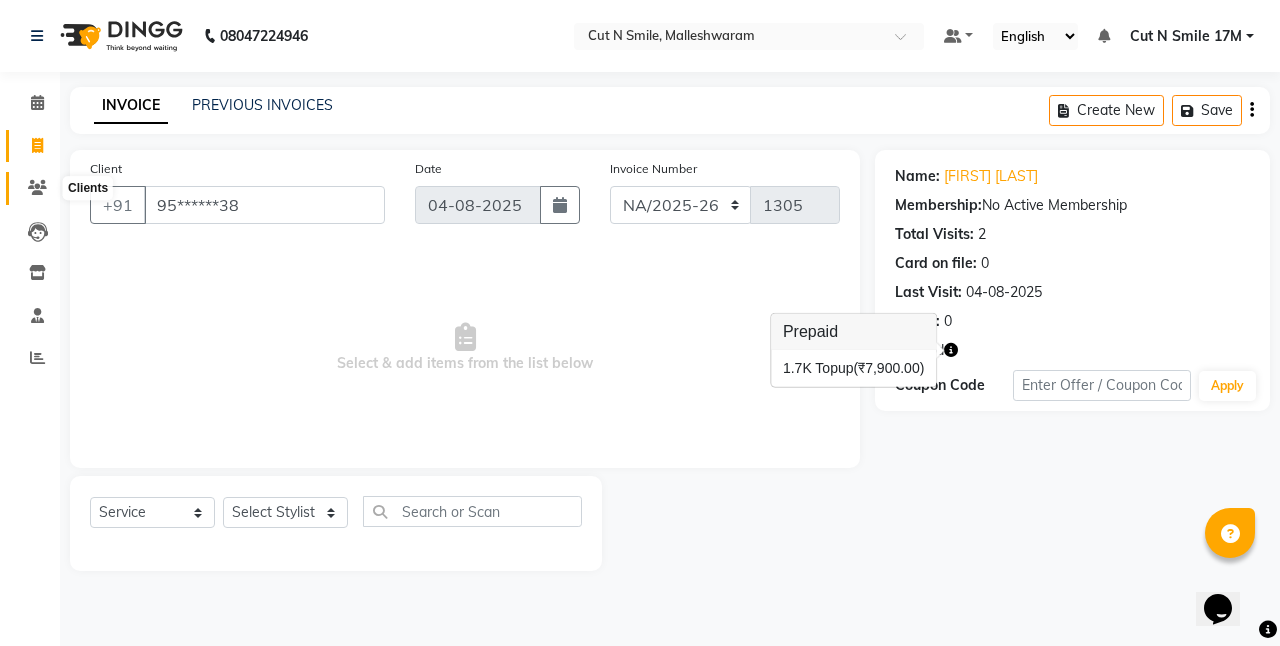 click 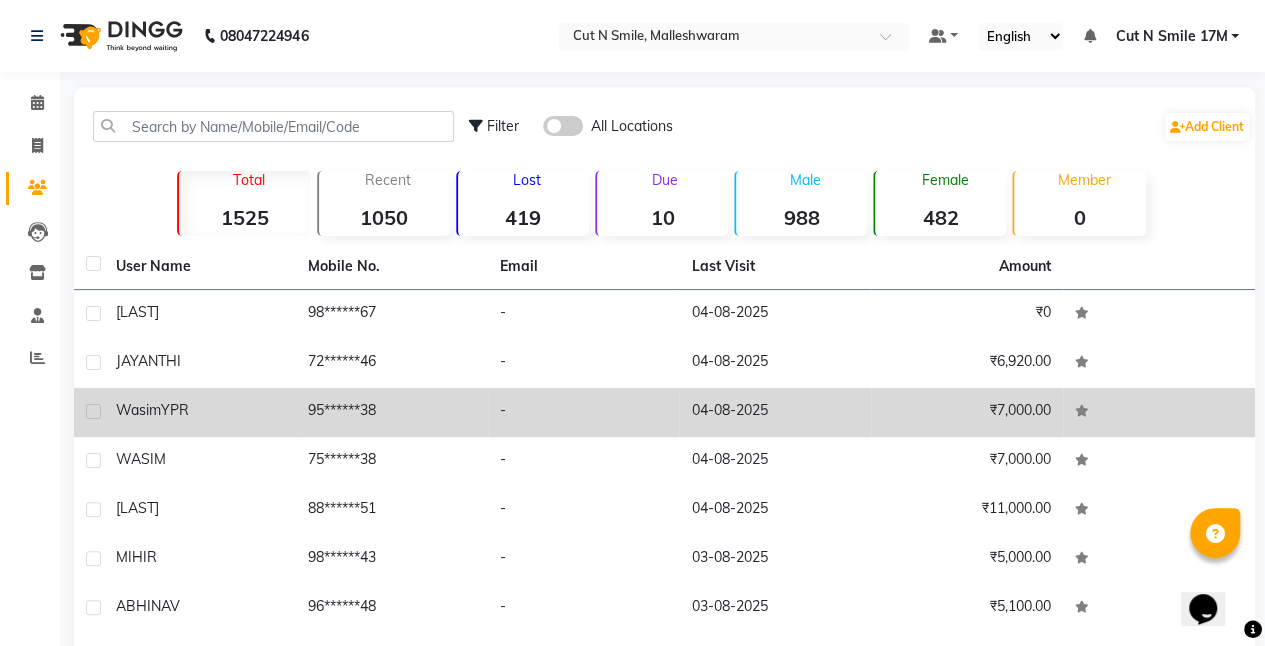 click on "95******38" 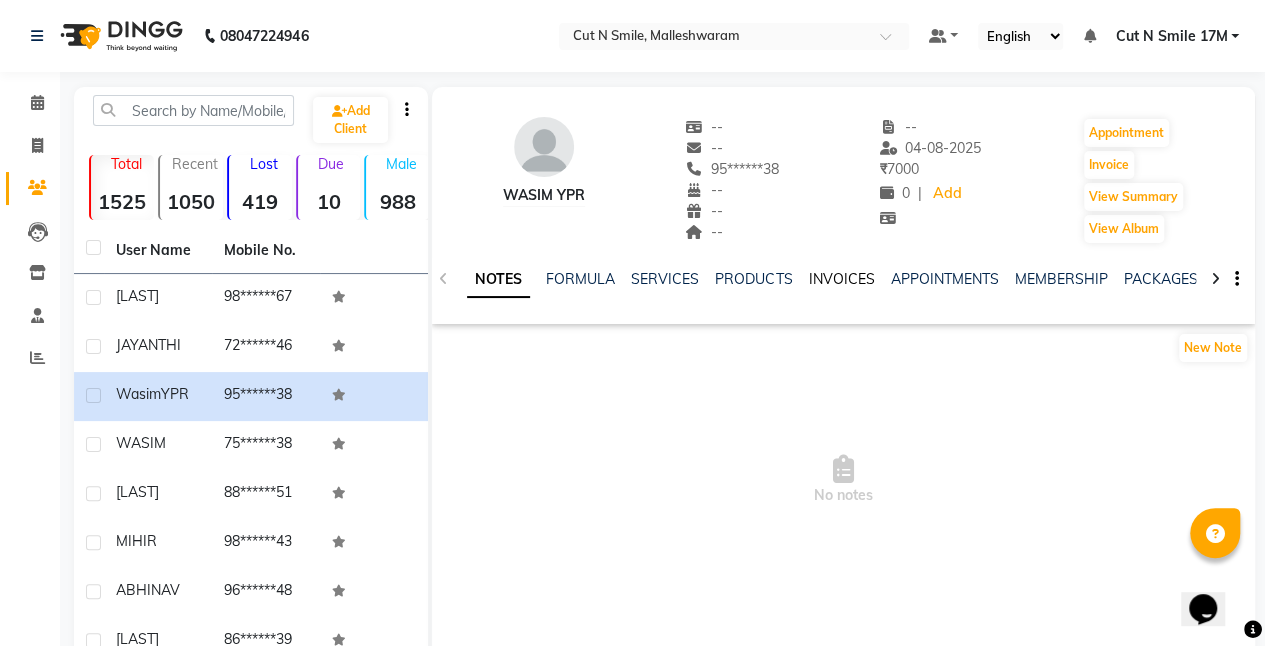 click on "INVOICES" 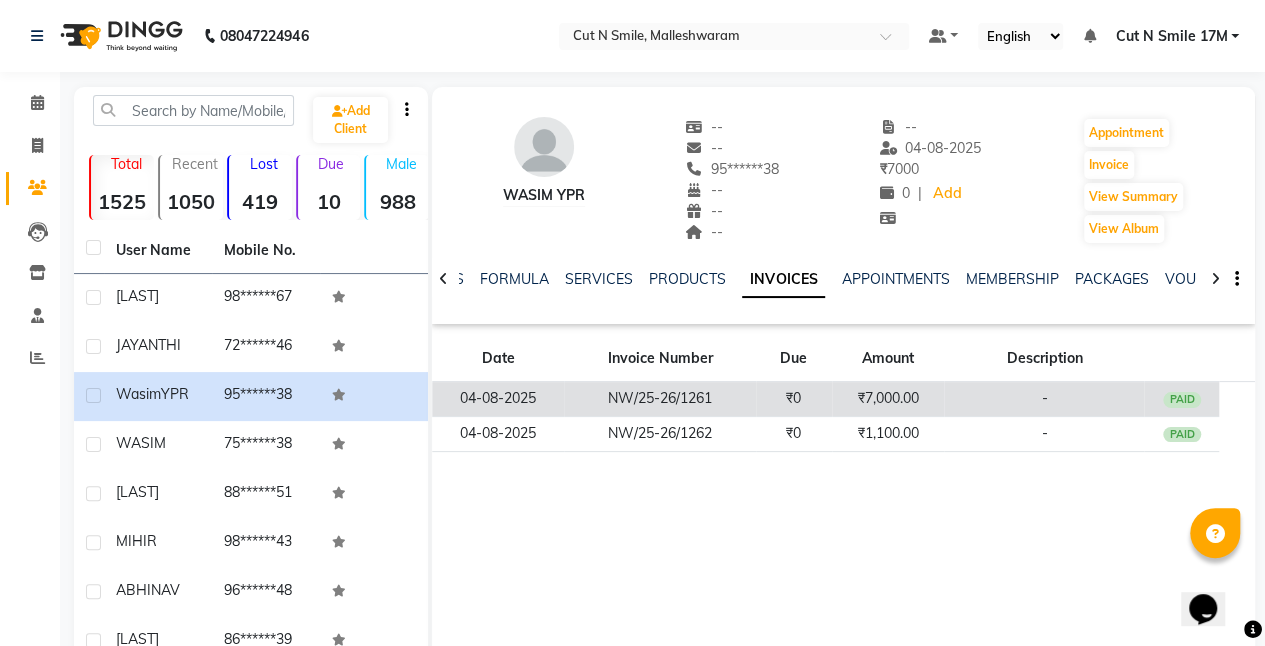 click on "₹7,000.00" 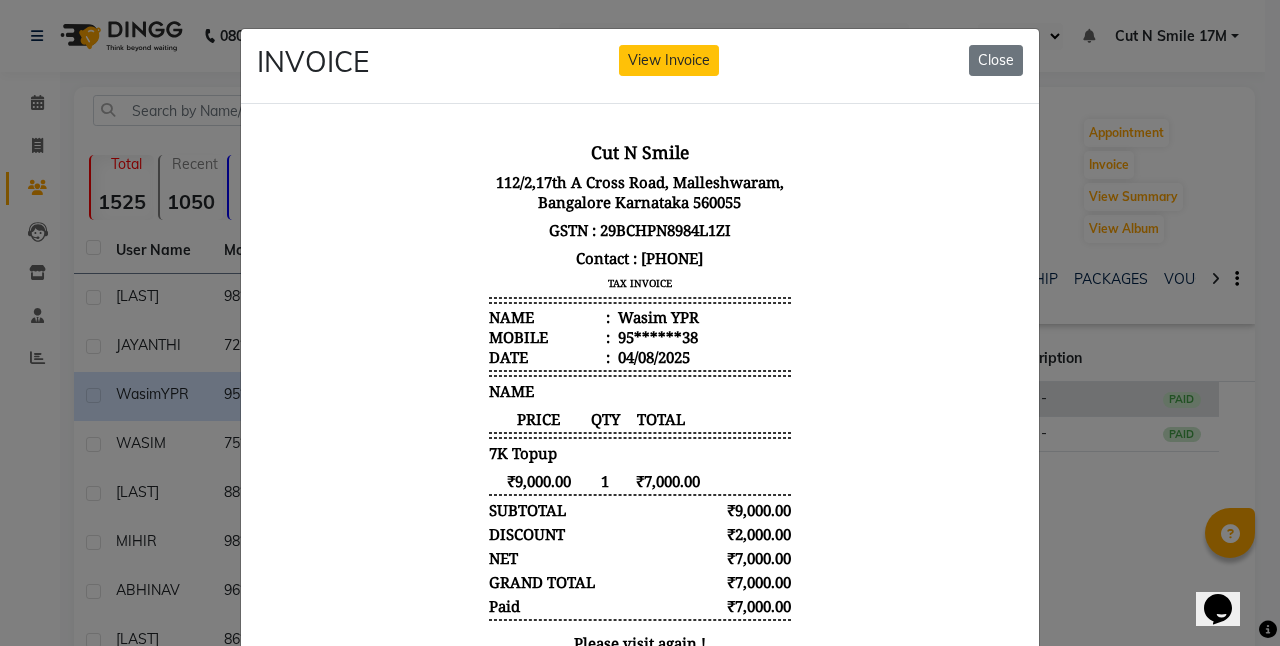scroll, scrollTop: 0, scrollLeft: 0, axis: both 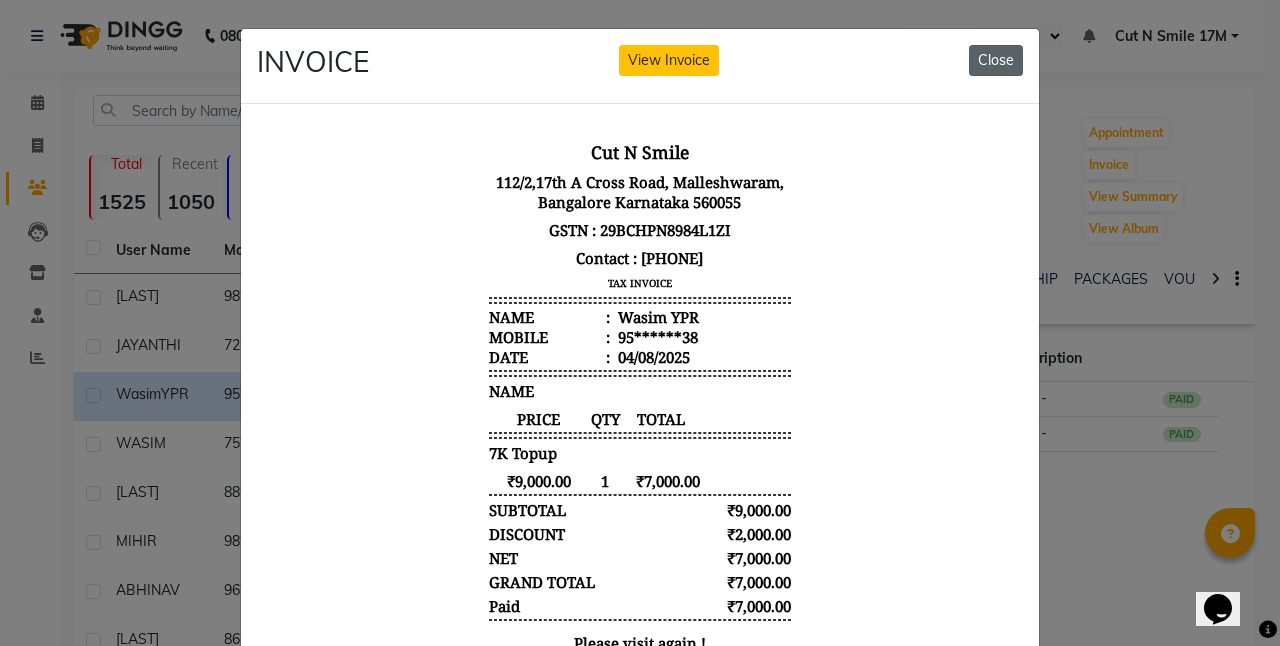 click on "Close" 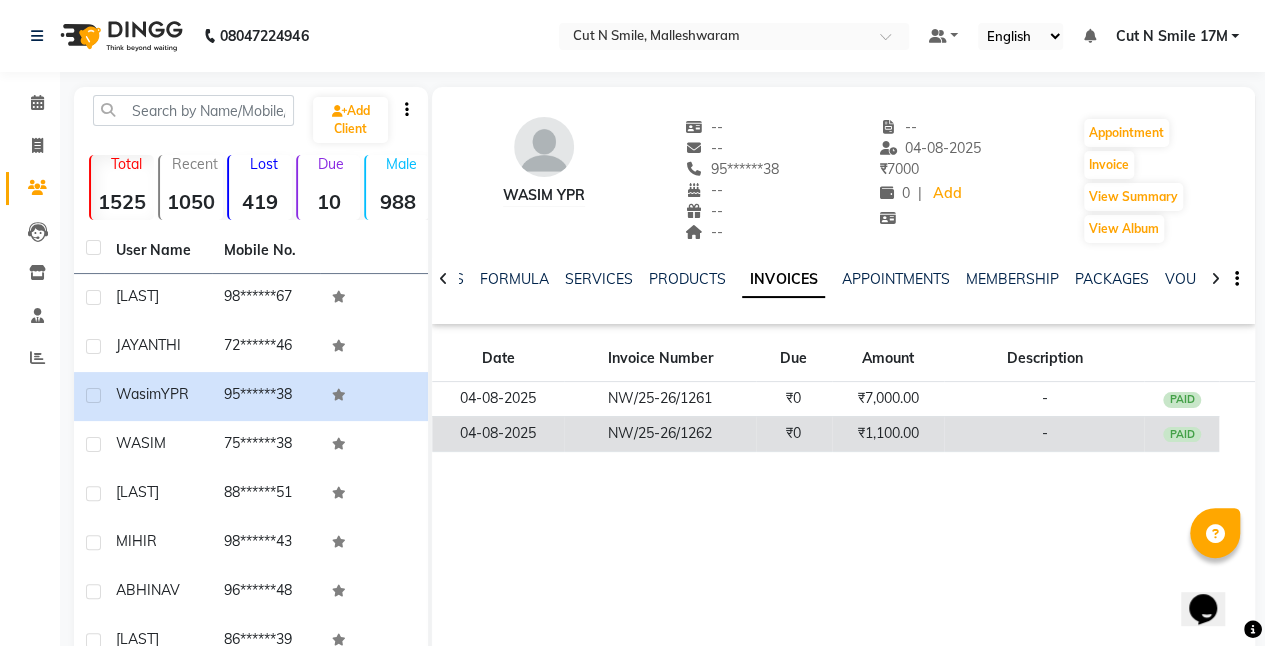 click on "₹1,100.00" 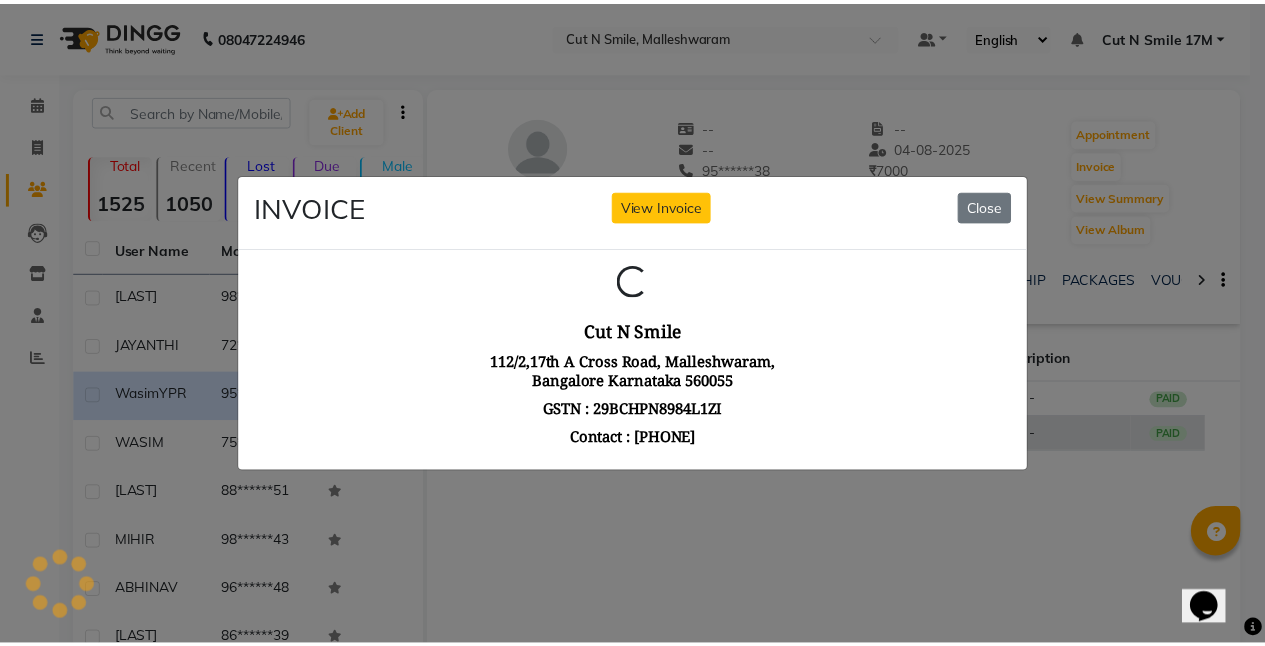scroll, scrollTop: 0, scrollLeft: 0, axis: both 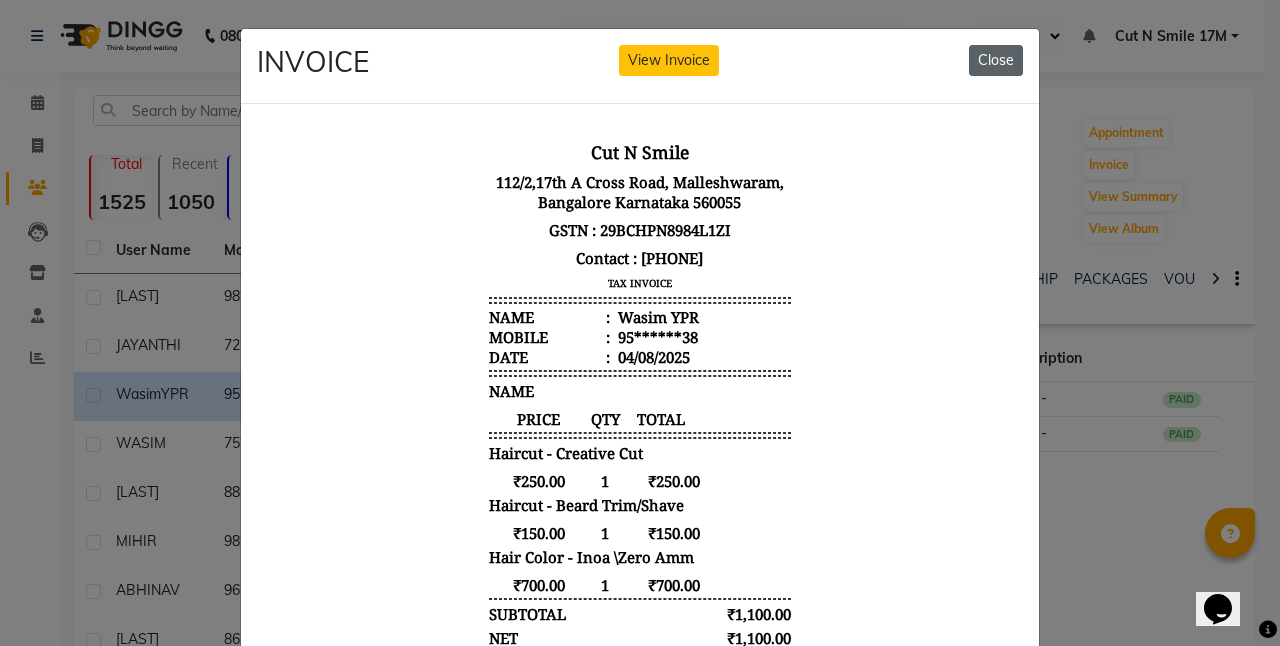 click on "Close" 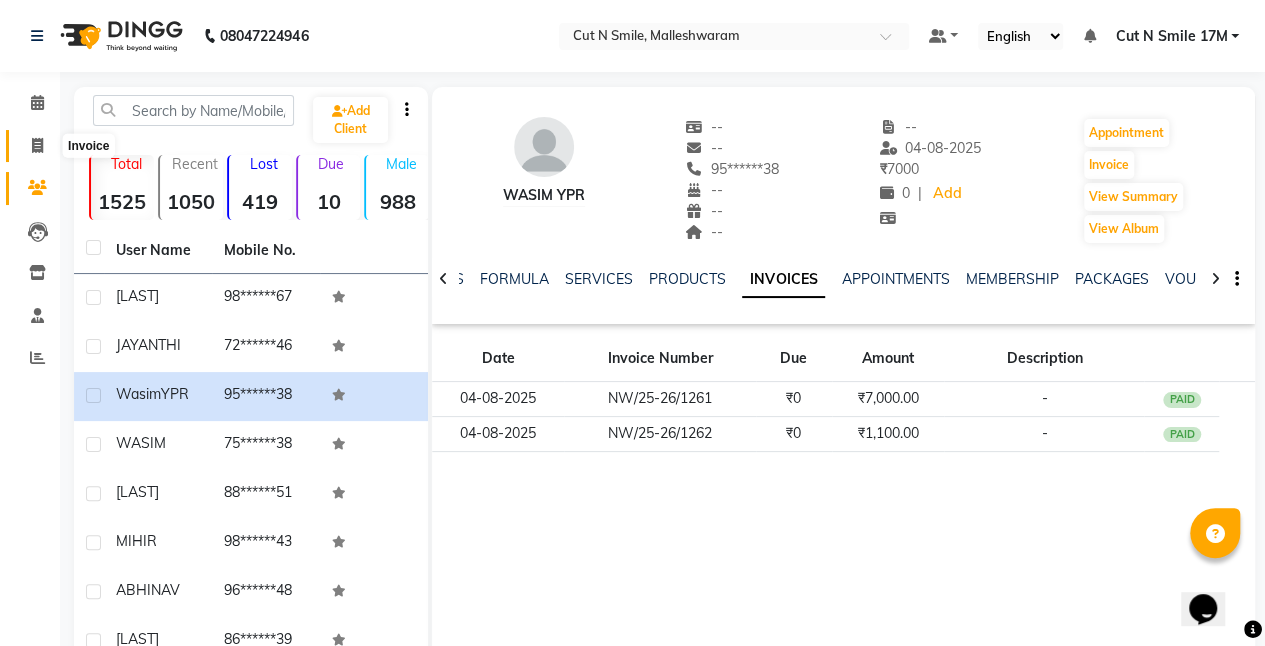 click 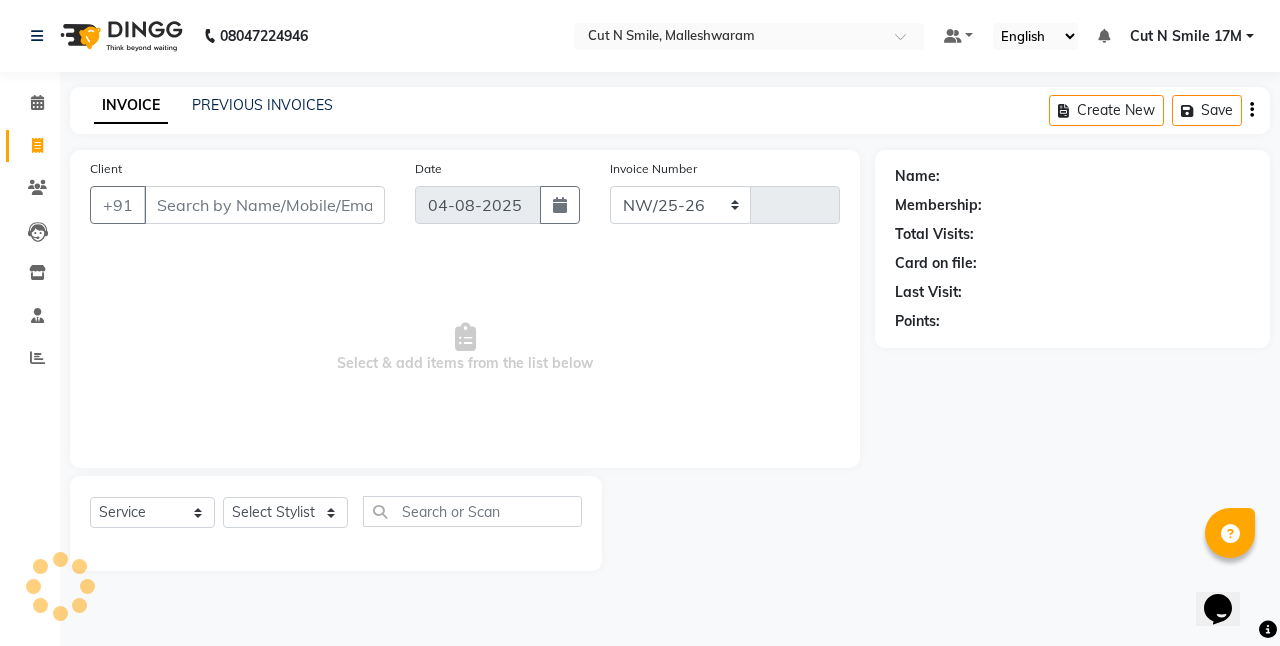 select on "7223" 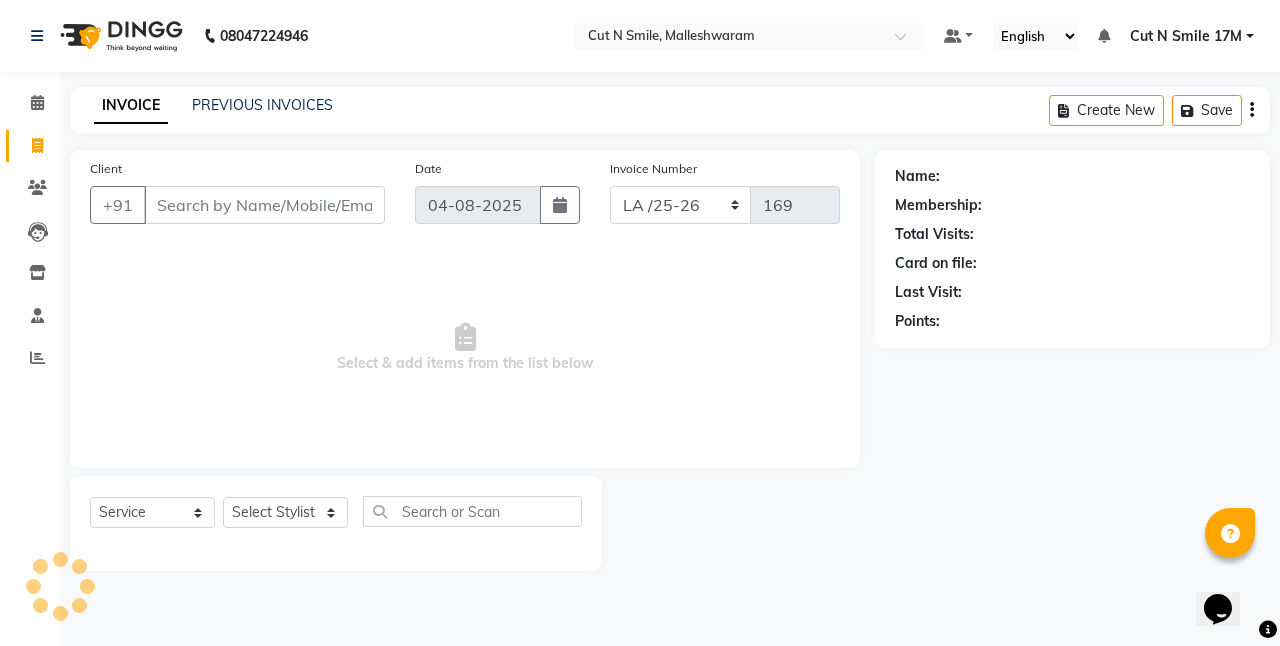 click on "Client" at bounding box center [264, 205] 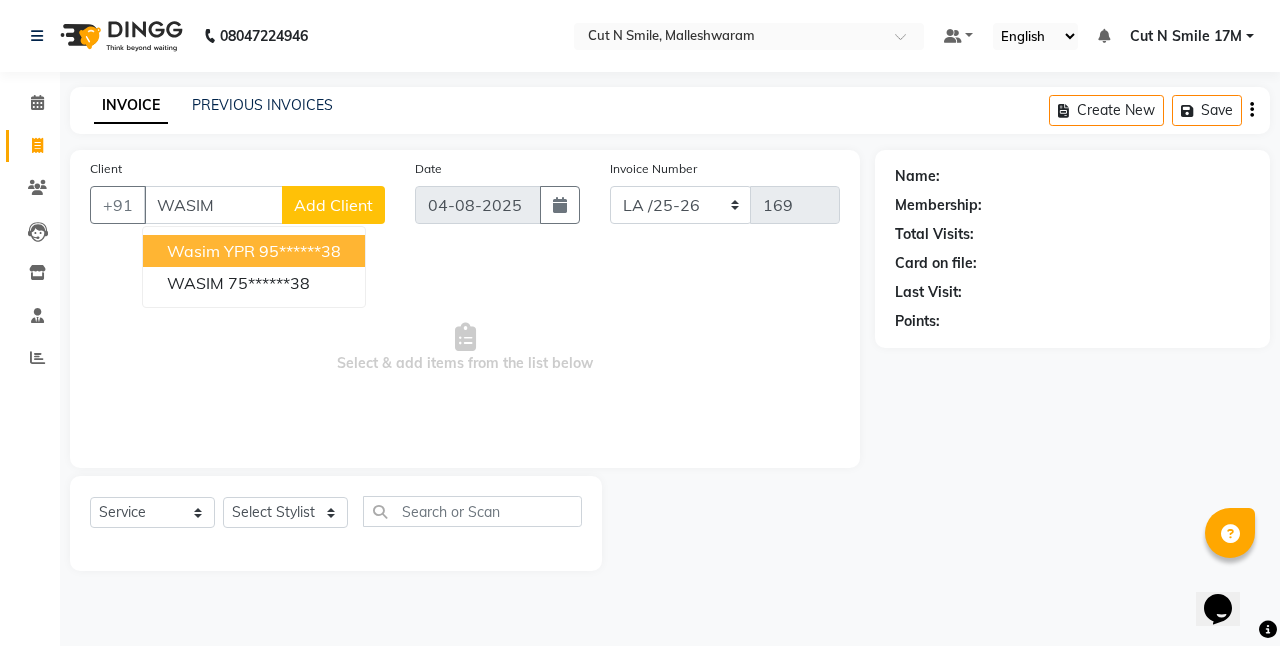 click on "95******38" at bounding box center (300, 251) 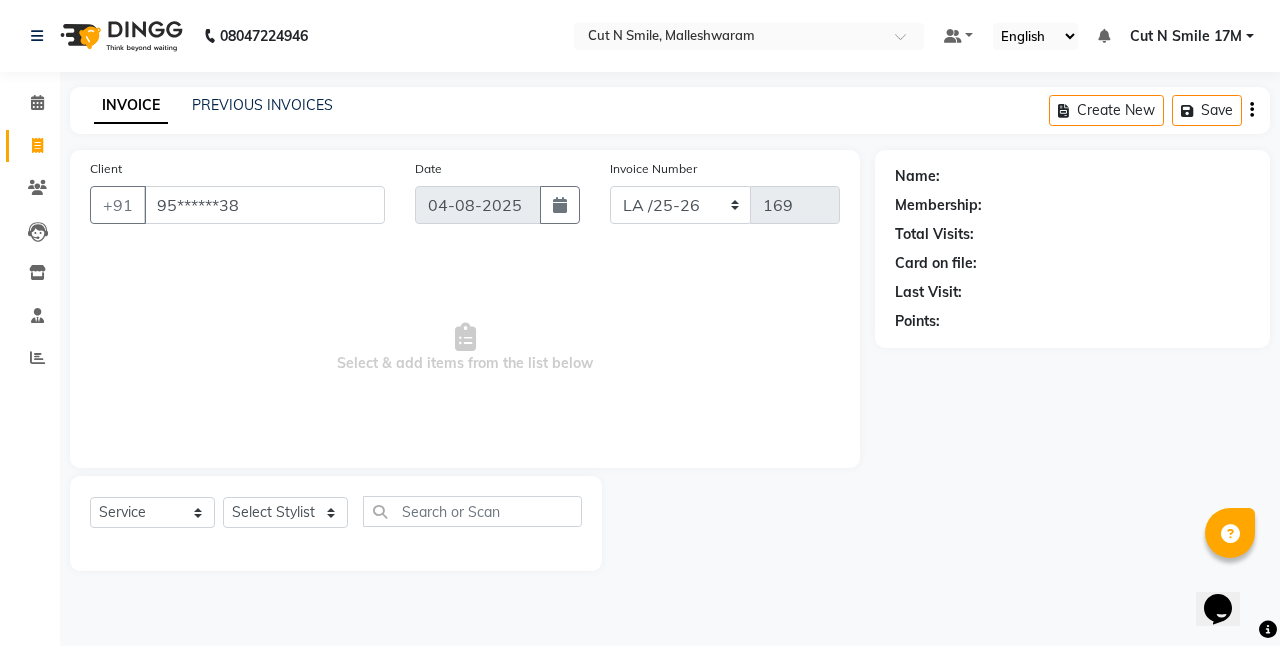 type on "95******38" 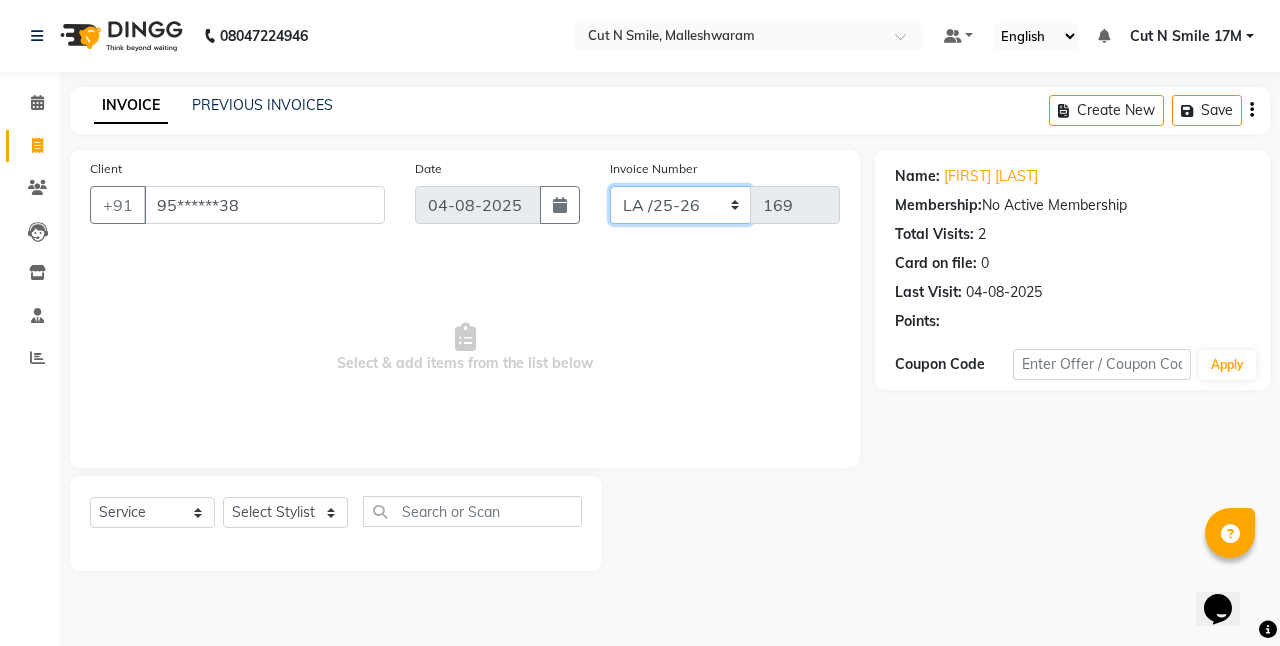 drag, startPoint x: 658, startPoint y: 205, endPoint x: 654, endPoint y: 217, distance: 12.649111 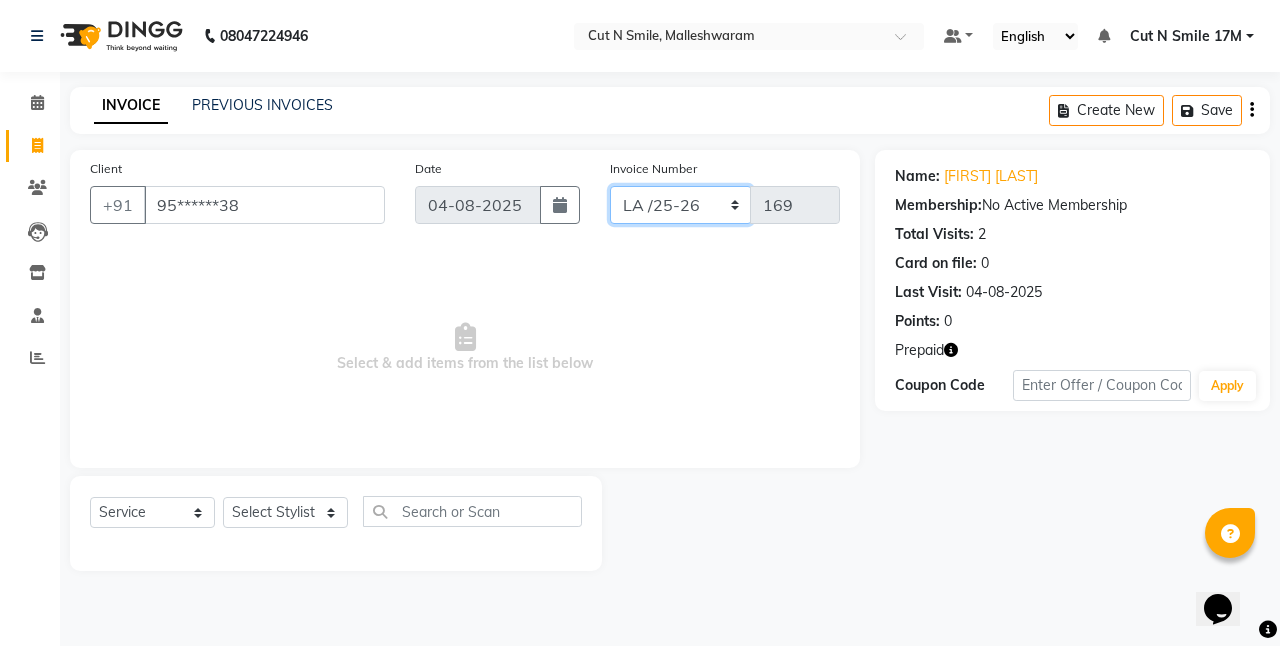 select on "7225" 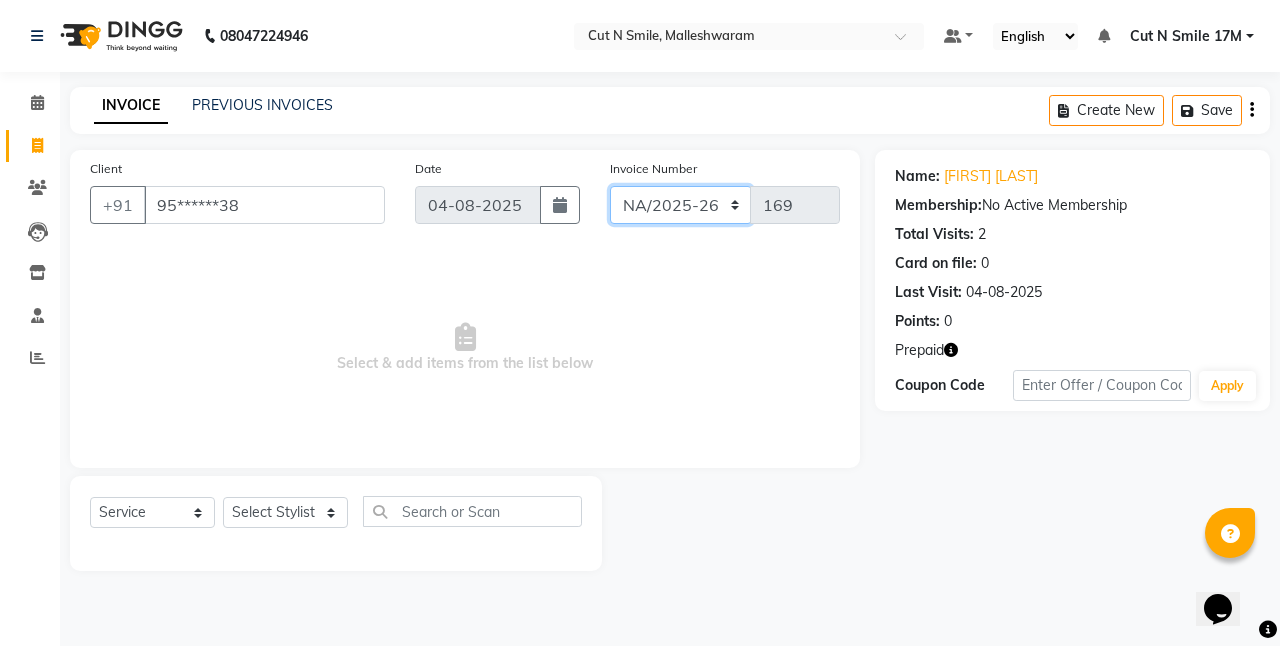 click on "NW/25-26 SW/2025-26 NA/2025-26 VN/25-26 LA /25-26" 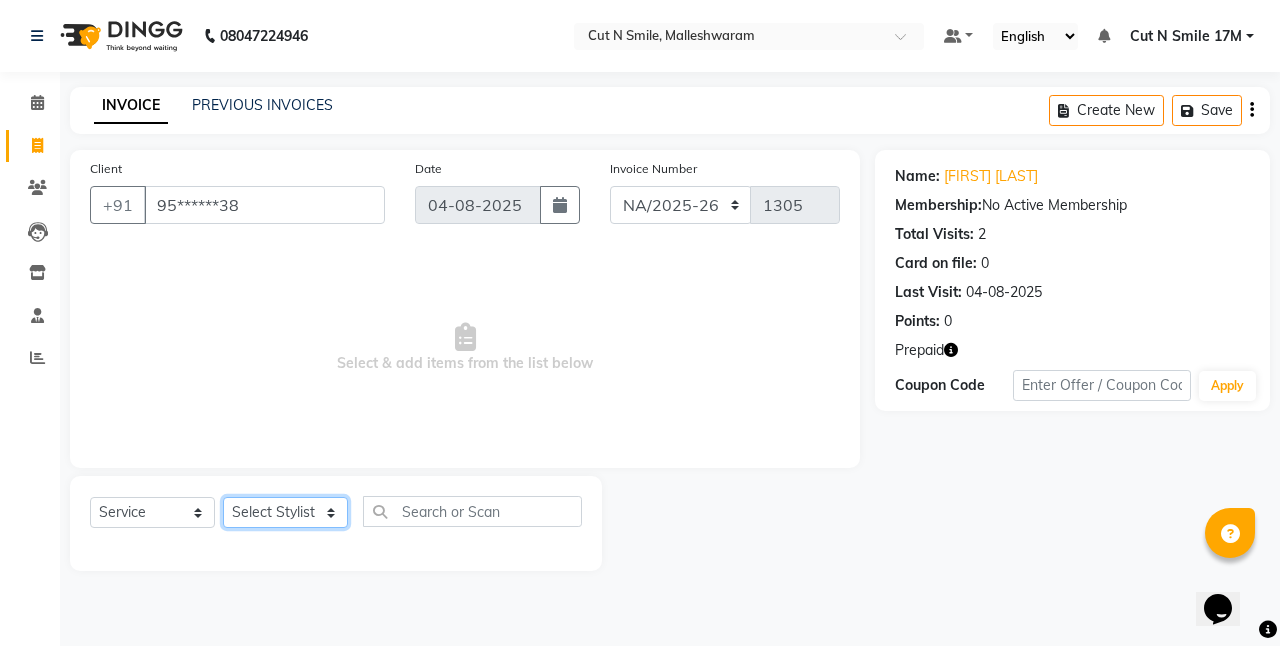 click on "Select Stylist Aarif 17M Adnan 9M Ajim 17M  Ali 17M Ali ML Alim ML Anjali 17M Armaan 17M Armaan 17O Arshad 17O Asahika ML Babbu ML  Cena 17M Chandrika 9M CNS 17 Malleshwaram CNS 9 Malleshwaram CNS Mahalakshmi Layout Cut N Smile 17O Deena 9M Dharani 17M  Fahim 9M Firoz ML Ganesh 9M Ganga 9M Govind ML Jessy 17M Madhu Thakur 17O Manjunath 17M Meena ML Mercy ML Mohammed 17M Monika 17M Mosim ML Nabijan 9M Nagrathna 9M Naveed 17M Pankaj 17M  Pavan Pavithra 9M Prashanth 9M Raghu 17M Rahil 9M Rajan ML Raju 9M Ranjith 9M Raza Raza 17M Riyaz 17O Sandeep 9M Sangeetha 17M Shakeel 17ML Shakir ML Shameem 17M Sharafath ML Sharanya  Sharanya ML SHubham 17M Sopna ML Sushila Suvarna 17M Tanjua 9M Teja 17M Tofeek 9M Tulsi 17O Viresh 17M Vishal 17M Vishal Bhatti 17O  Wasim ML" 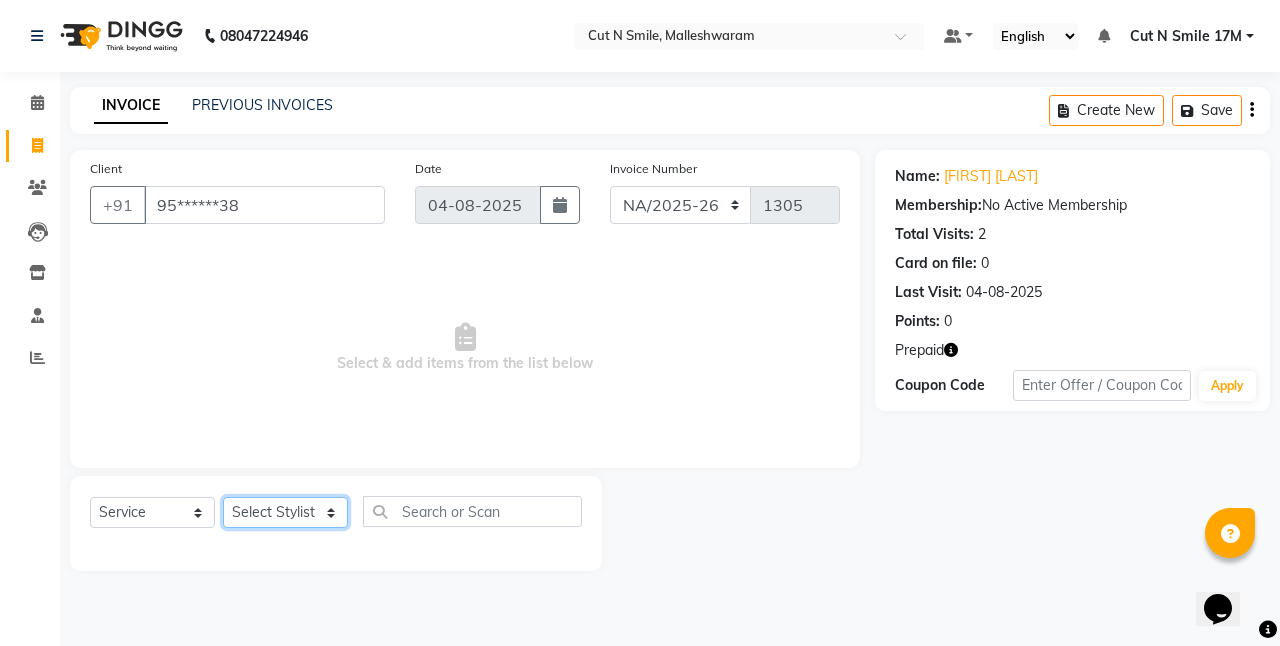 select on "60630" 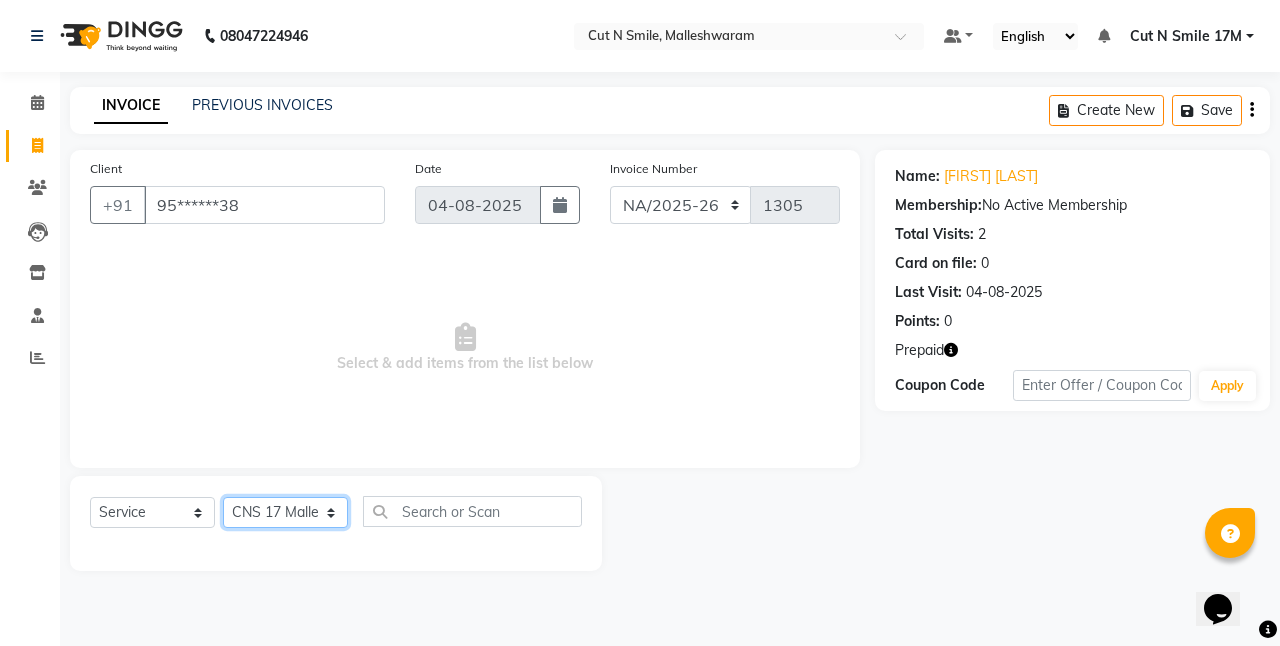 click on "Select Stylist Aarif 17M Adnan 9M Ajim 17M  Ali 17M Ali ML Alim ML Anjali 17M Armaan 17M Armaan 17O Arshad 17O Asahika ML Babbu ML  Cena 17M Chandrika 9M CNS 17 Malleshwaram CNS 9 Malleshwaram CNS Mahalakshmi Layout Cut N Smile 17O Deena 9M Dharani 17M  Fahim 9M Firoz ML Ganesh 9M Ganga 9M Govind ML Jessy 17M Madhu Thakur 17O Manjunath 17M Meena ML Mercy ML Mohammed 17M Monika 17M Mosim ML Nabijan 9M Nagrathna 9M Naveed 17M Pankaj 17M  Pavan Pavithra 9M Prashanth 9M Raghu 17M Rahil 9M Rajan ML Raju 9M Ranjith 9M Raza Raza 17M Riyaz 17O Sandeep 9M Sangeetha 17M Shakeel 17ML Shakir ML Shameem 17M Sharafath ML Sharanya  Sharanya ML SHubham 17M Sopna ML Sushila Suvarna 17M Tanjua 9M Teja 17M Tofeek 9M Tulsi 17O Viresh 17M Vishal 17M Vishal Bhatti 17O  Wasim ML" 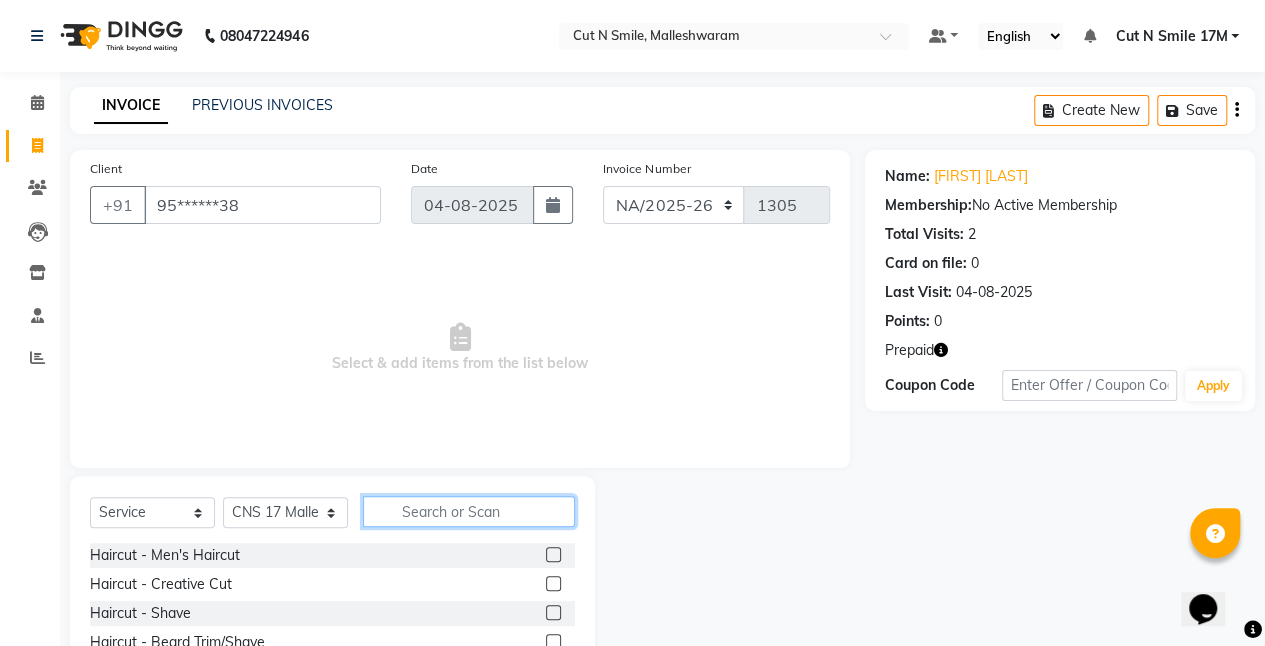 click 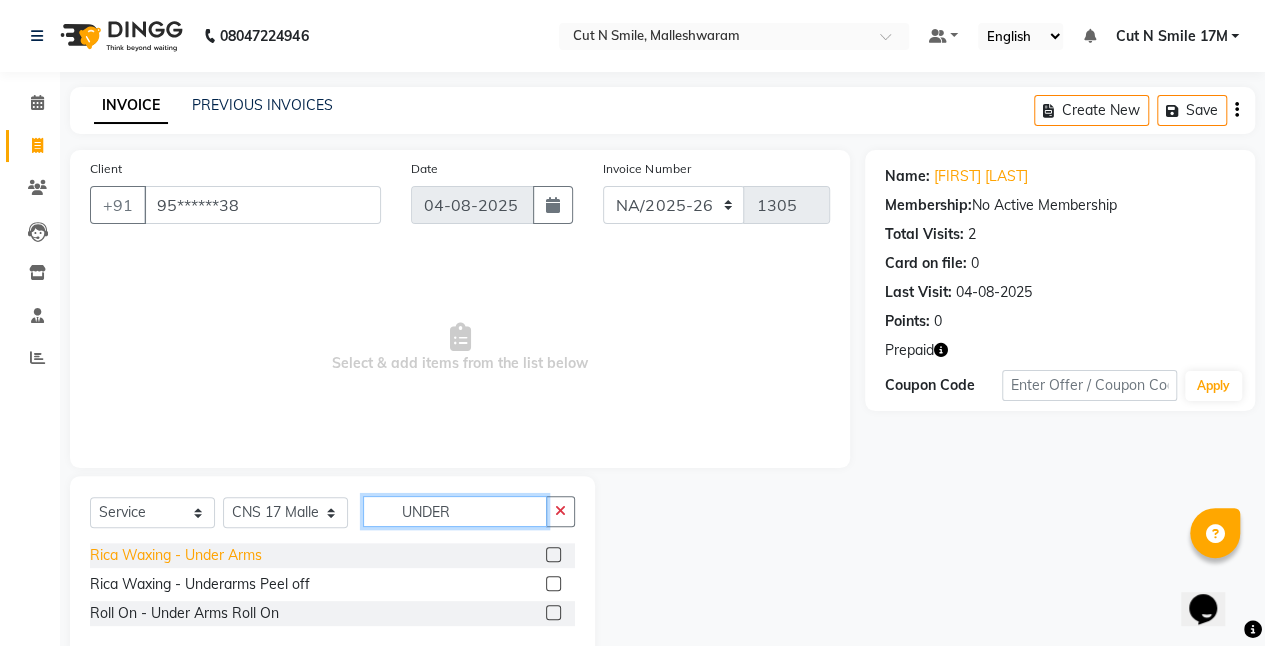 type on "UNDER" 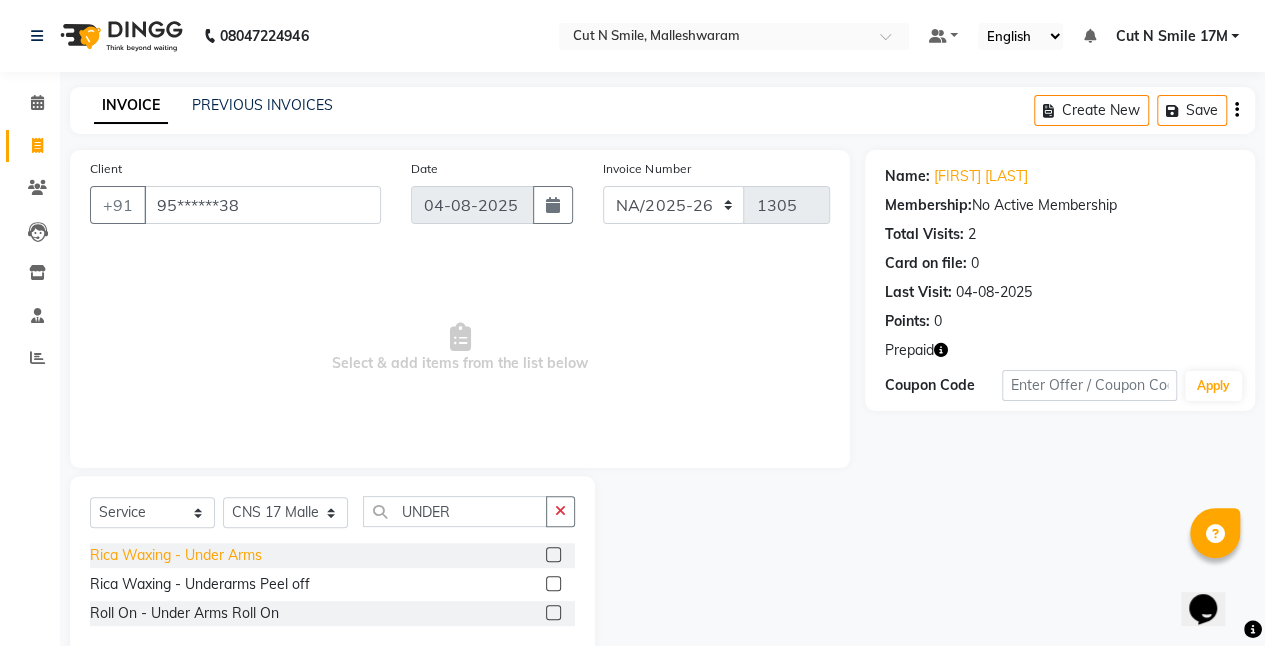click on "Rica Waxing - Under Arms" 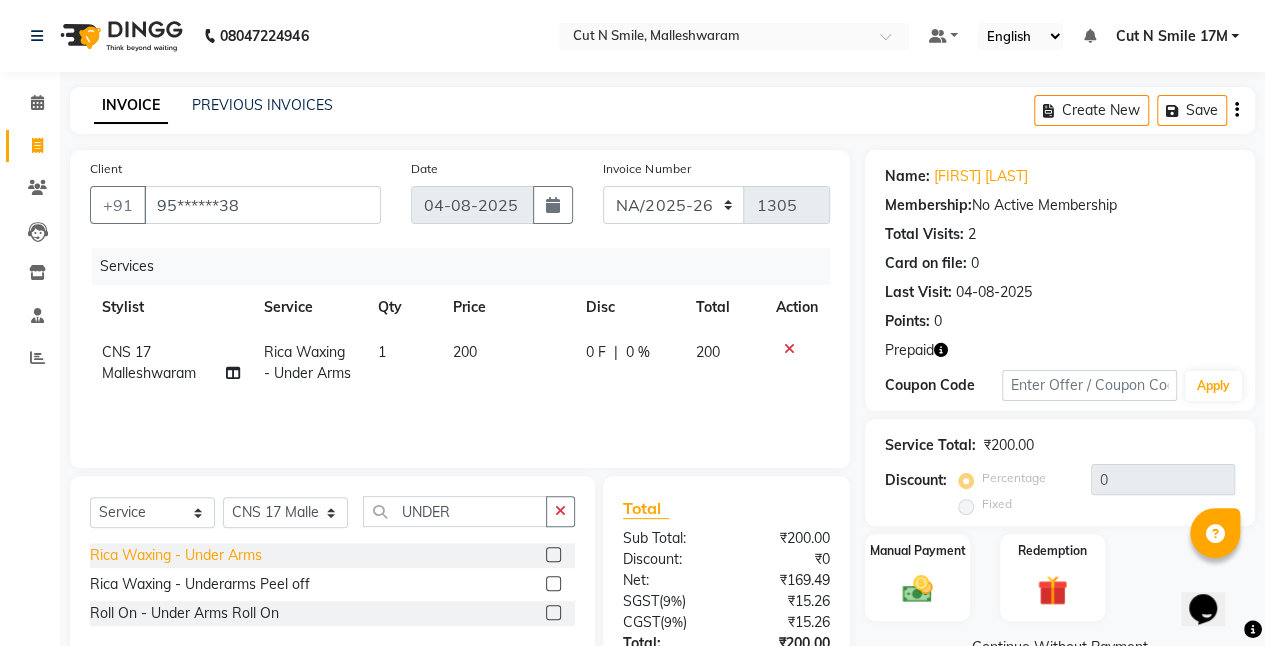 click on "Rica Waxing - Under Arms" 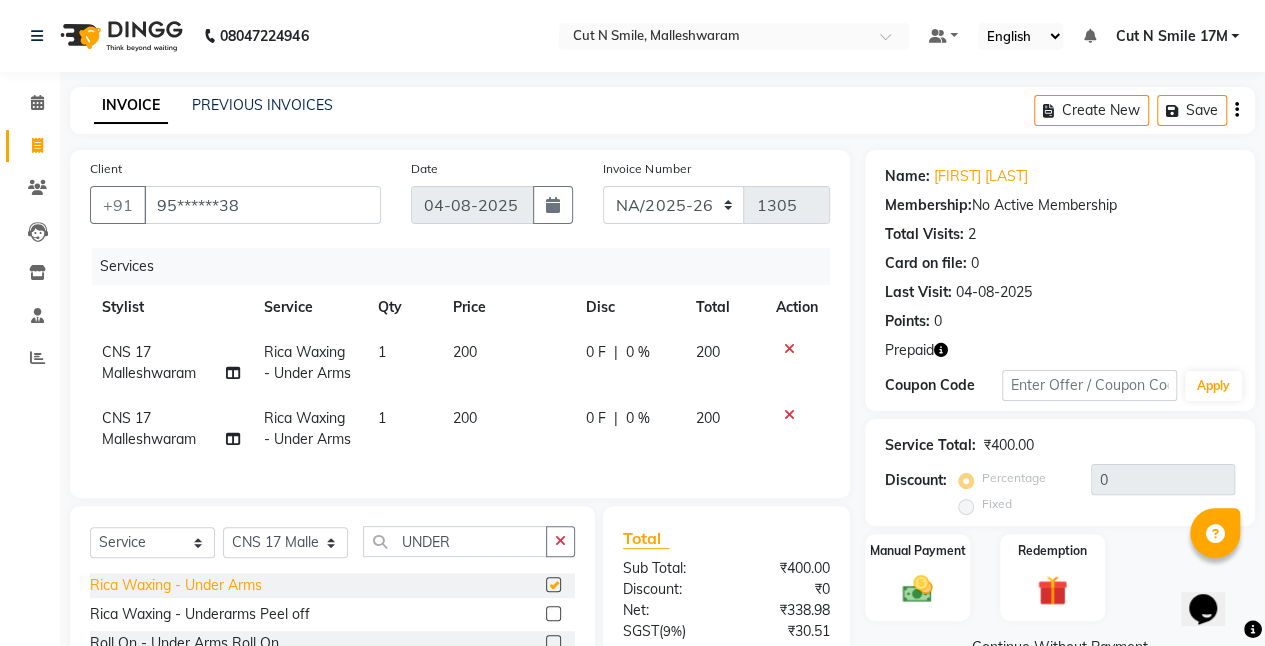 checkbox on "false" 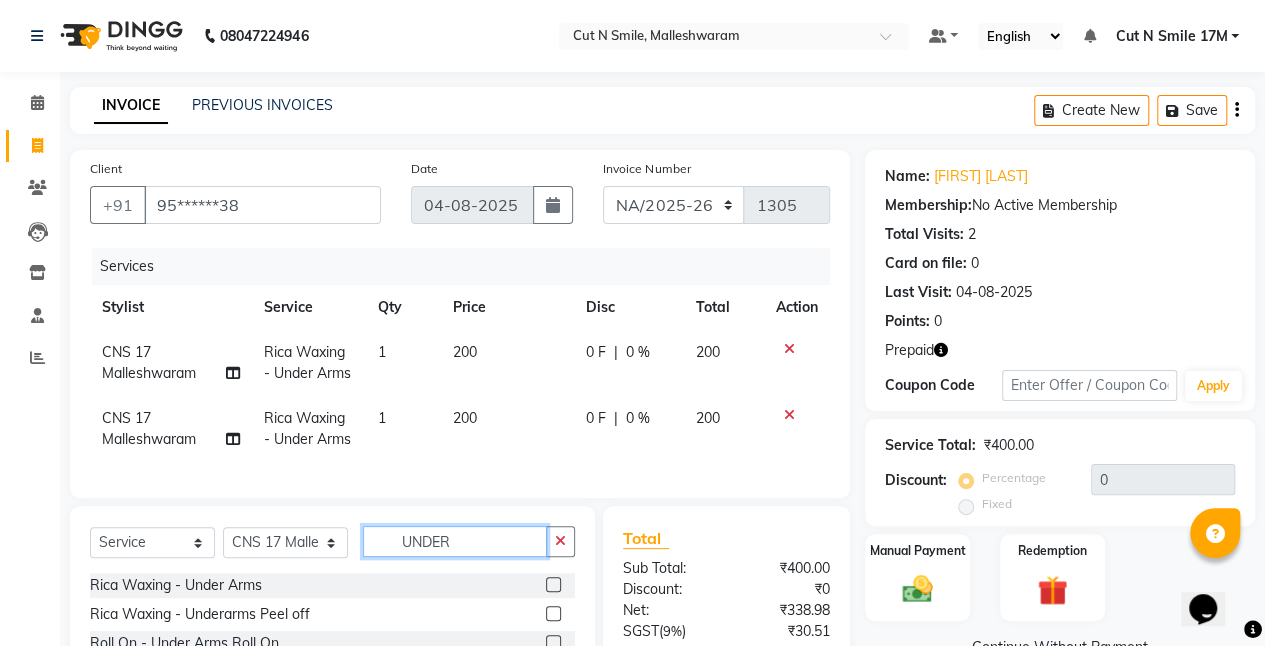 drag, startPoint x: 486, startPoint y: 551, endPoint x: 261, endPoint y: 519, distance: 227.26416 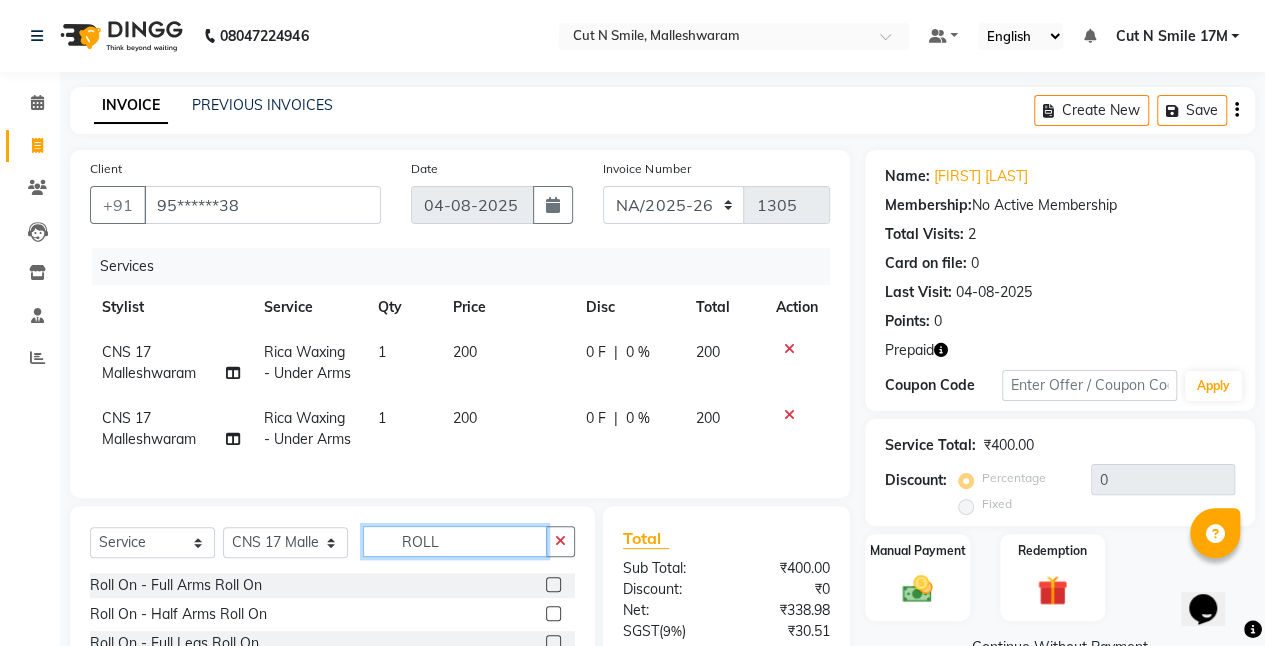 scroll, scrollTop: 200, scrollLeft: 0, axis: vertical 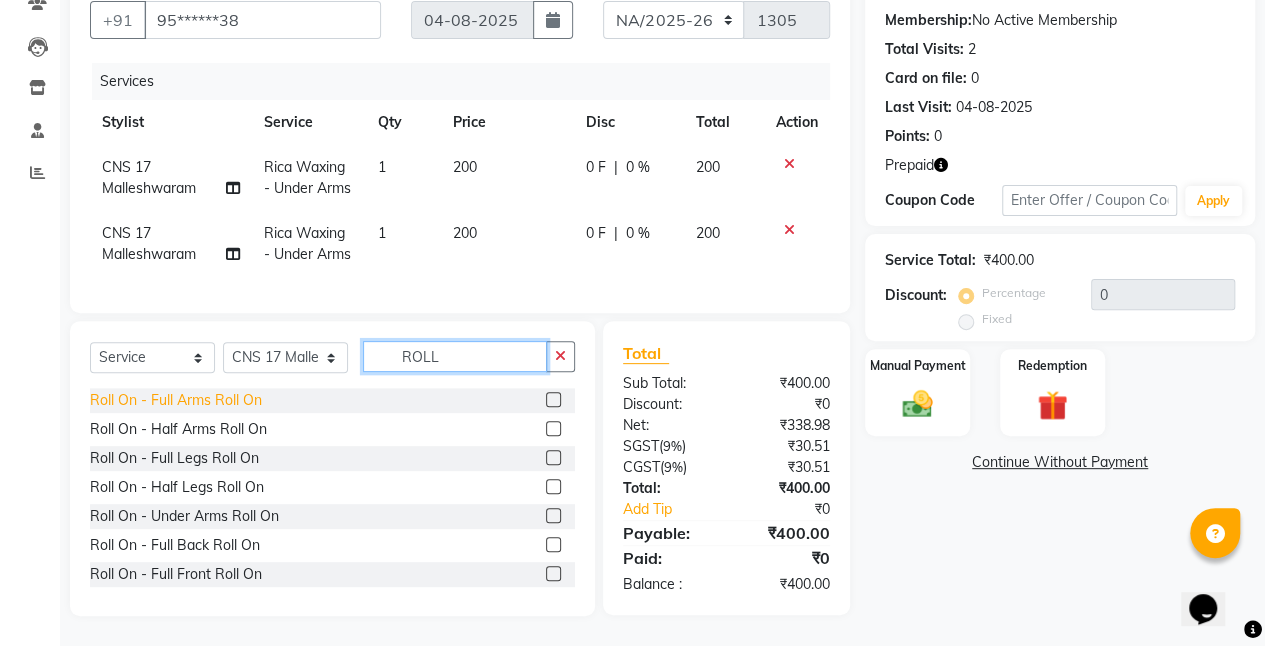 type on "ROLL" 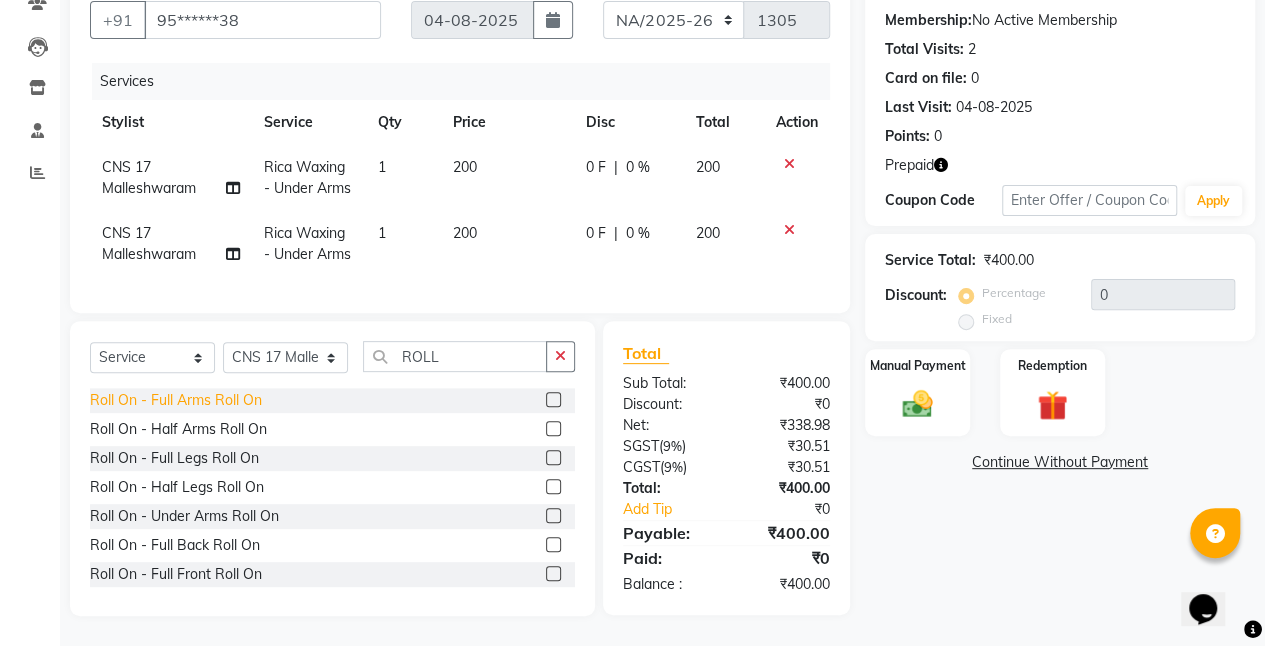 click on "Roll On  - Full Arms Roll On" 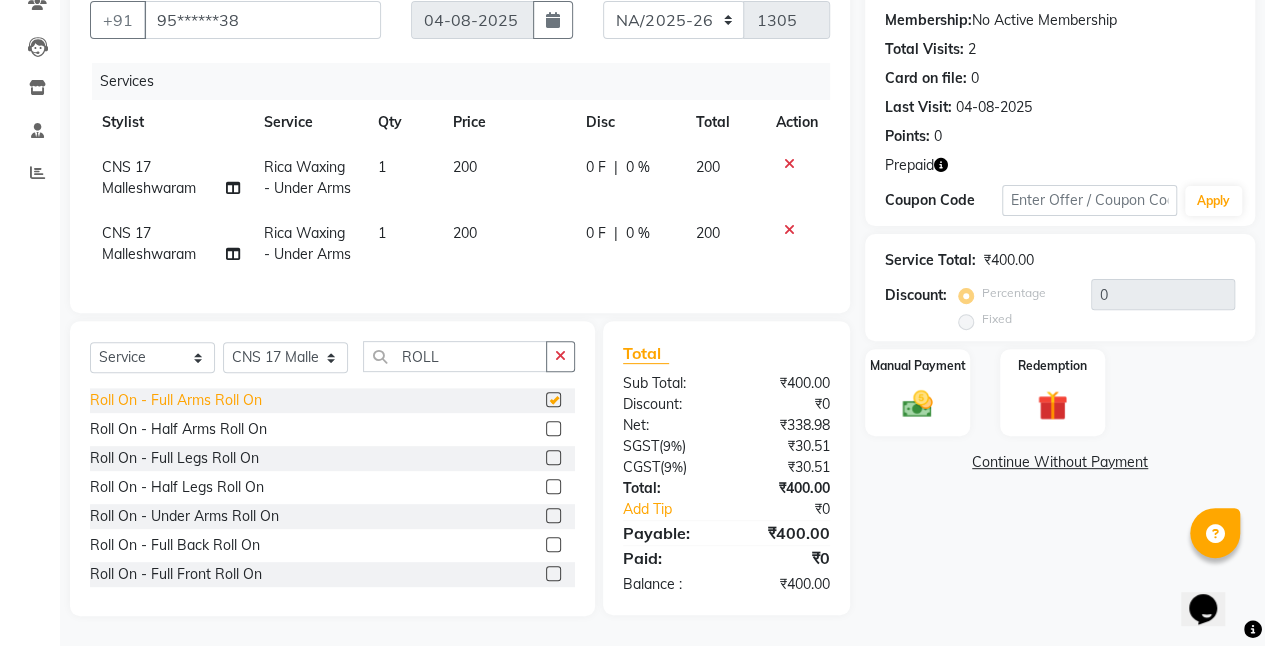 checkbox on "false" 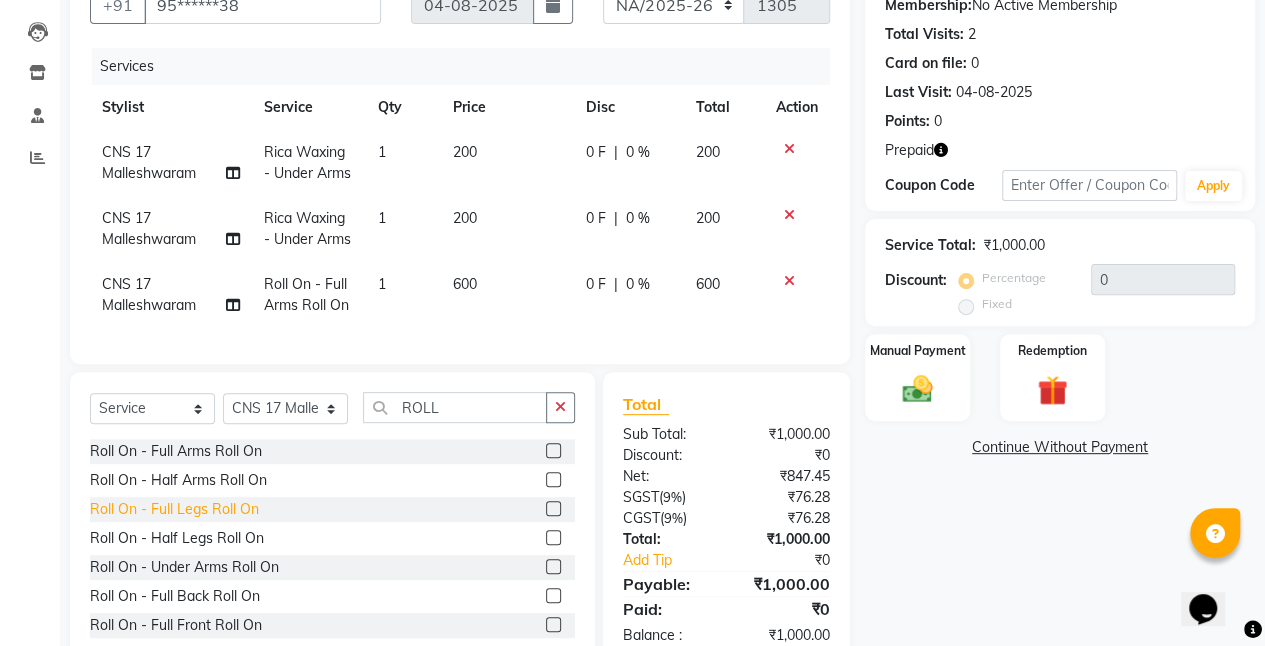 click on "Roll On  - Full Legs Roll On" 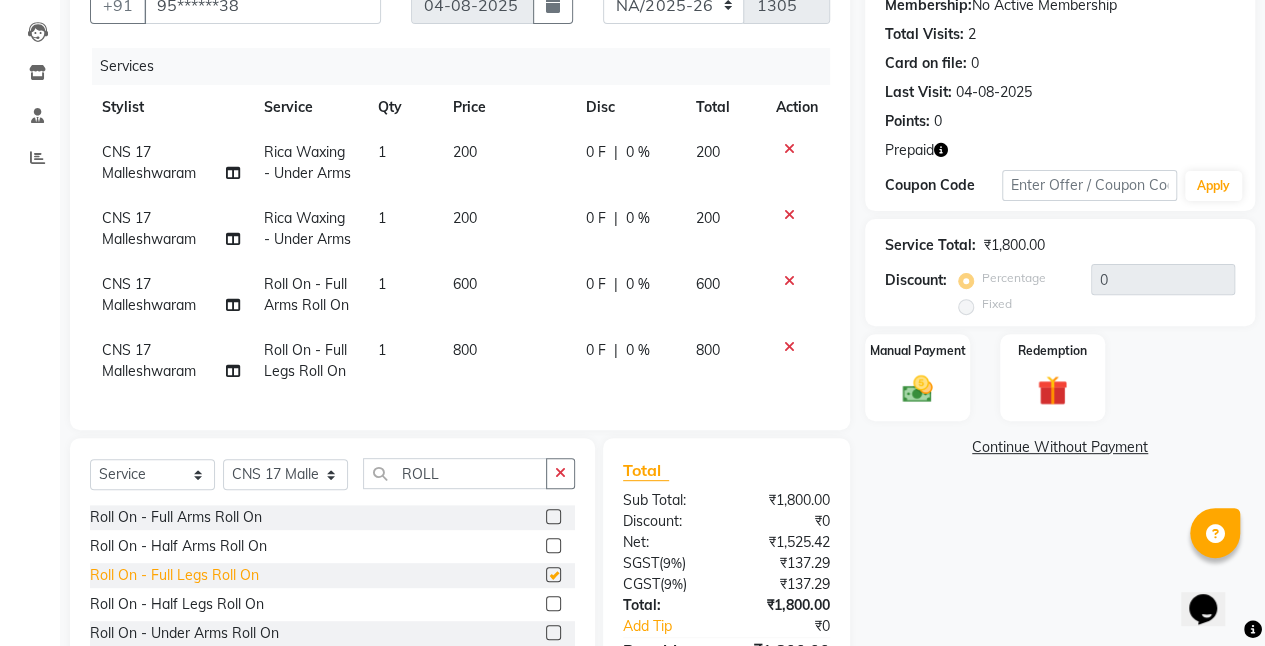 checkbox on "false" 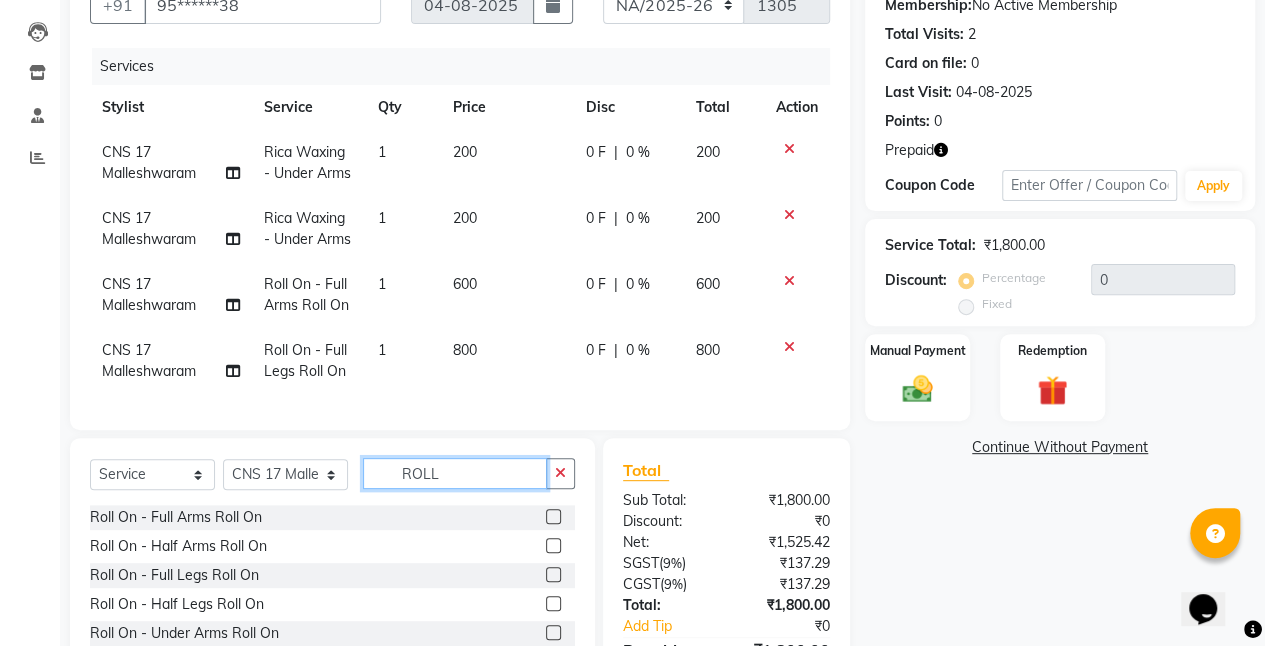 drag, startPoint x: 482, startPoint y: 491, endPoint x: 318, endPoint y: 457, distance: 167.48732 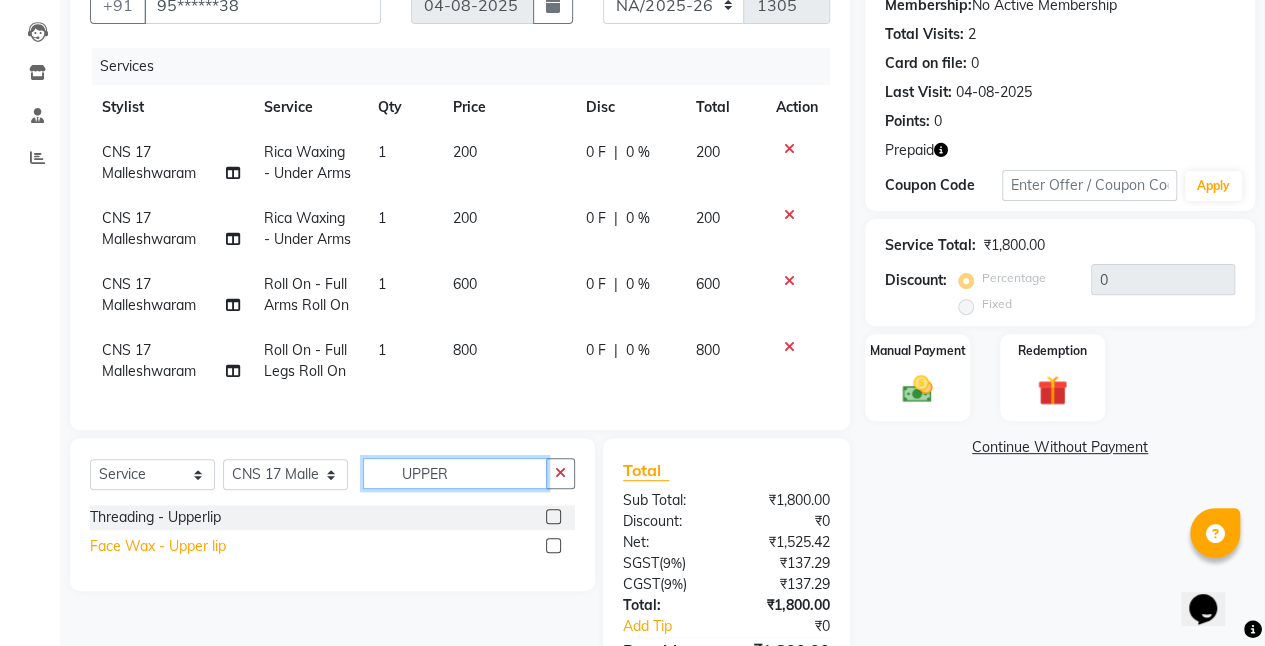 type on "UPPER" 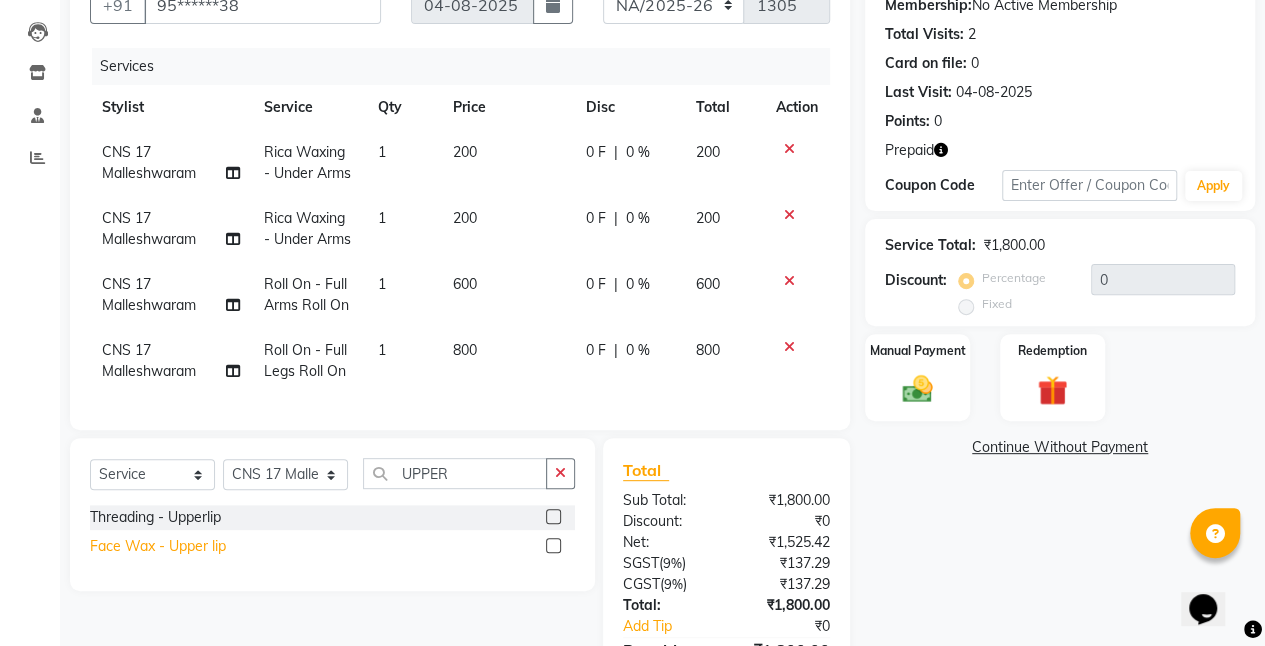 click on "Face Wax  - Upper lip" 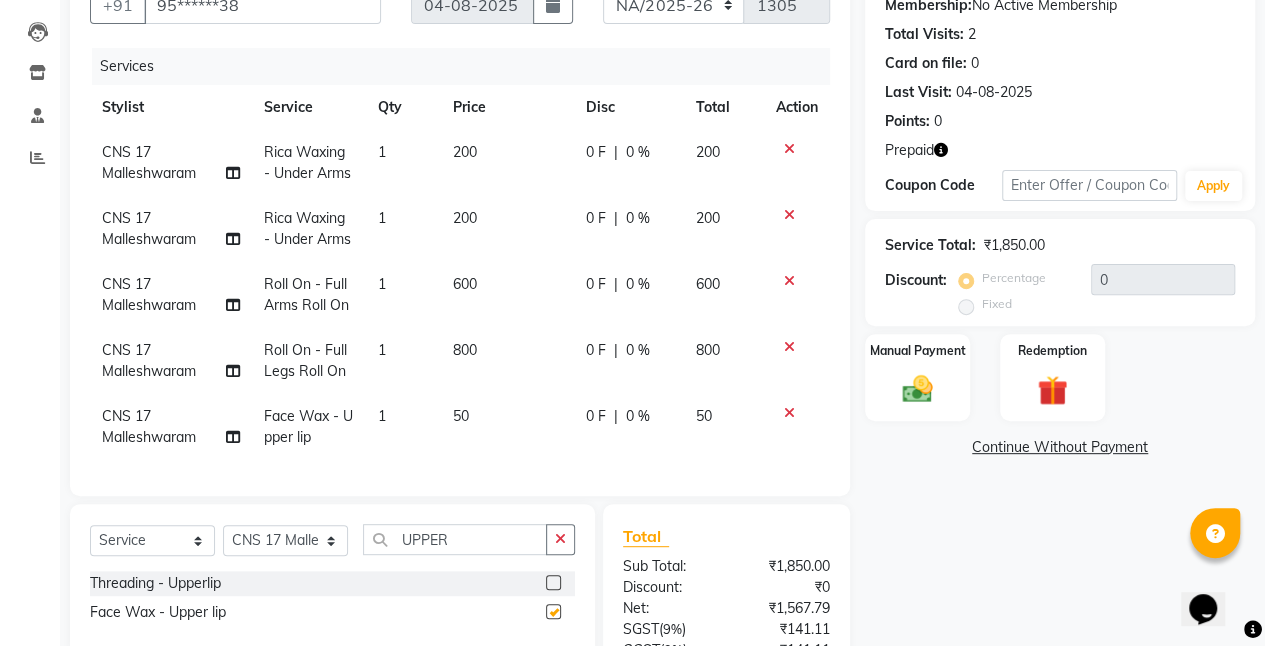 checkbox on "false" 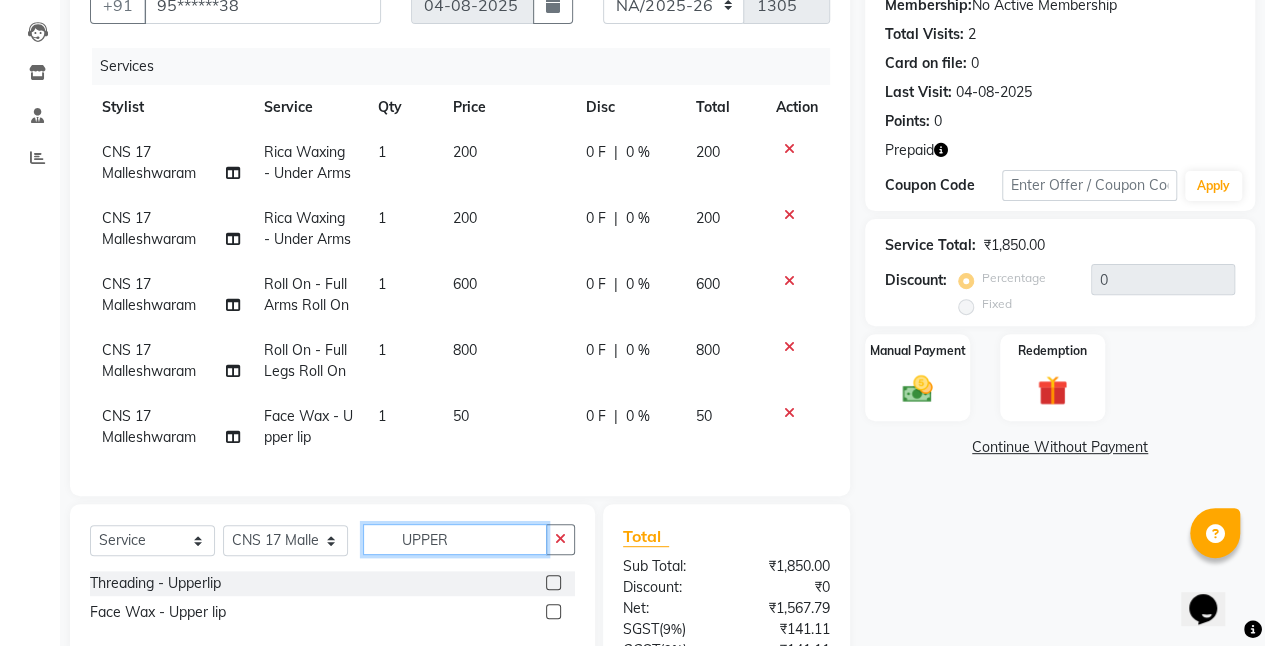 drag, startPoint x: 478, startPoint y: 561, endPoint x: 220, endPoint y: 515, distance: 262.0687 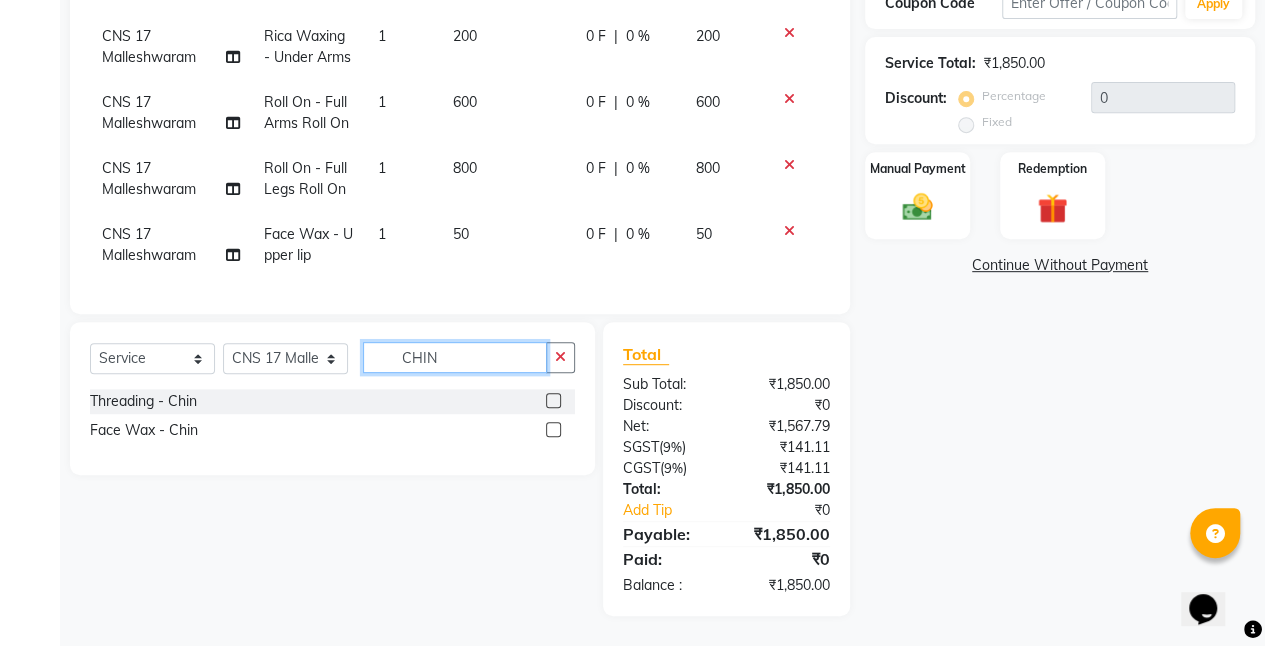 scroll, scrollTop: 396, scrollLeft: 0, axis: vertical 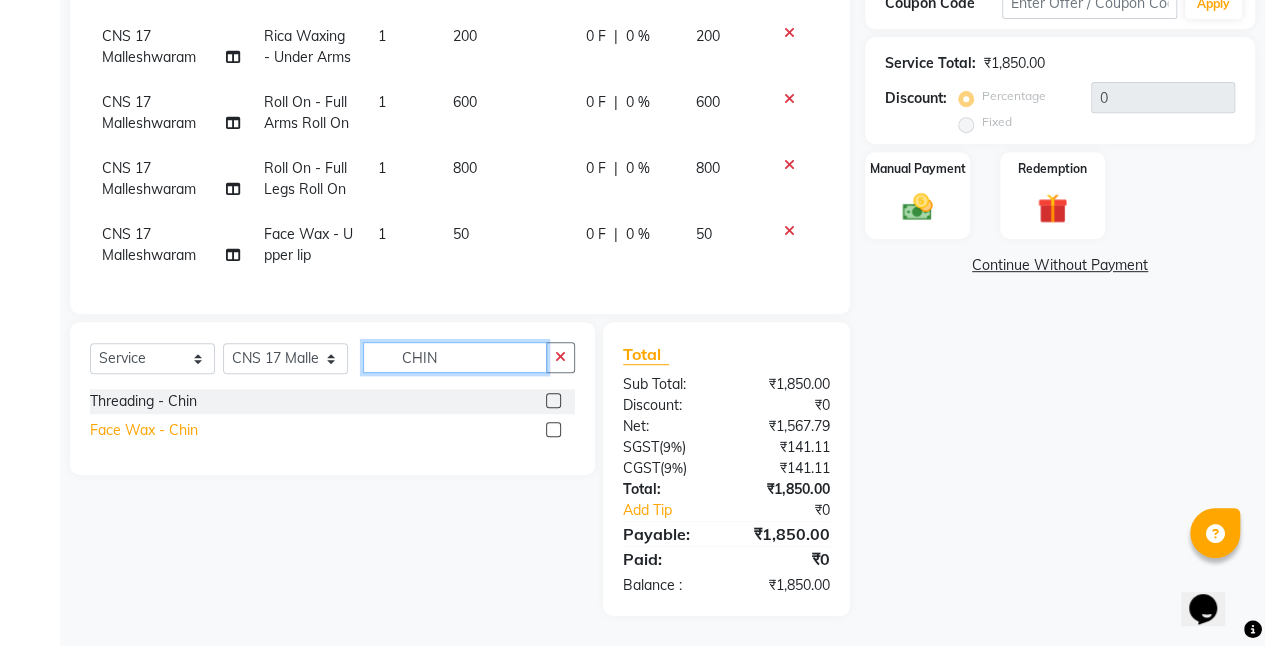 type on "CHIN" 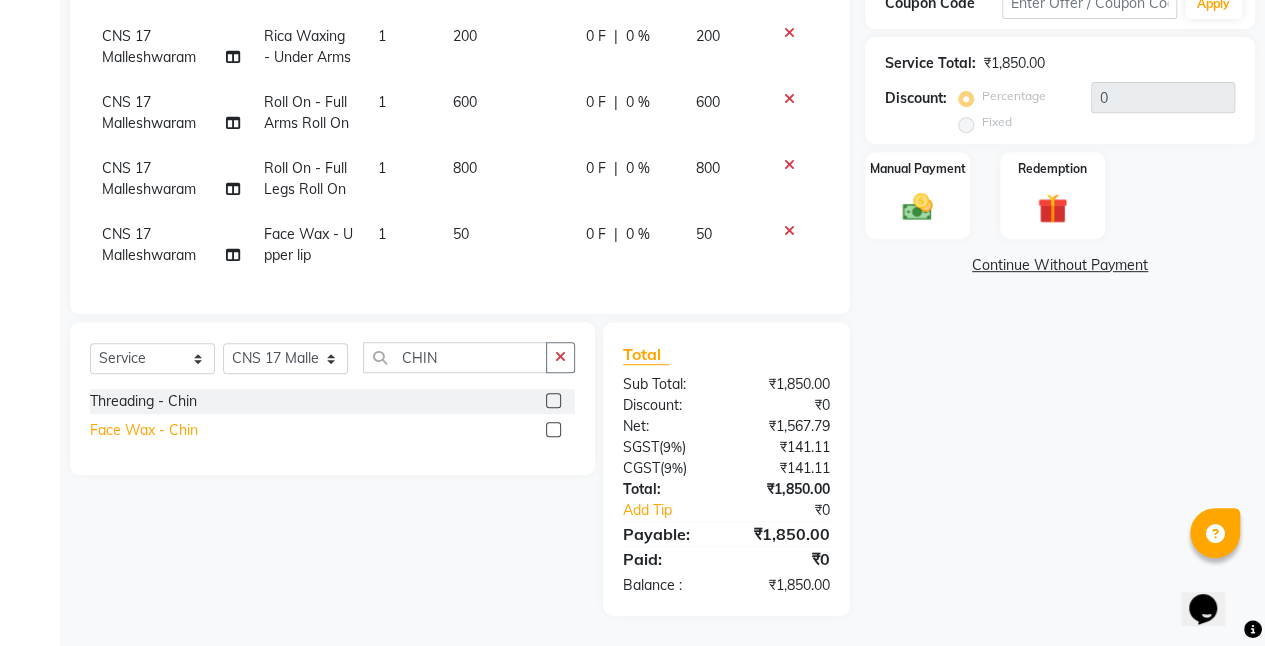 click on "Face Wax  - Chin" 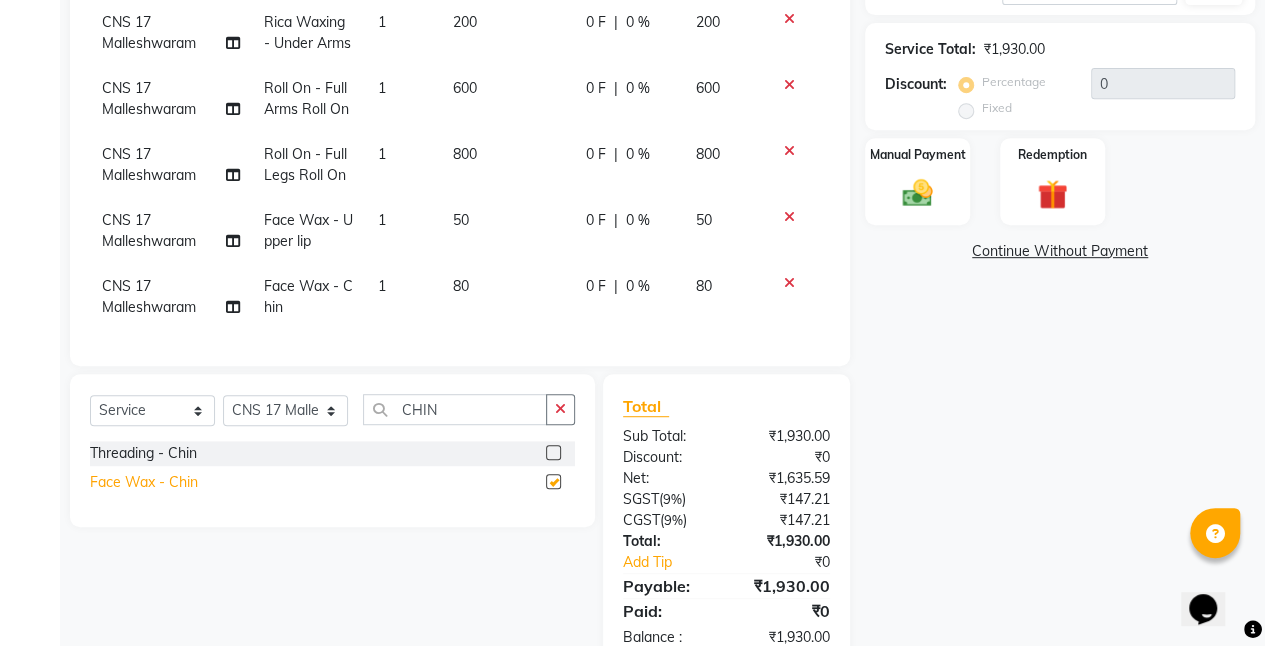checkbox on "false" 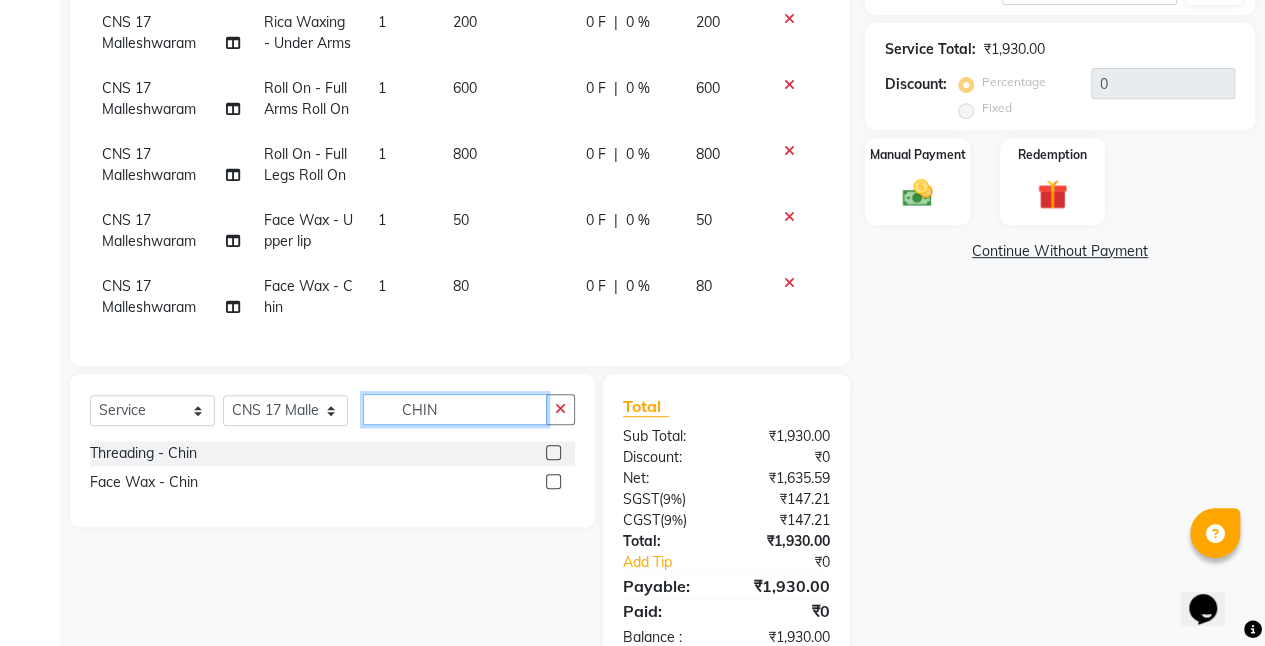 drag, startPoint x: 490, startPoint y: 413, endPoint x: 318, endPoint y: 379, distance: 175.32826 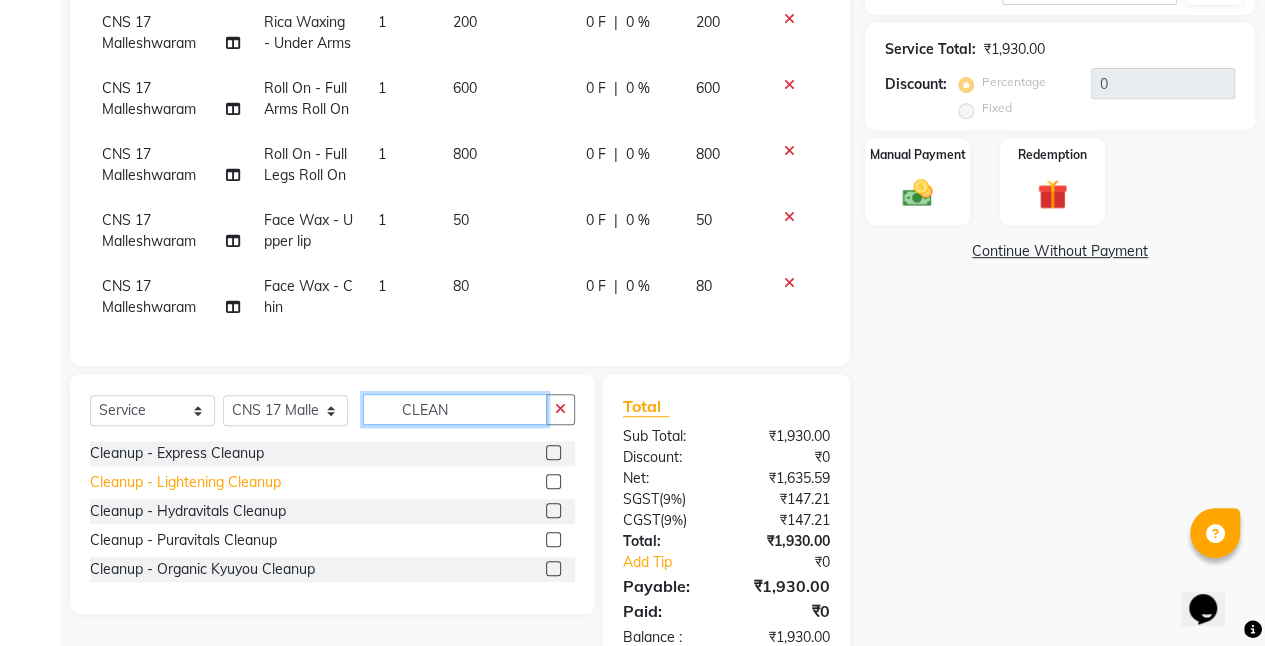 type on "CLEAN" 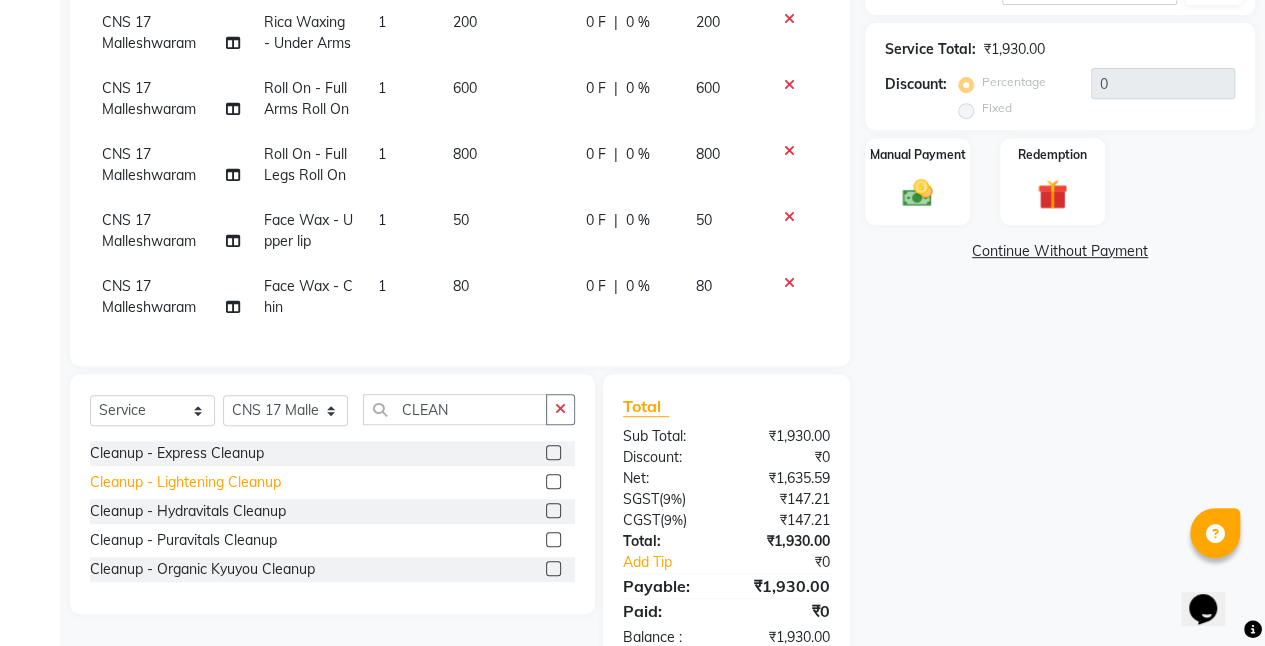 click on "Cleanup  - Lightening Cleanup" 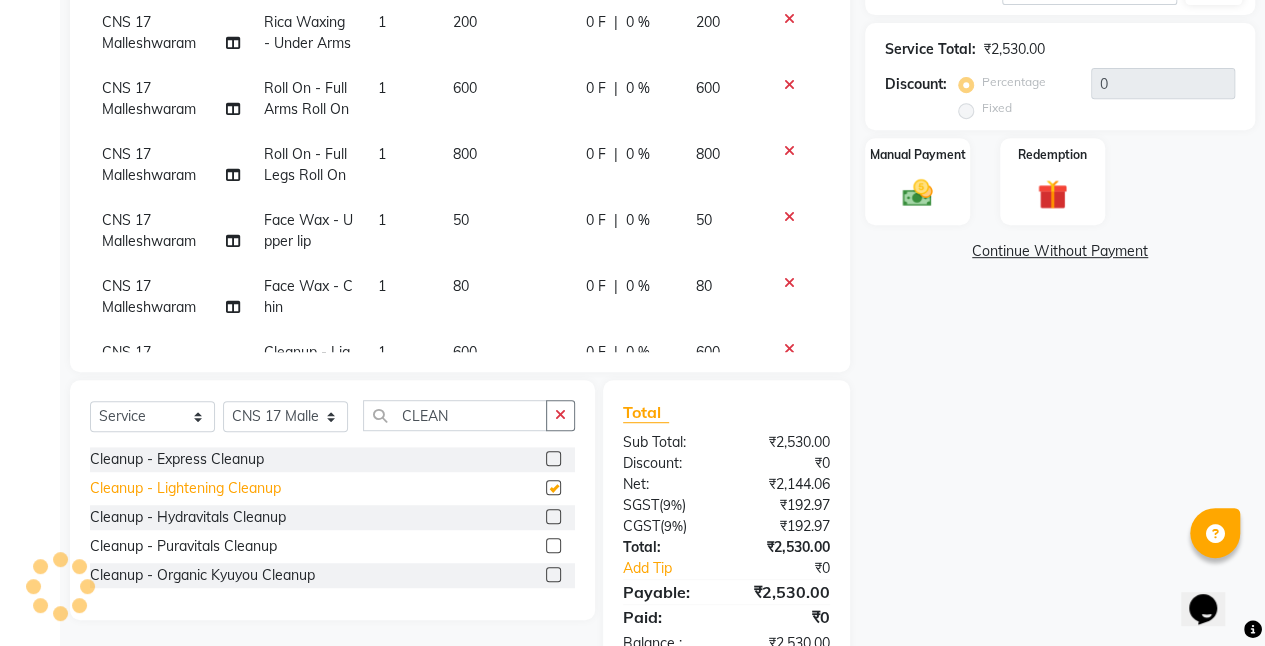 checkbox on "false" 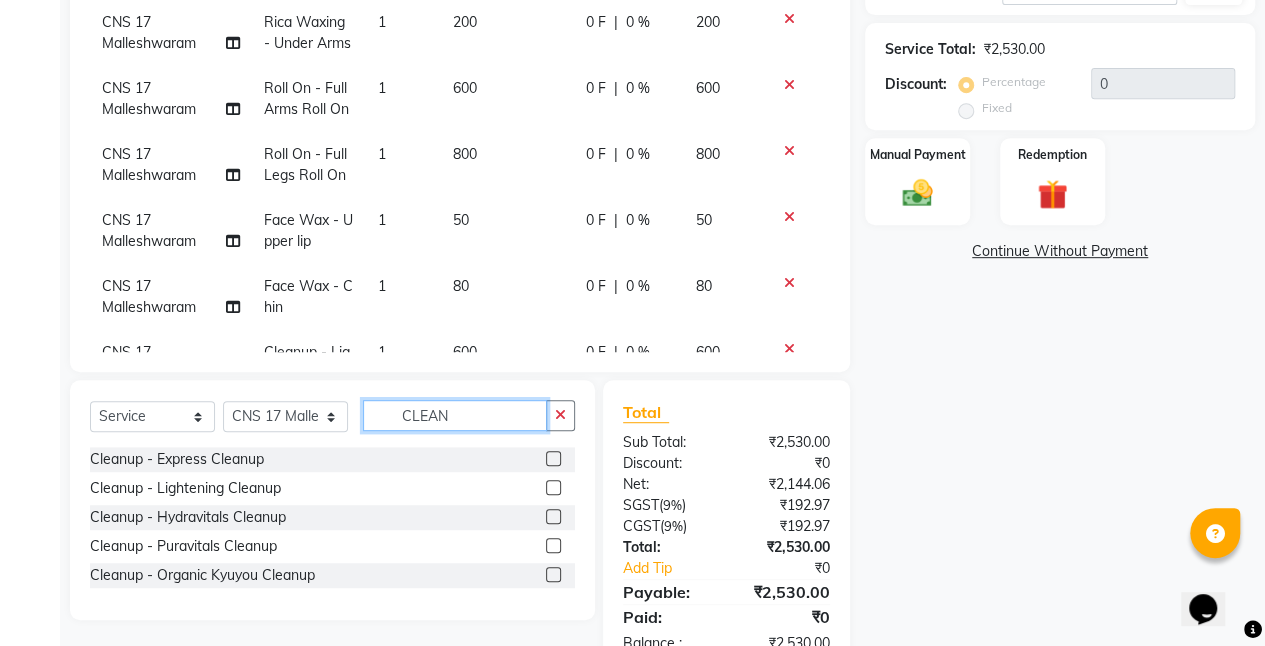 drag, startPoint x: 458, startPoint y: 421, endPoint x: 292, endPoint y: 405, distance: 166.7693 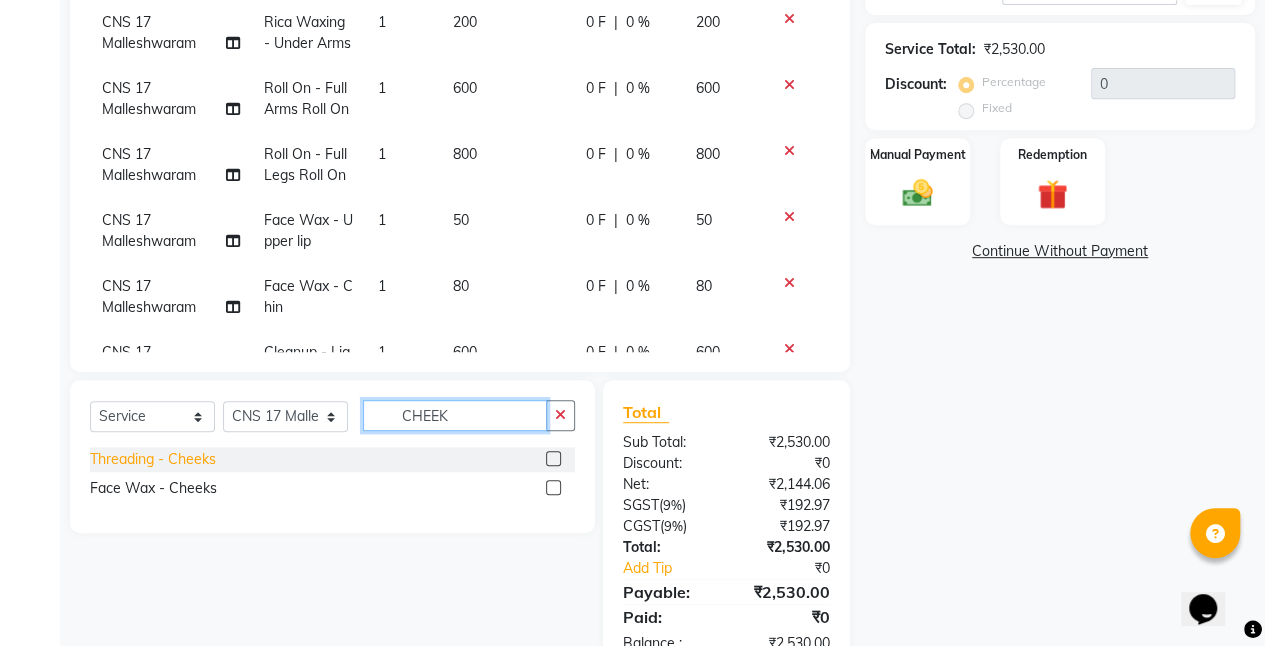 type on "CHEEK" 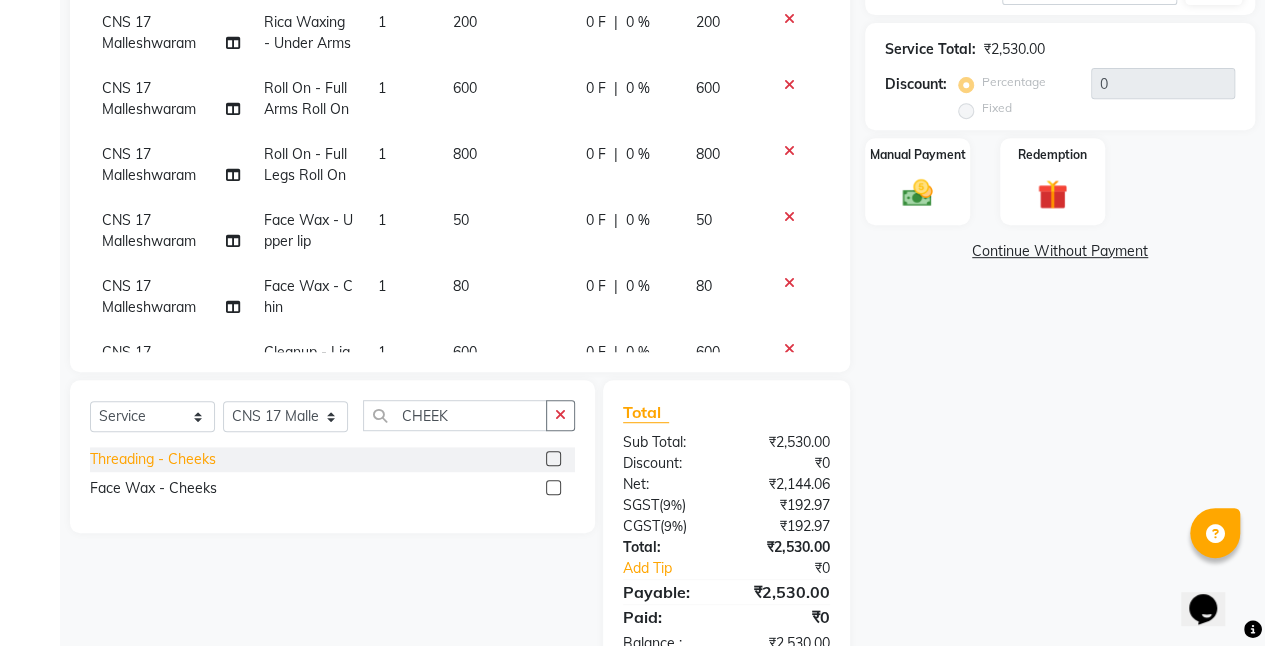 click on "Threading  - Cheeks" 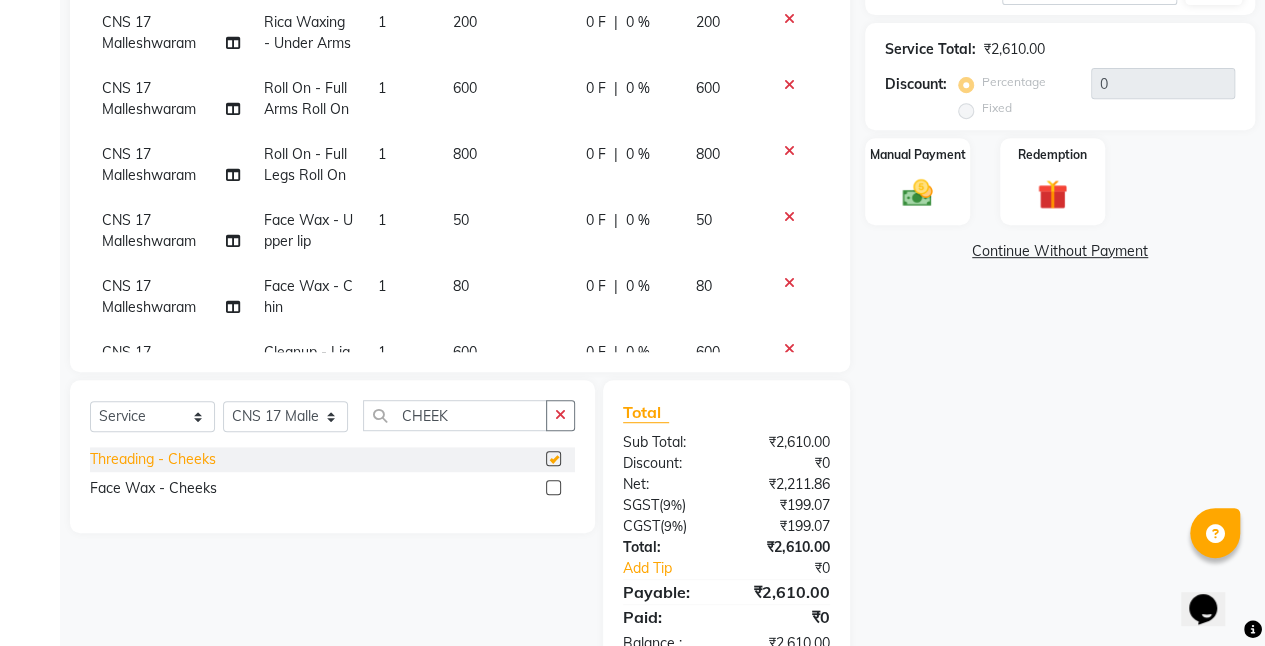 checkbox on "false" 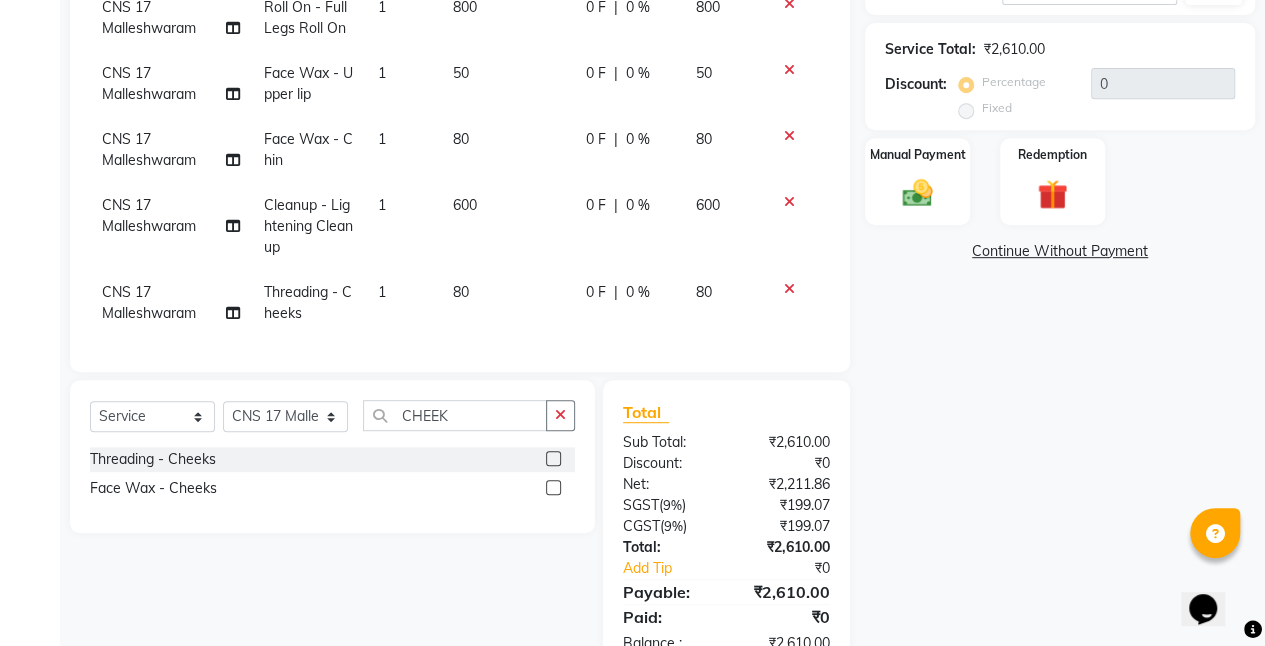 scroll, scrollTop: 204, scrollLeft: 0, axis: vertical 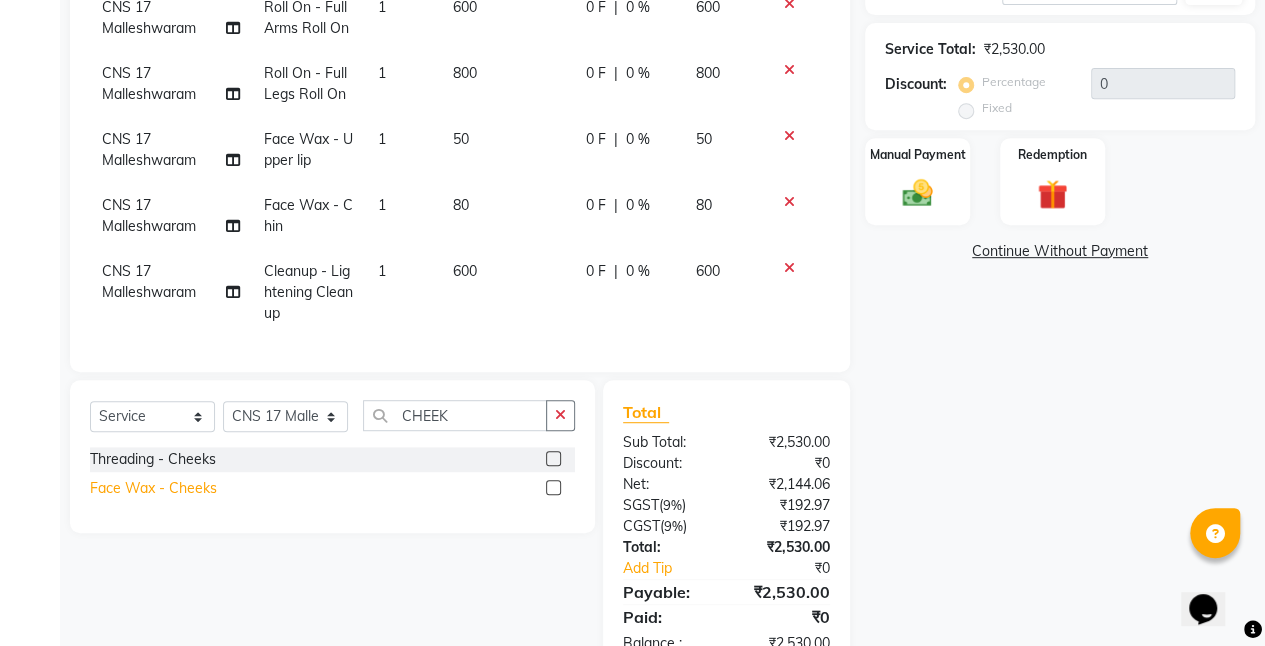 click on "Face Wax  - Cheeks" 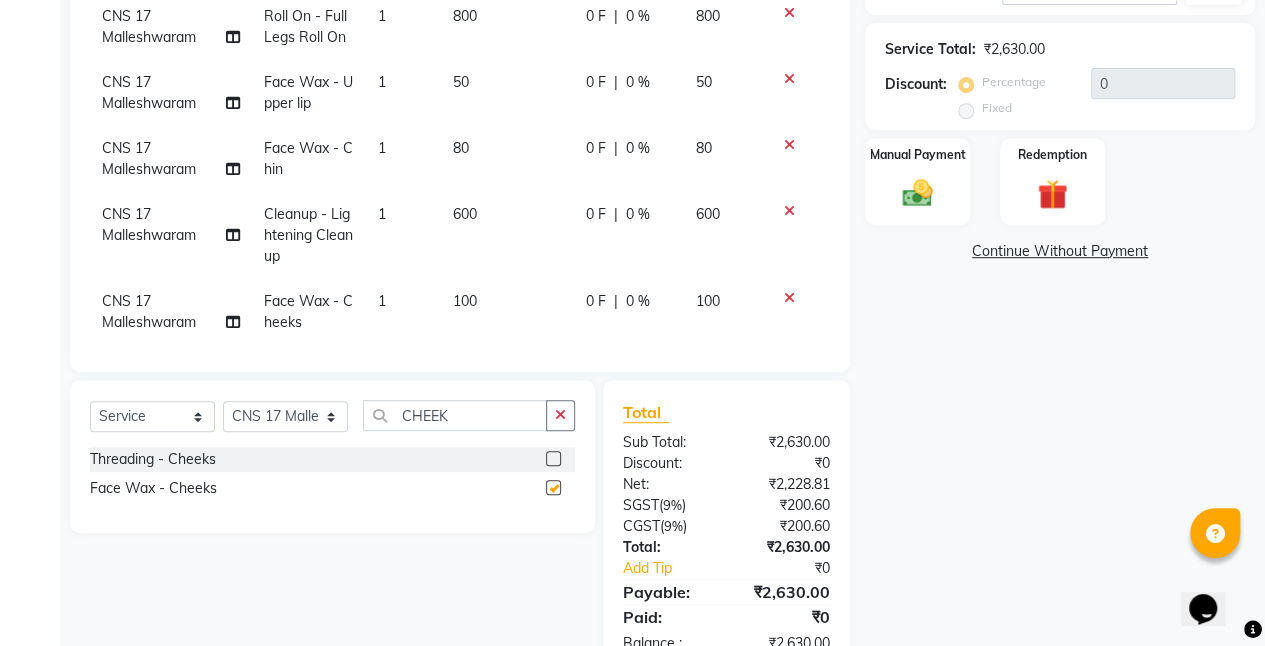 scroll, scrollTop: 204, scrollLeft: 0, axis: vertical 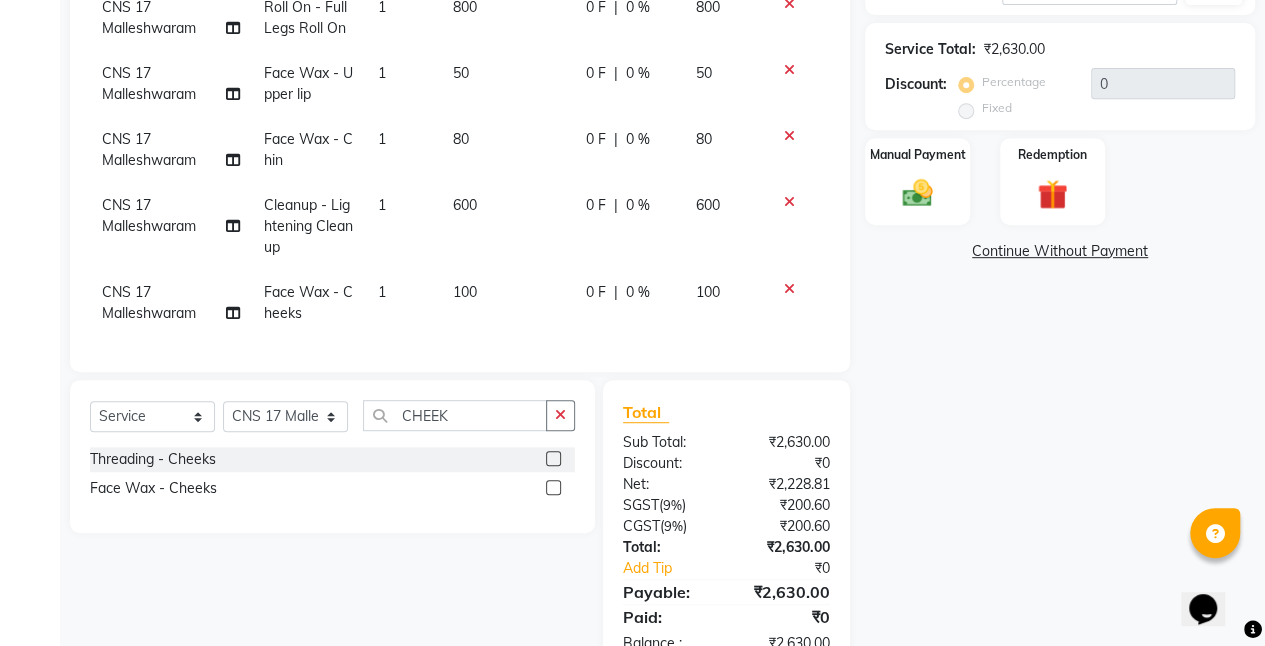 checkbox on "false" 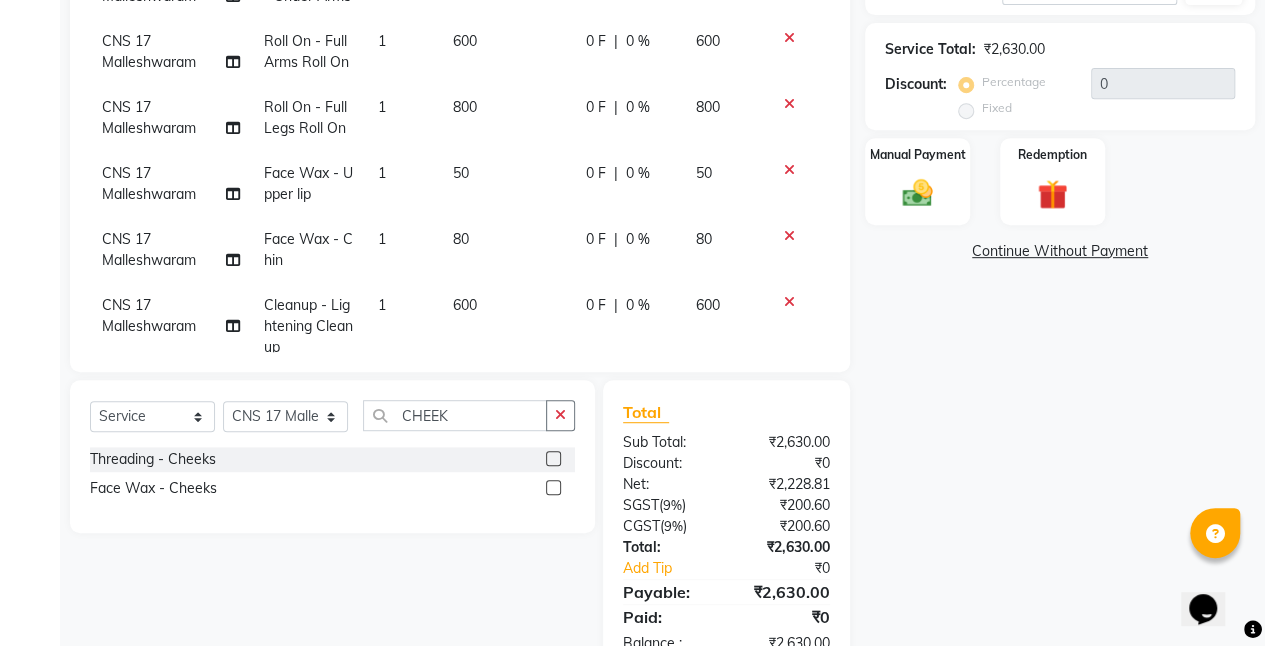 scroll, scrollTop: 0, scrollLeft: 0, axis: both 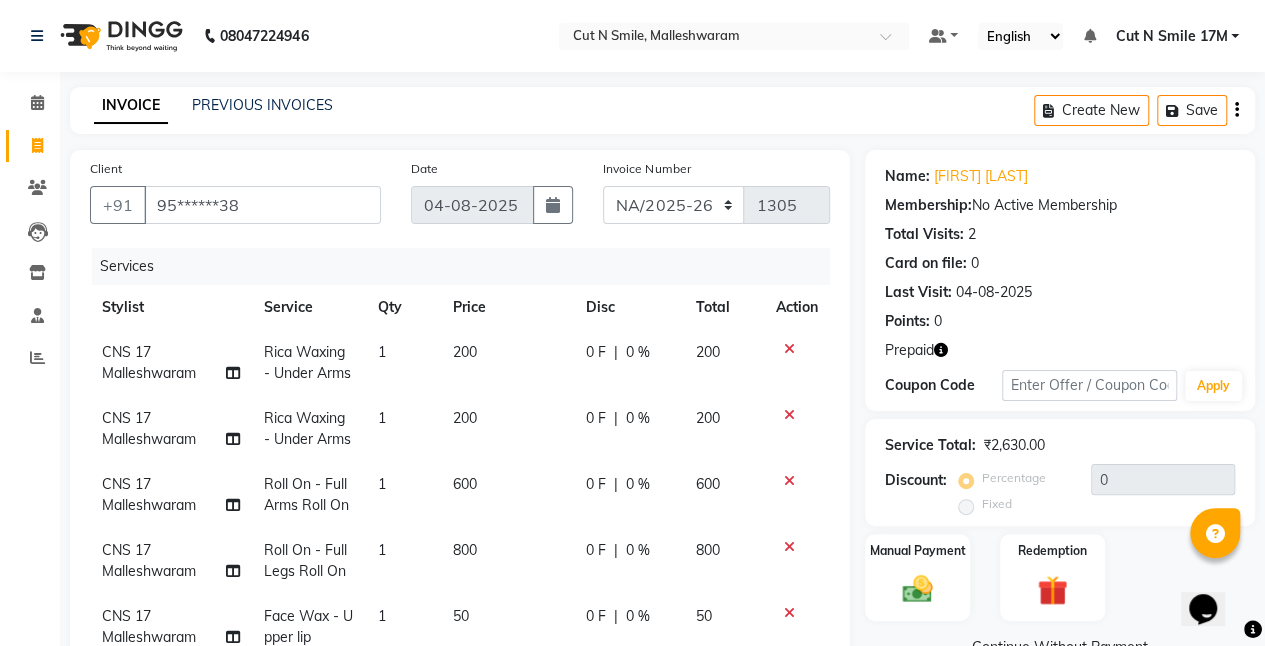 click on "200" 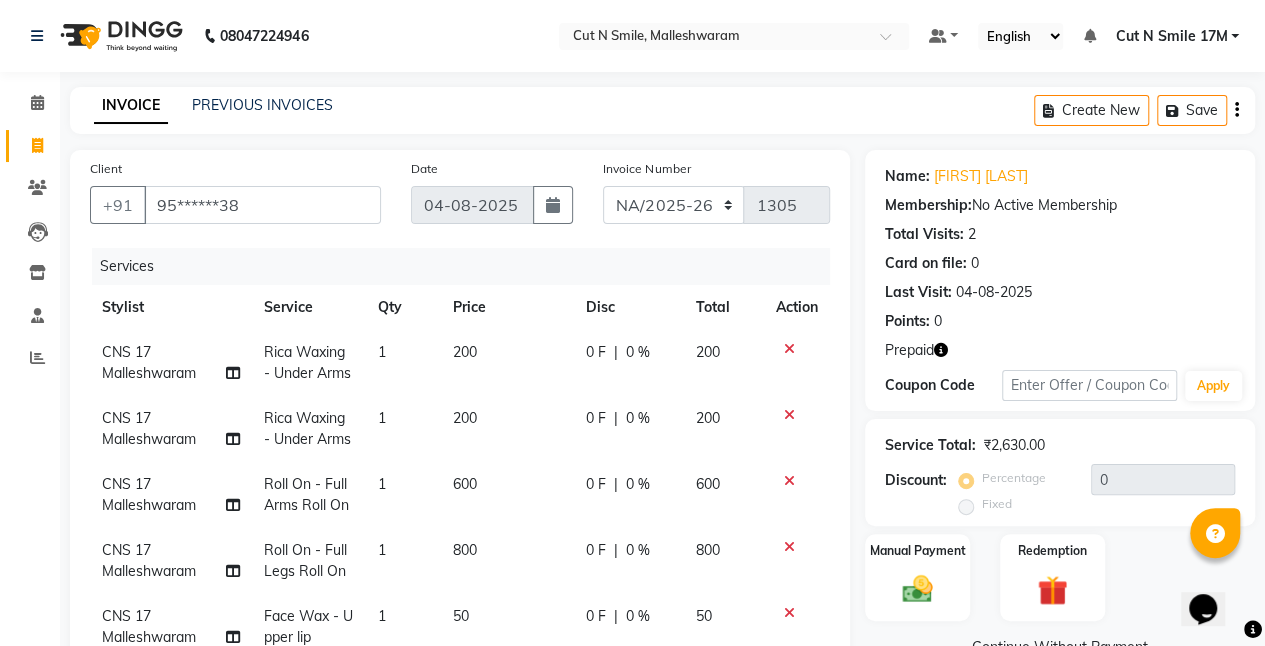 select on "60630" 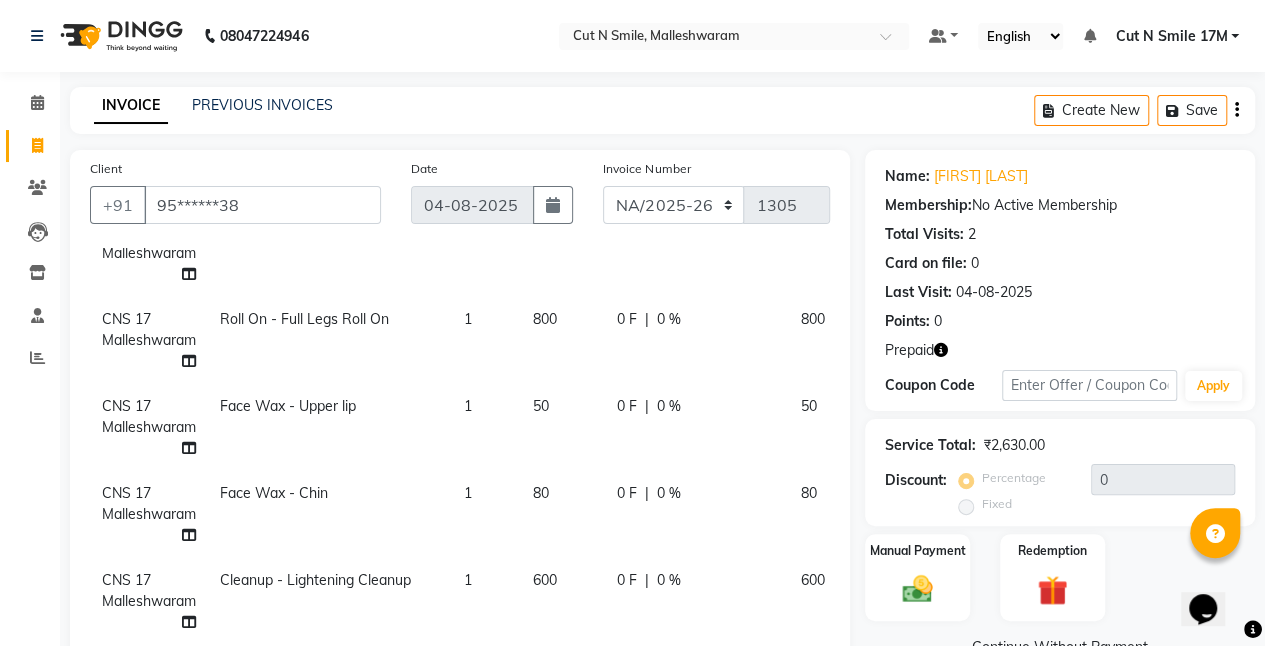 scroll, scrollTop: 306, scrollLeft: 0, axis: vertical 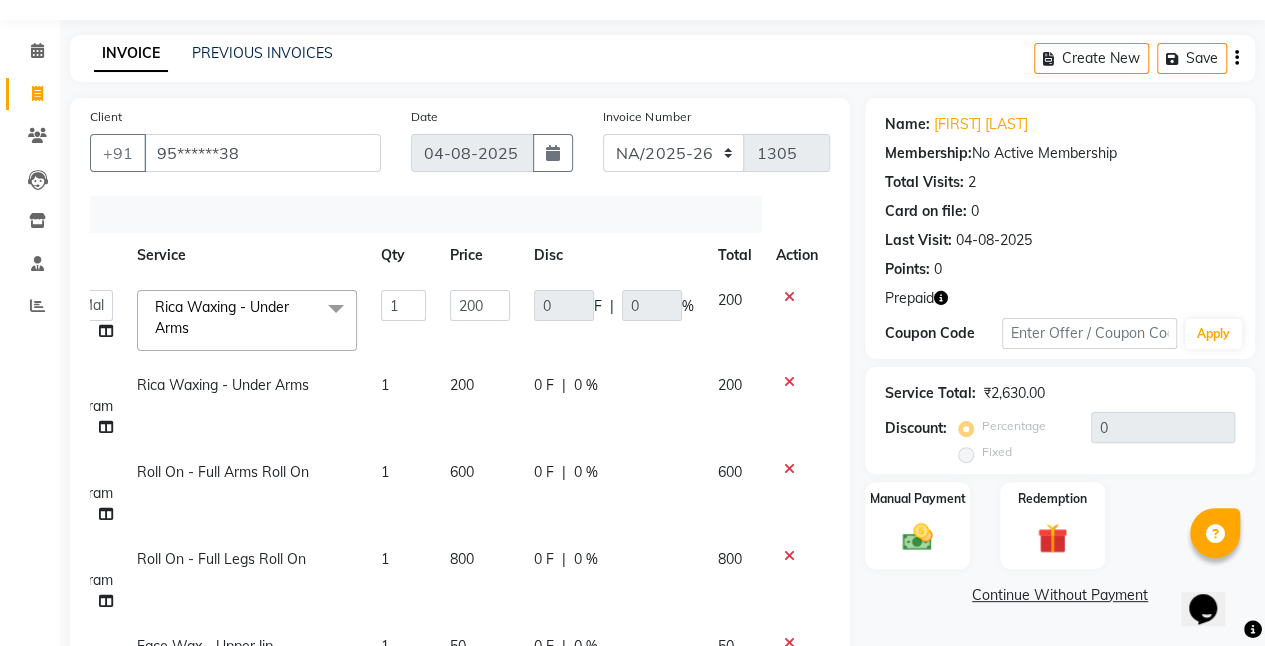 click 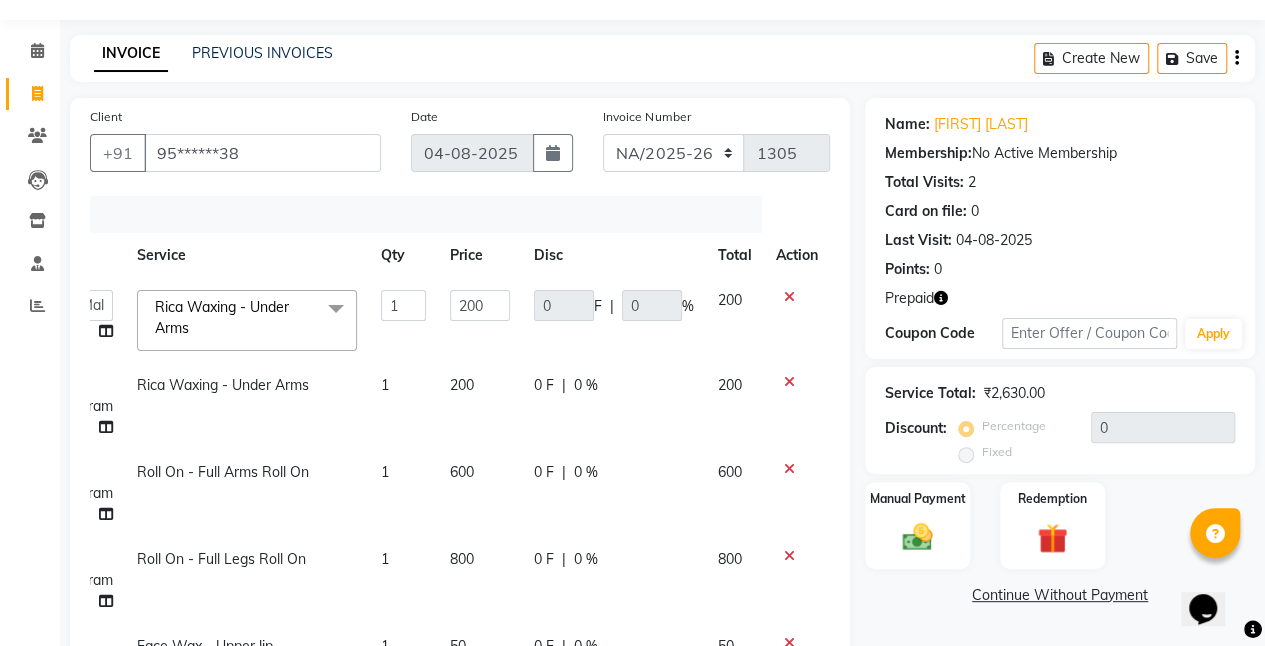 scroll, scrollTop: 0, scrollLeft: 14, axis: horizontal 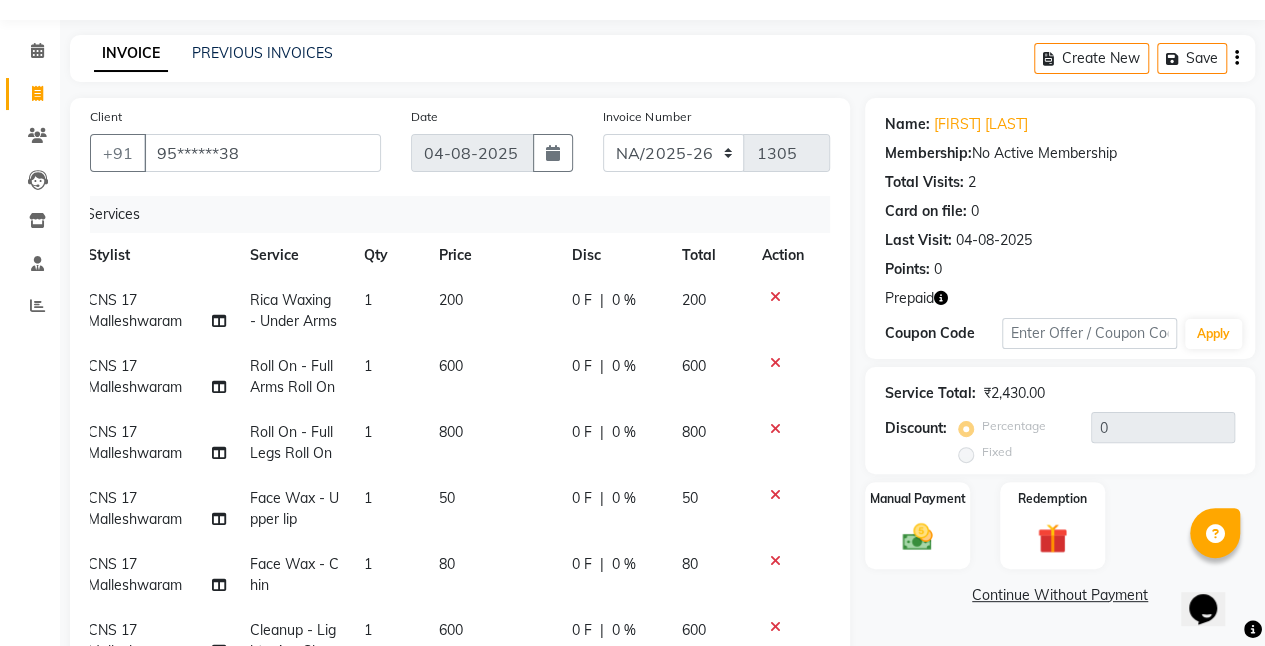 click 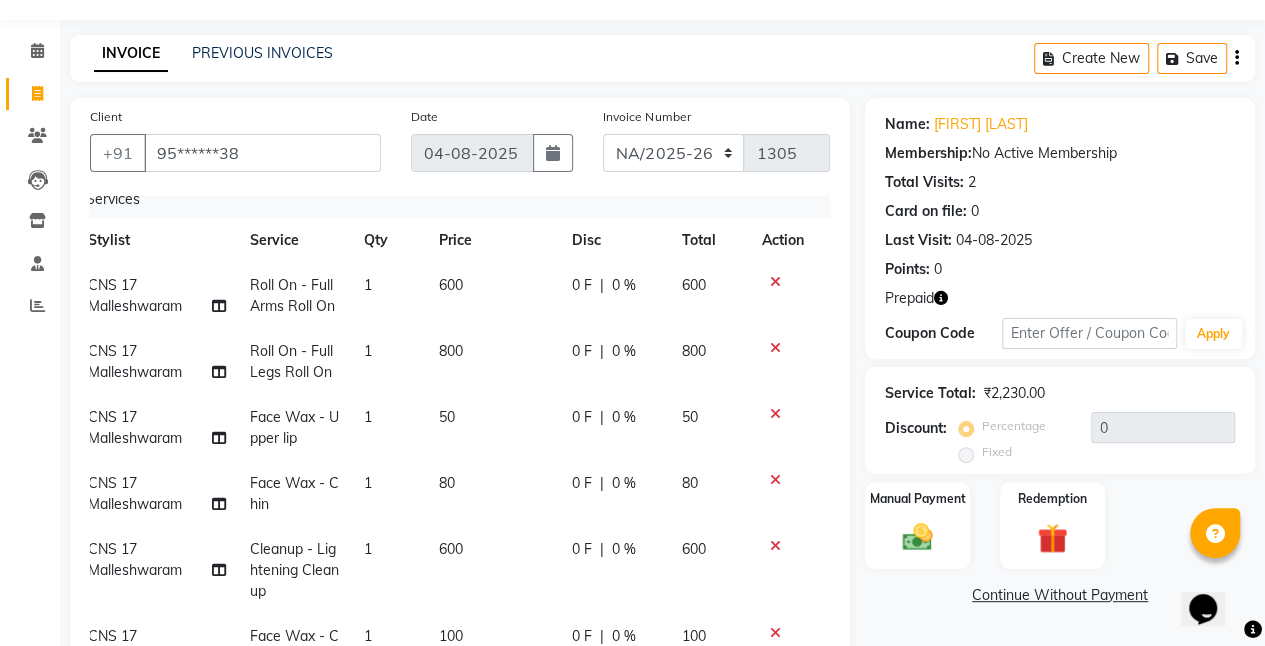 scroll, scrollTop: 30, scrollLeft: 14, axis: both 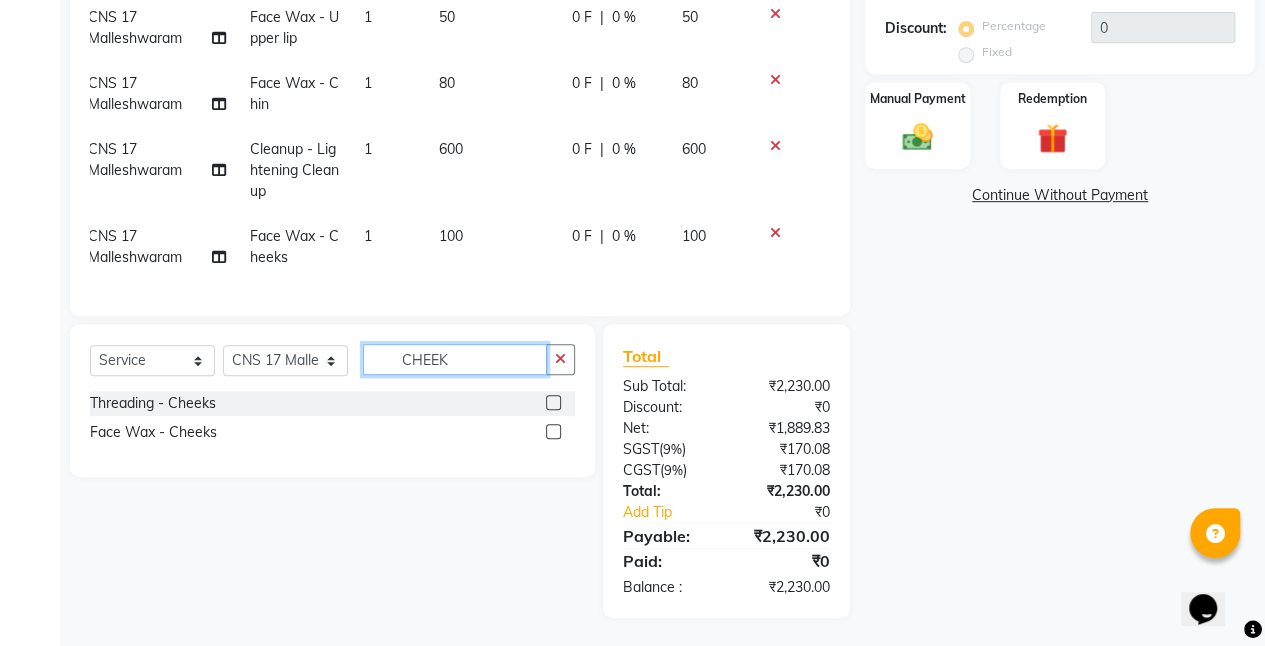 drag, startPoint x: 484, startPoint y: 361, endPoint x: 192, endPoint y: 313, distance: 295.9189 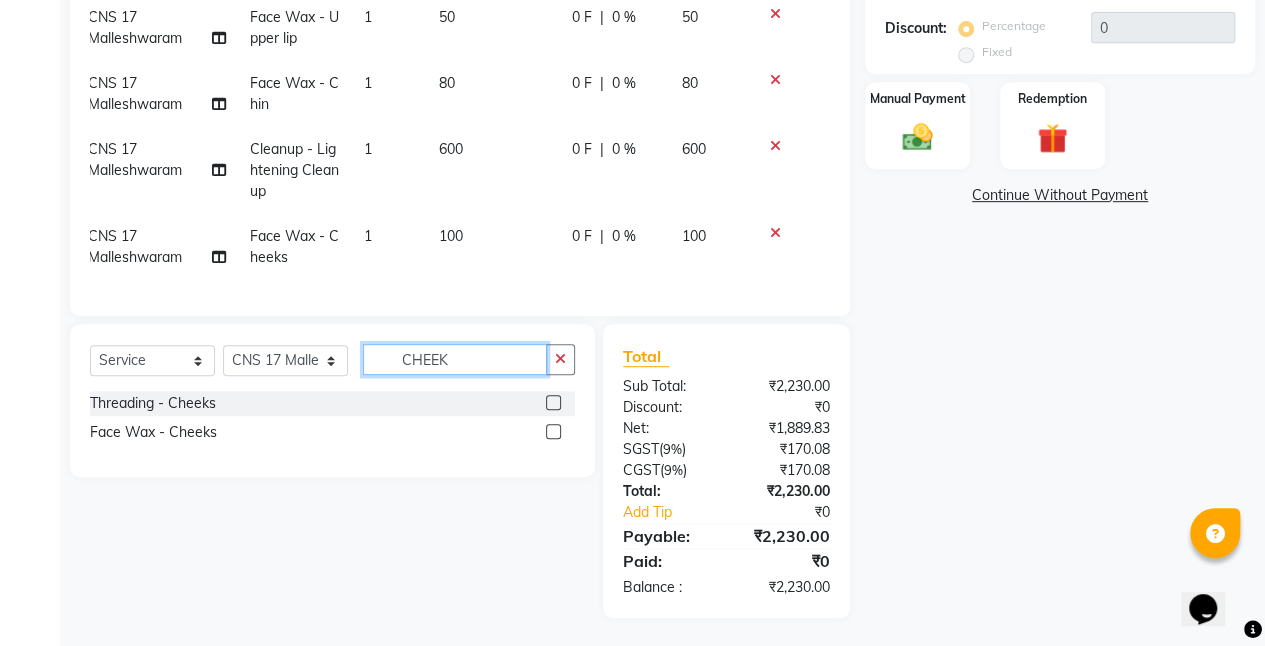 click on "Client +91 95******38 Date 04-08-2025 Invoice Number NW/25-26 SW/2025-26 NA/2025-26 VN/25-26 LA /25-26 1305 Services Stylist Service Qty Price Disc Total Action CNS 17 Malleshwaram Roll On  - Full Arms Roll On 1 600 0 F | 0 % 600 CNS 17 Malleshwaram Roll On  - Full Legs Roll On 1 800 0 F | 0 % 800 CNS 17 Malleshwaram Face Wax  - Upper lip 1 50 0 F | 0 % 50 CNS 17 Malleshwaram Face Wax  - Chin 1 80 0 F | 0 % 80 CNS 17 Malleshwaram Cleanup  - Lightening Cleanup 1 600 0 F | 0 % 600 CNS 17 Malleshwaram Face Wax  - Cheeks 1 100 0 F | 0 % 100 Select  Service  Product  Membership  Package Voucher Prepaid Gift Card  Select Stylist Aarif 17M Adnan 9M Ajim 17M  Ali 17M Ali ML Alim ML Anjali 17M Armaan 17M Armaan 17O Arshad 17O Asahika ML Babbu ML  Cena 17M Chandrika 9M CNS 17 Malleshwaram CNS 9 Malleshwaram CNS Mahalakshmi Layout Cut N Smile 17O Deena 9M Dharani 17M  Fahim 9M Firoz ML Ganesh 9M Ganga 9M Govind ML Jessy 17M Madhu Thakur 17O Manjunath 17M Meena ML Mercy ML Mohammed 17M Monika 17M Mosim ML Nabijan 9M Raza" 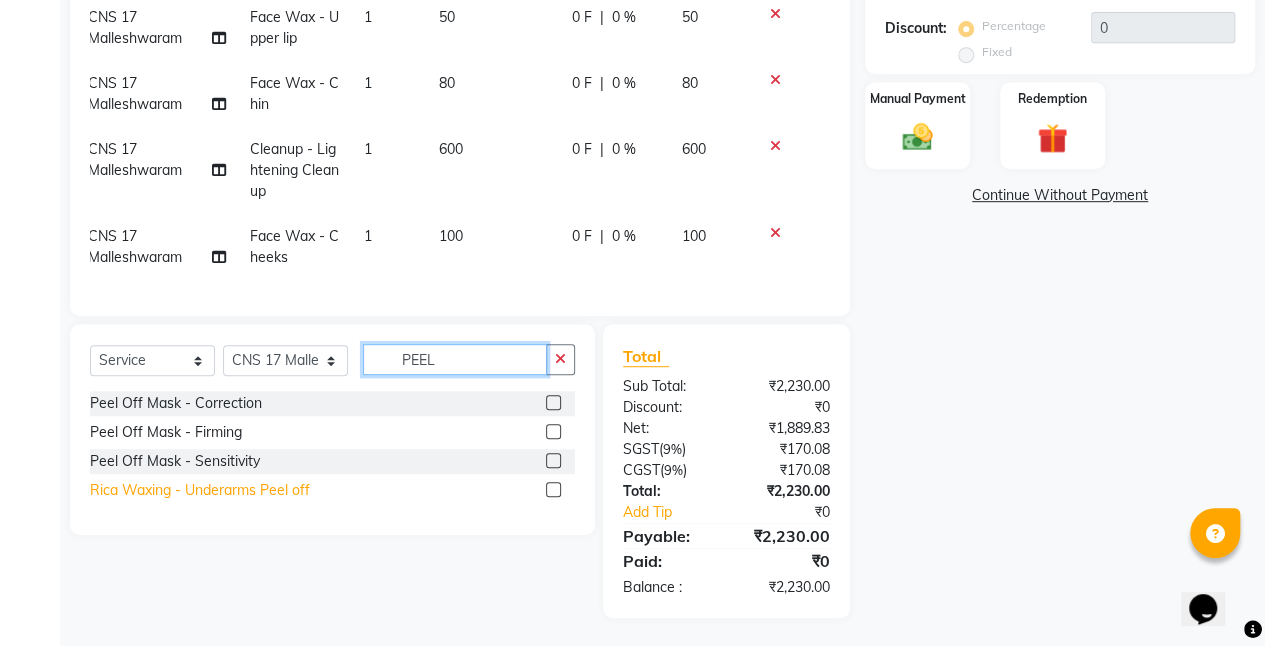 type on "PEEL" 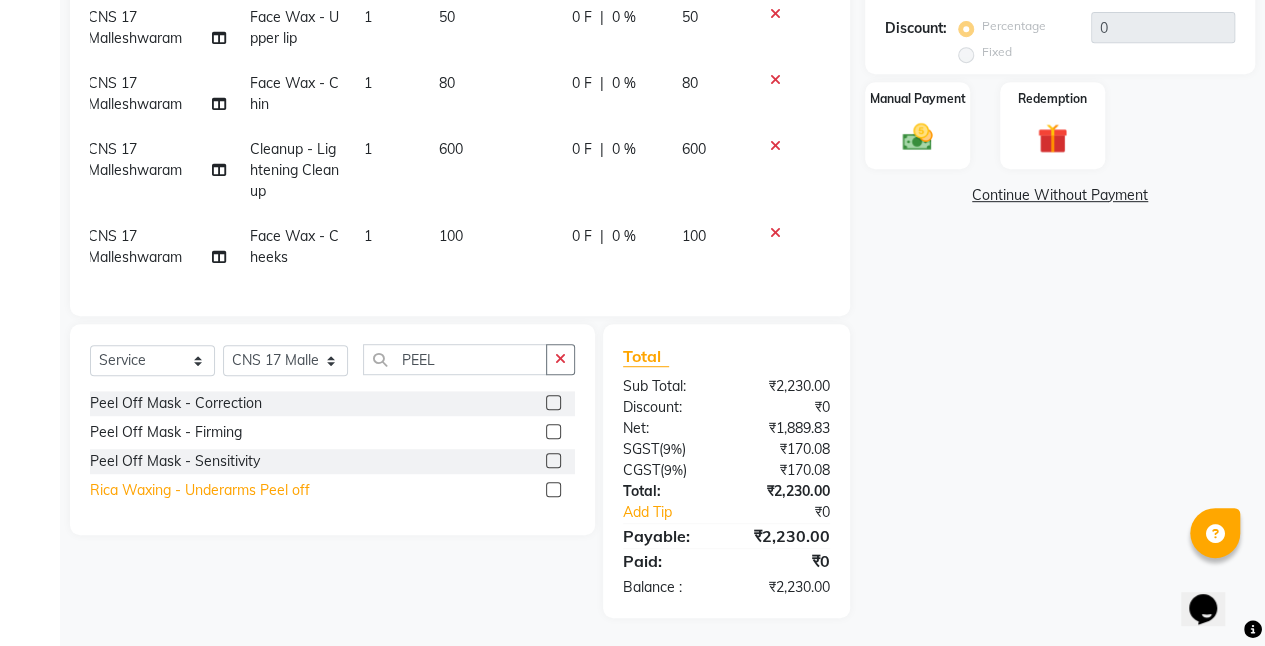 click on "Rica Waxing - Underarms Peel off" 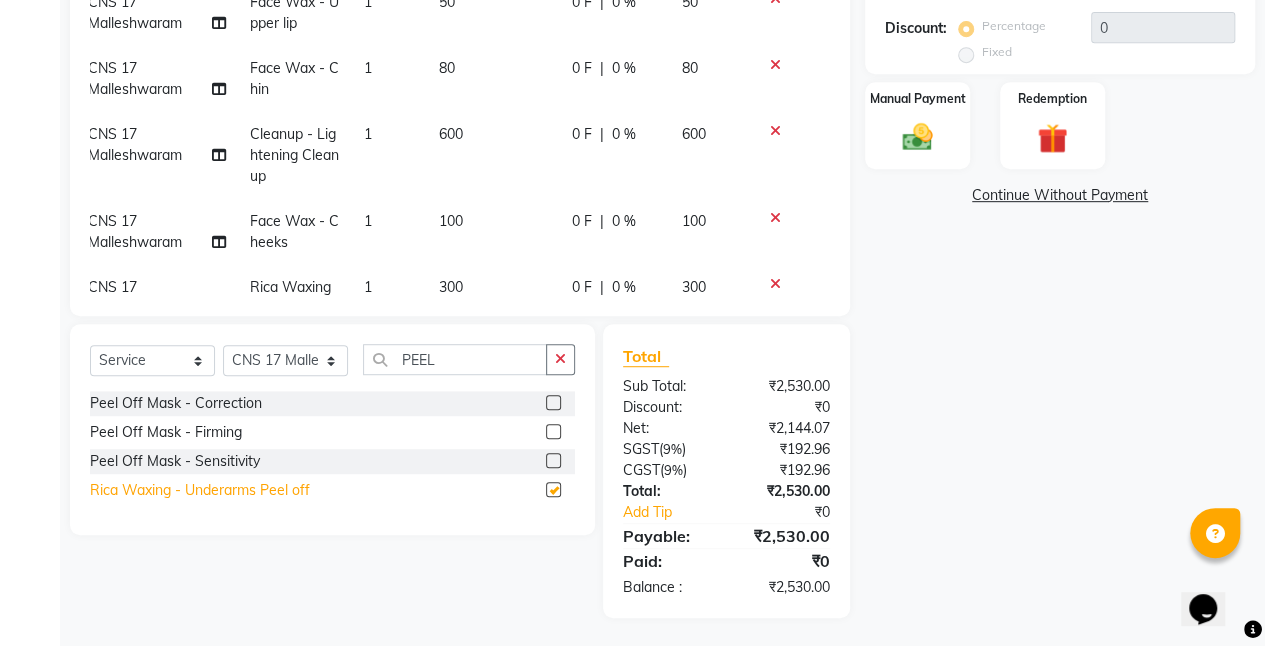 checkbox on "false" 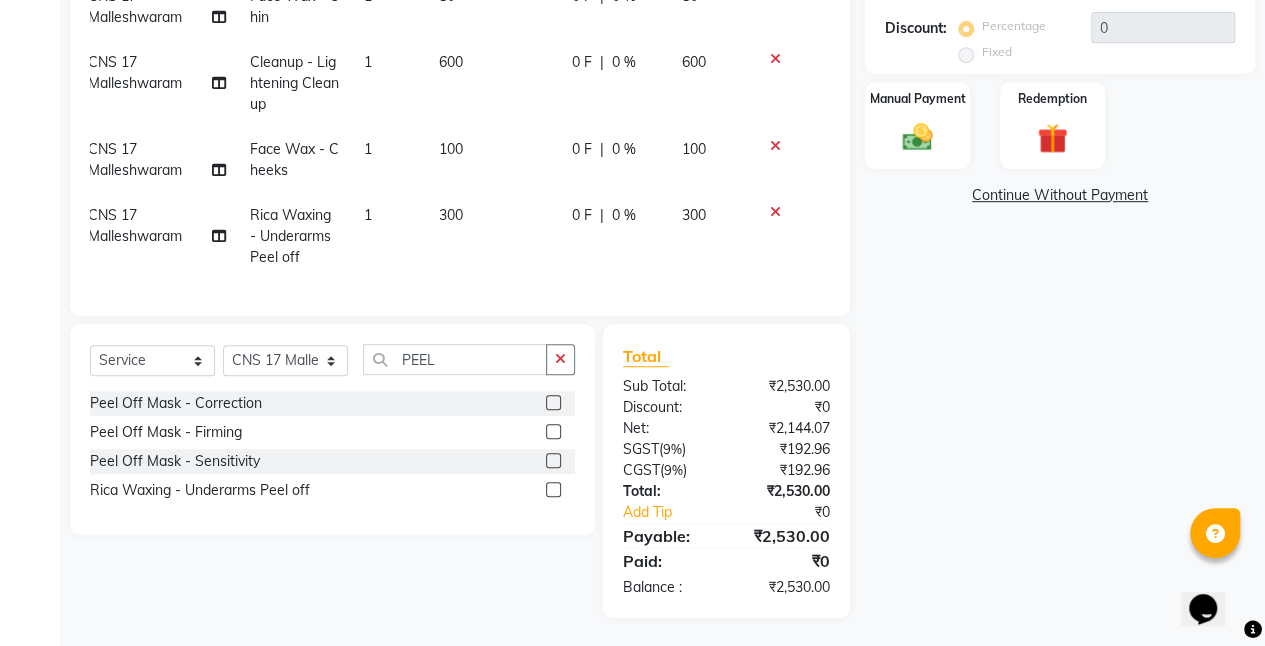 scroll, scrollTop: 117, scrollLeft: 14, axis: both 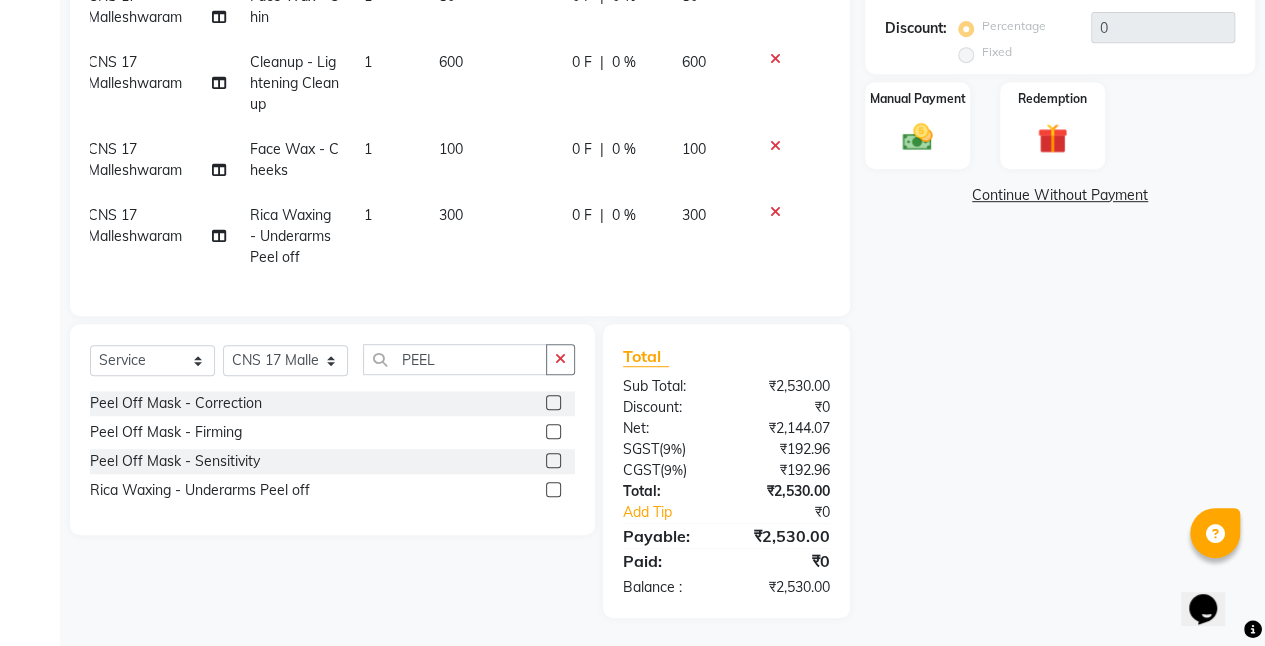click on "1" 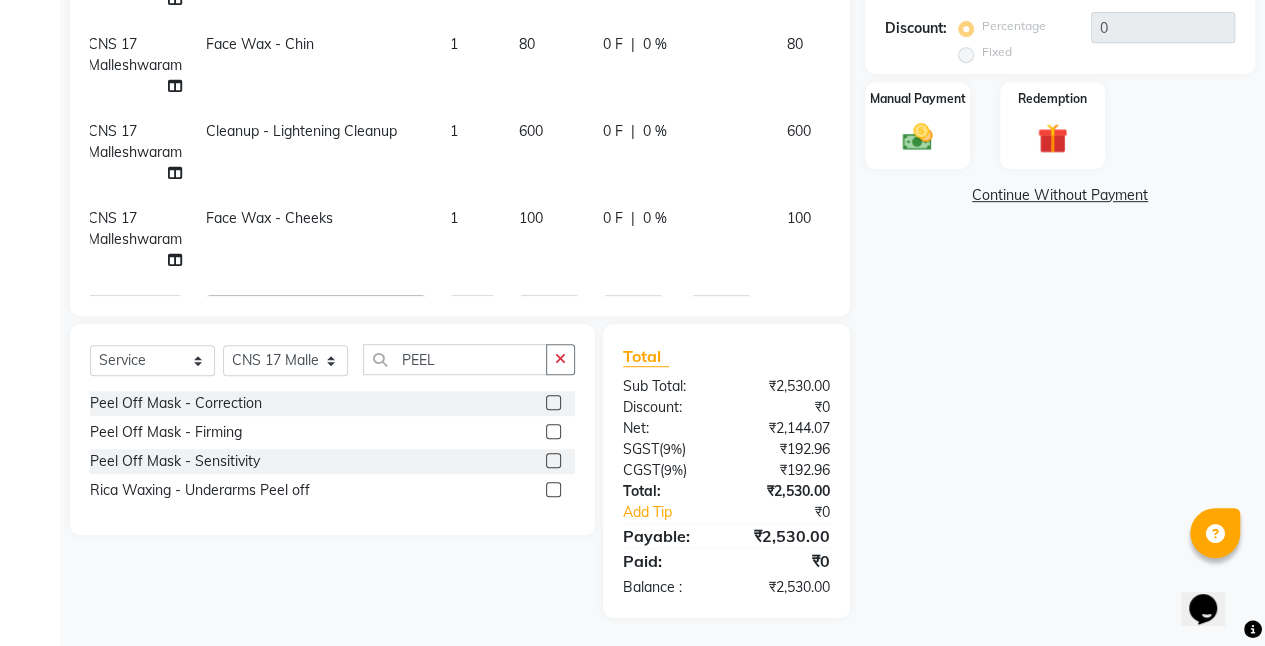 click on "1" 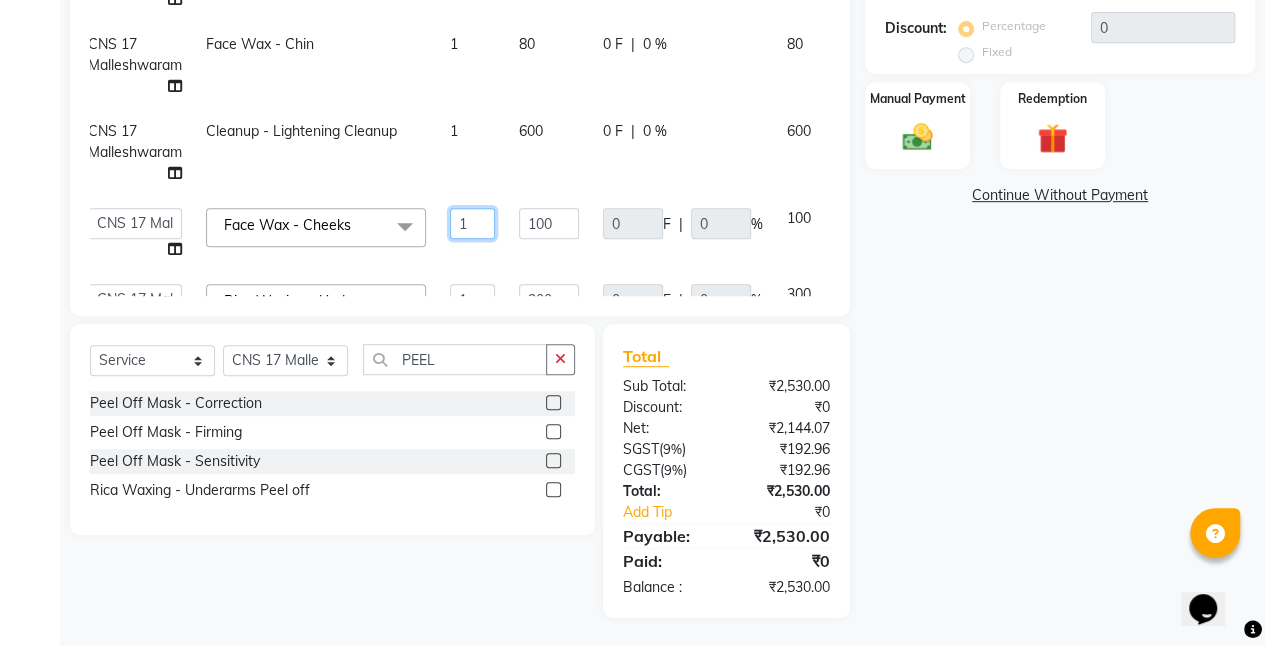 click on "1" 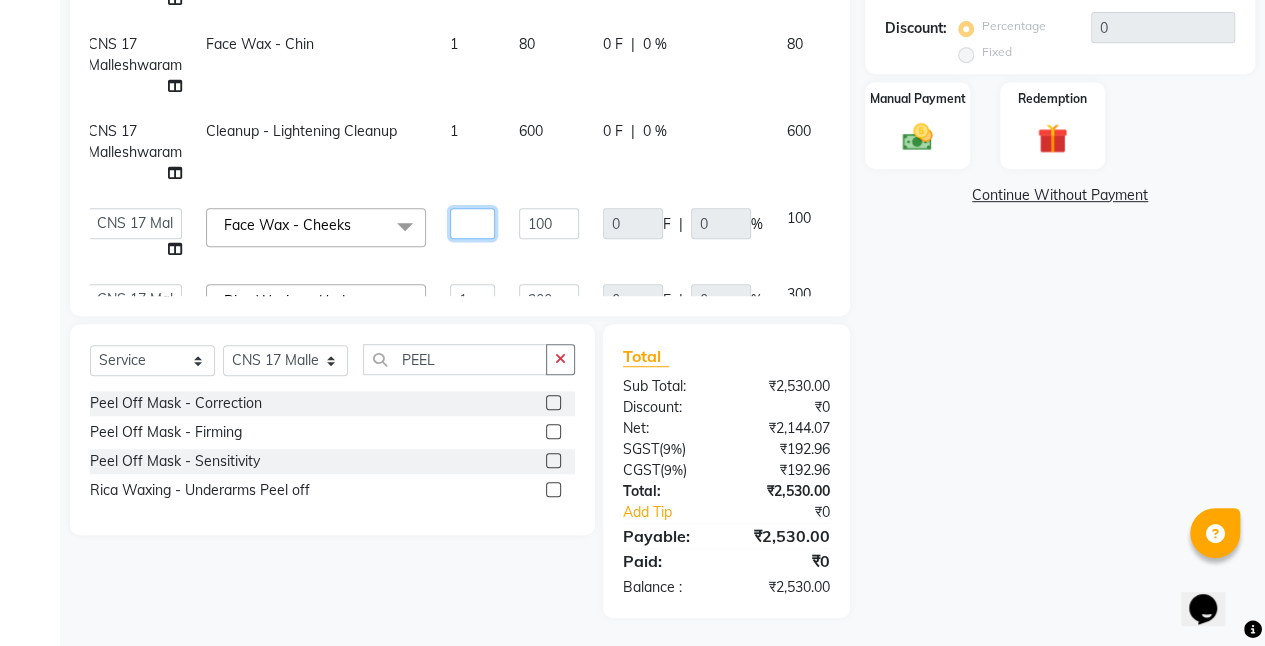 type on "2" 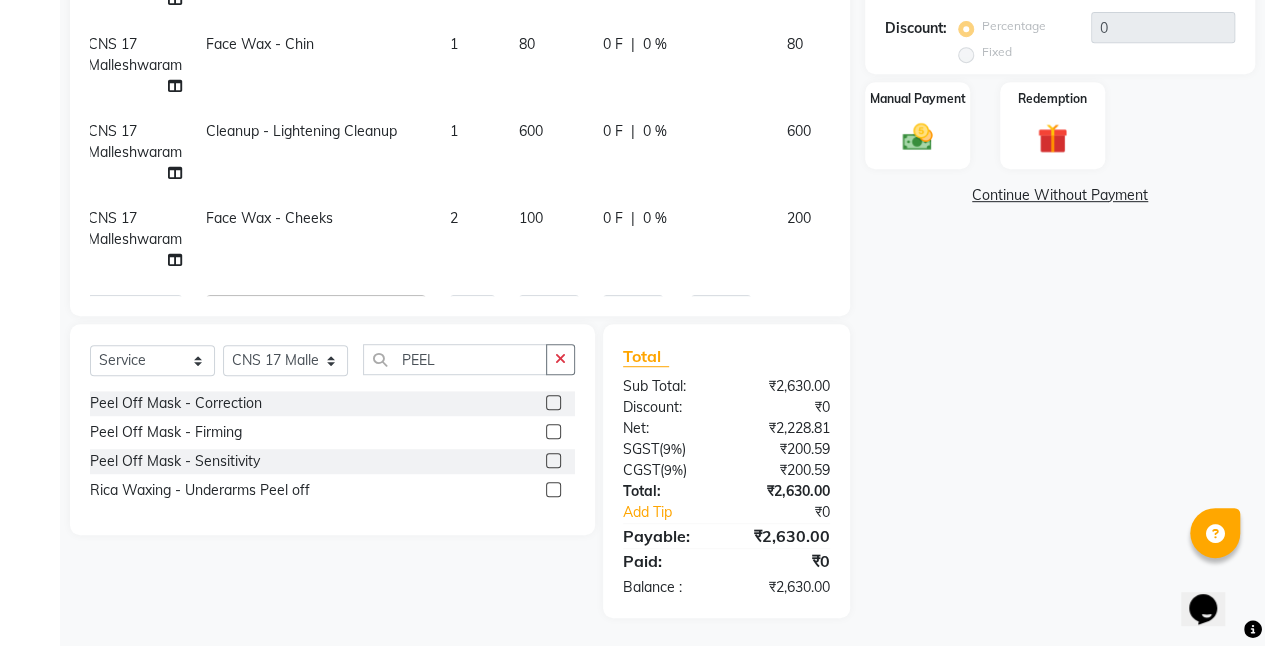 click on "Name: Wasim Ypr Membership:  No Active Membership  Total Visits:  2 Card on file:  0 Last Visit:   04-08-2025 Points:   0  Prepaid Coupon Code Apply Service Total:  ₹2,630.00  Discount:  Percentage   Fixed  0 Manual Payment Redemption  Continue Without Payment" 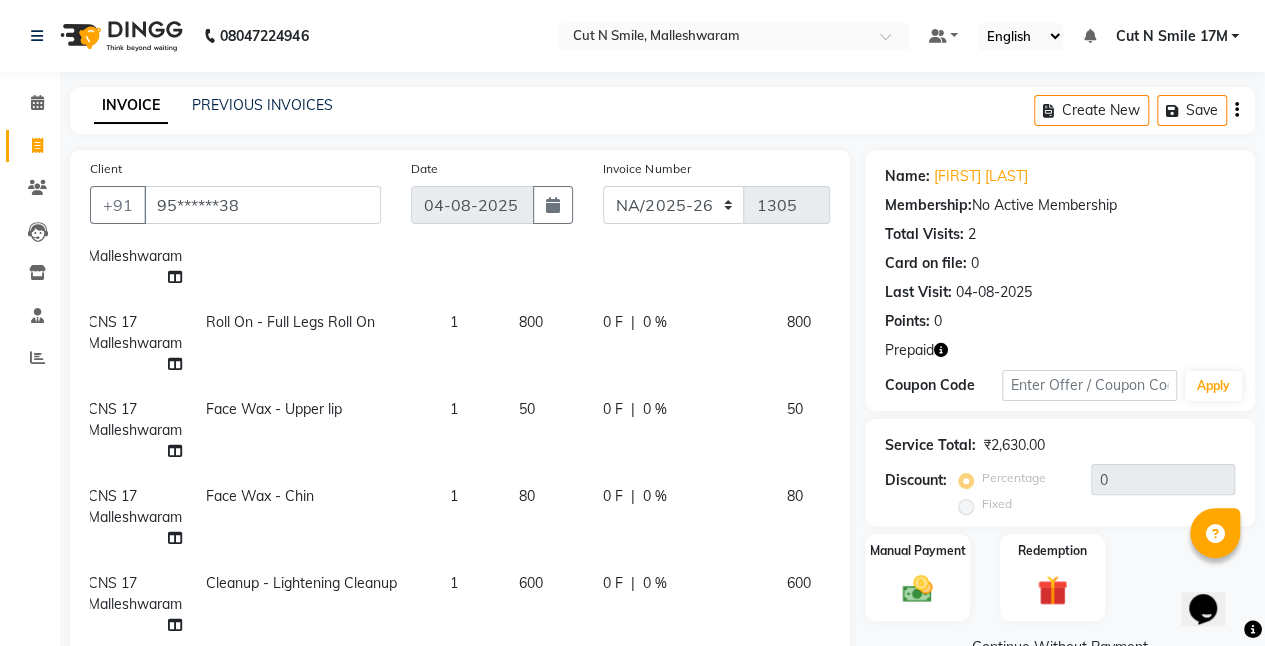 scroll, scrollTop: 219, scrollLeft: 14, axis: both 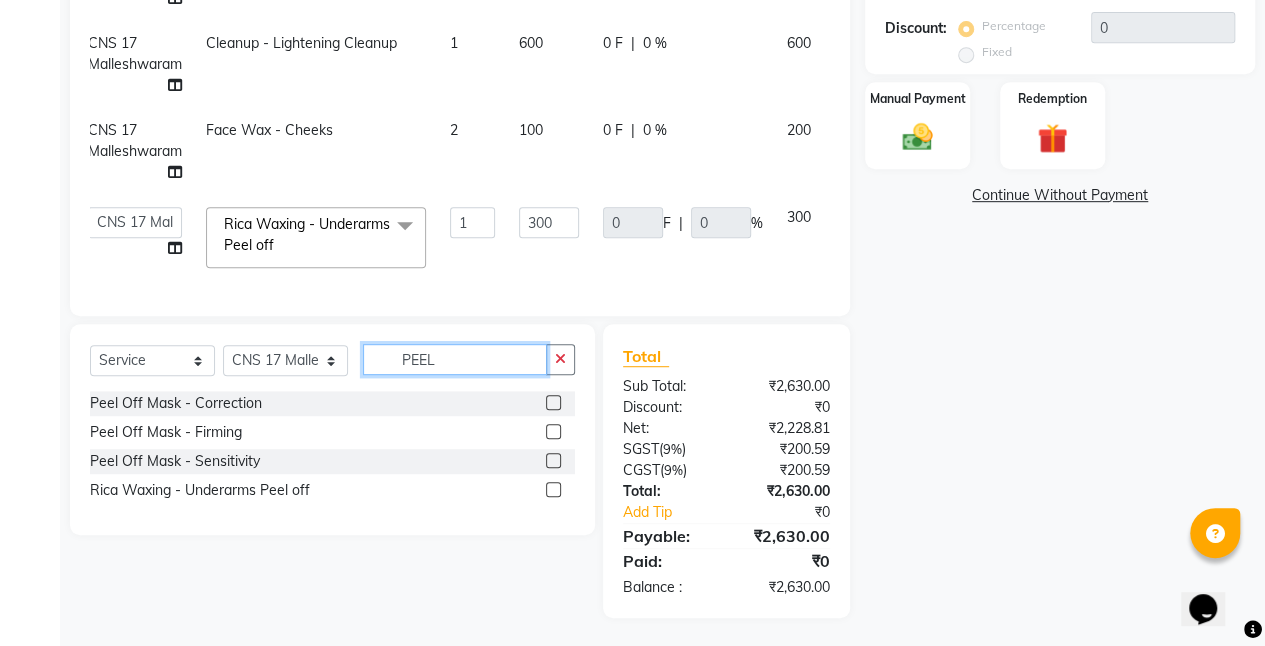 drag, startPoint x: 458, startPoint y: 354, endPoint x: 252, endPoint y: 324, distance: 208.173 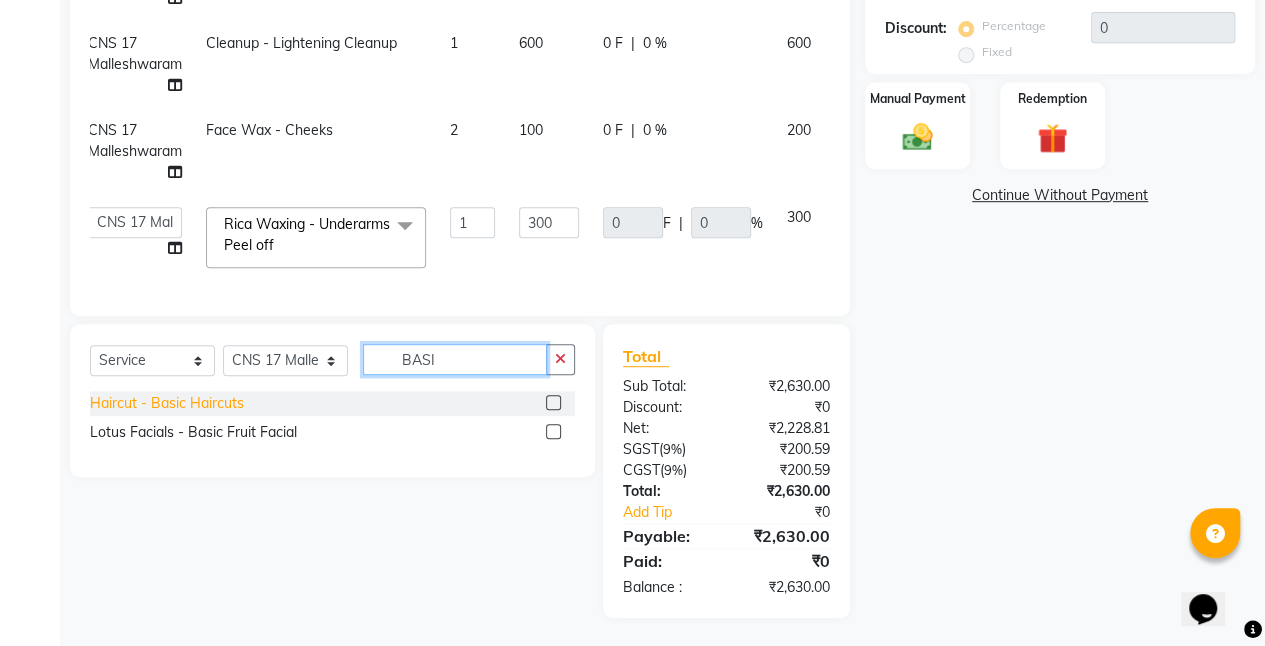 type on "BASI" 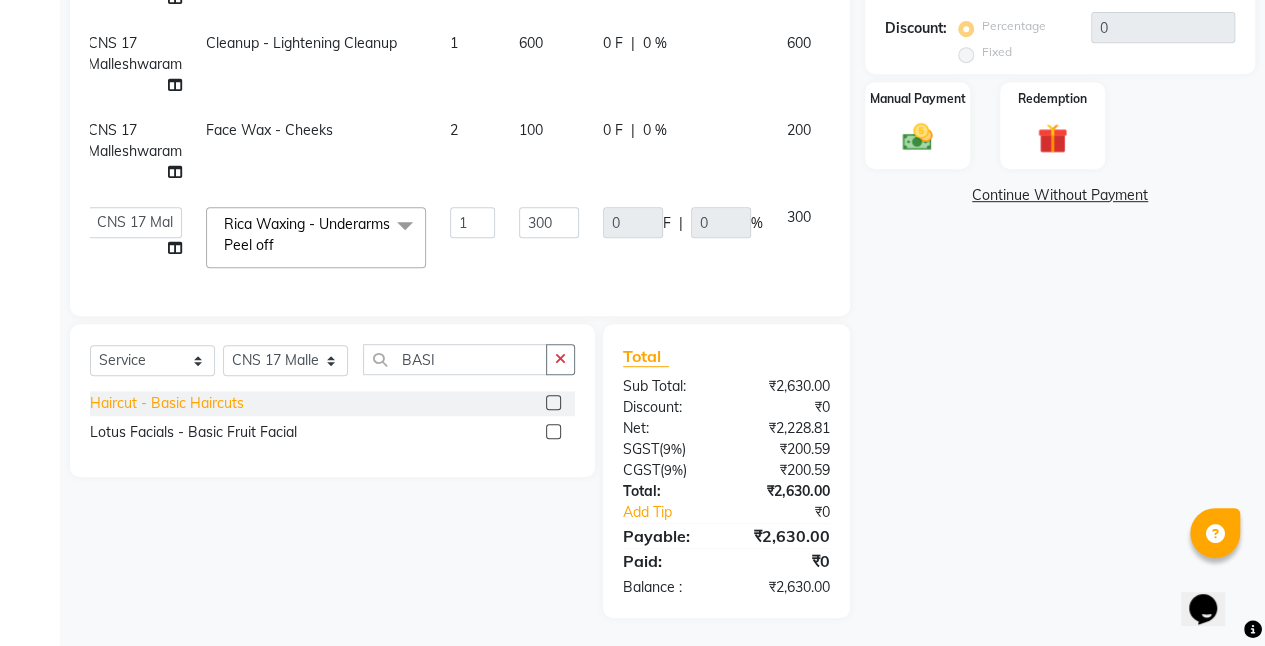 click on "Haircut - Basic Haircuts" 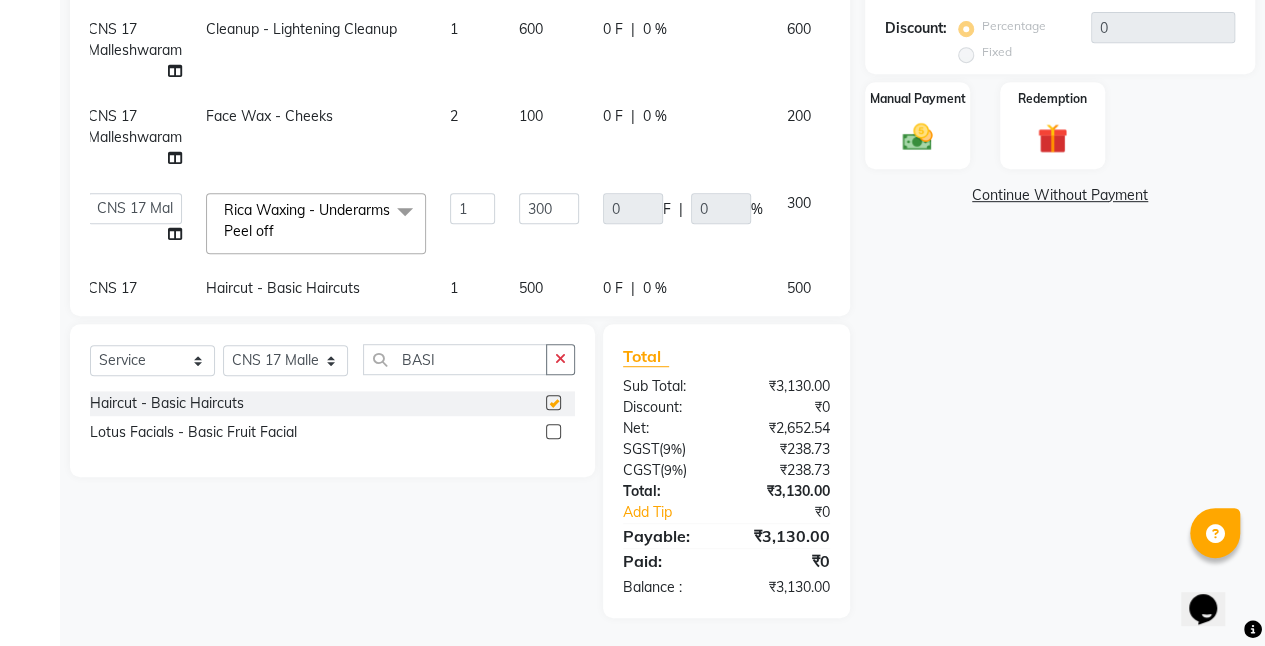 checkbox on "false" 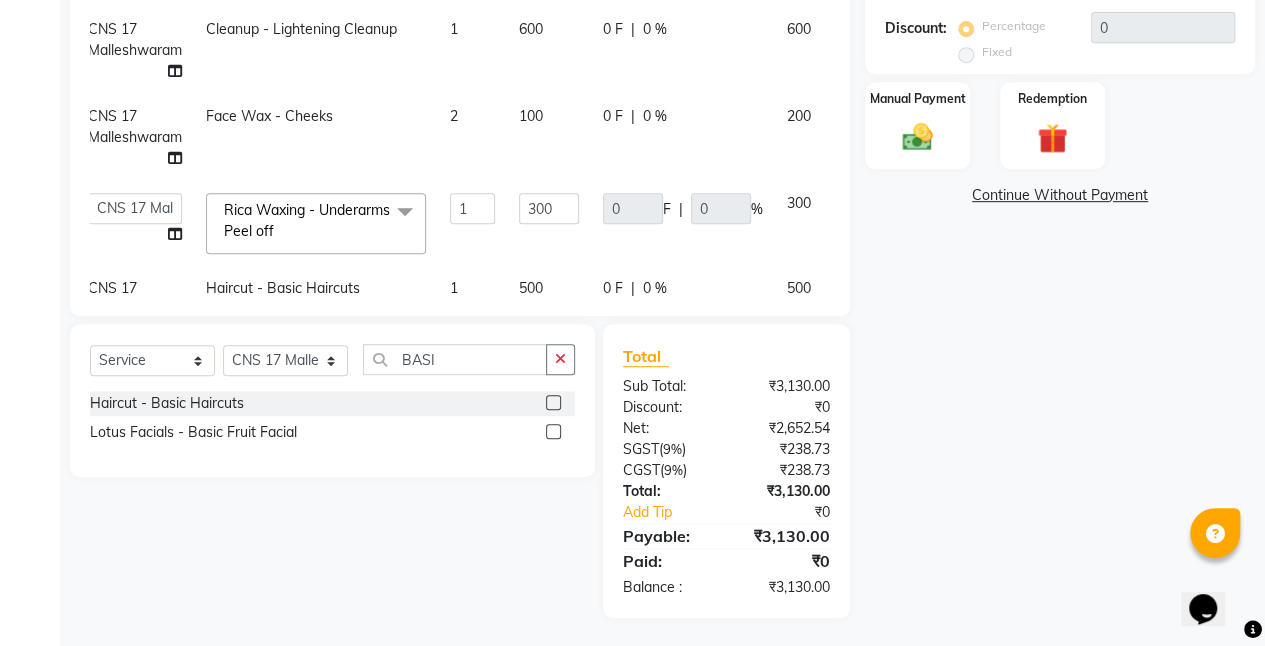 scroll, scrollTop: 306, scrollLeft: 14, axis: both 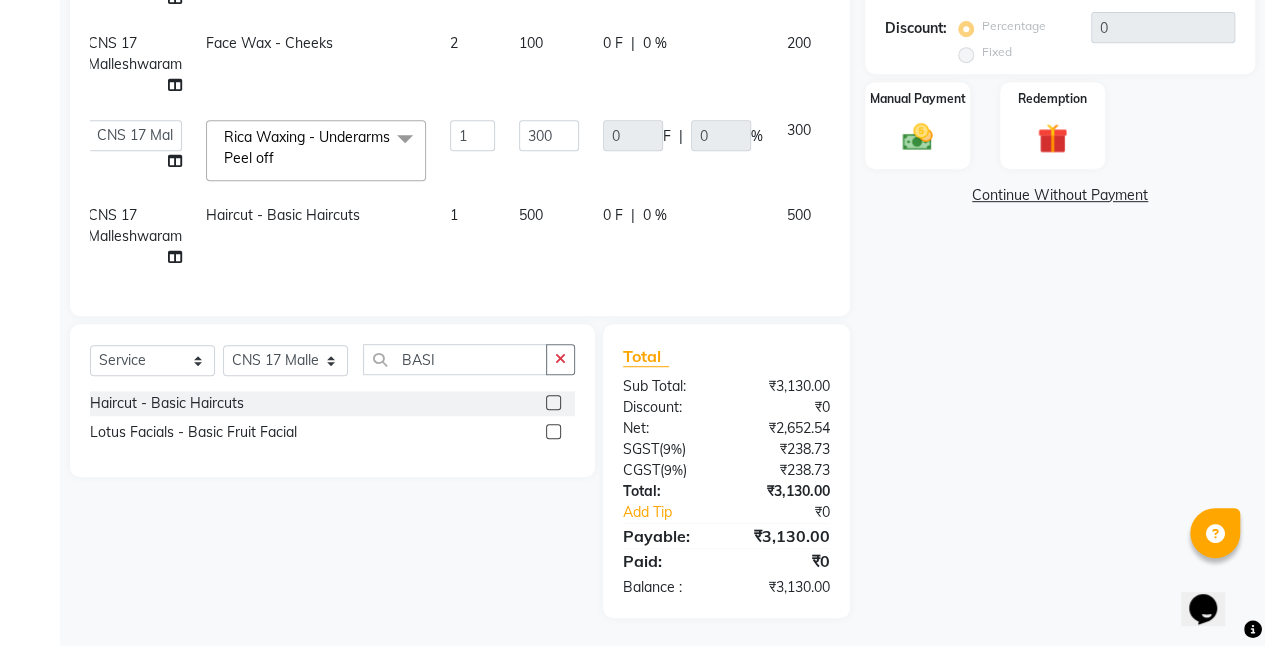 click on "500" 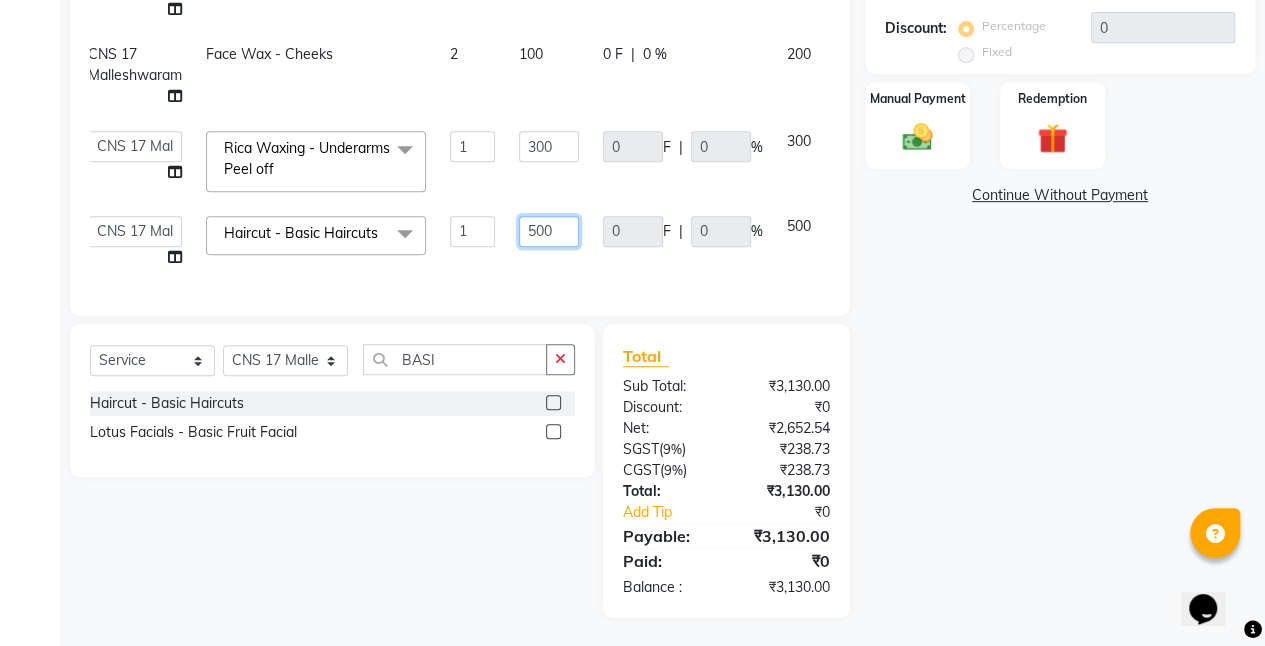 drag, startPoint x: 554, startPoint y: 214, endPoint x: 450, endPoint y: 202, distance: 104.69002 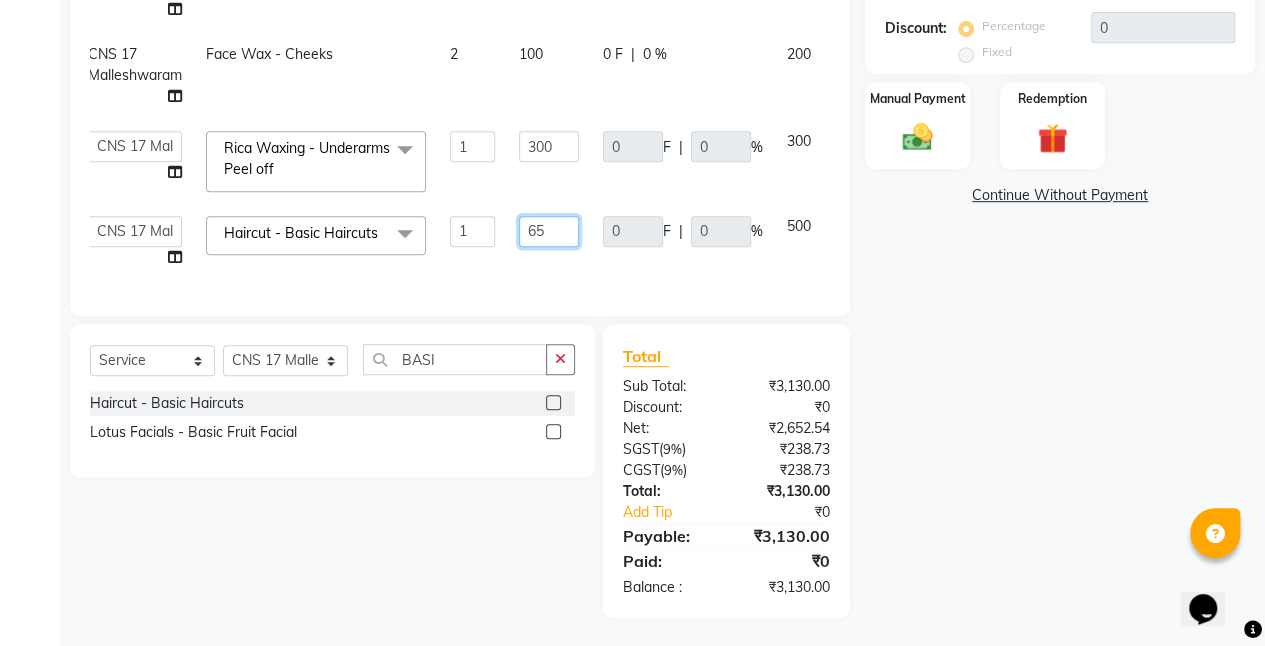 type on "650" 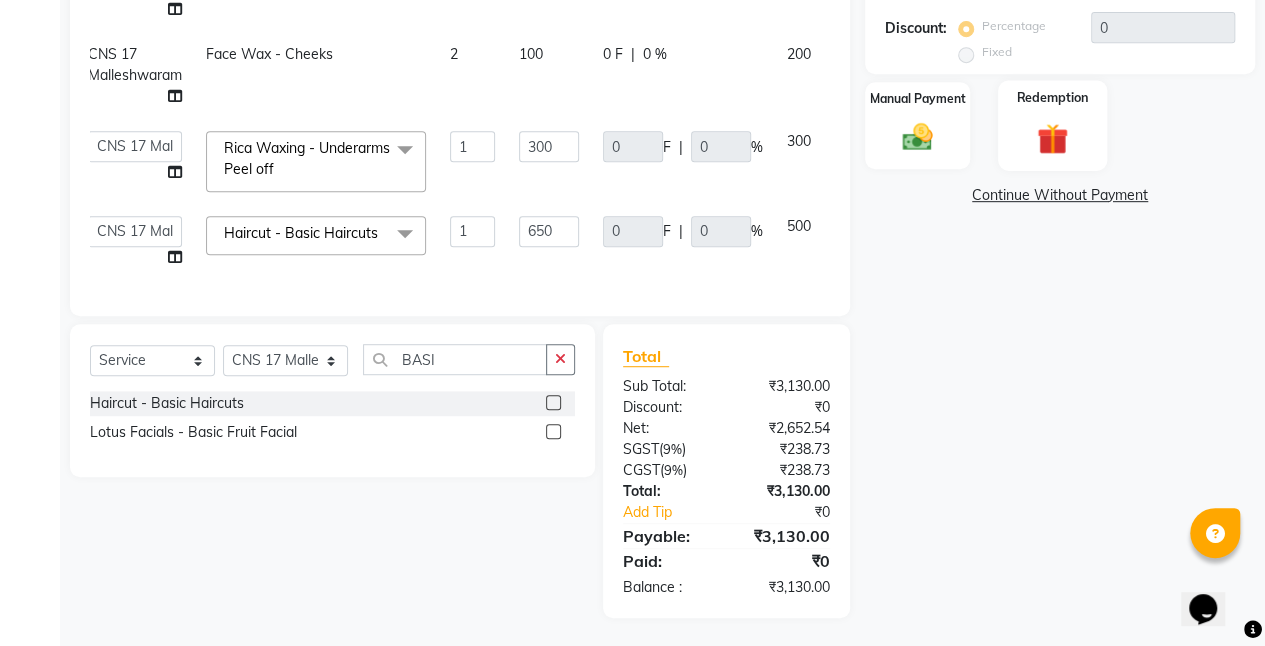 click on "Redemption" 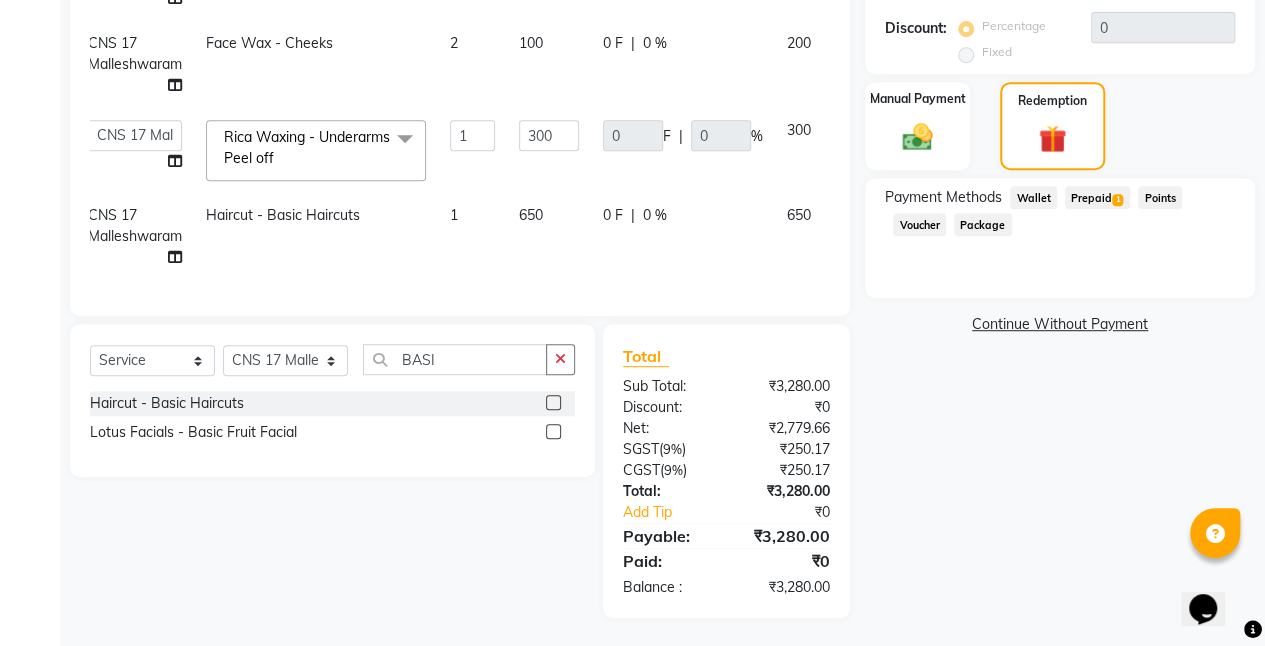 click on "Prepaid  1" 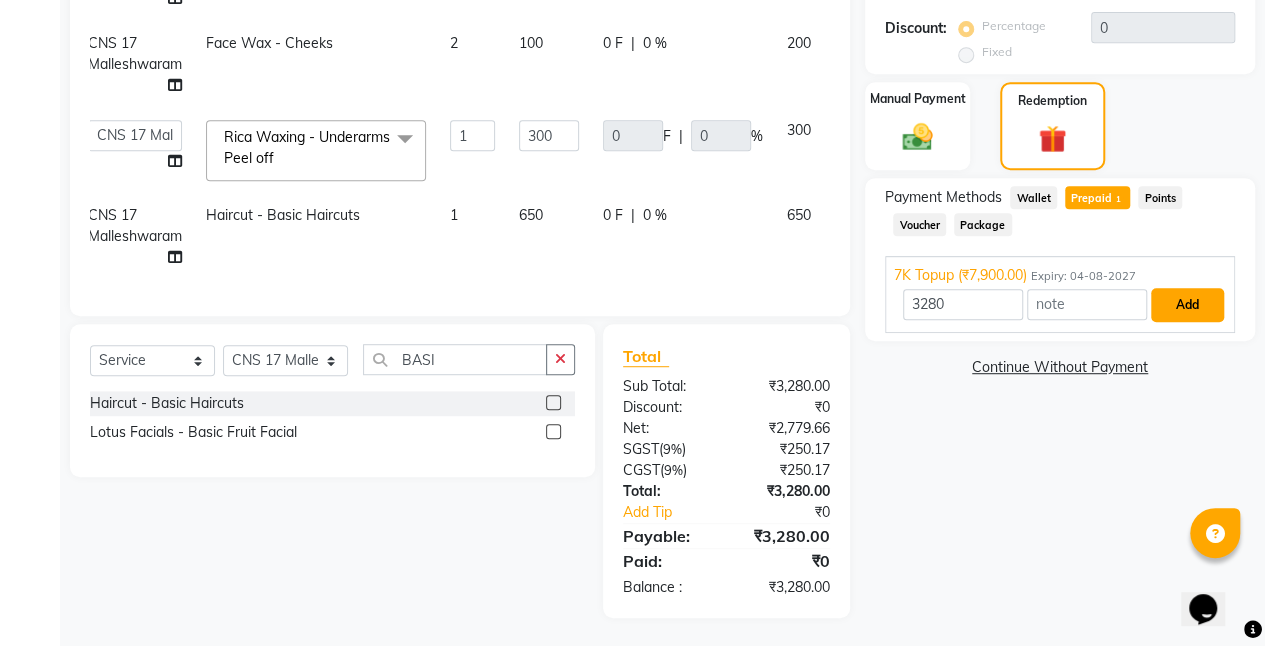 click on "Add" at bounding box center [1187, 305] 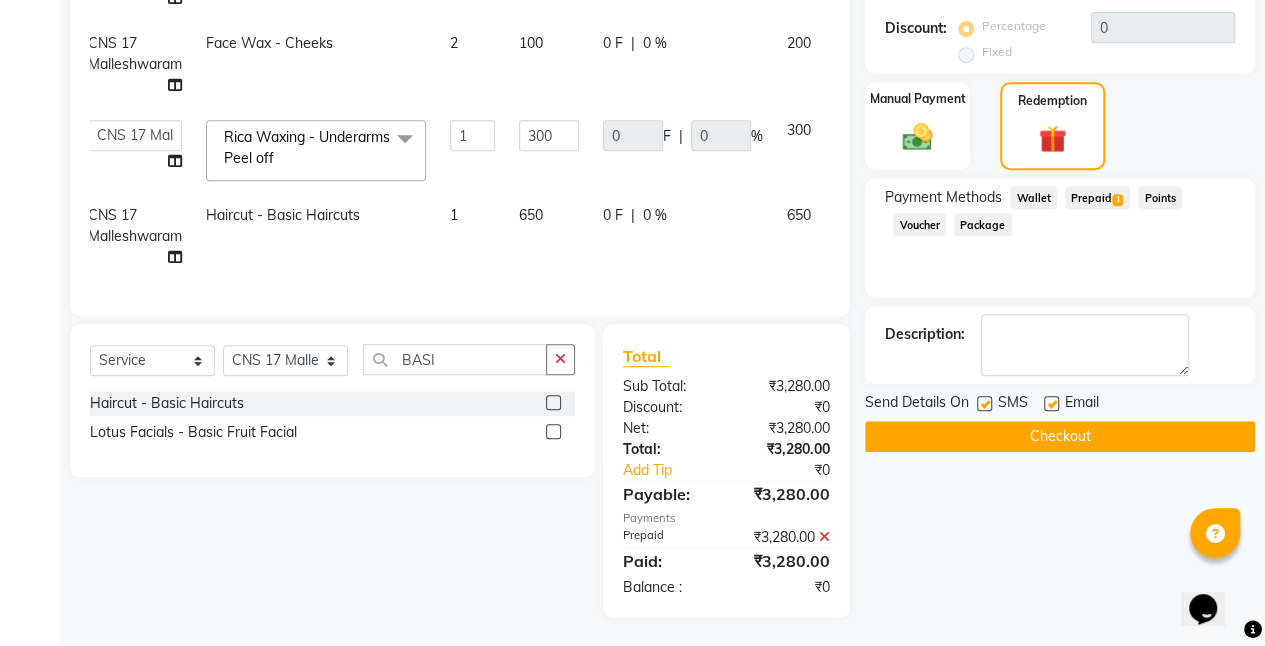 click on "Checkout" 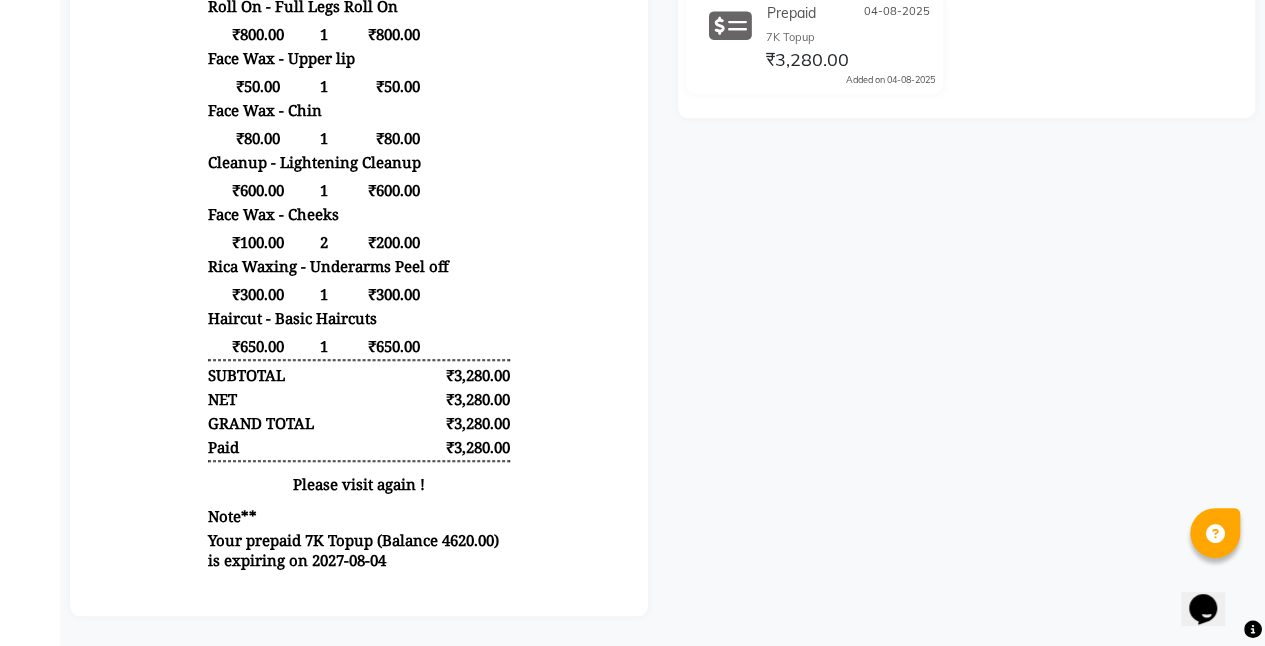 scroll, scrollTop: 0, scrollLeft: 0, axis: both 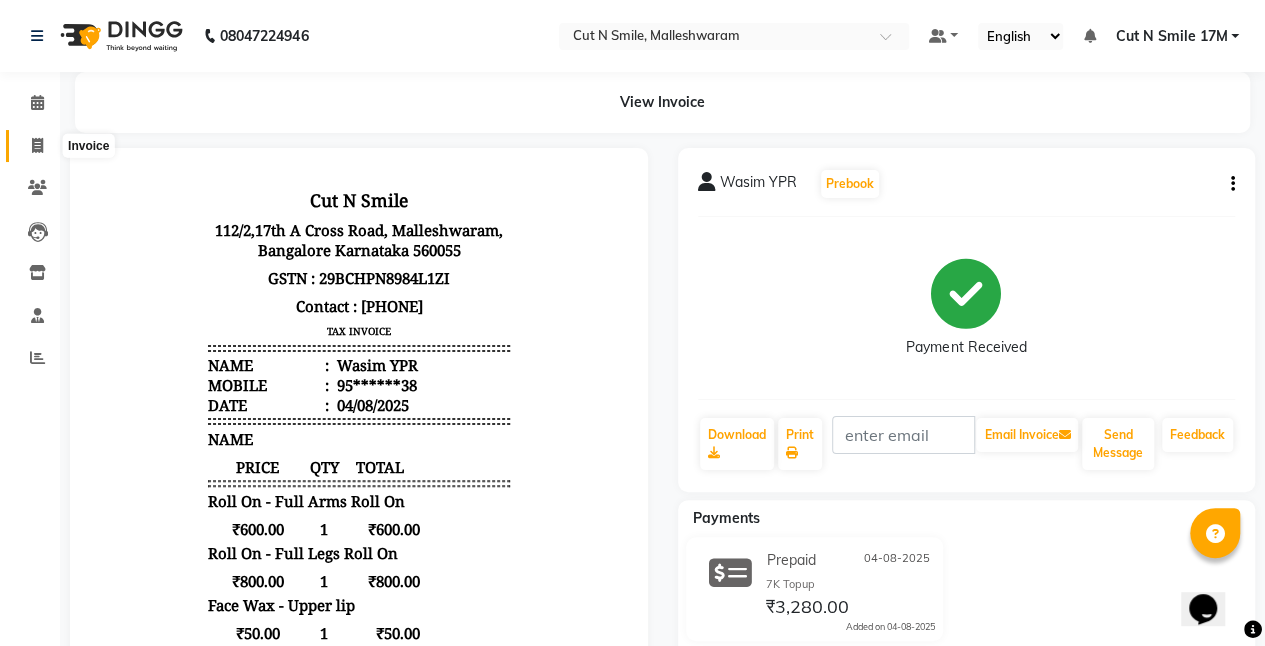 click 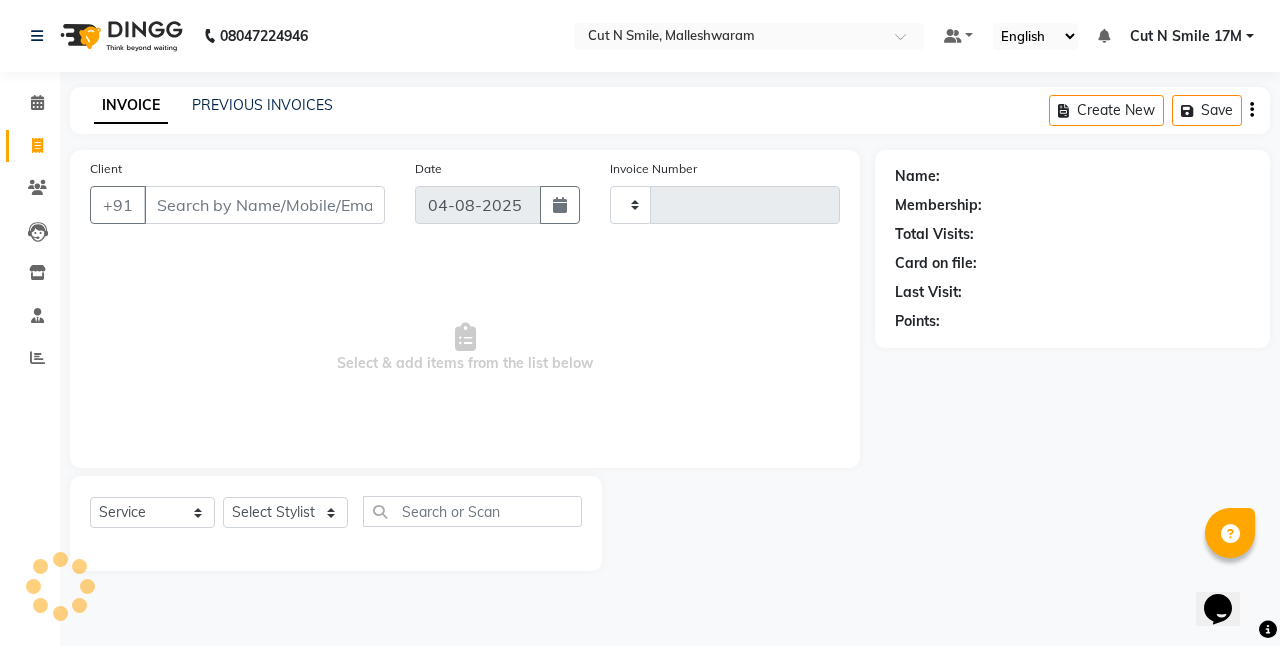 type on "169" 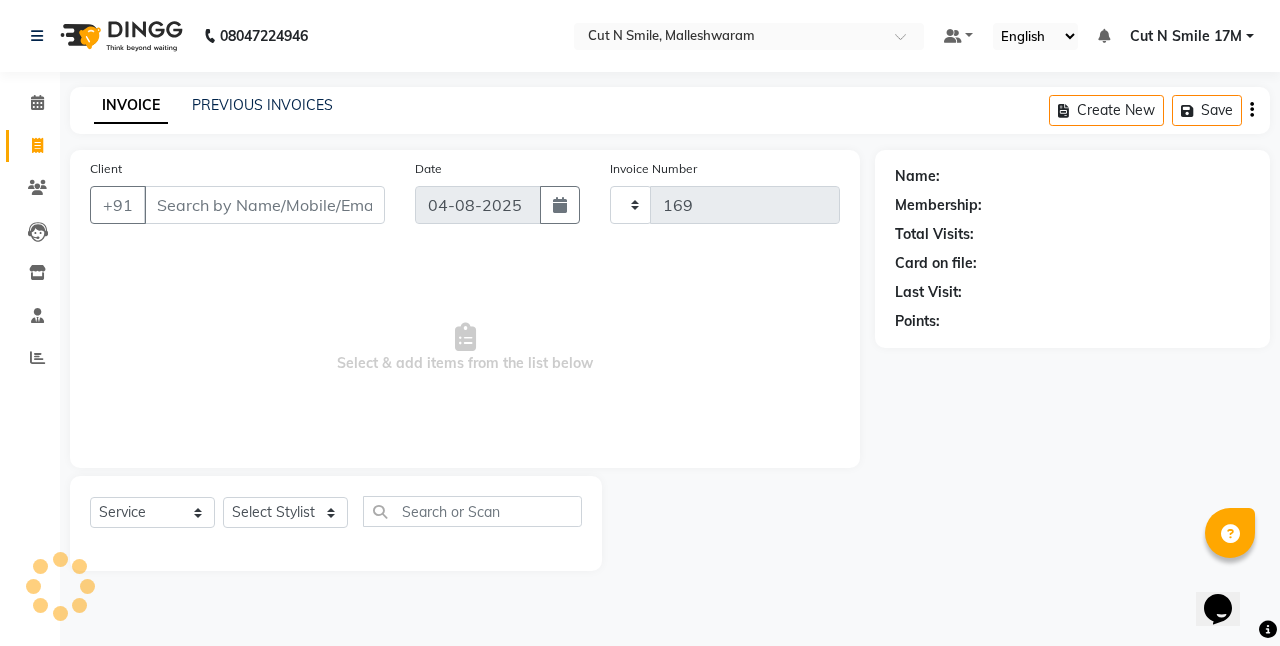 select on "7223" 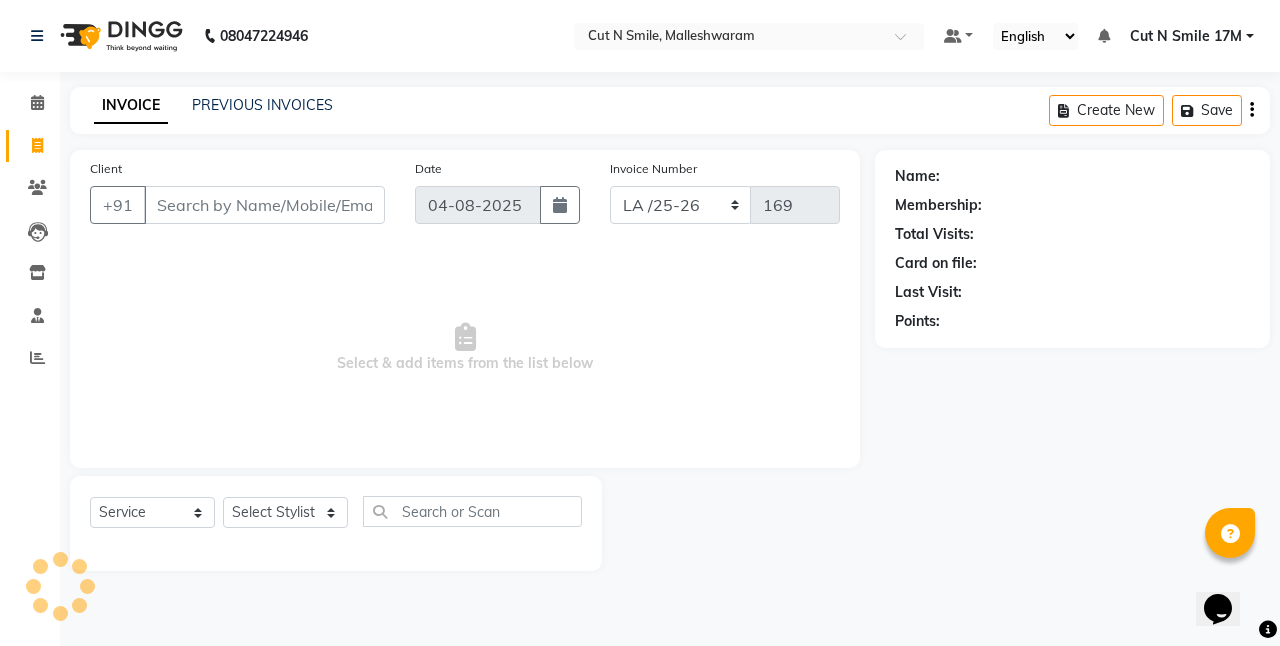 click on "Client" at bounding box center (264, 205) 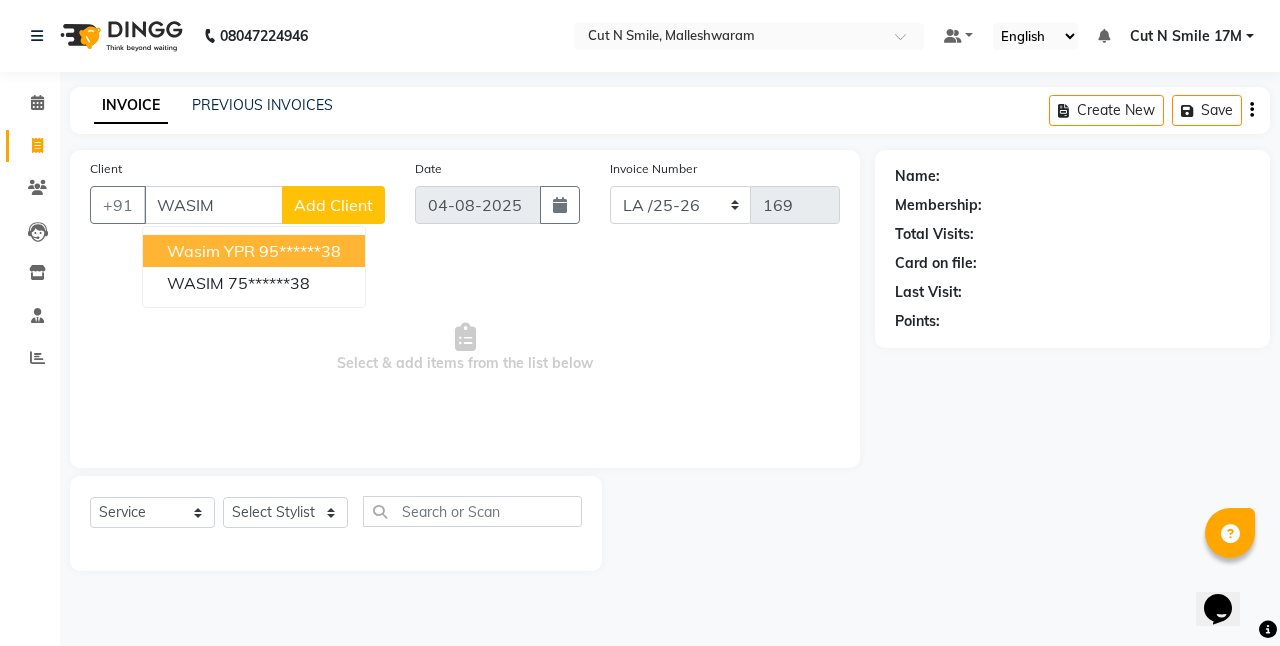 click on "95******38" at bounding box center [300, 251] 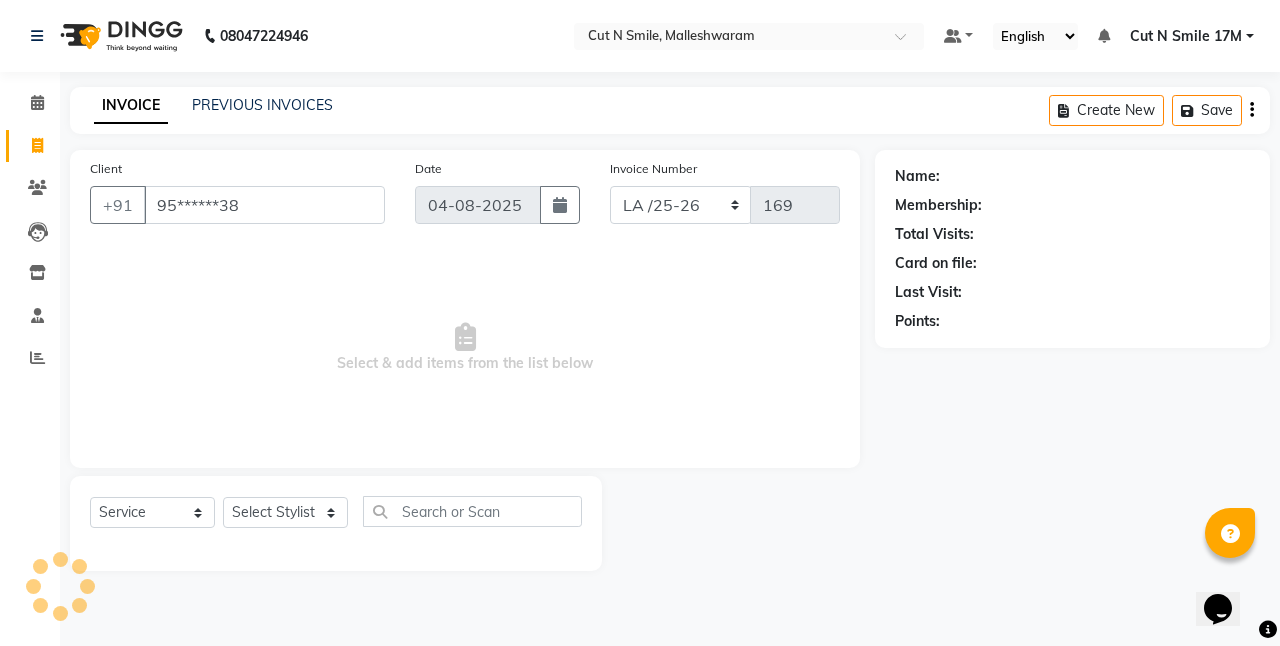 type on "95******38" 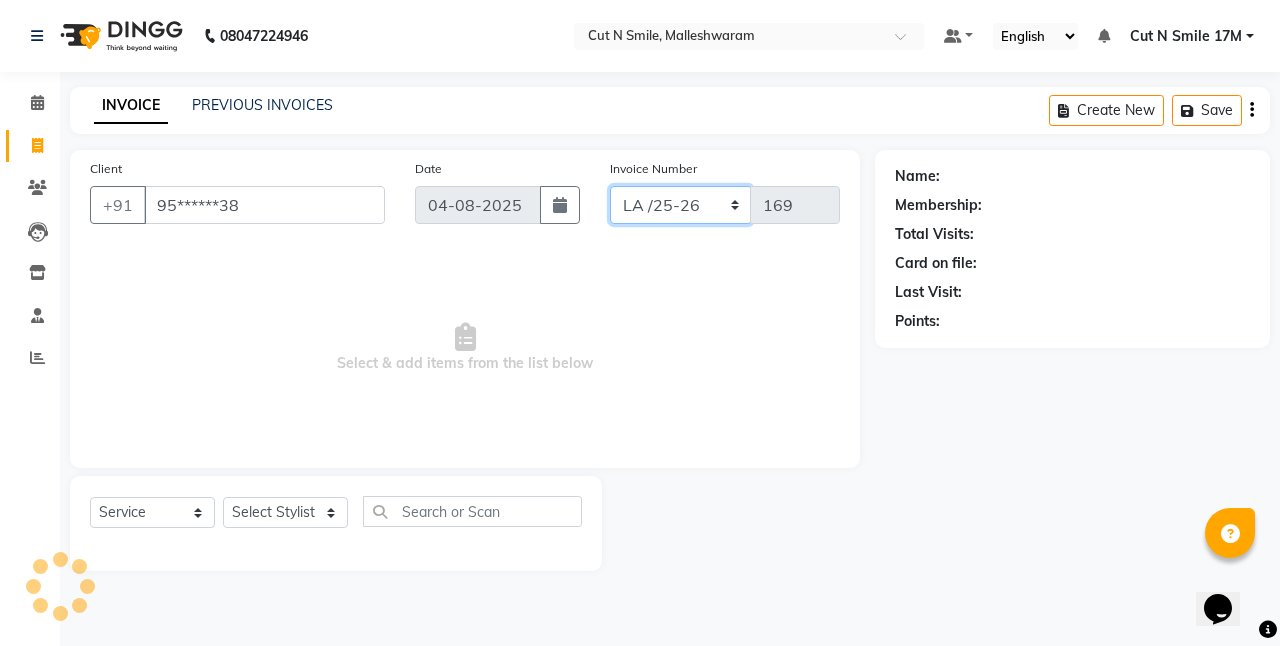 drag, startPoint x: 667, startPoint y: 210, endPoint x: 667, endPoint y: 222, distance: 12 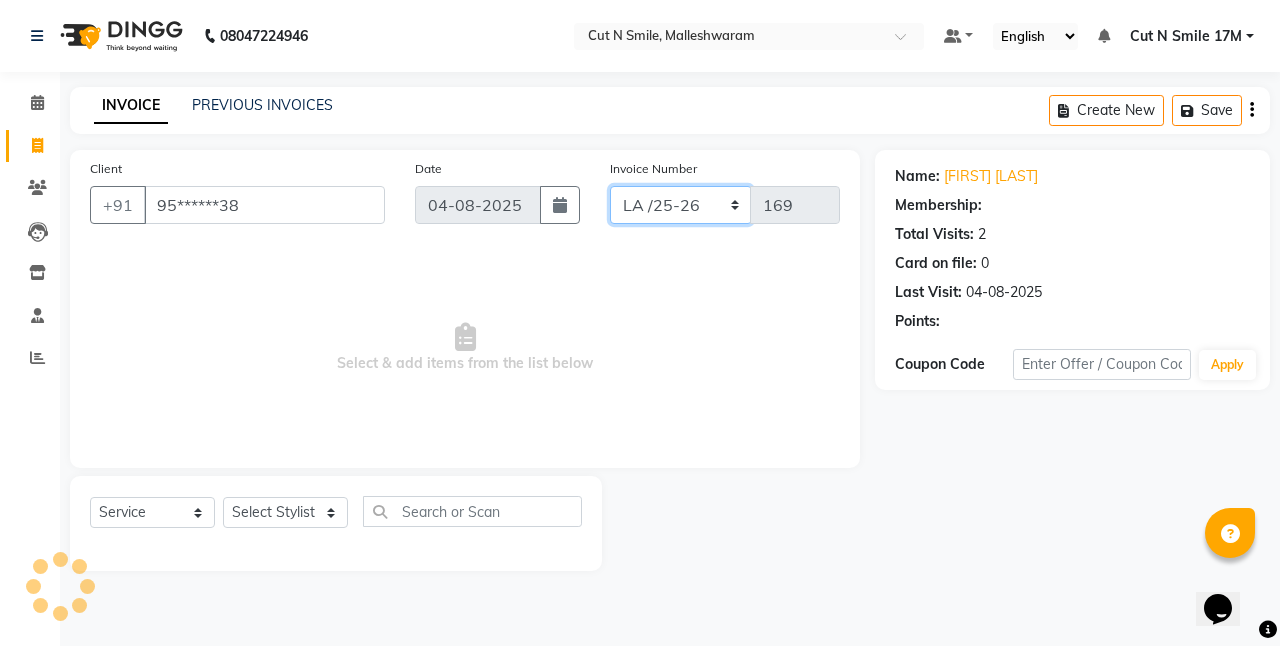 select on "7225" 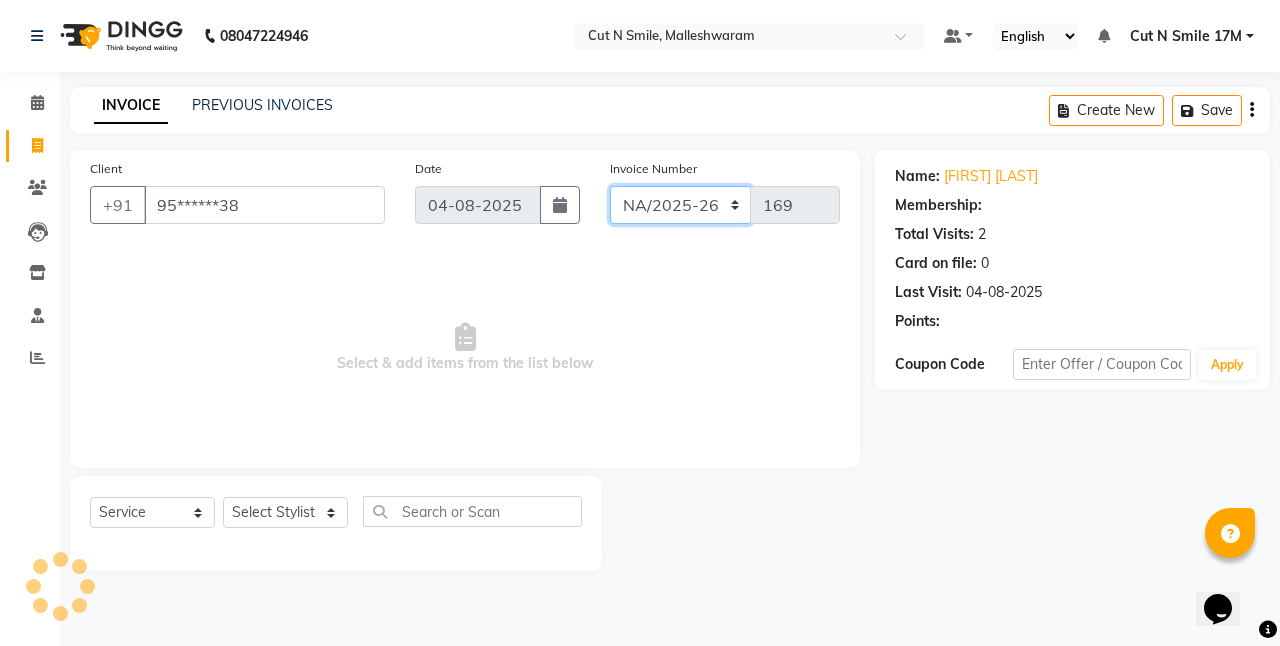 click on "NW/25-26 SW/2025-26 NA/2025-26 VN/25-26 LA /25-26" 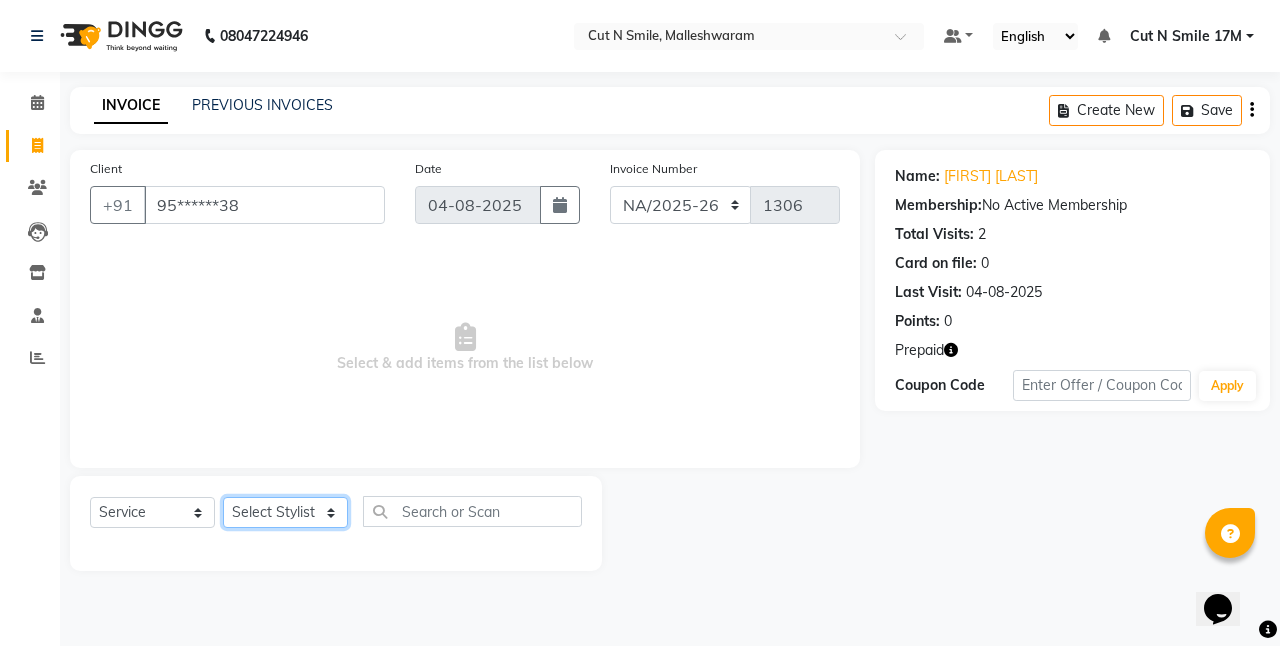 click on "Select Stylist Aarif 17M Adnan 9M Ajim 17M  Ali 17M Ali ML Alim ML Anjali 17M Armaan 17M Armaan 17O Arshad 17O Asahika ML Babbu ML  Cena 17M Chandrika 9M CNS 17 Malleshwaram CNS 9 Malleshwaram CNS Mahalakshmi Layout Cut N Smile 17O Deena 9M Dharani 17M  Fahim 9M Firoz ML Ganesh 9M Ganga 9M Govind ML Jessy 17M Madhu Thakur 17O Manjunath 17M Meena ML Mercy ML Mohammed 17M Monika 17M Mosim ML Nabijan 9M Nagrathna 9M Naveed 17M Pankaj 17M  Pavan Pavithra 9M Prashanth 9M Raghu 17M Rahil 9M Rajan ML Raju 9M Ranjith 9M Raza Raza 17M Riyaz 17O Sandeep 9M Sangeetha 17M Shakeel 17ML Shakir ML Shameem 17M Sharafath ML Sharanya  Sharanya ML SHubham 17M Sopna ML Sushila Suvarna 17M Tanjua 9M Teja 17M Tofeek 9M Tulsi 17O Viresh 17M Vishal 17M Vishal Bhatti 17O  Wasim ML" 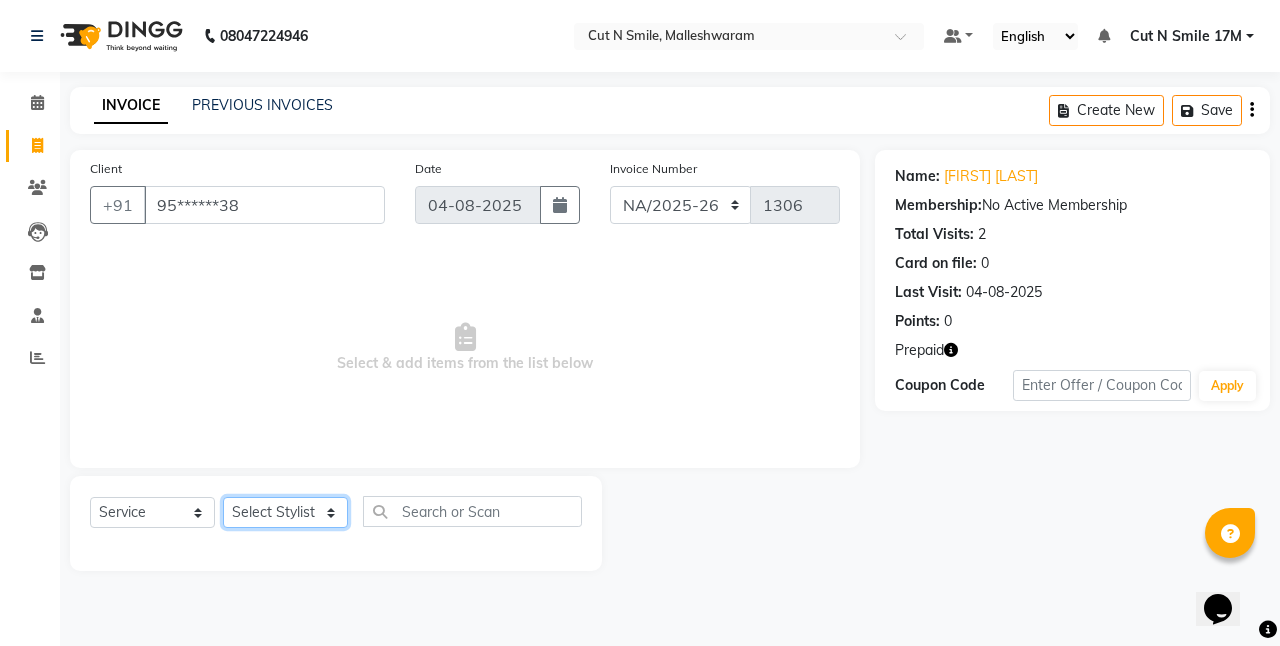 select on "60630" 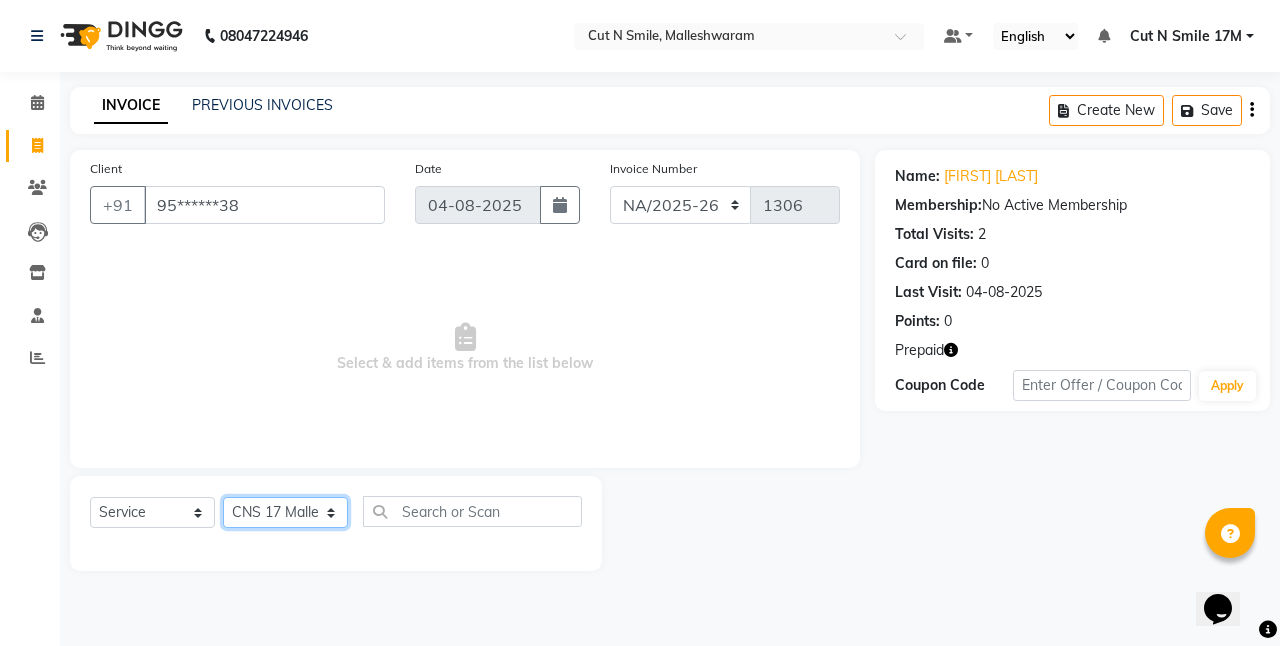 click on "Select Stylist Aarif 17M Adnan 9M Ajim 17M  Ali 17M Ali ML Alim ML Anjali 17M Armaan 17M Armaan 17O Arshad 17O Asahika ML Babbu ML  Cena 17M Chandrika 9M CNS 17 Malleshwaram CNS 9 Malleshwaram CNS Mahalakshmi Layout Cut N Smile 17O Deena 9M Dharani 17M  Fahim 9M Firoz ML Ganesh 9M Ganga 9M Govind ML Jessy 17M Madhu Thakur 17O Manjunath 17M Meena ML Mercy ML Mohammed 17M Monika 17M Mosim ML Nabijan 9M Nagrathna 9M Naveed 17M Pankaj 17M  Pavan Pavithra 9M Prashanth 9M Raghu 17M Rahil 9M Rajan ML Raju 9M Ranjith 9M Raza Raza 17M Riyaz 17O Sandeep 9M Sangeetha 17M Shakeel 17ML Shakir ML Shameem 17M Sharafath ML Sharanya  Sharanya ML SHubham 17M Sopna ML Sushila Suvarna 17M Tanjua 9M Teja 17M Tofeek 9M Tulsi 17O Viresh 17M Vishal 17M Vishal Bhatti 17O  Wasim ML" 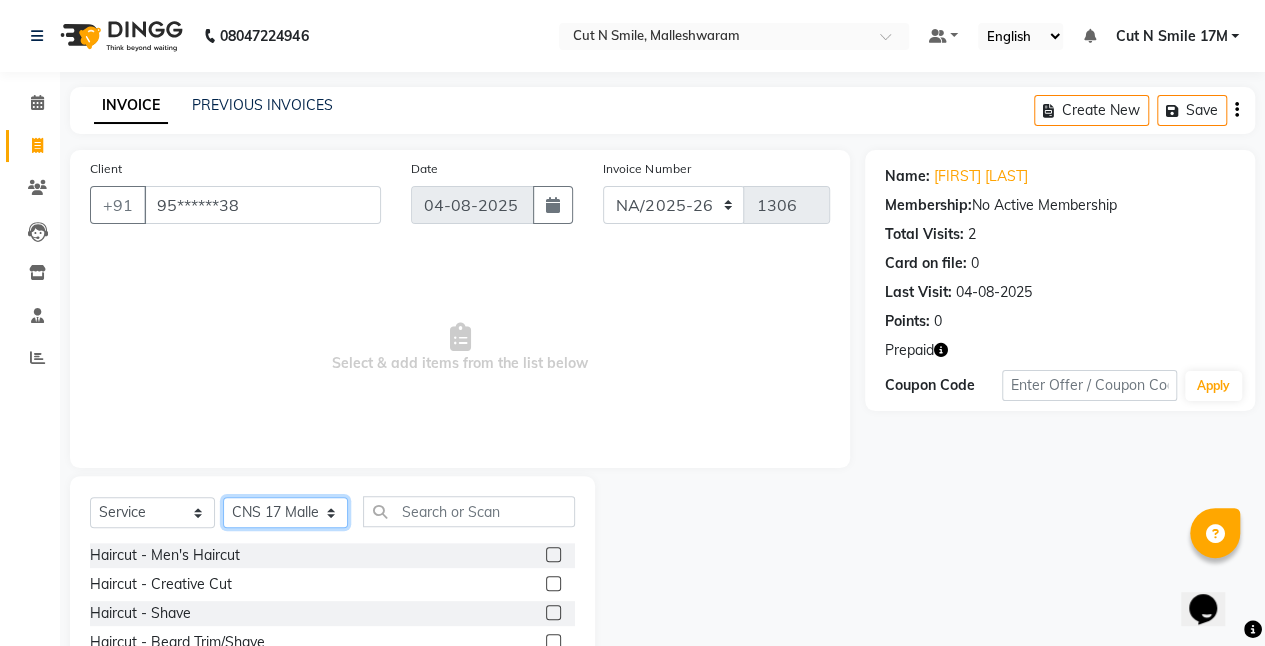 scroll, scrollTop: 154, scrollLeft: 0, axis: vertical 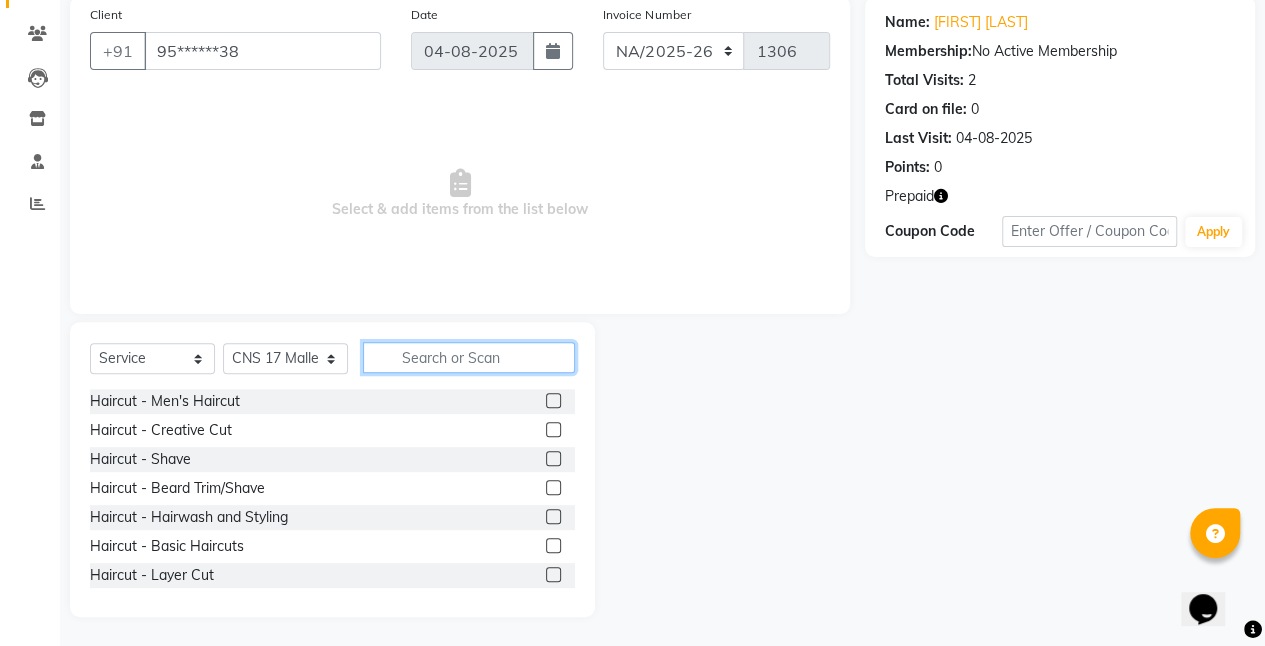 click 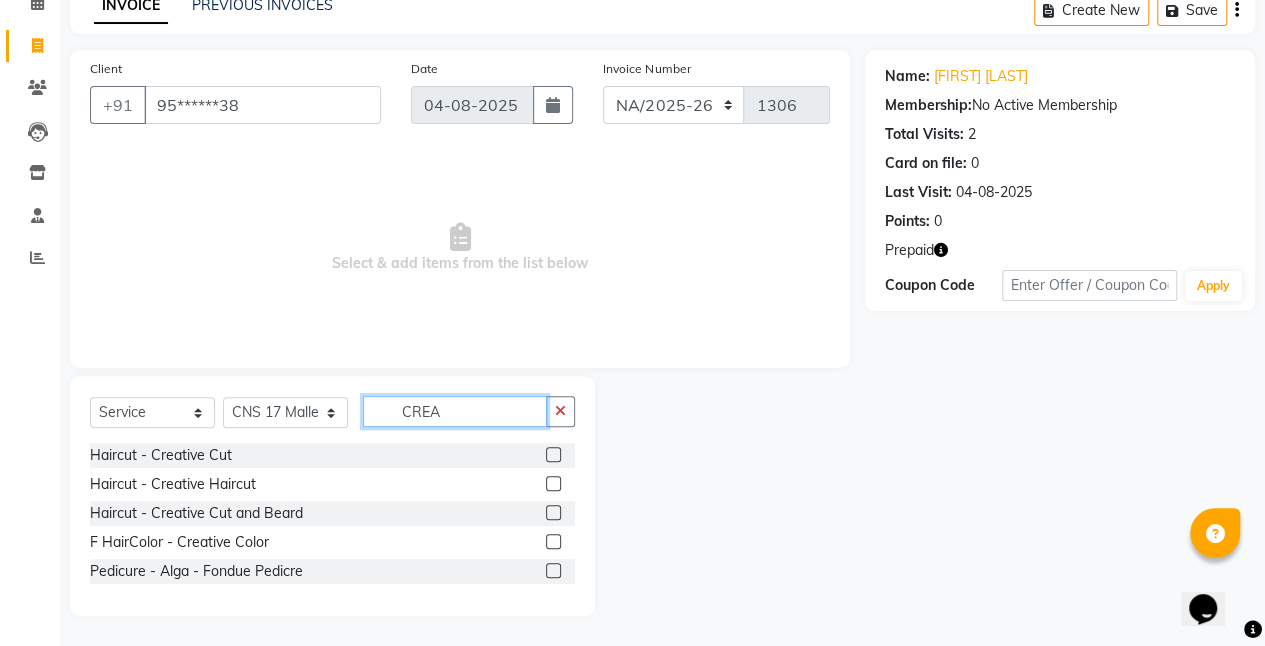 scroll, scrollTop: 70, scrollLeft: 0, axis: vertical 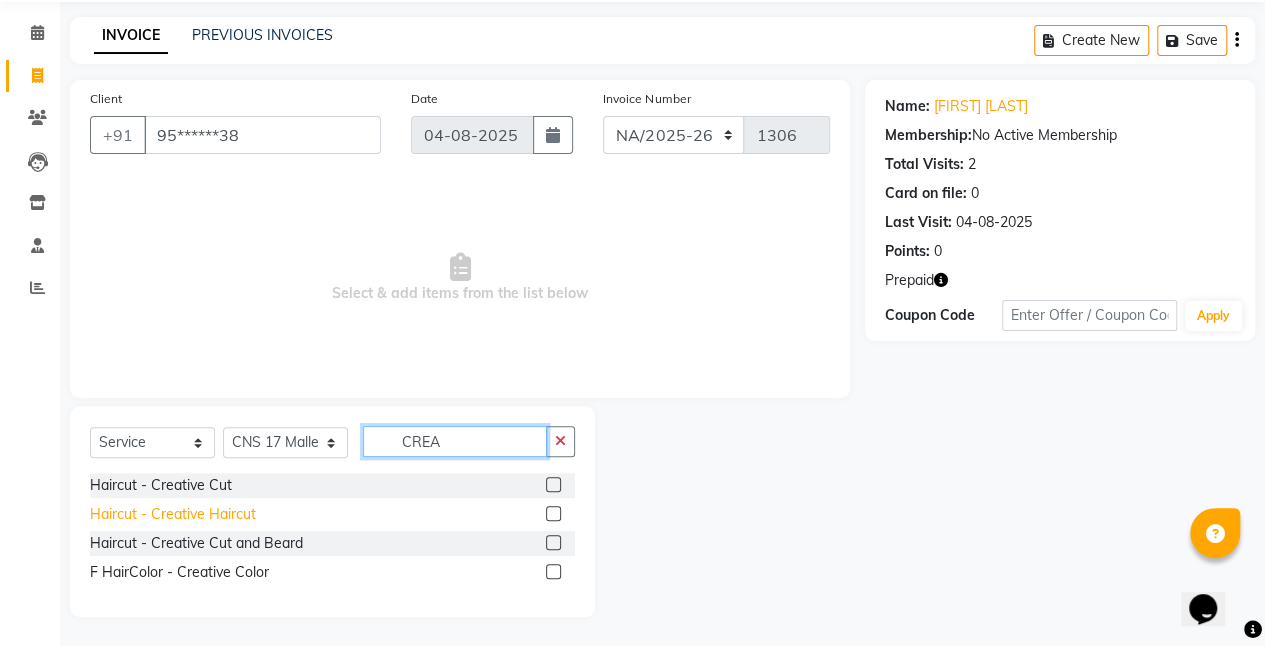 type on "CREA" 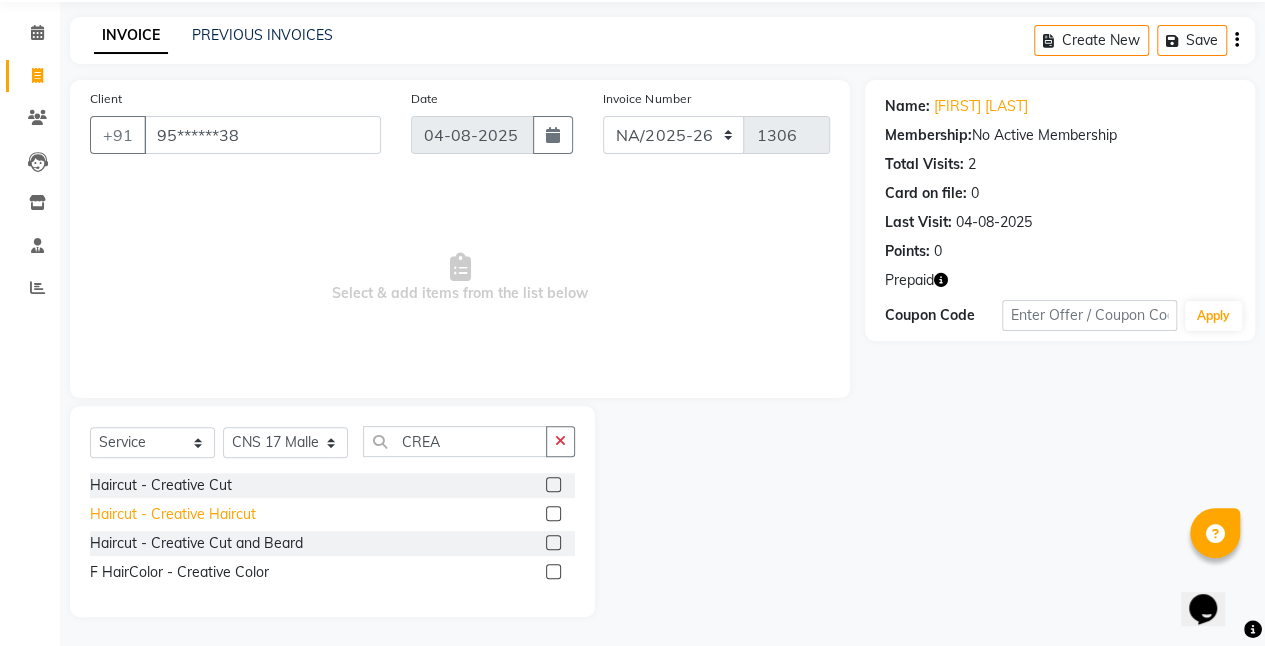 click on "Haircut - Creative Haircut" 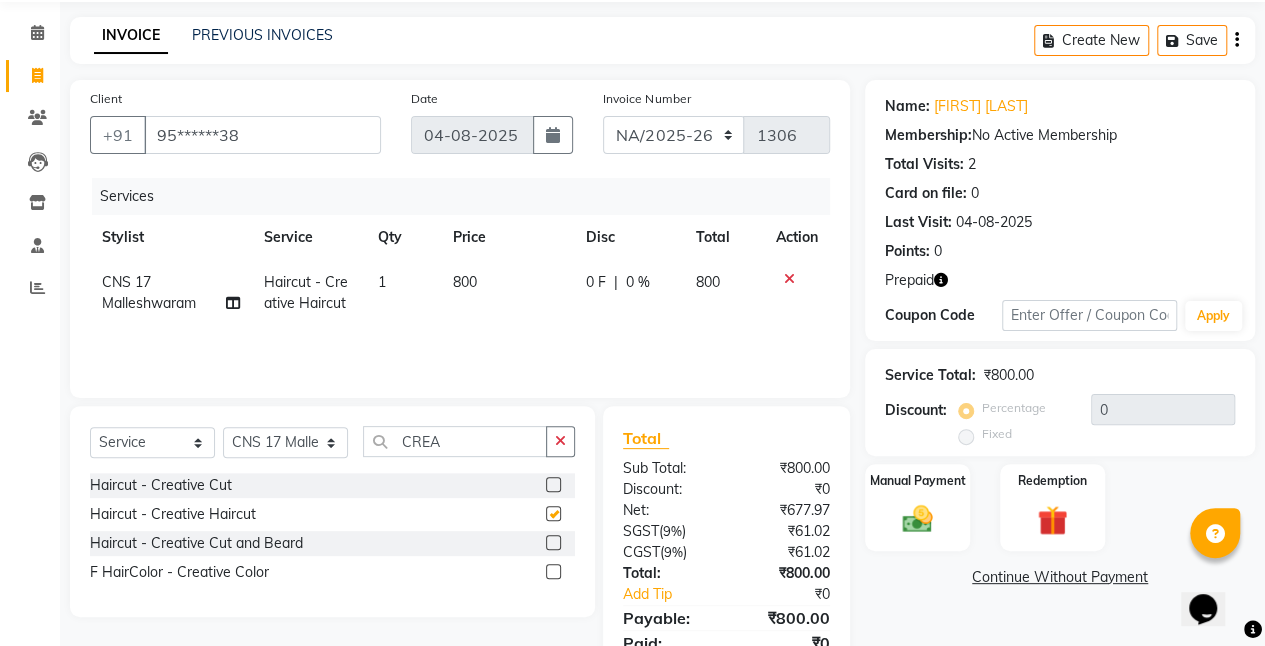 checkbox on "false" 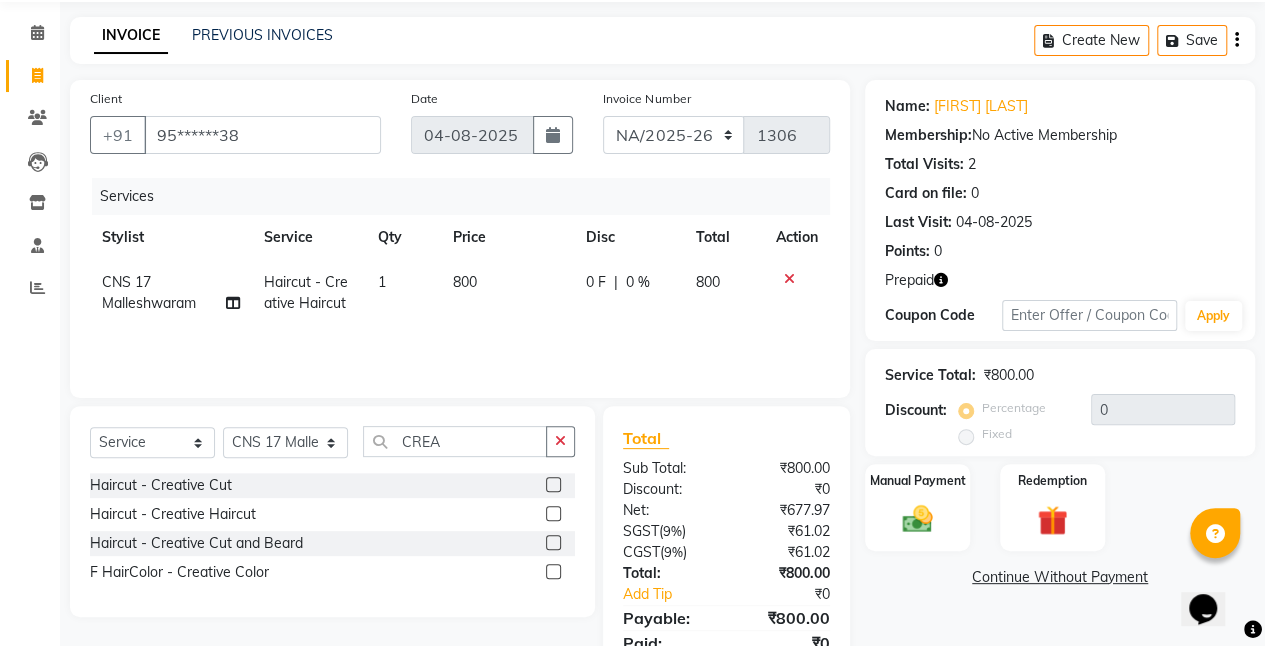 click on "800" 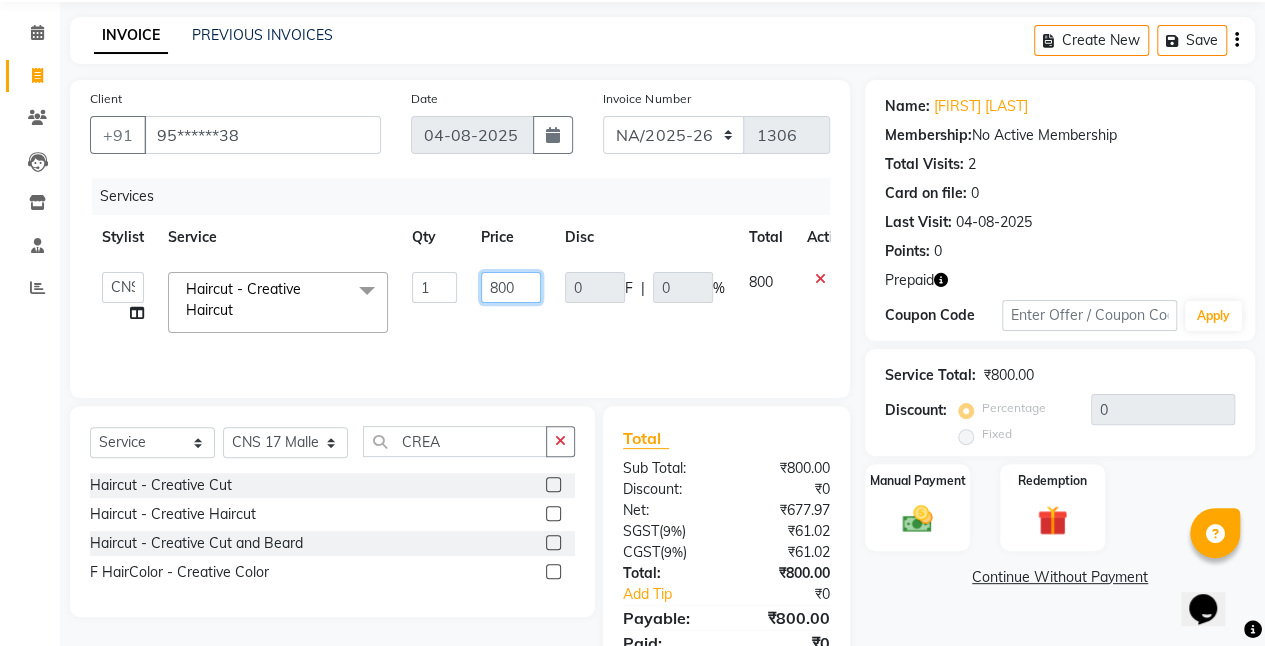 drag, startPoint x: 533, startPoint y: 280, endPoint x: 387, endPoint y: 264, distance: 146.8741 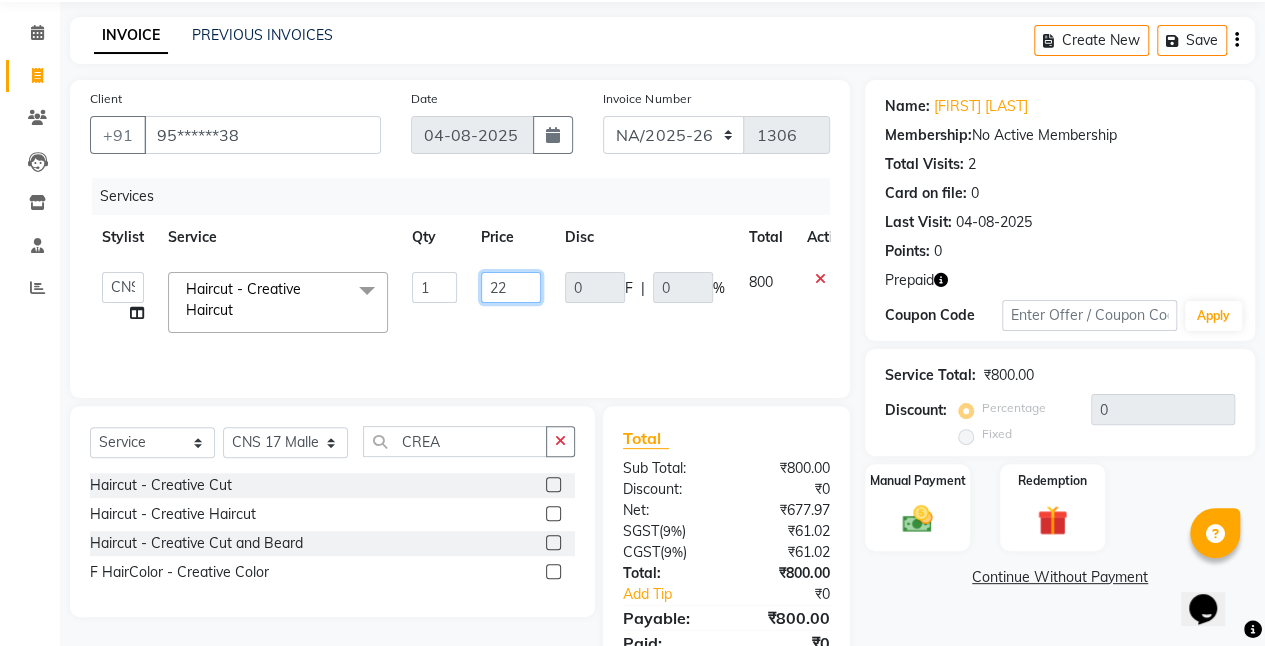 type on "220" 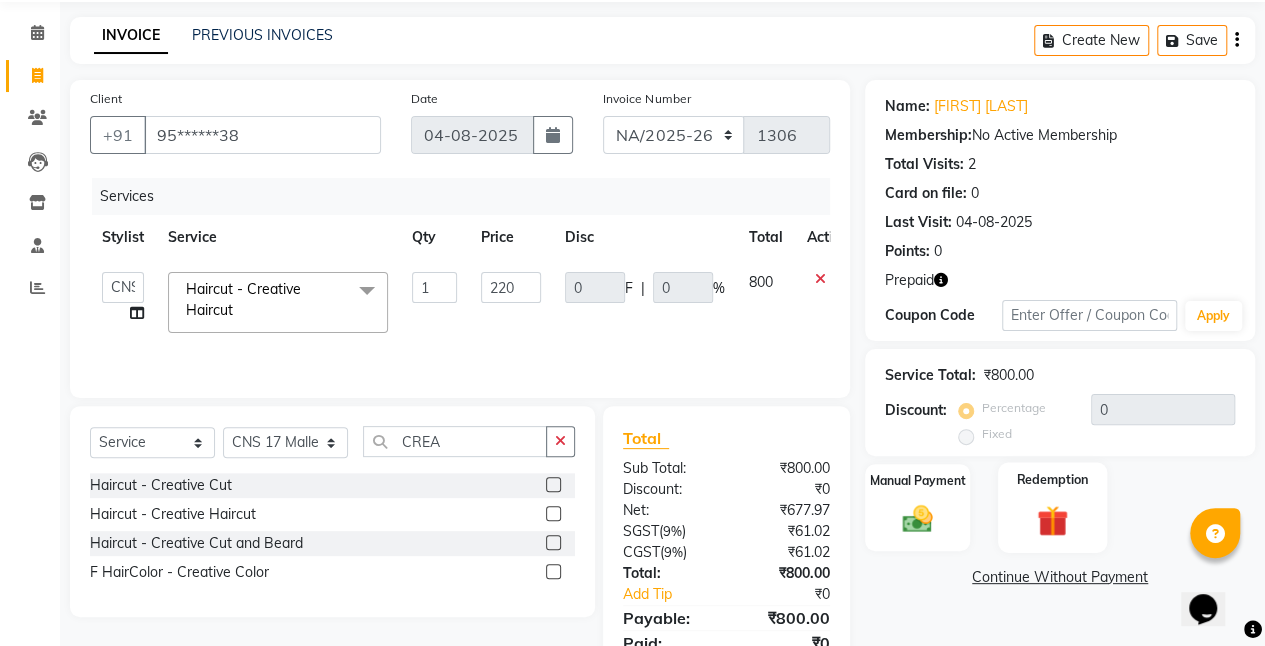 click 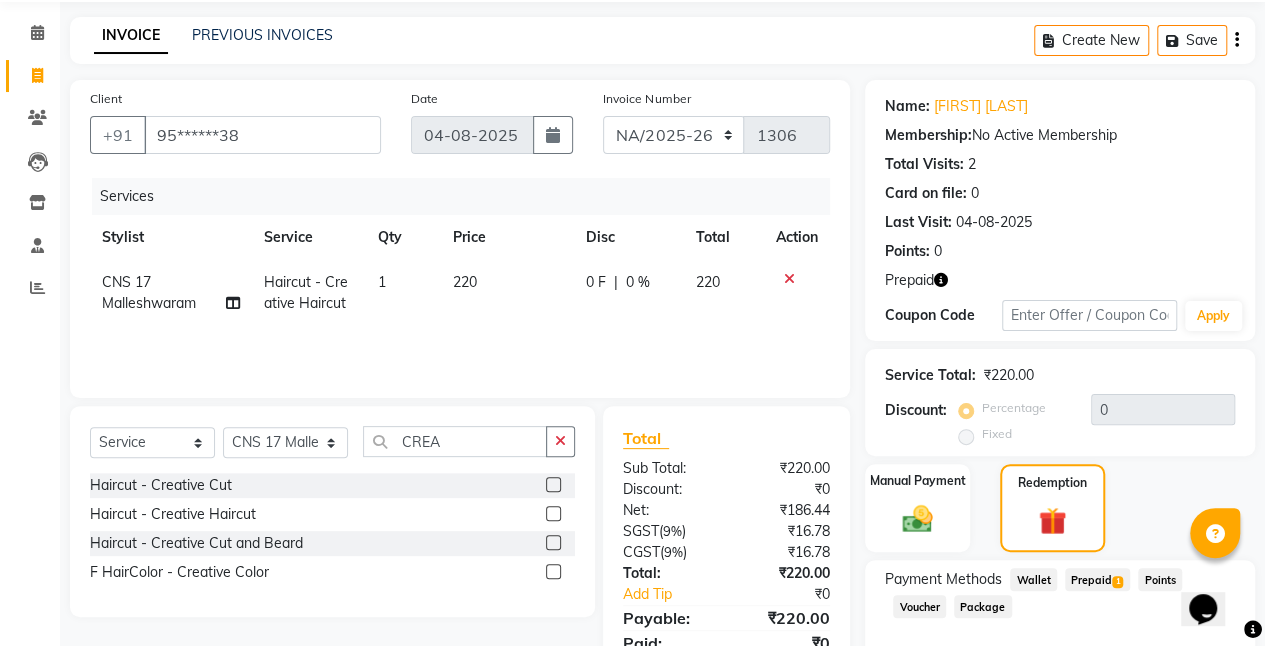 scroll, scrollTop: 175, scrollLeft: 0, axis: vertical 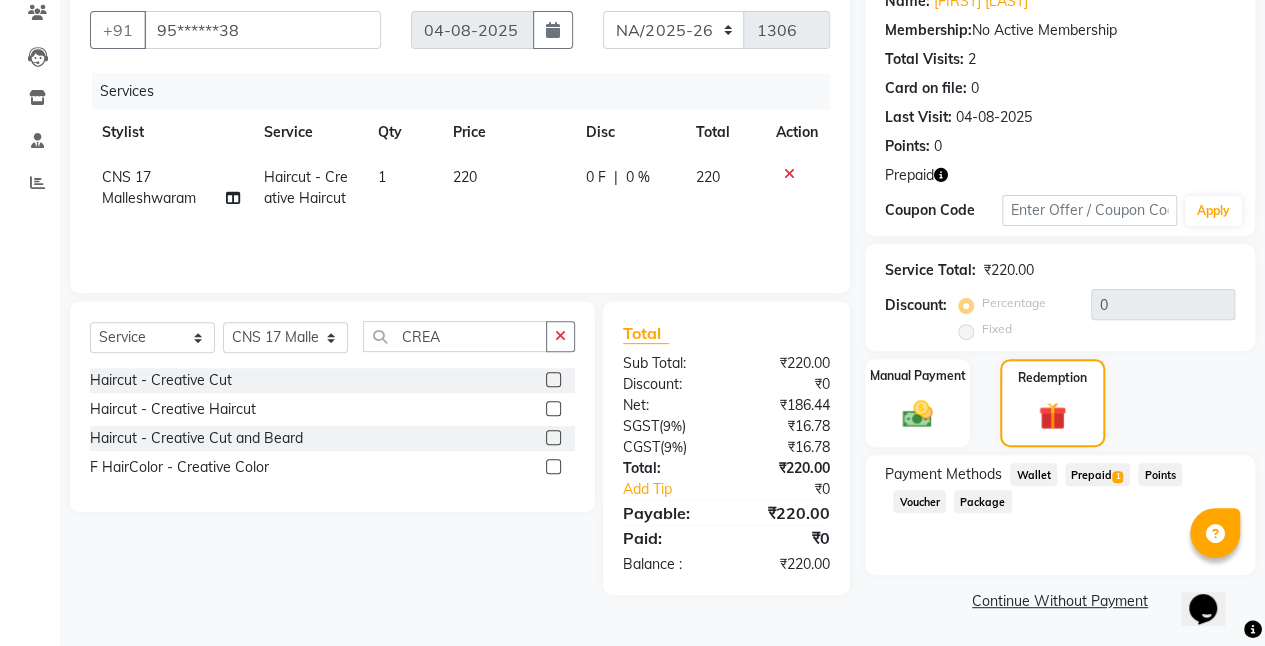 click on "Prepaid  1" 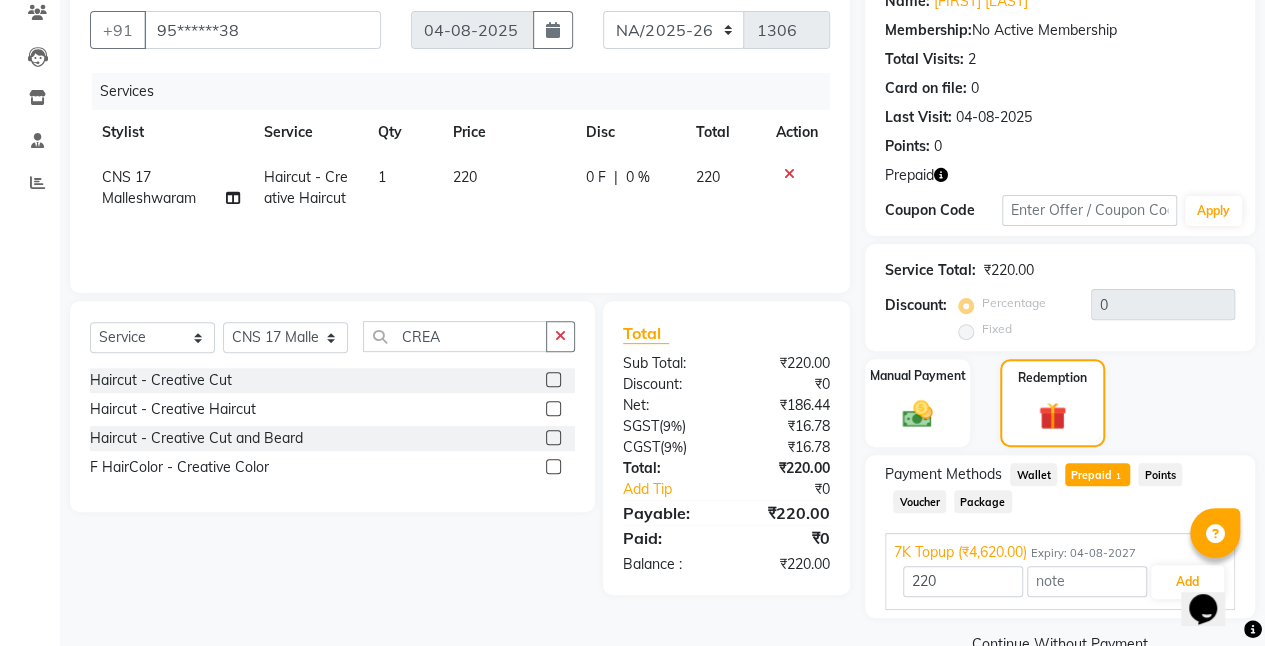 scroll, scrollTop: 218, scrollLeft: 0, axis: vertical 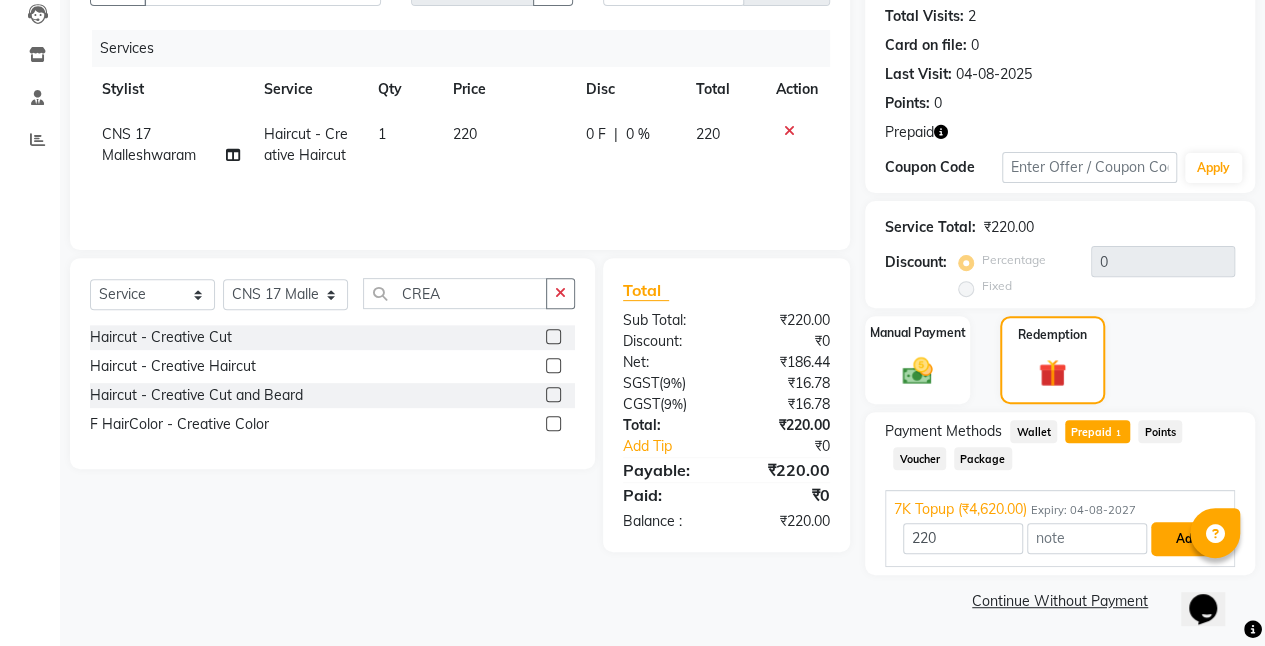 click on "Add" at bounding box center (1187, 539) 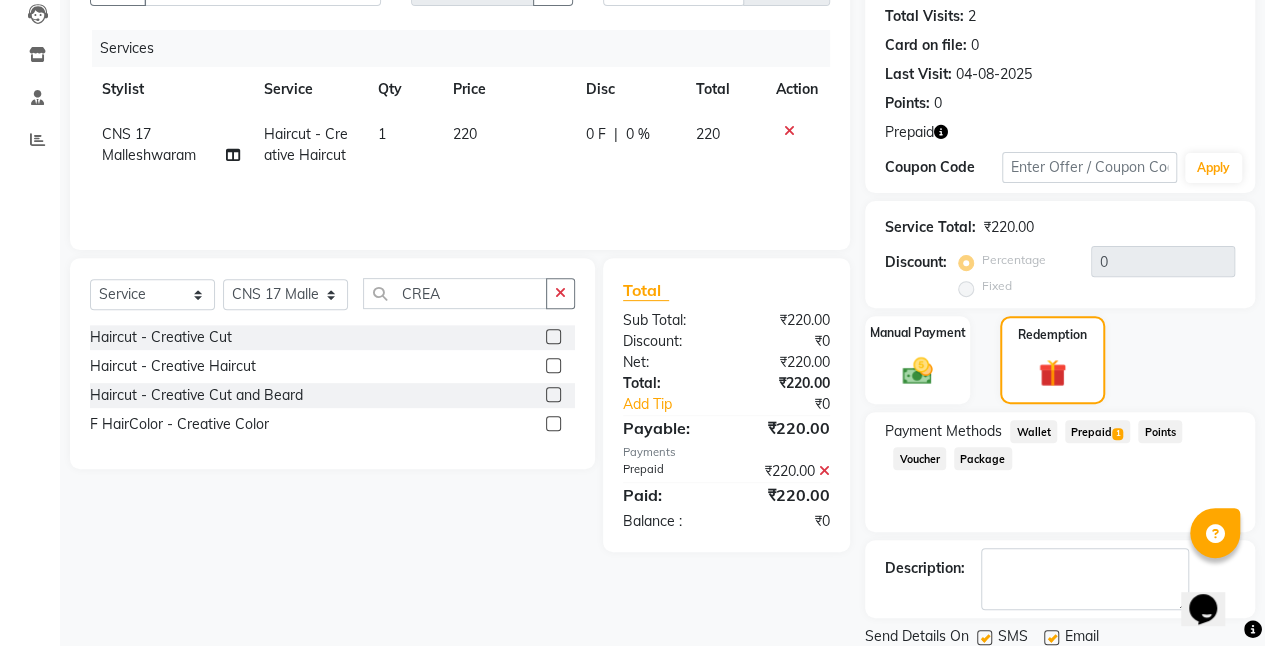 scroll, scrollTop: 286, scrollLeft: 0, axis: vertical 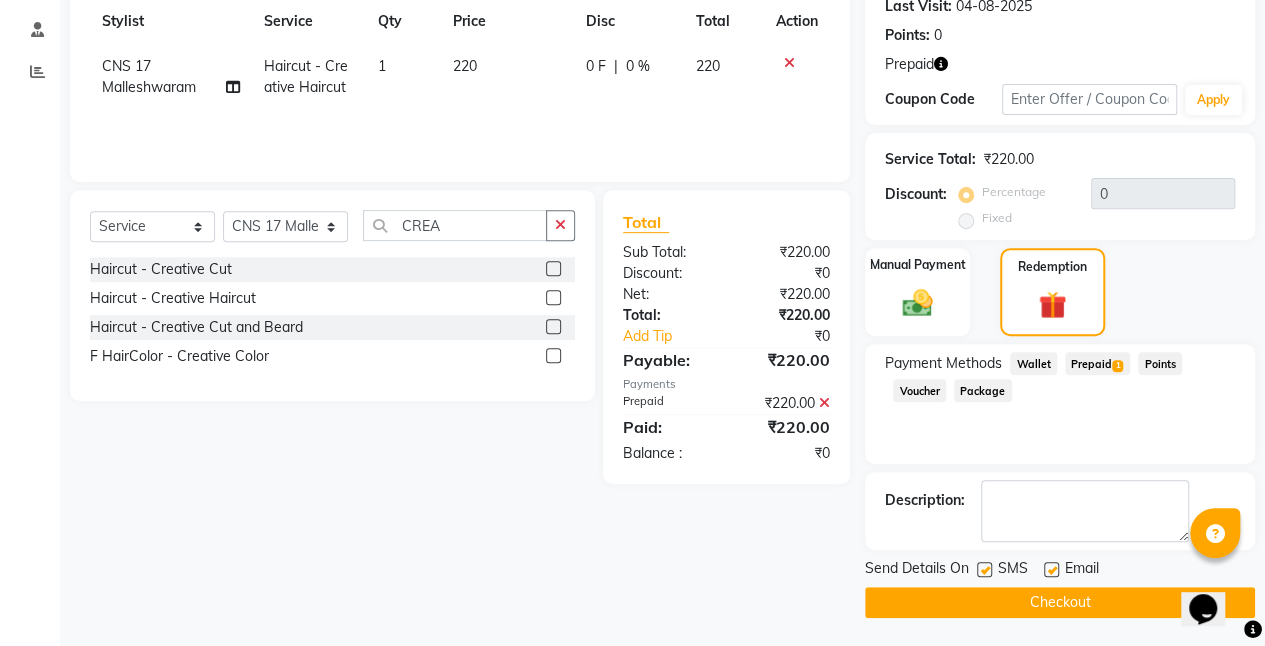 click 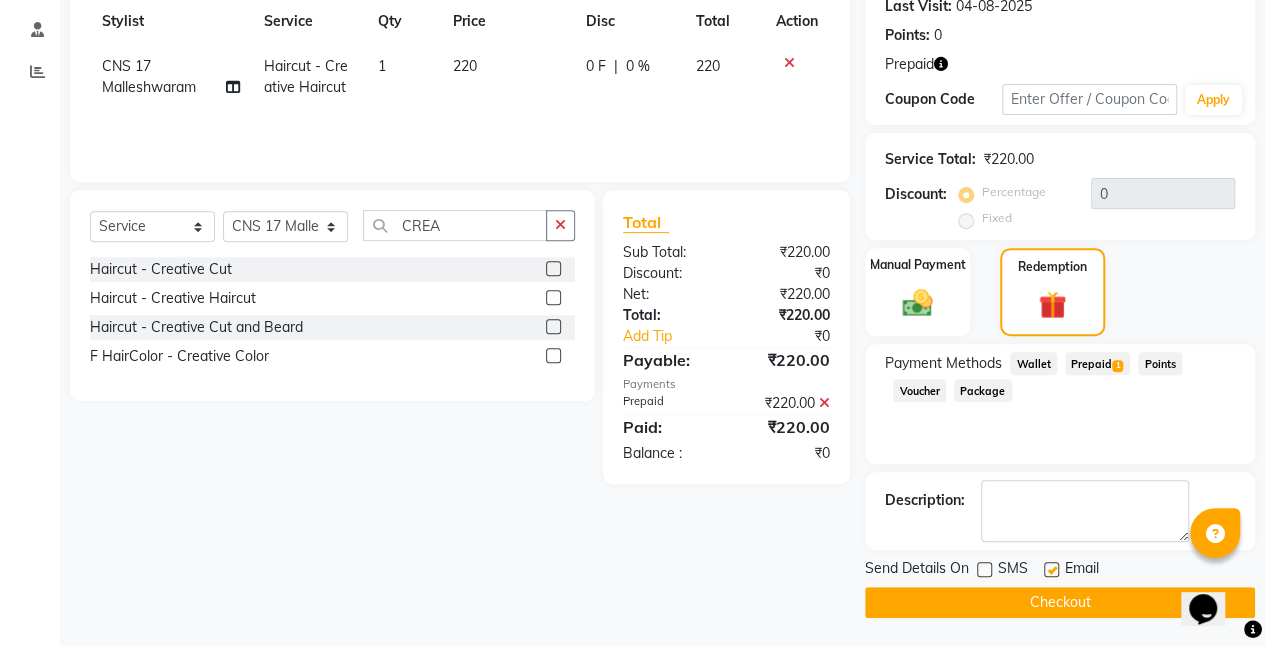click 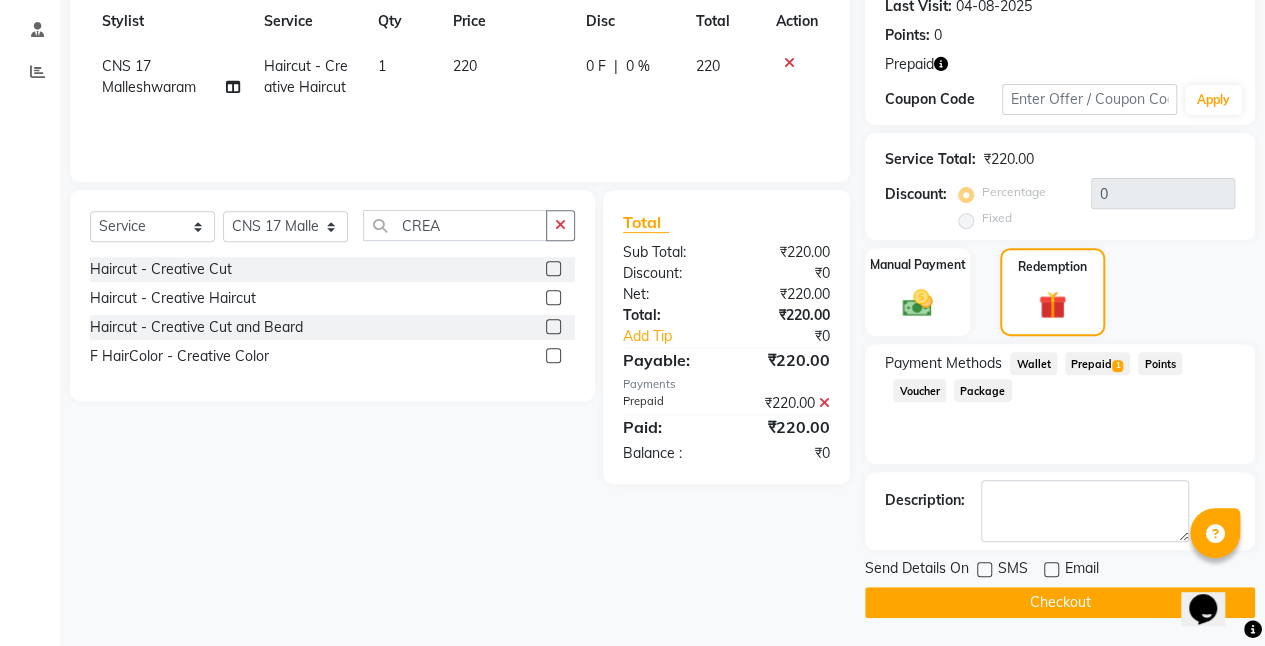 click on "Checkout" 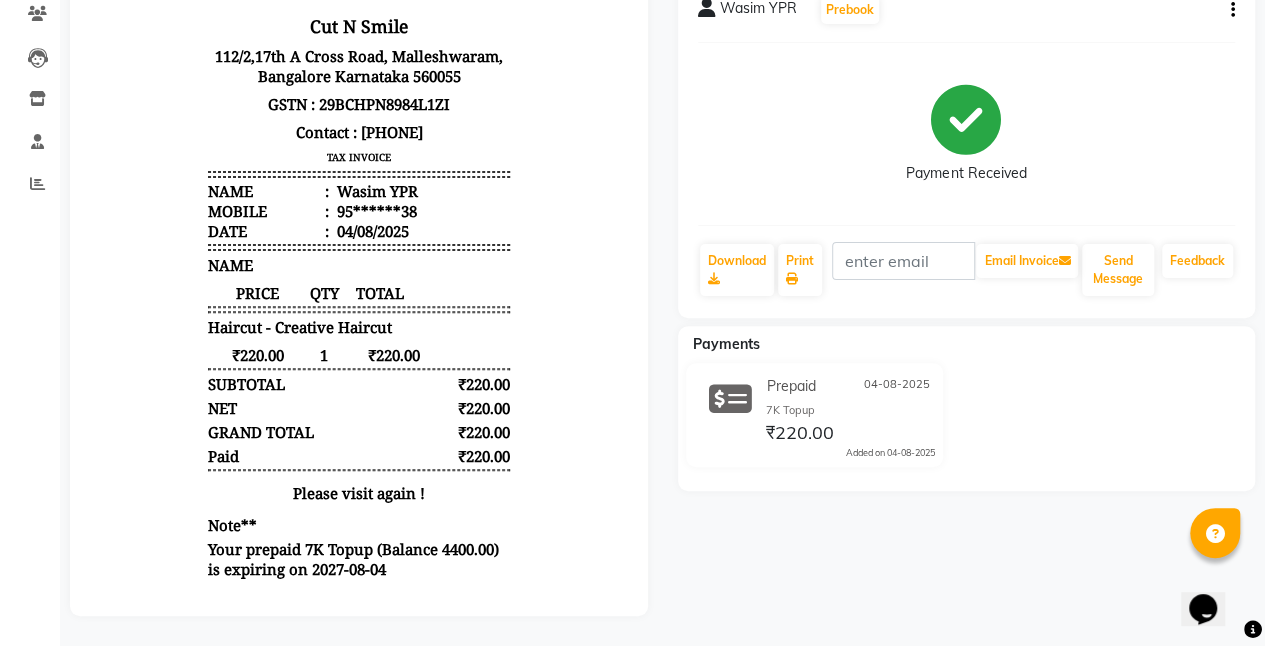 scroll, scrollTop: 0, scrollLeft: 0, axis: both 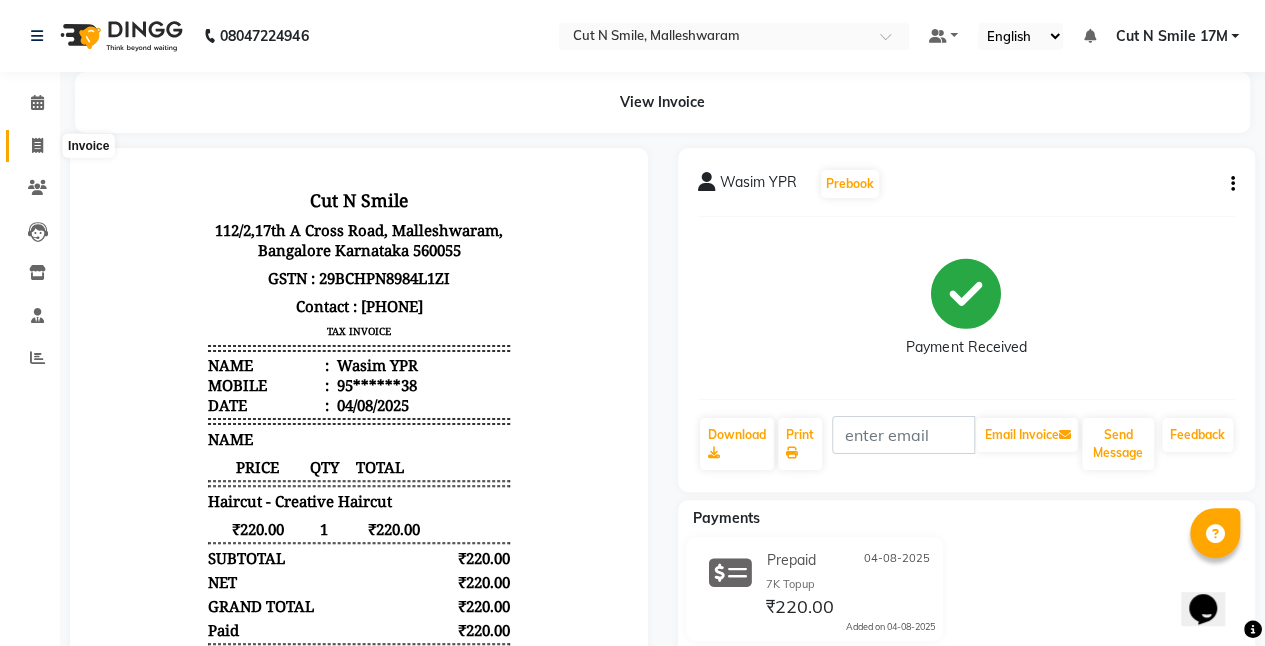 click 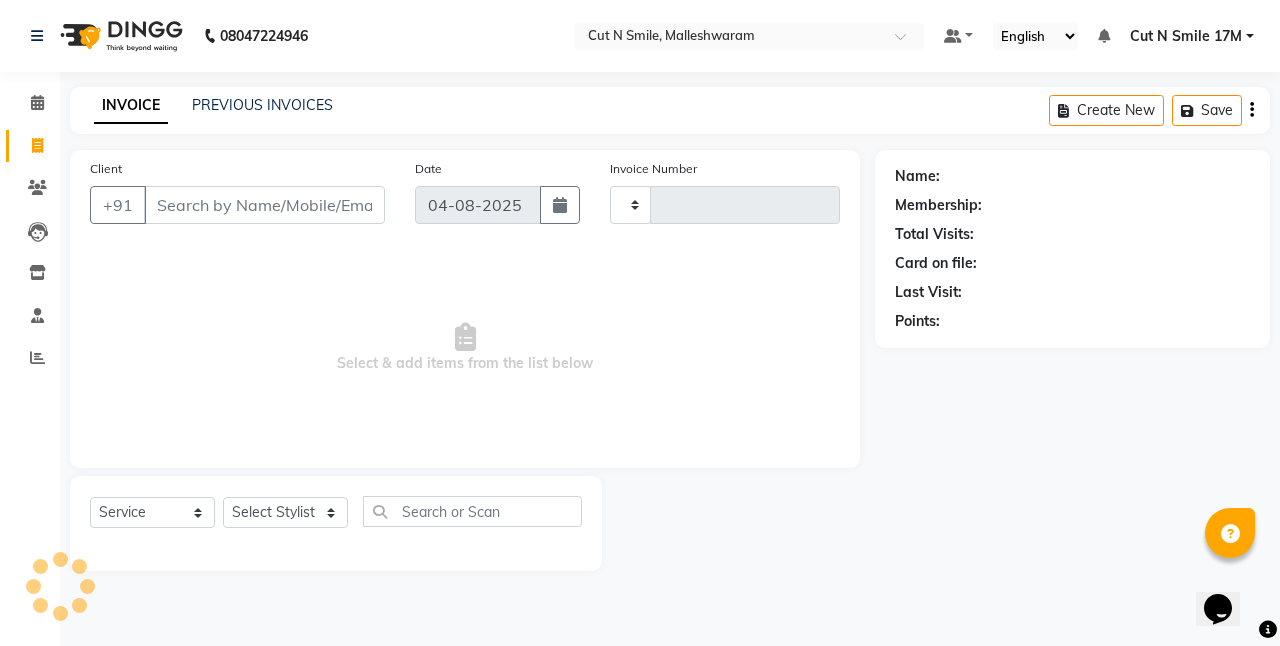 type on "169" 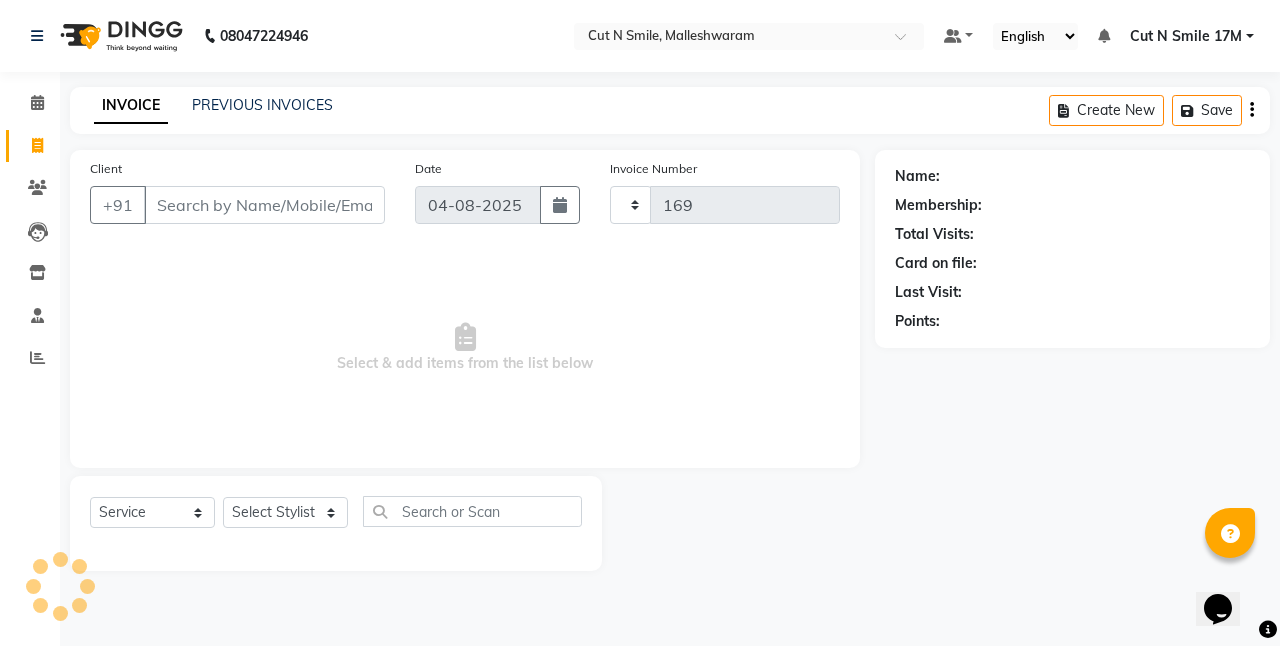 select on "7223" 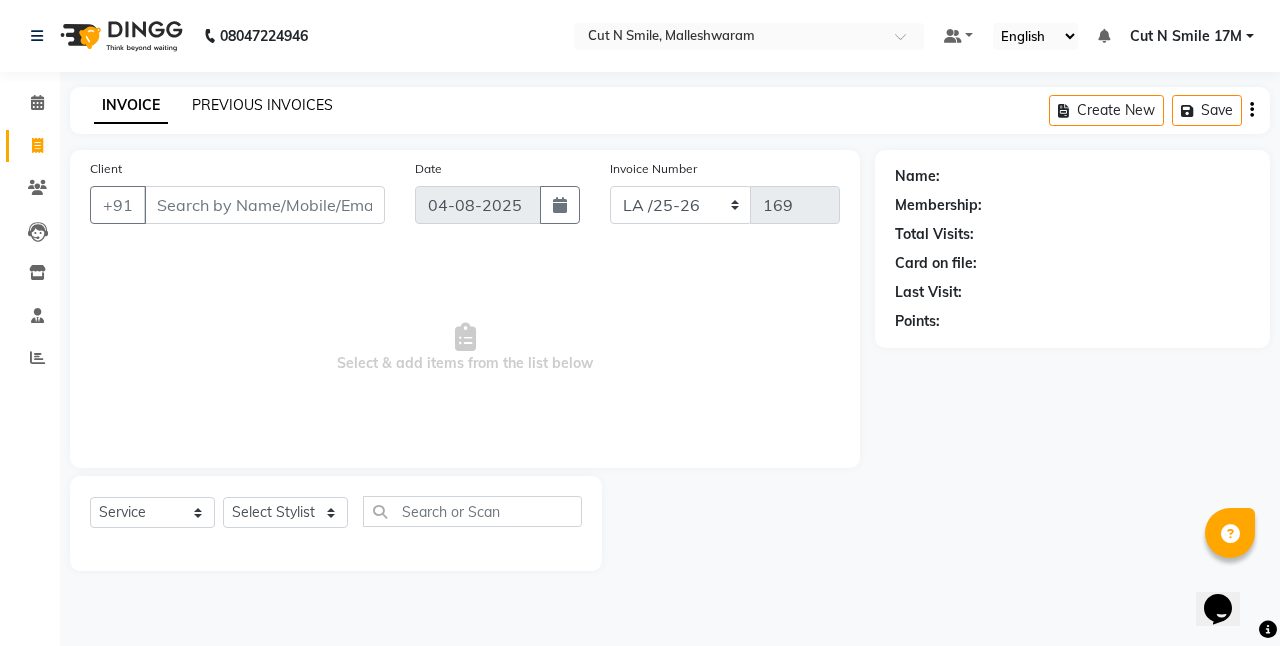 click on "PREVIOUS INVOICES" 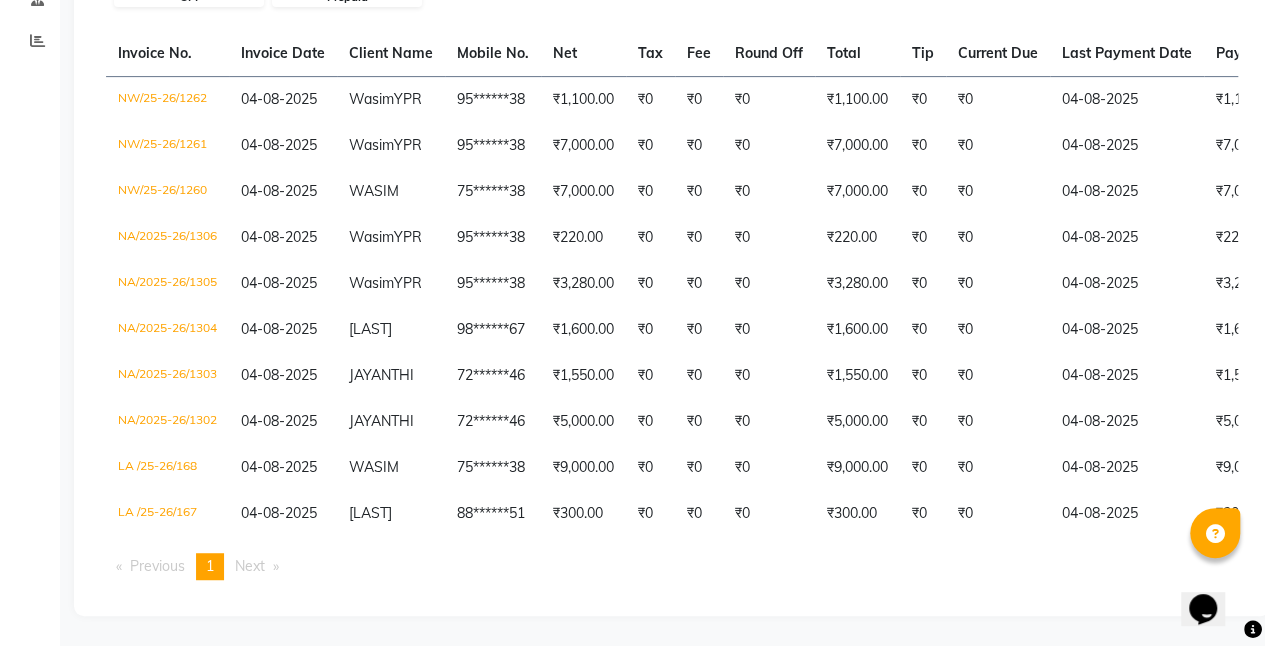 scroll, scrollTop: 0, scrollLeft: 0, axis: both 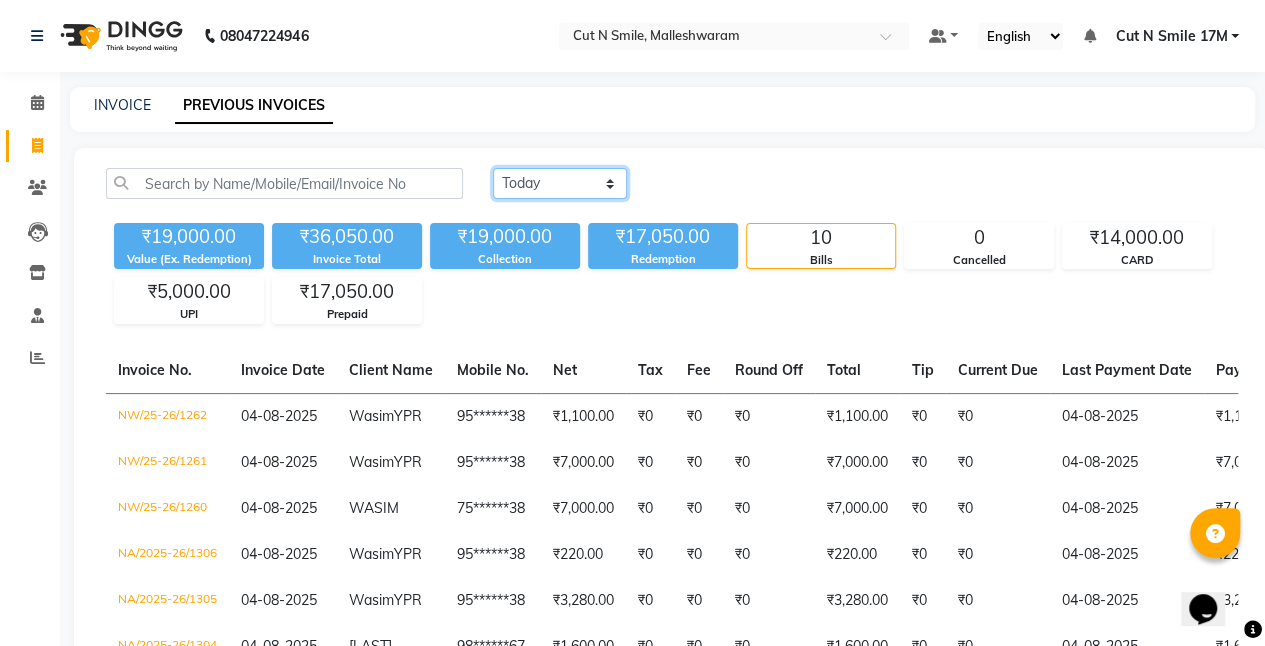 click on "Today Yesterday Custom Range" 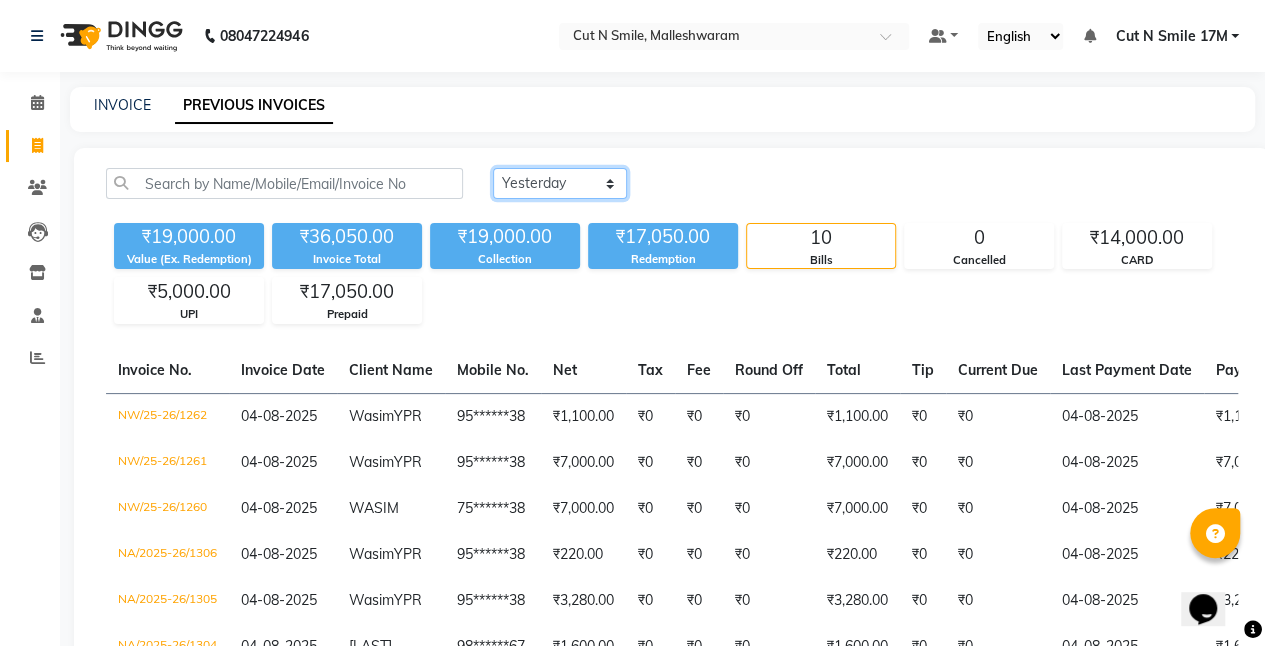 click on "Today Yesterday Custom Range" 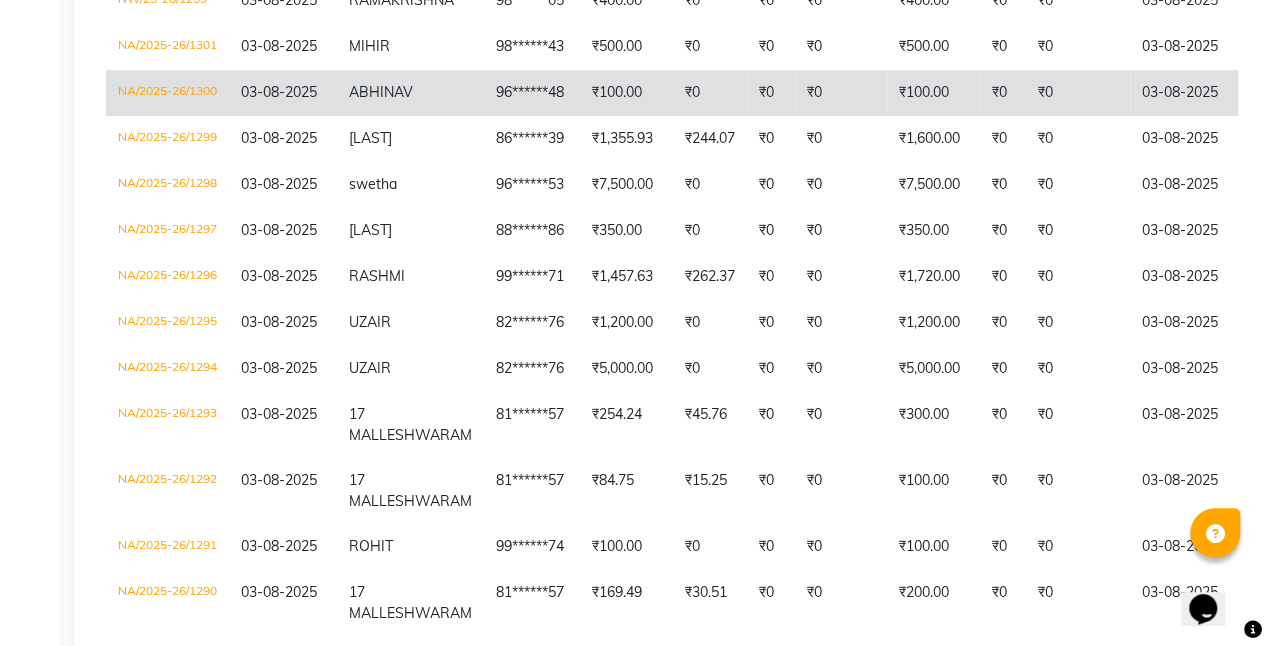 scroll, scrollTop: 500, scrollLeft: 0, axis: vertical 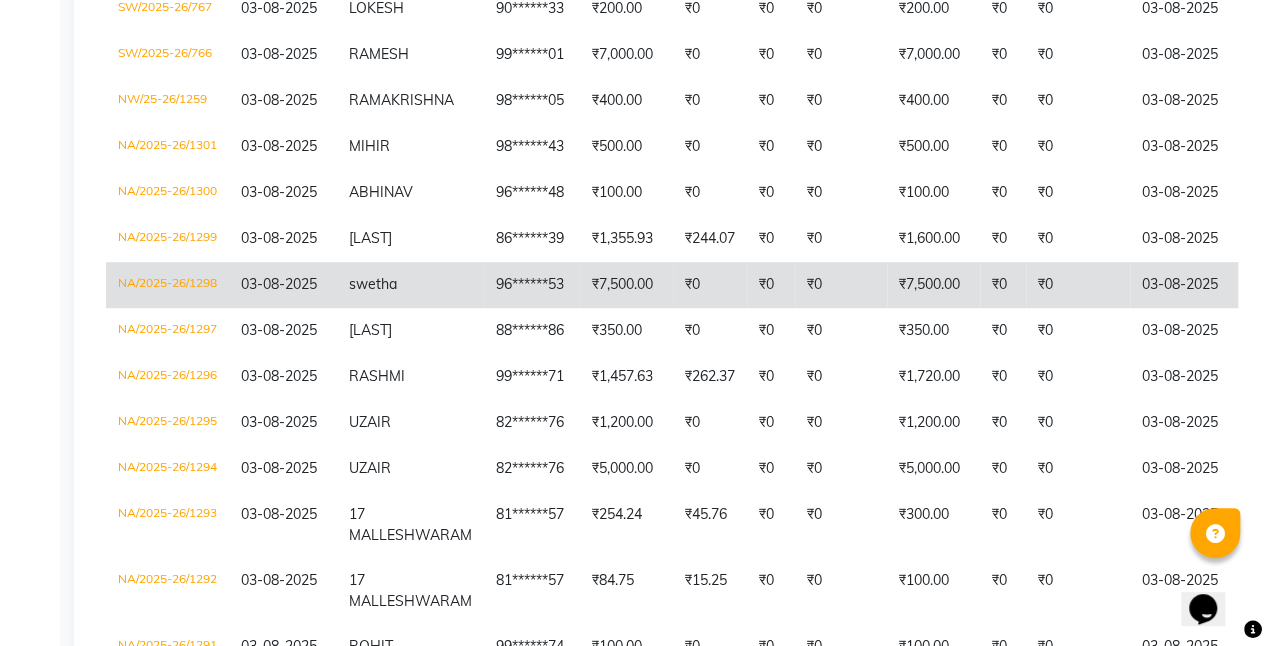 click on "₹7,500.00" 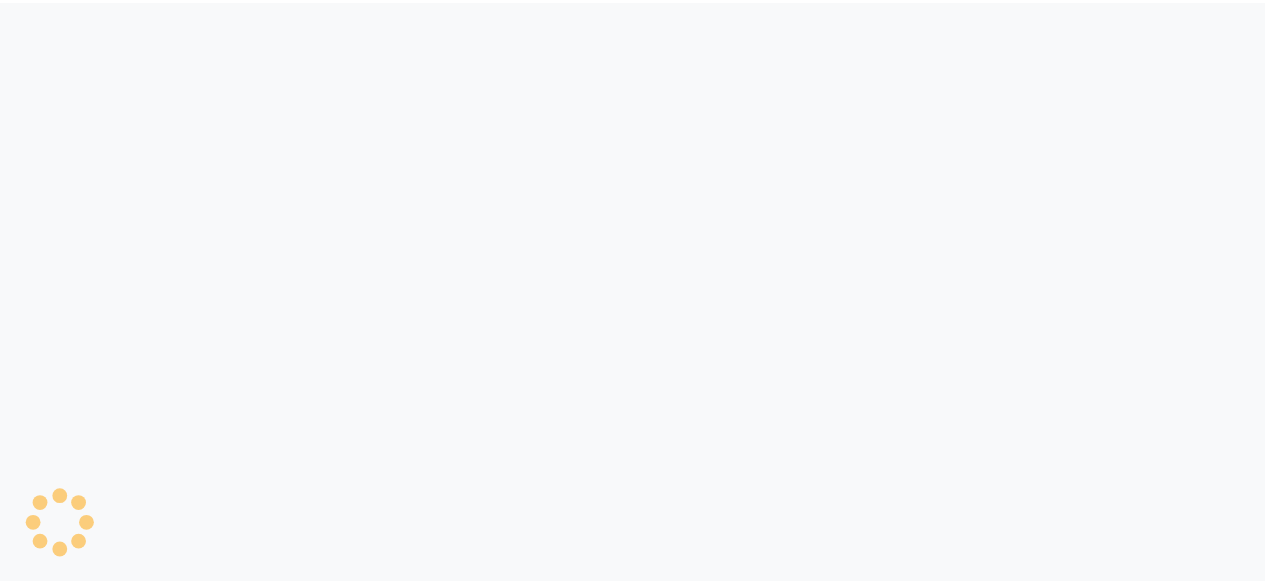 scroll, scrollTop: 0, scrollLeft: 0, axis: both 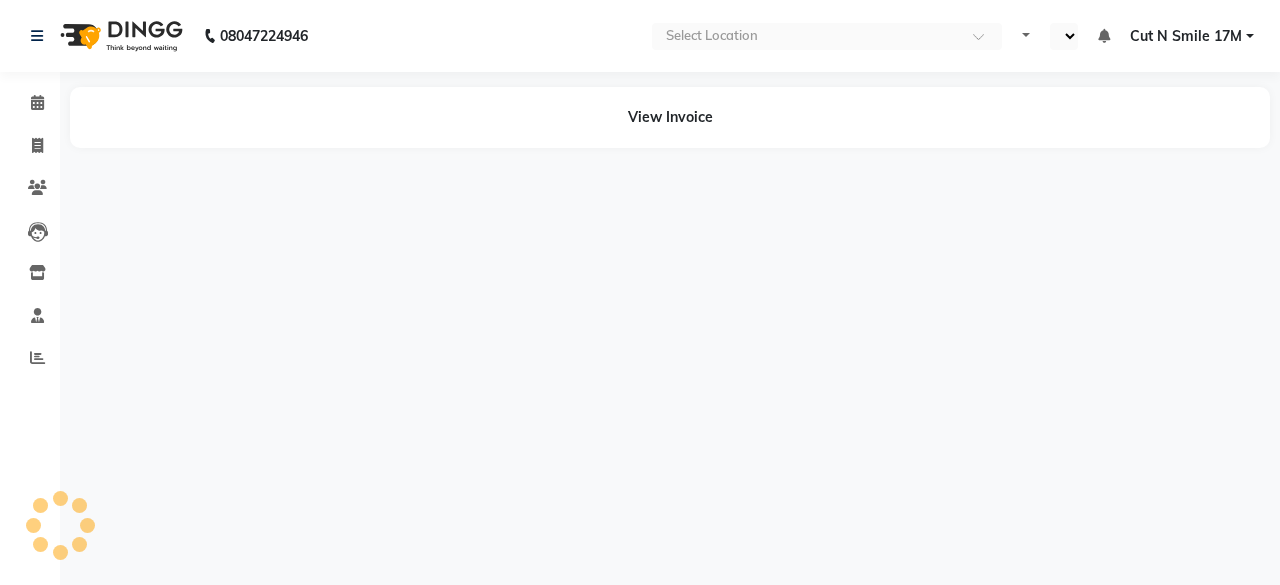 select on "en" 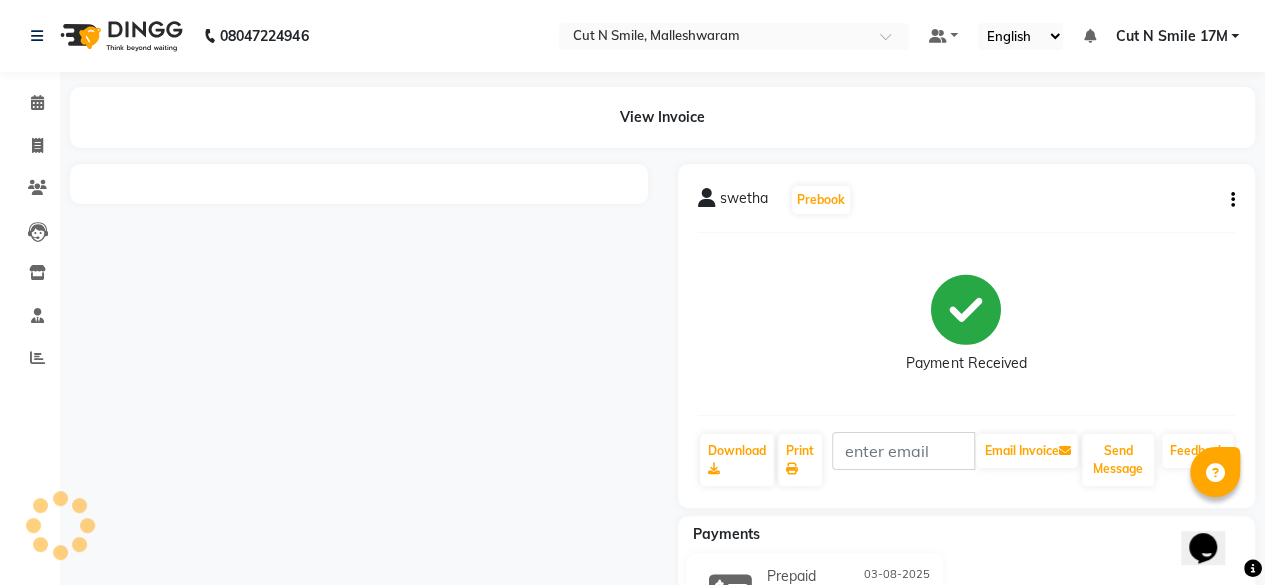 scroll, scrollTop: 0, scrollLeft: 0, axis: both 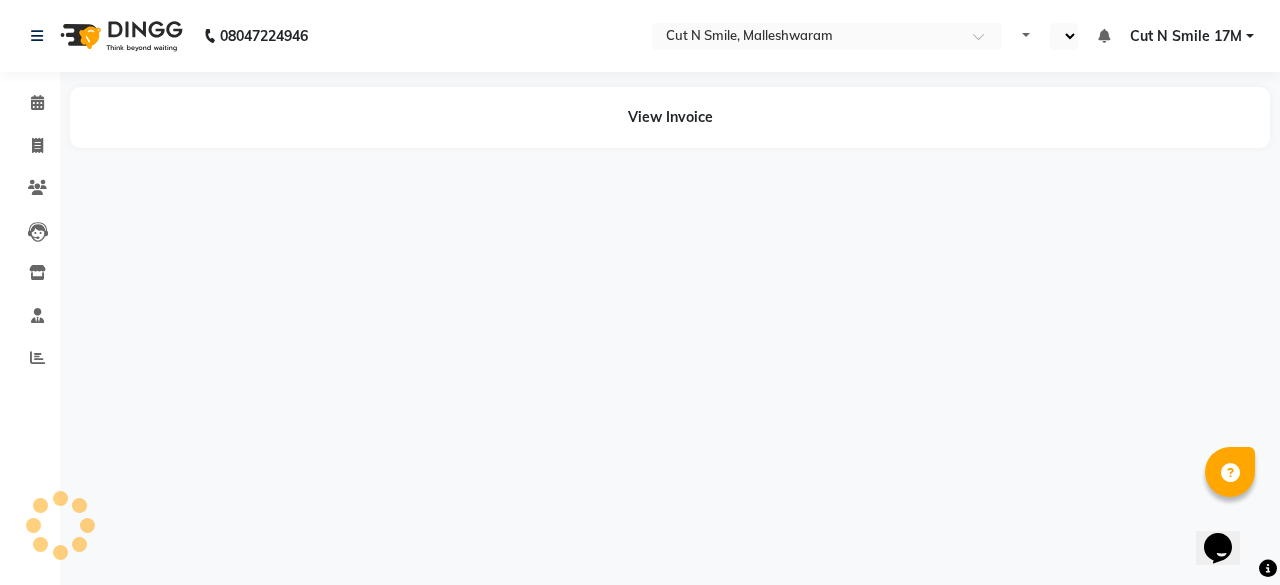 select on "en" 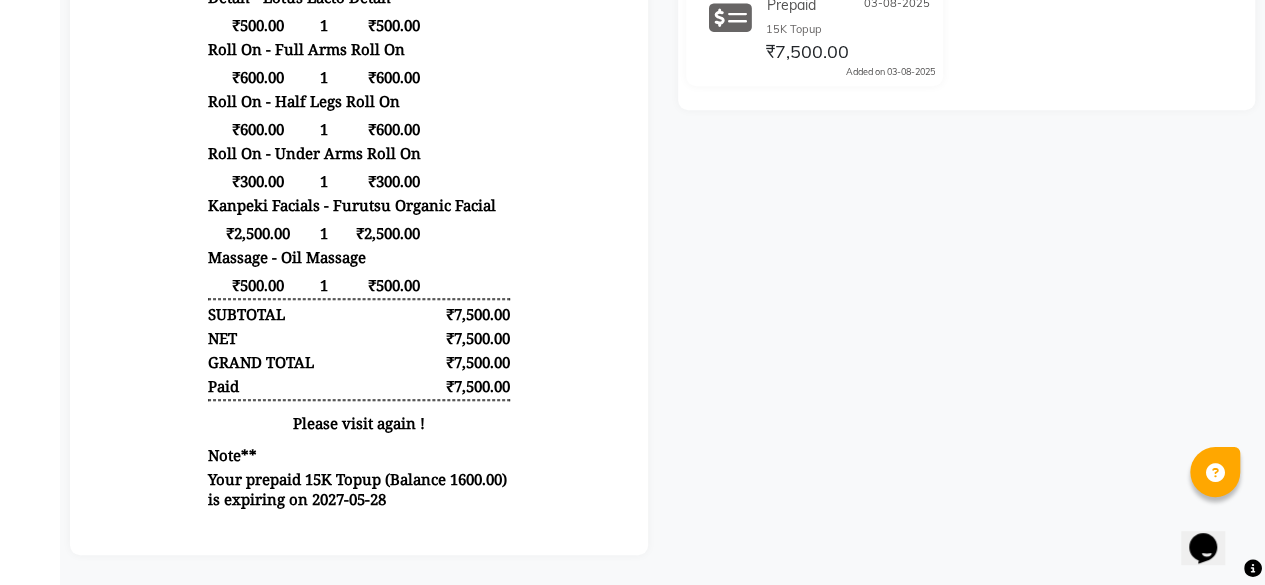 scroll, scrollTop: 0, scrollLeft: 0, axis: both 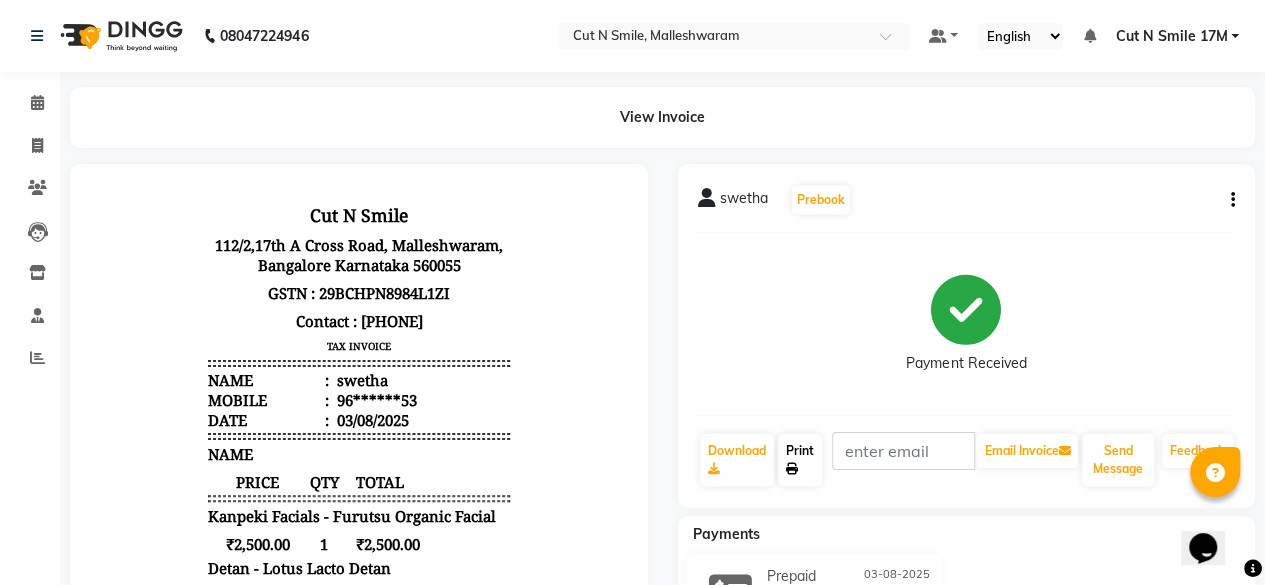 click 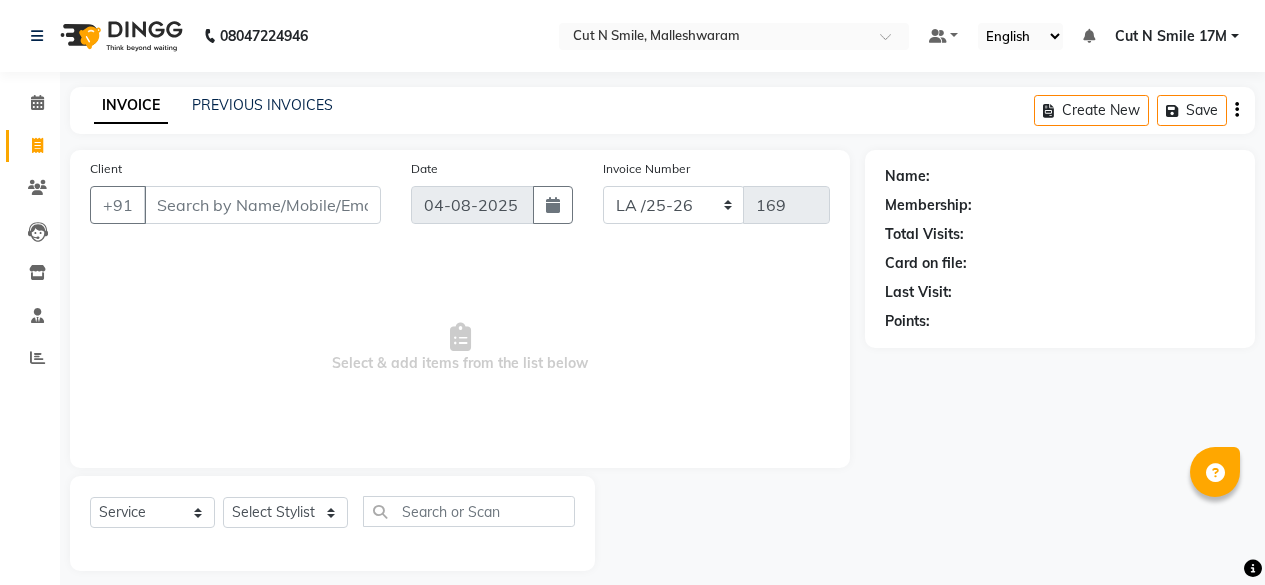 select on "7223" 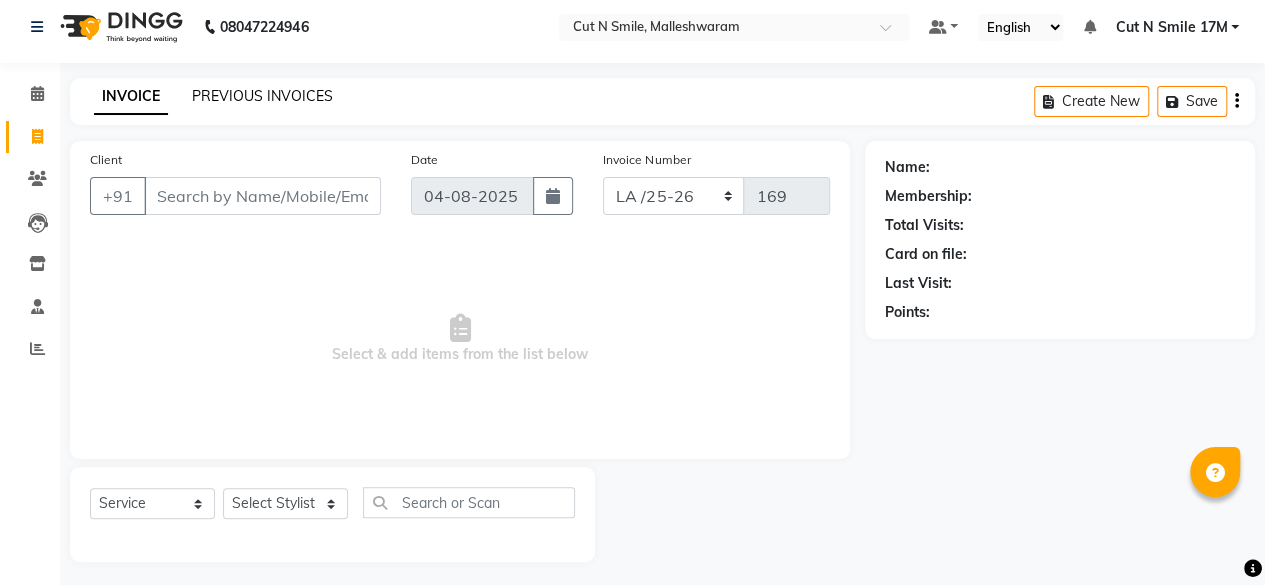 click on "PREVIOUS INVOICES" 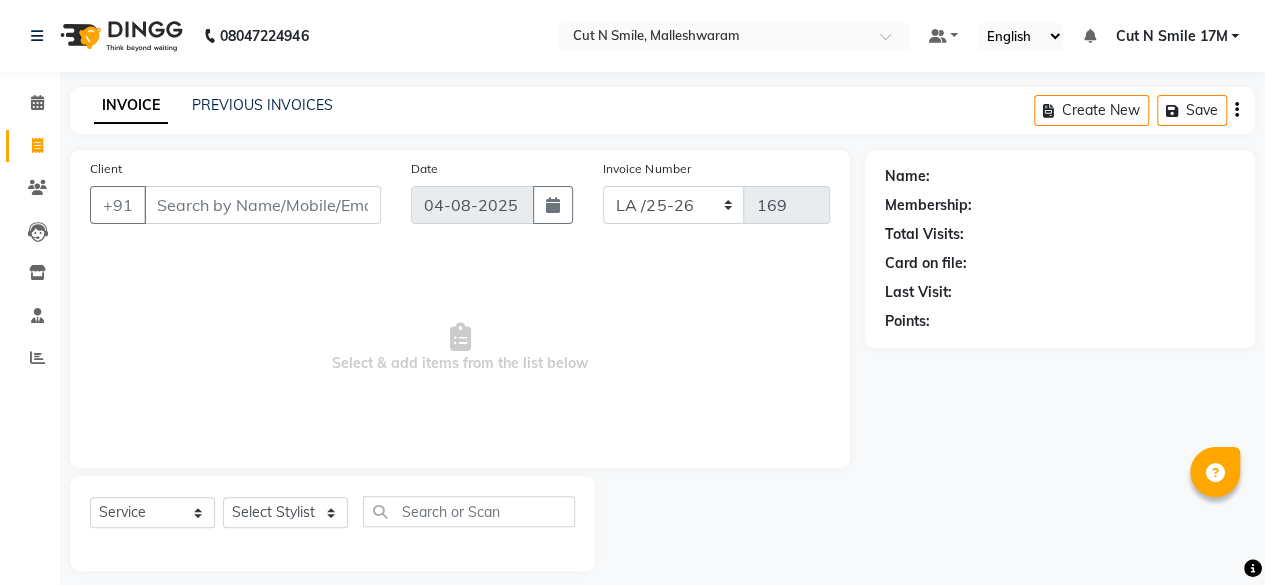 scroll, scrollTop: 0, scrollLeft: 0, axis: both 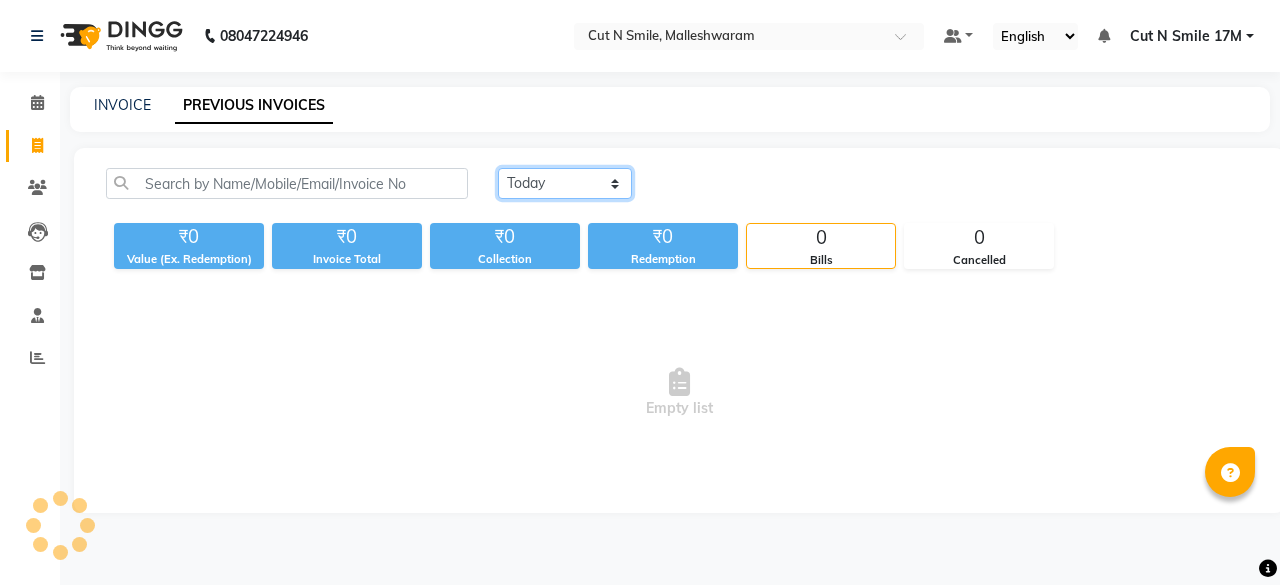 click on "Today Yesterday Custom Range" 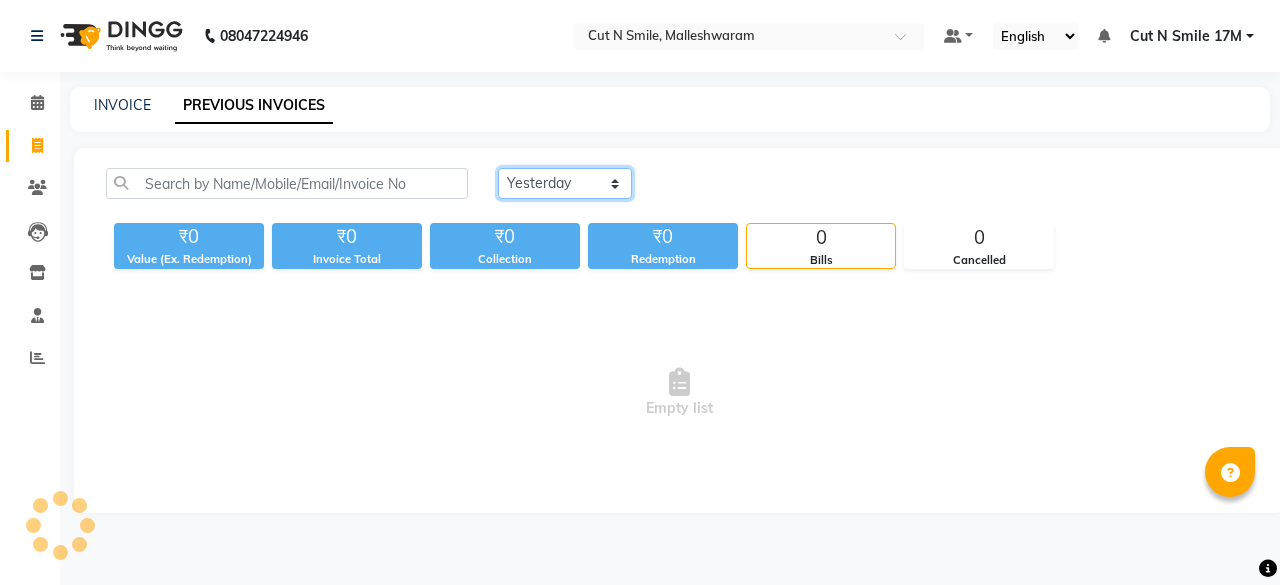 click on "Today Yesterday Custom Range" 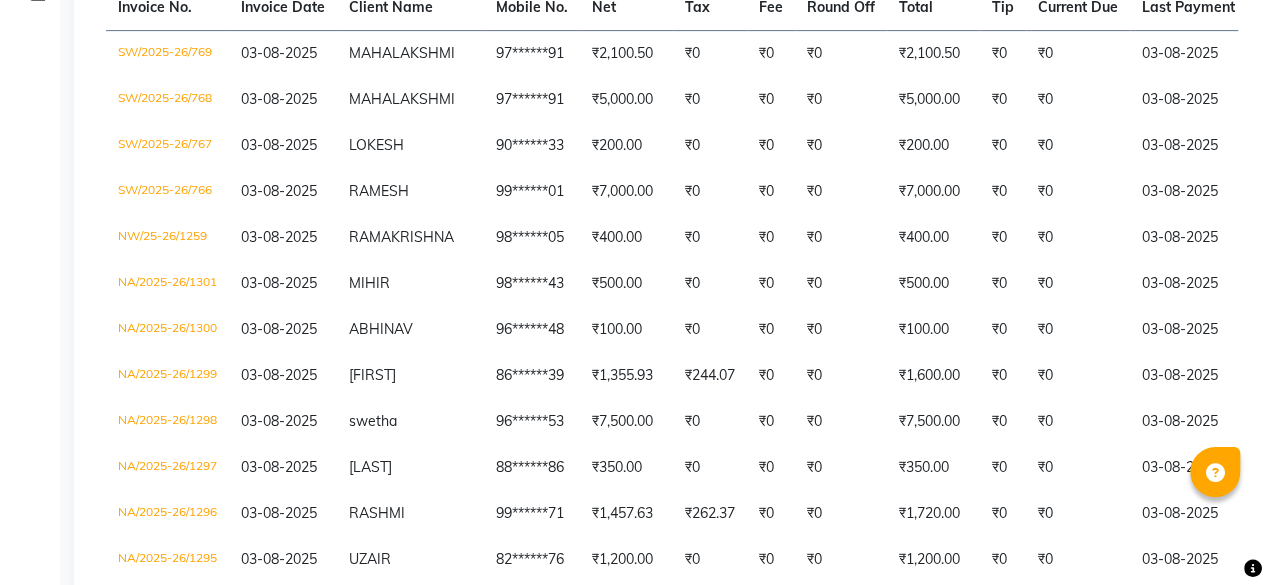 scroll, scrollTop: 500, scrollLeft: 0, axis: vertical 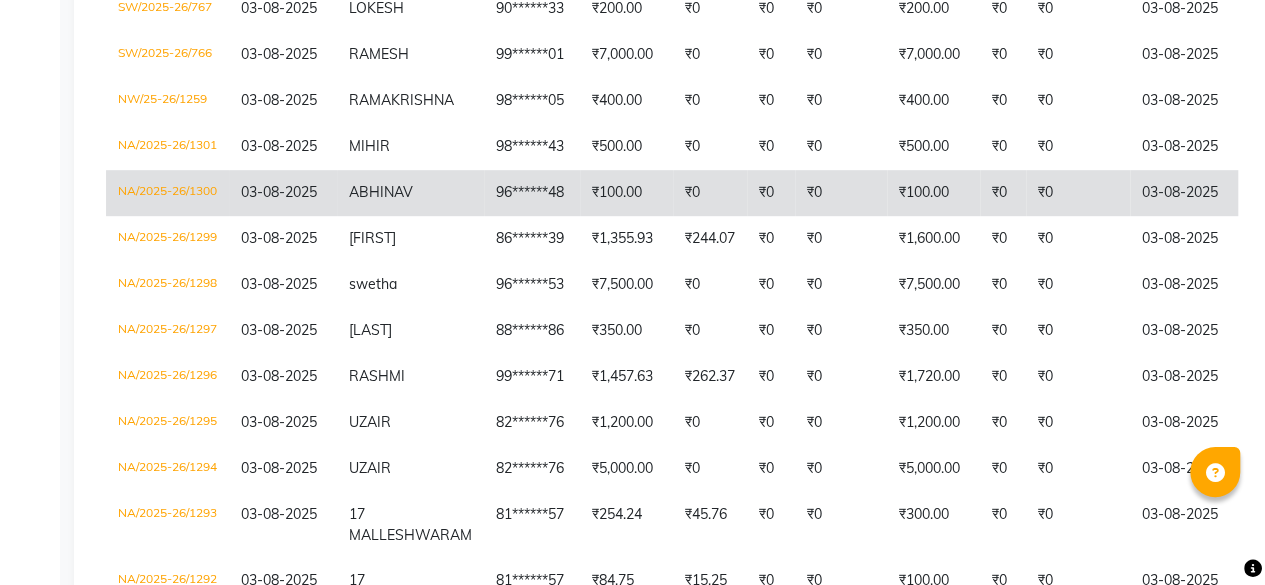 click on "96******48" 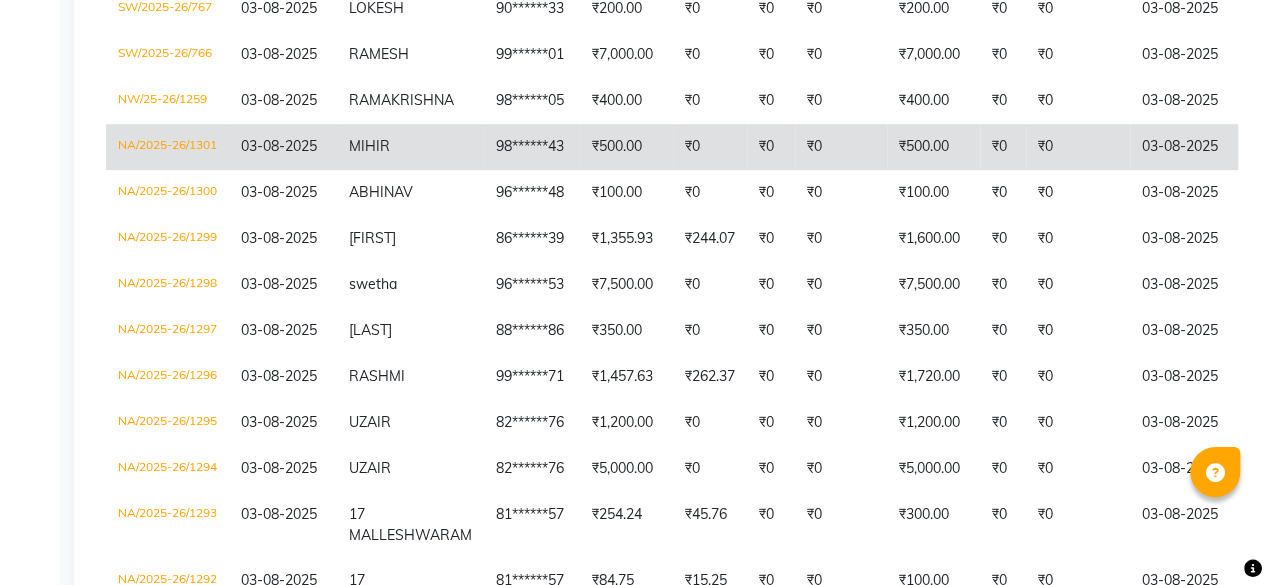 click on "₹500.00" 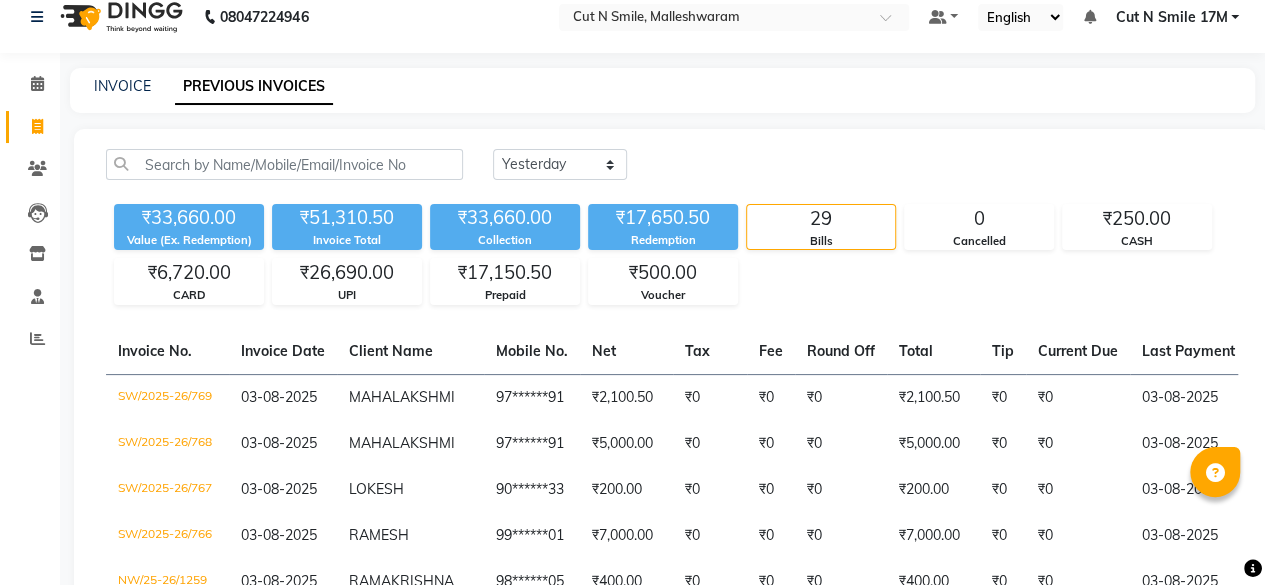 scroll, scrollTop: 0, scrollLeft: 0, axis: both 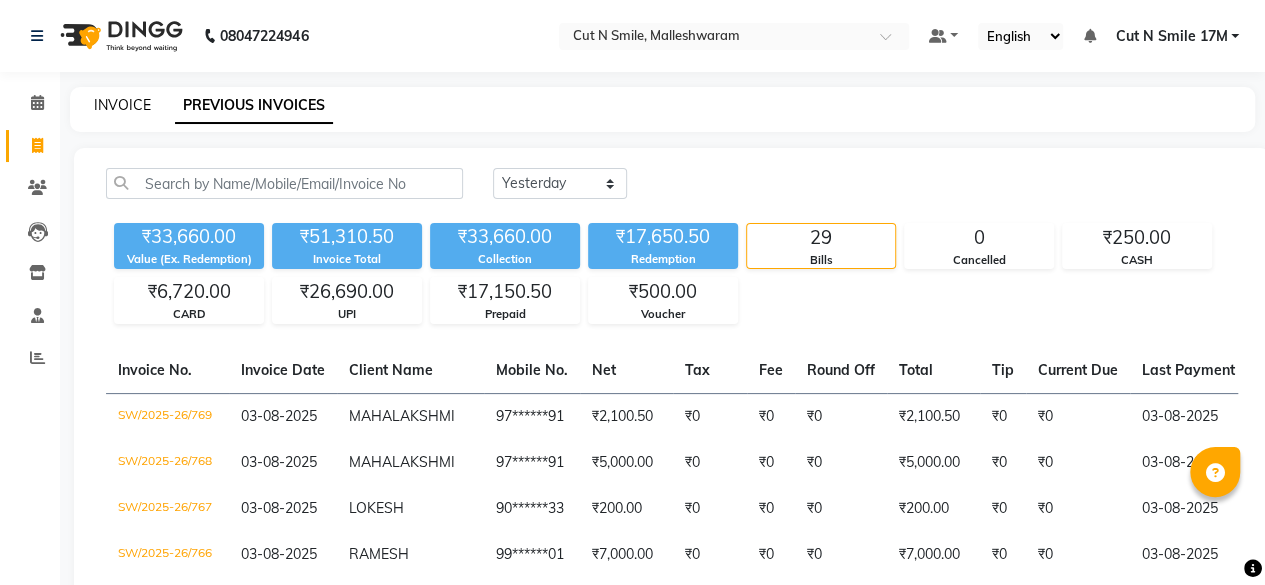 click on "INVOICE" 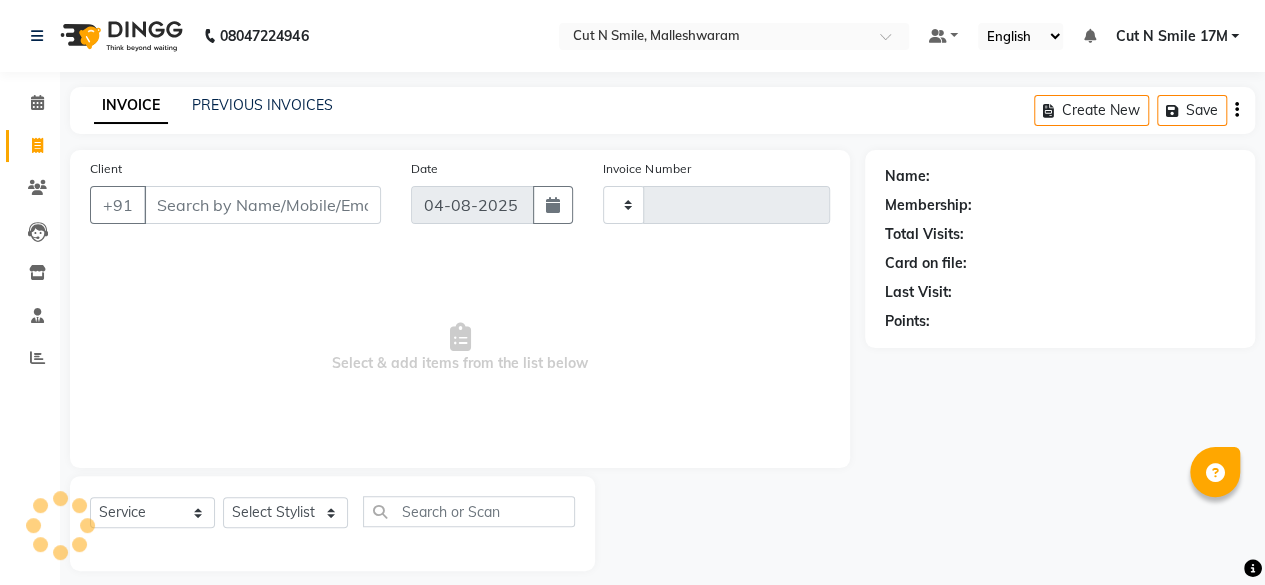 scroll, scrollTop: 15, scrollLeft: 0, axis: vertical 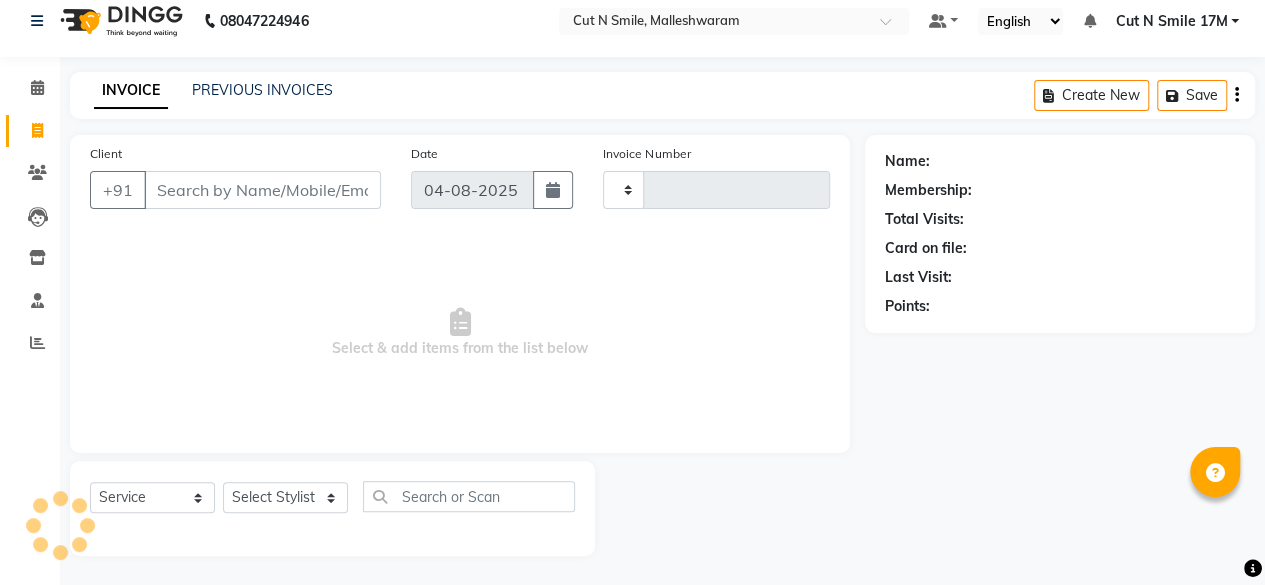 type on "169" 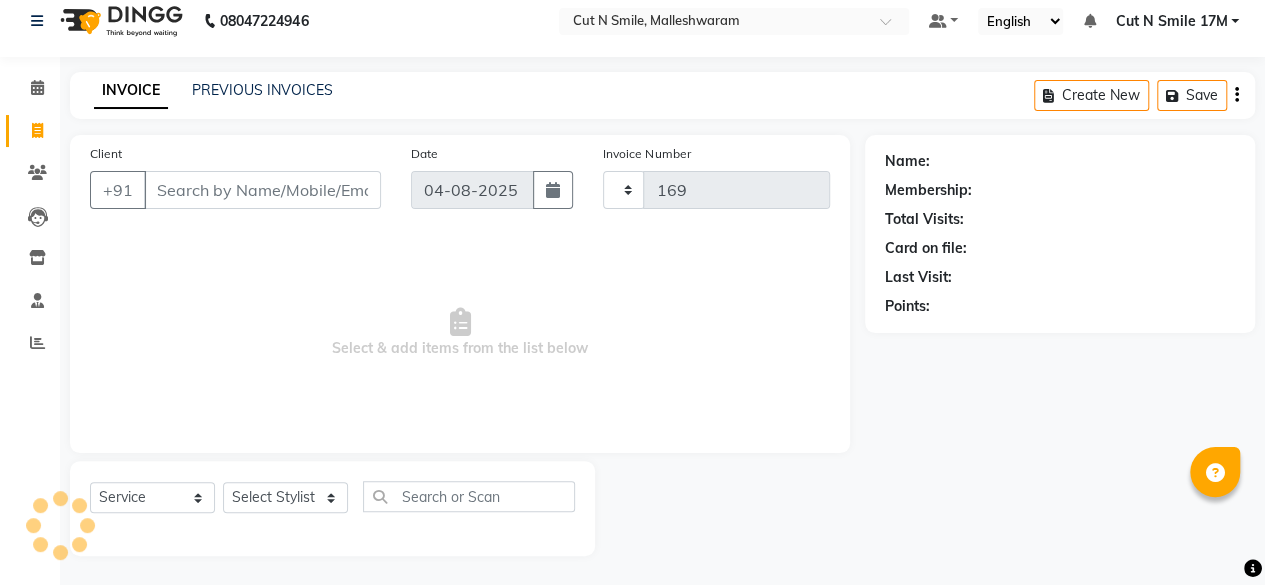 select on "7223" 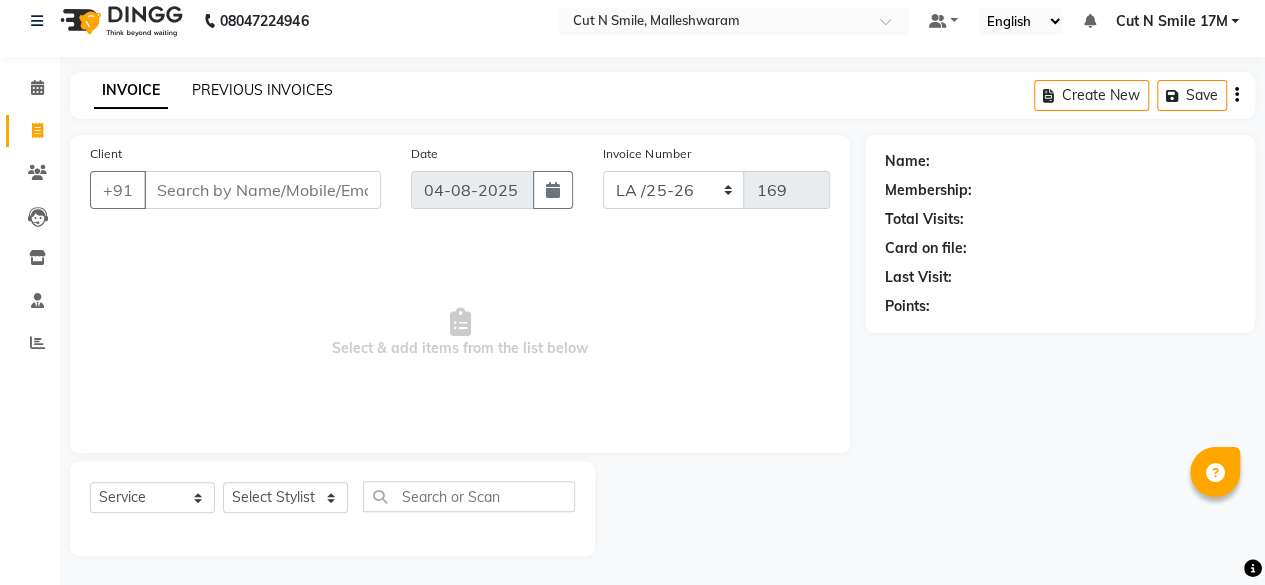 click on "PREVIOUS INVOICES" 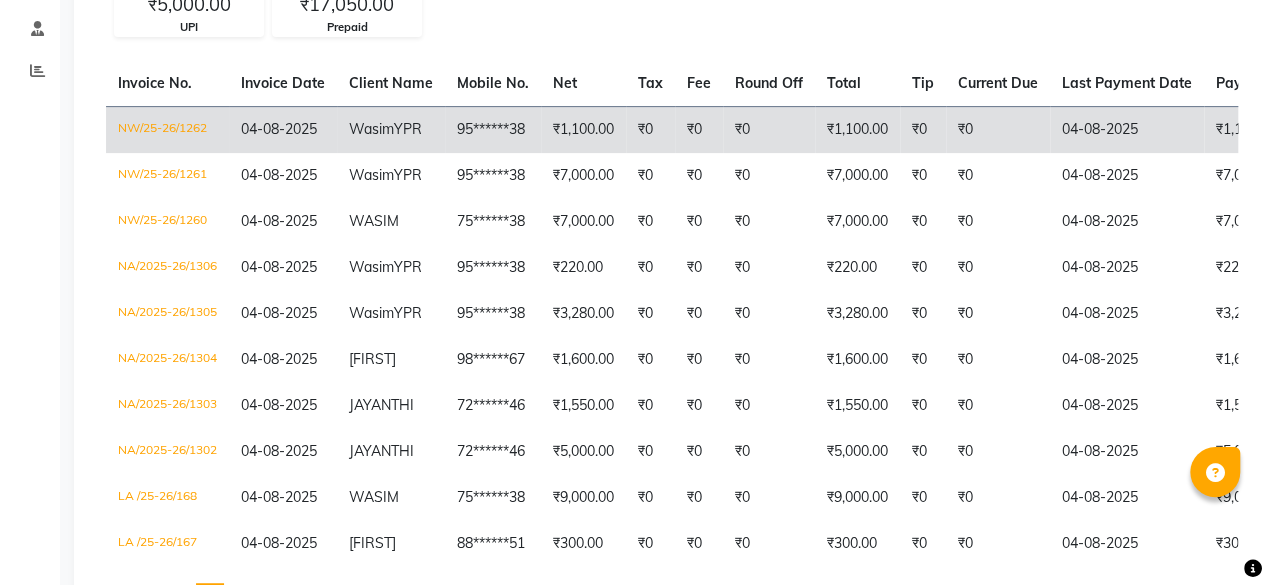 scroll, scrollTop: 388, scrollLeft: 0, axis: vertical 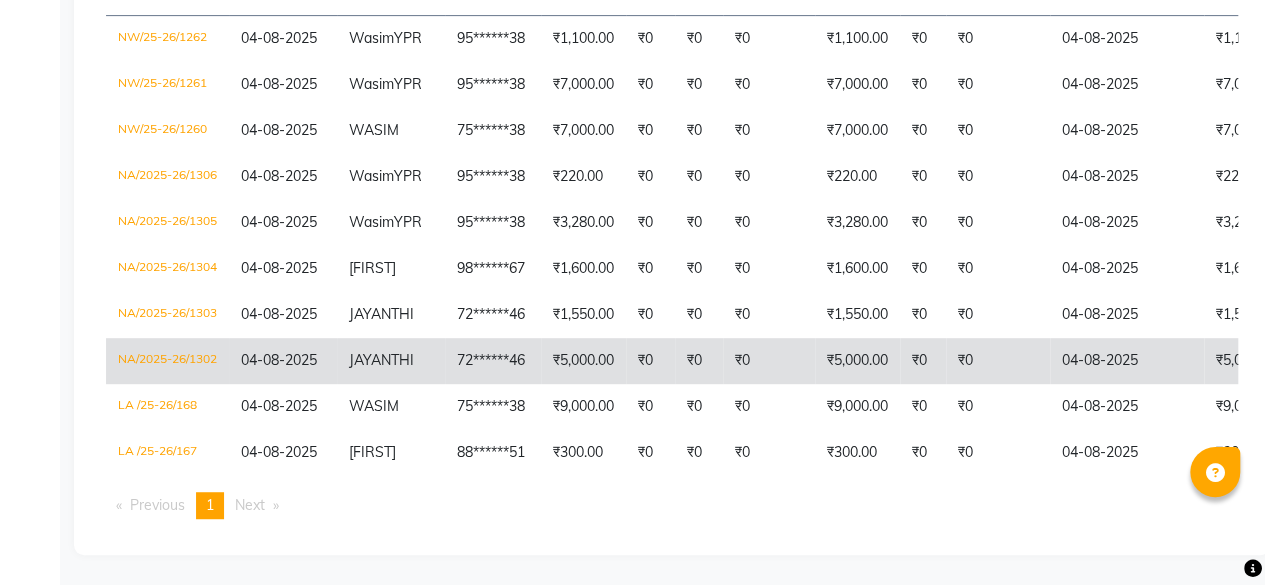 click on "₹5,000.00" 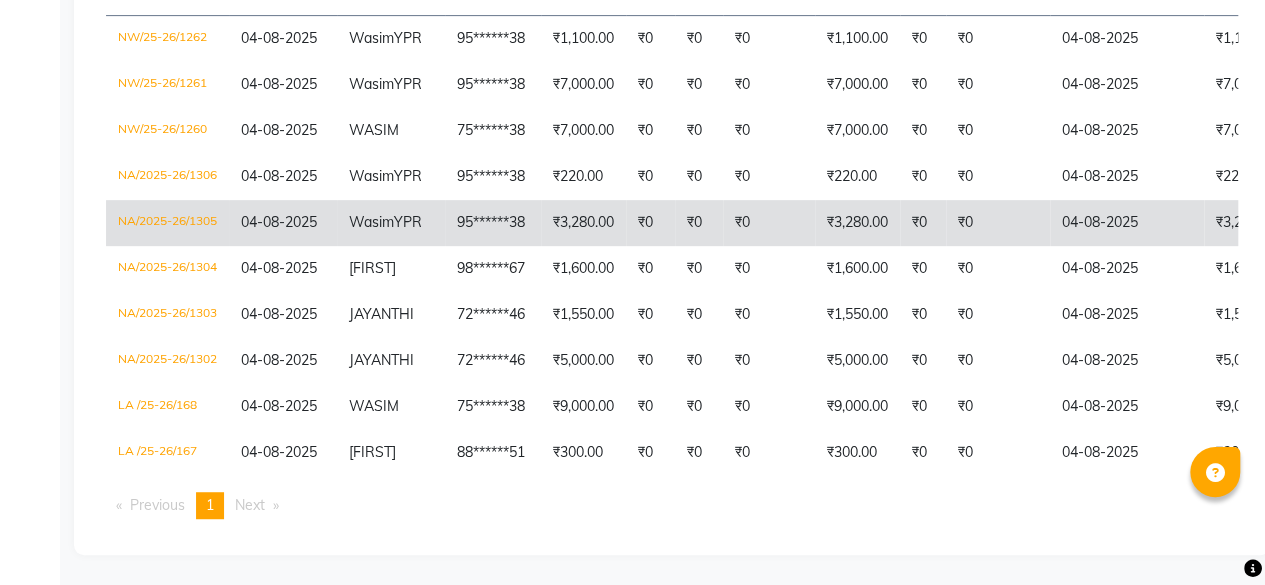 click on "₹3,280.00" 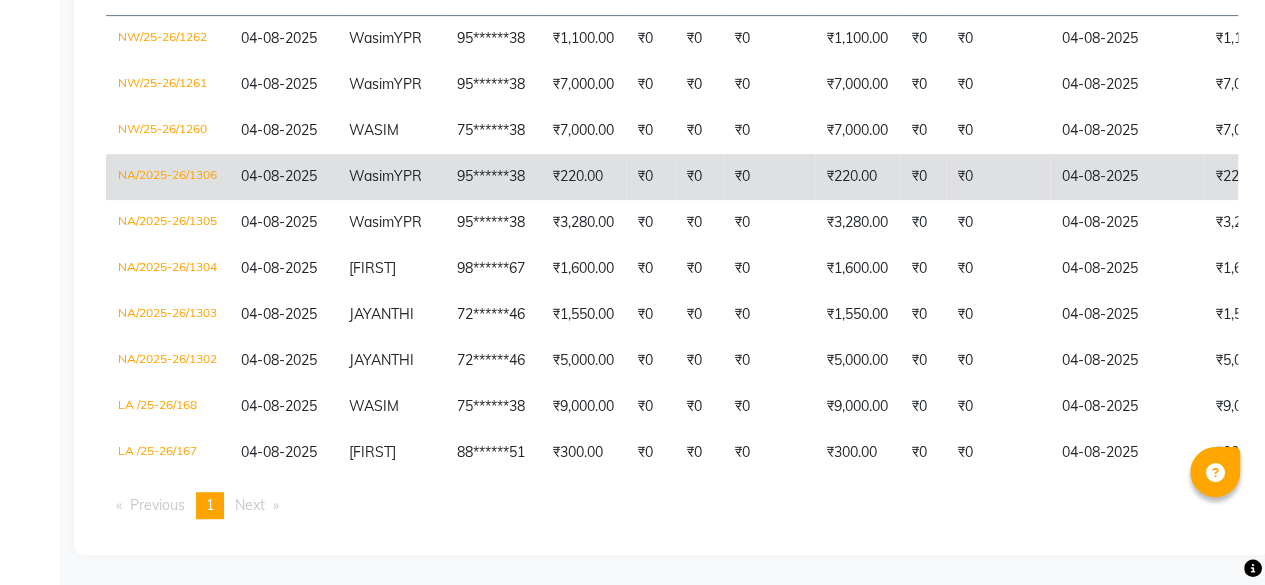 click on "₹220.00" 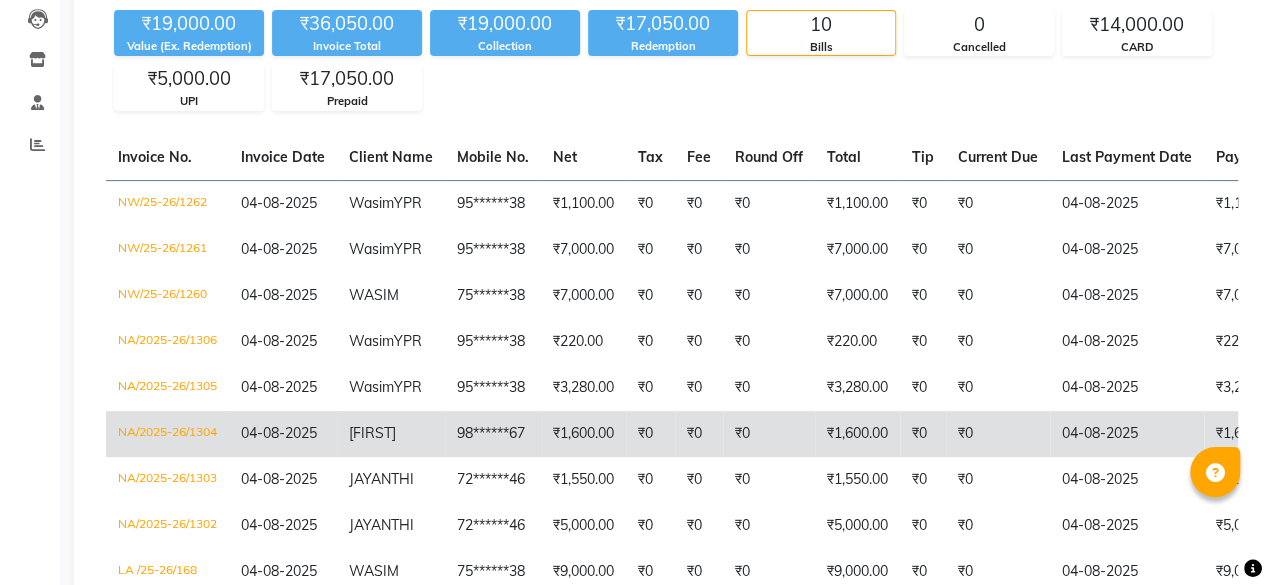 scroll, scrollTop: 188, scrollLeft: 0, axis: vertical 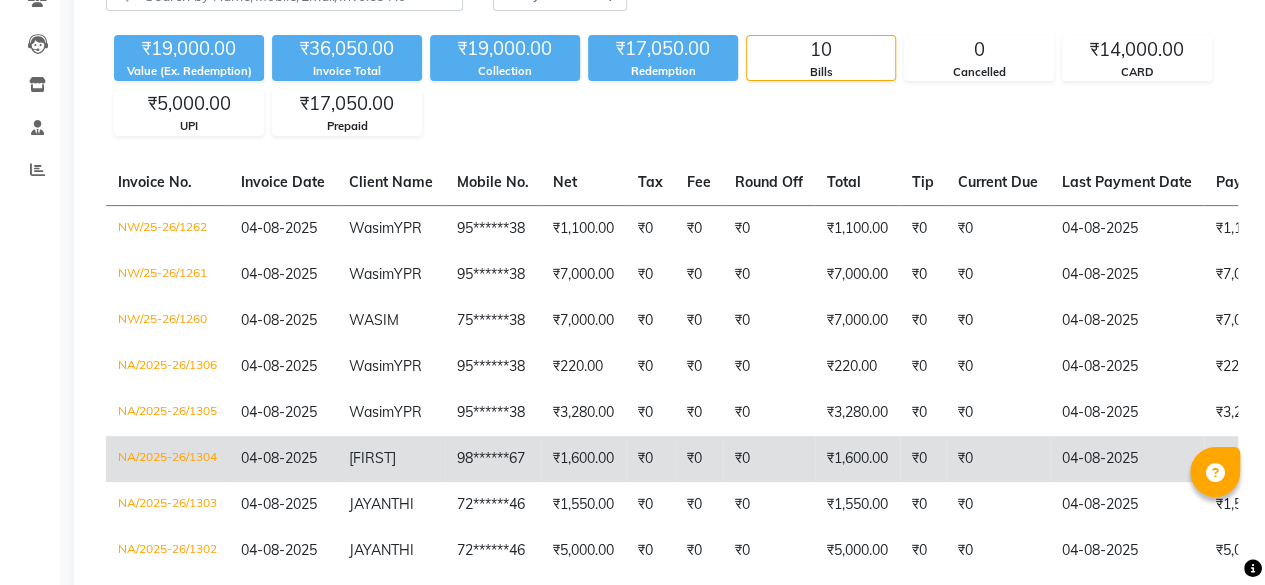 click on "₹1,600.00" 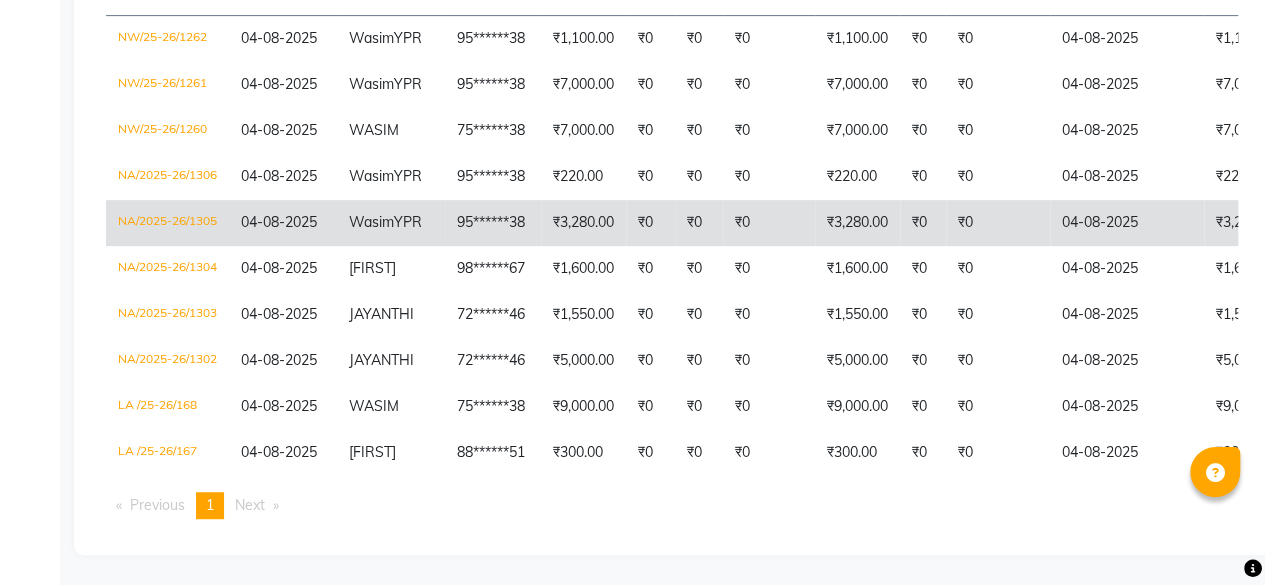 scroll, scrollTop: 0, scrollLeft: 0, axis: both 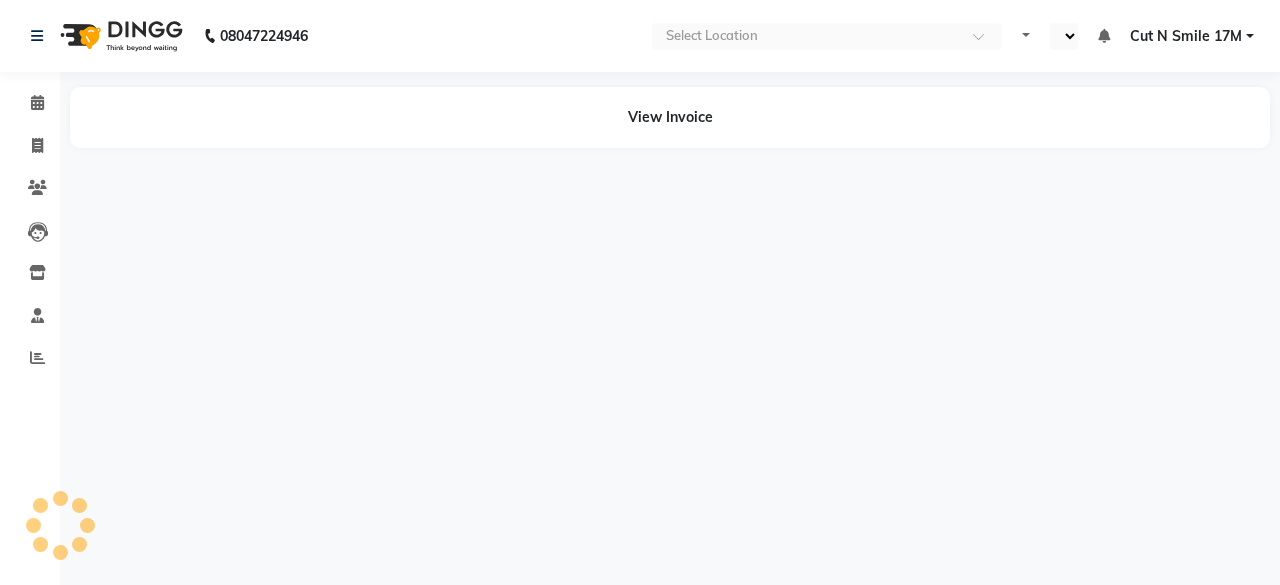 select on "en" 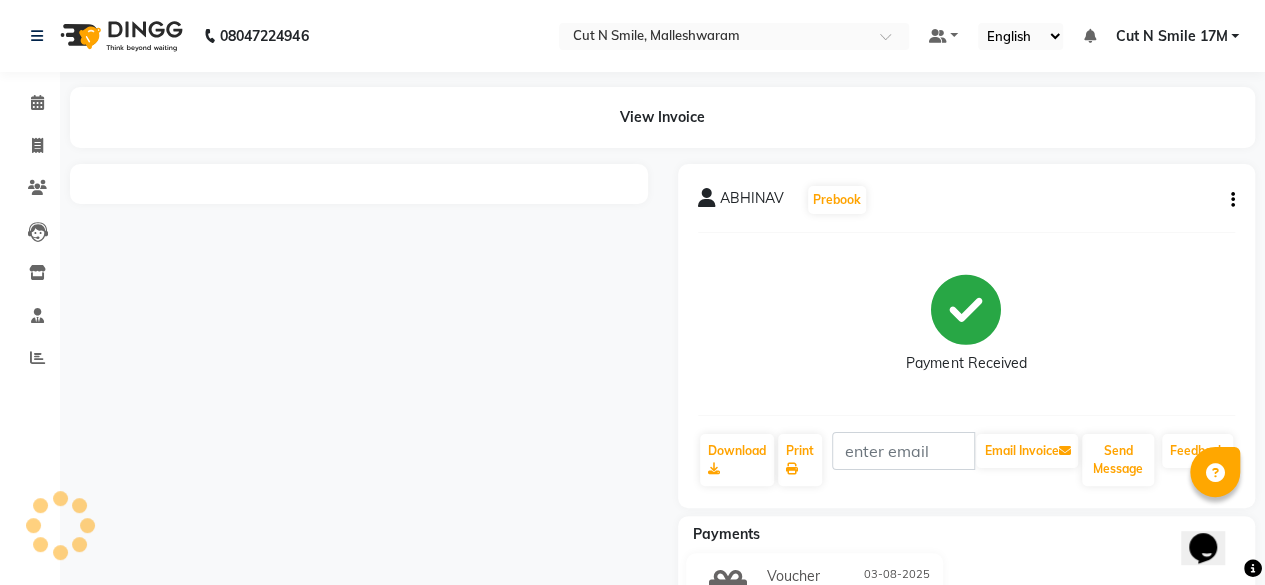 scroll, scrollTop: 0, scrollLeft: 0, axis: both 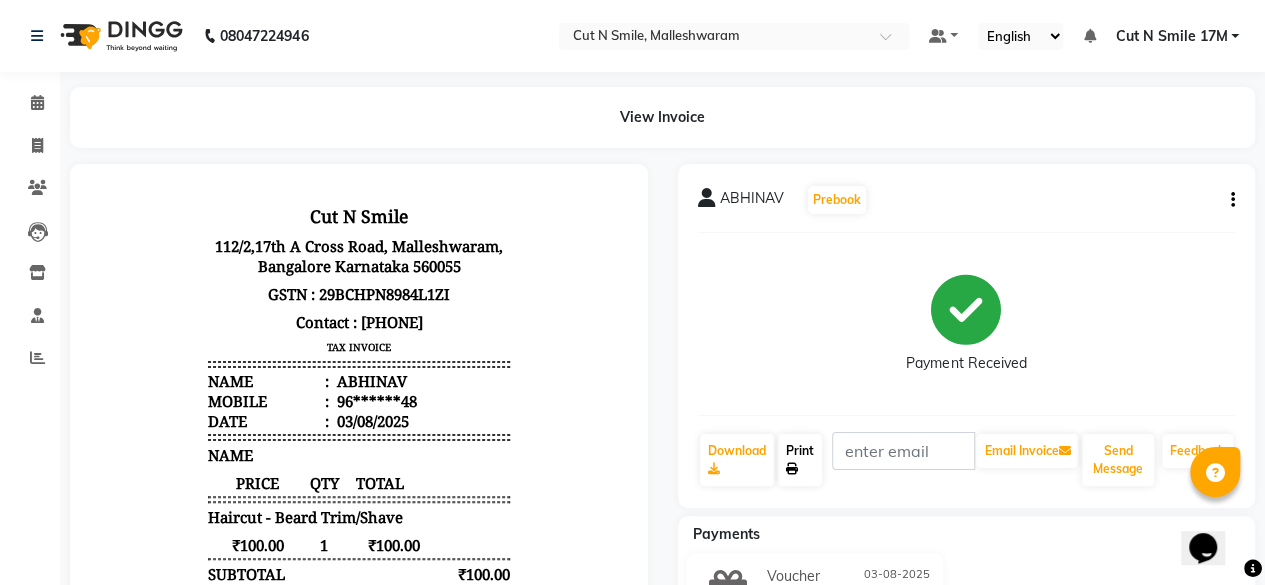 click on "Print" 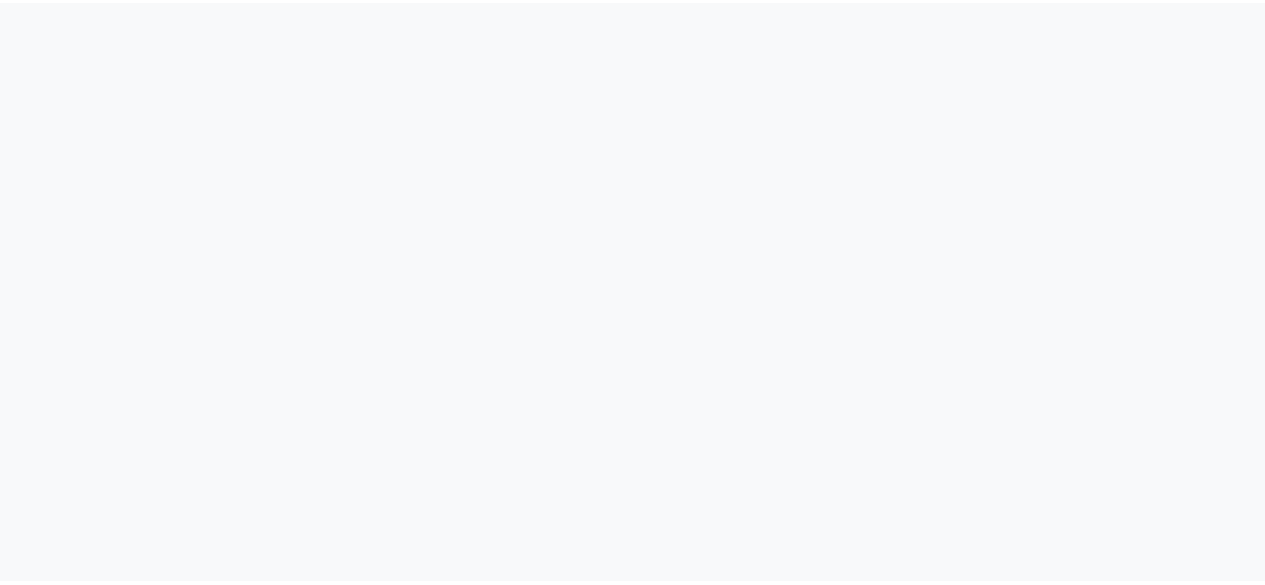 scroll, scrollTop: 0, scrollLeft: 0, axis: both 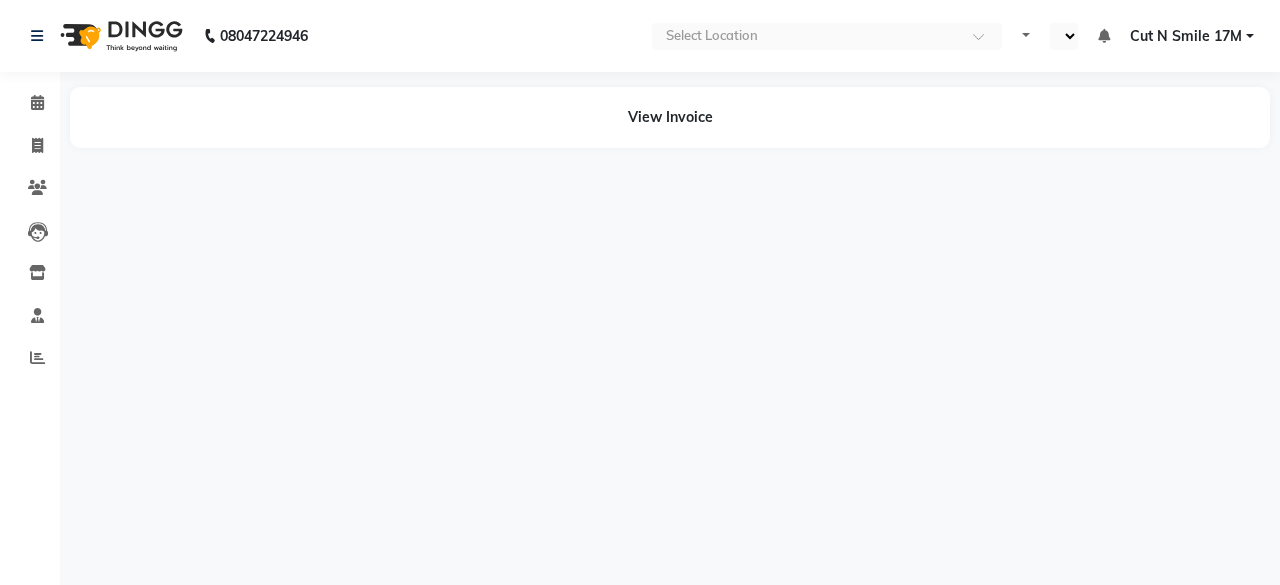 select on "en" 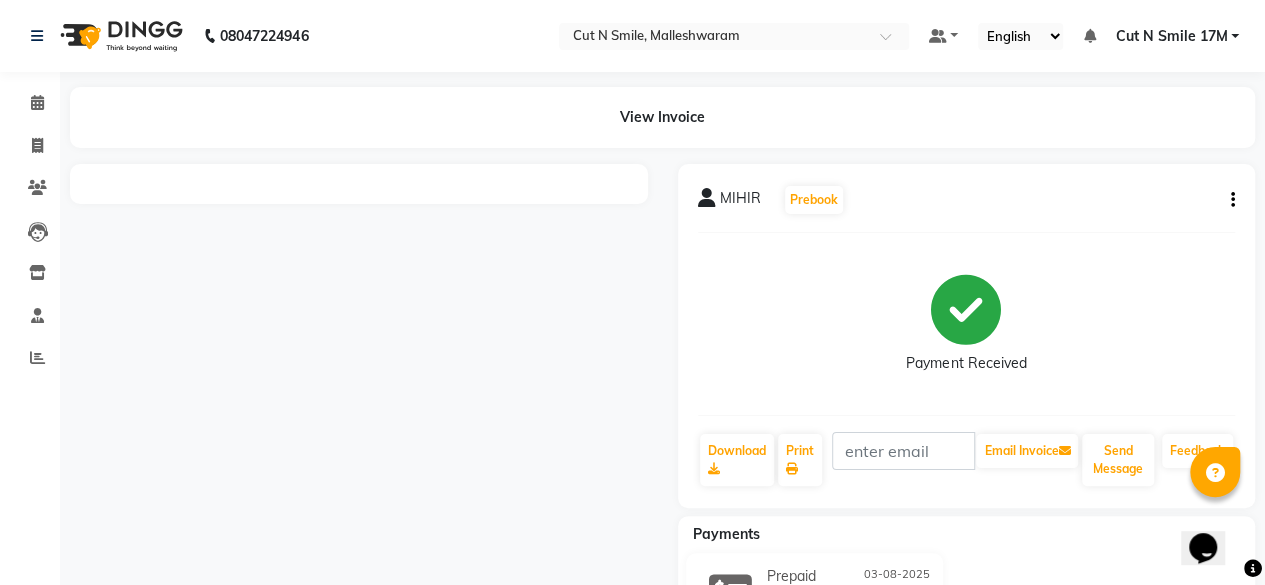 scroll, scrollTop: 0, scrollLeft: 0, axis: both 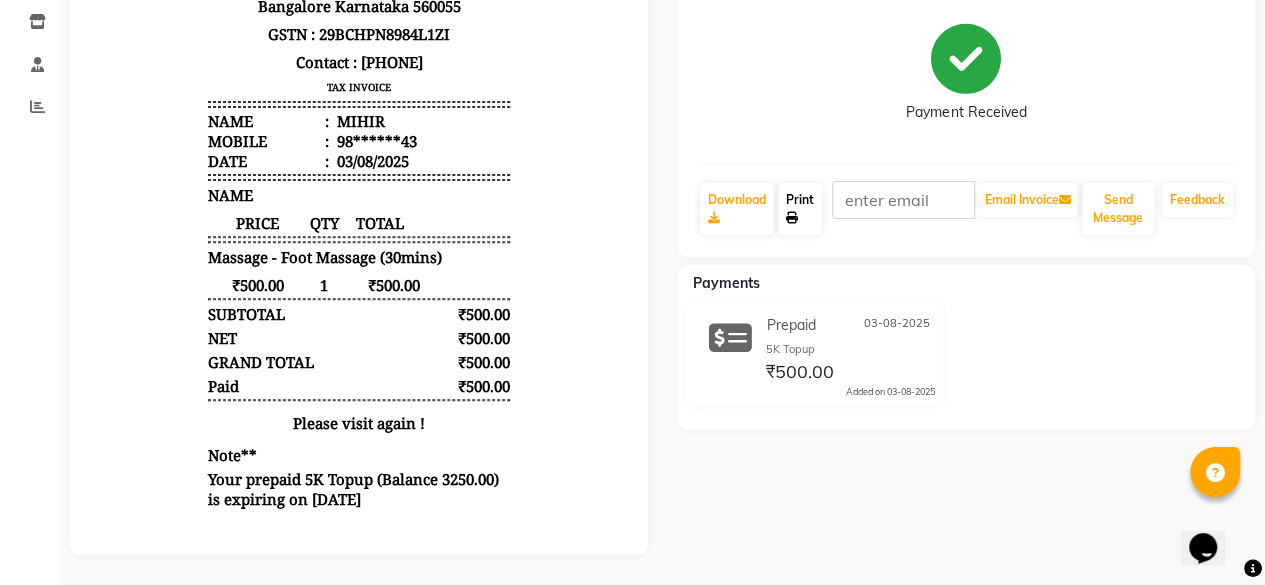 click on "Print" 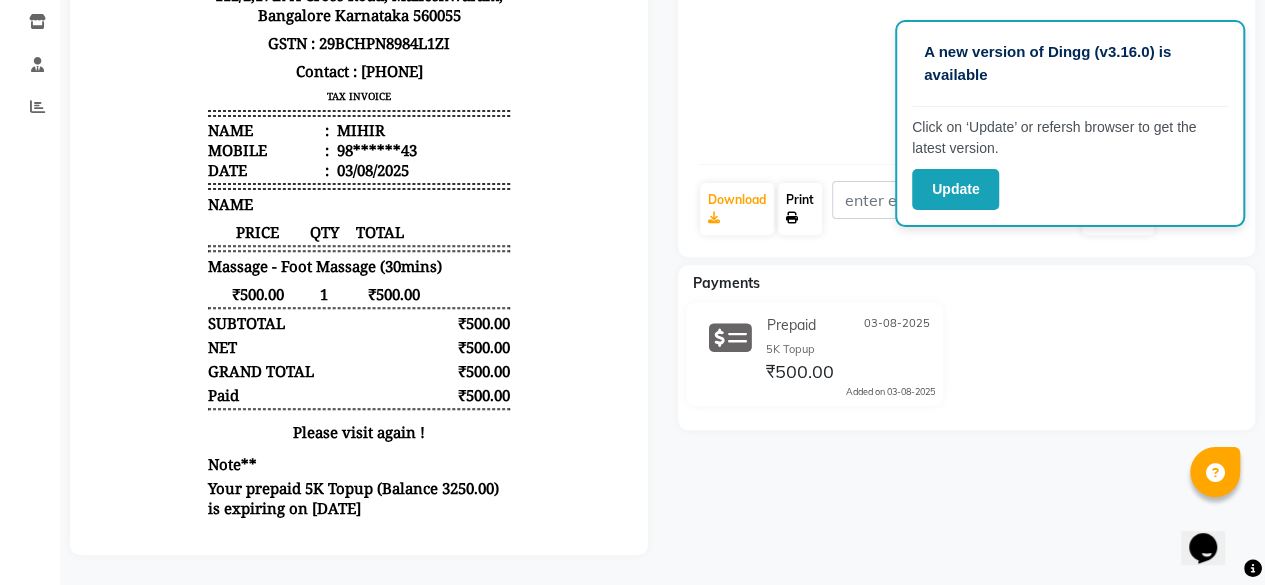 scroll, scrollTop: 0, scrollLeft: 0, axis: both 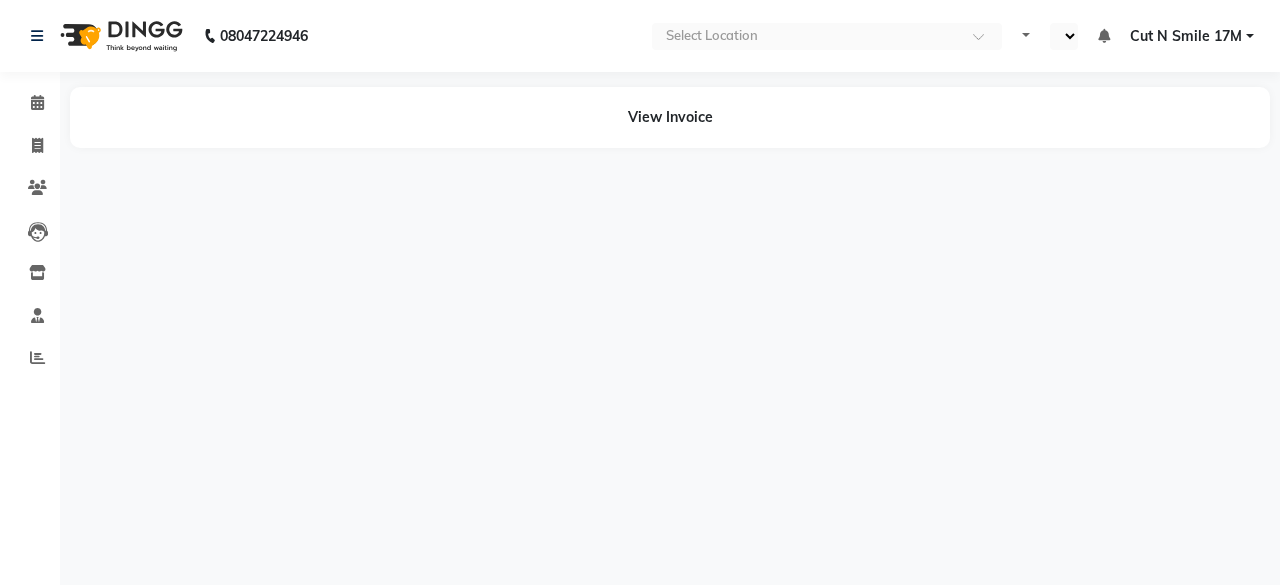 select on "en" 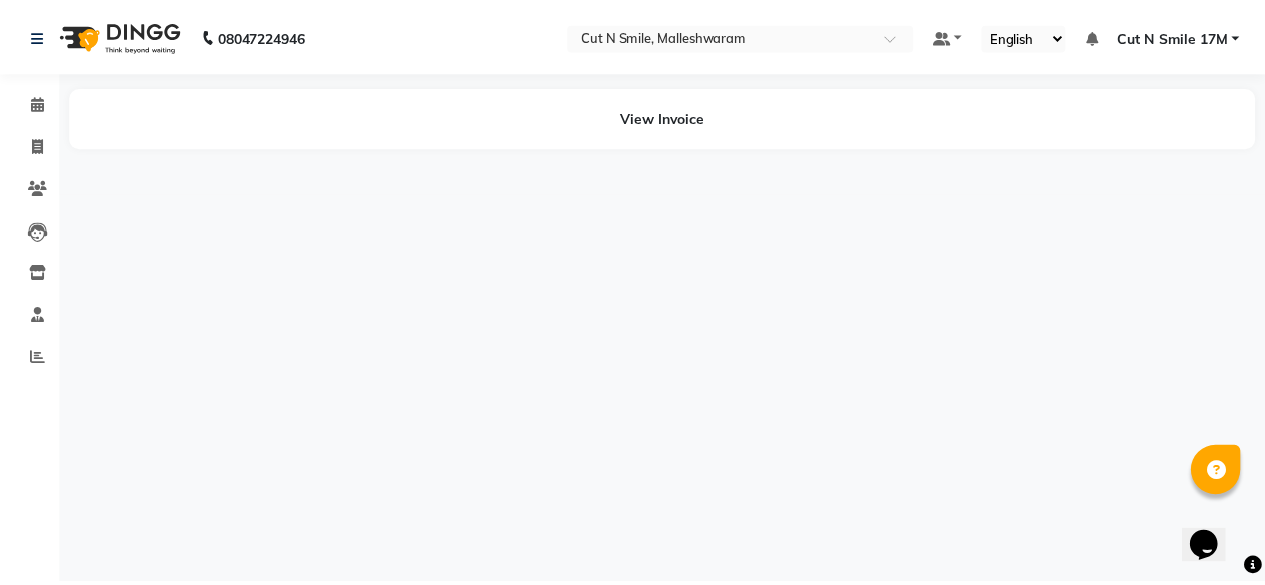 scroll, scrollTop: 0, scrollLeft: 0, axis: both 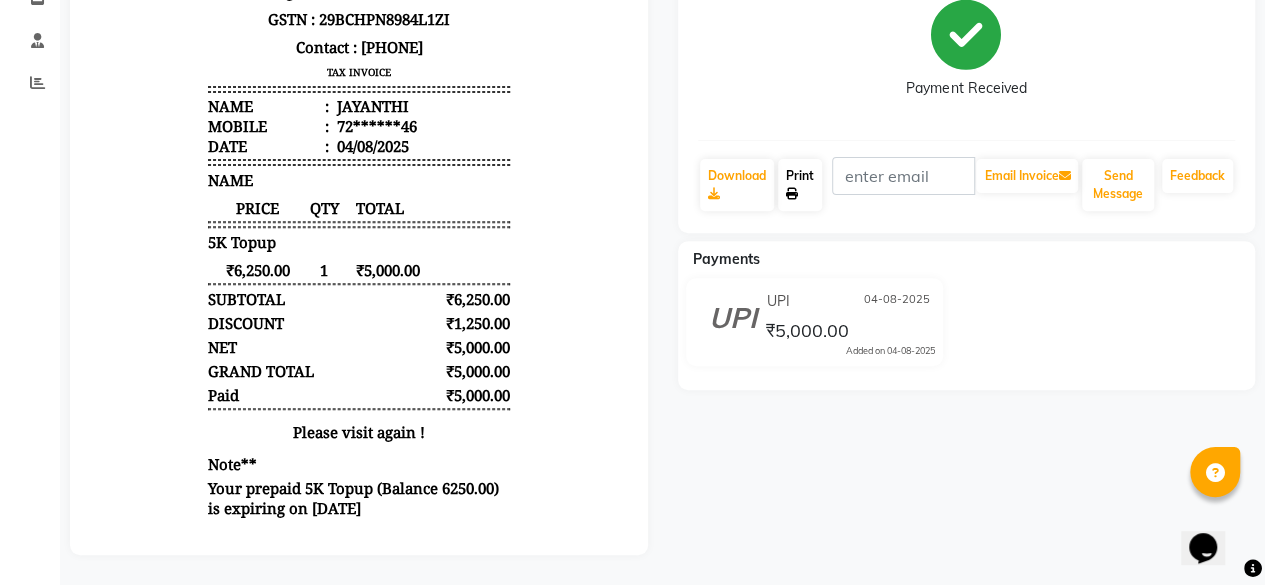 click on "Print" 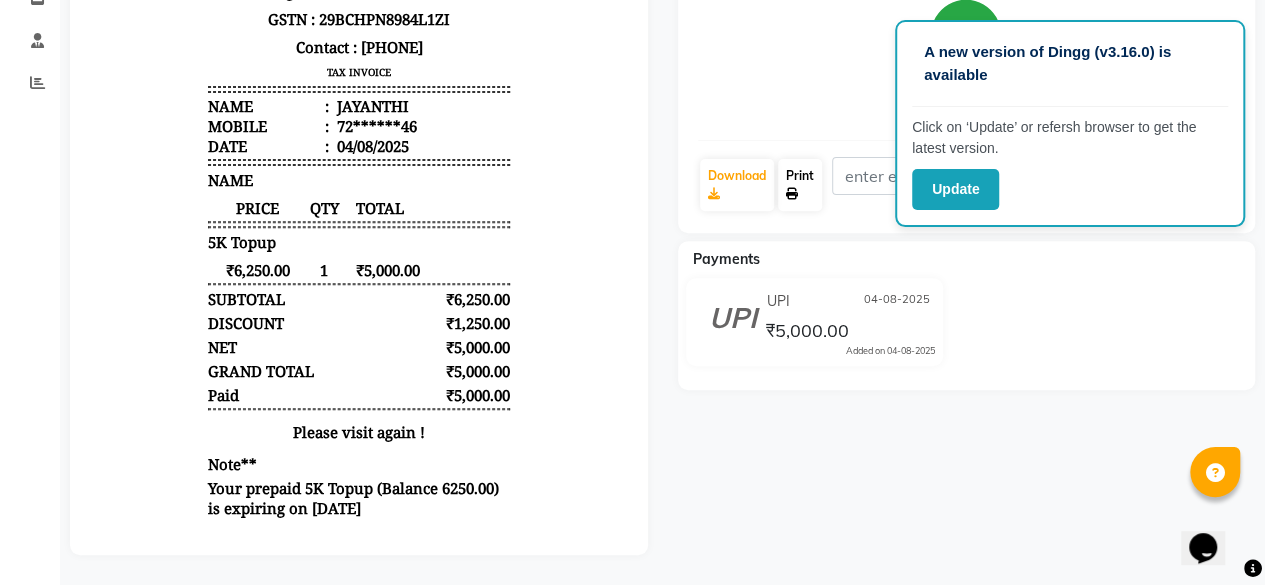 scroll, scrollTop: 0, scrollLeft: 0, axis: both 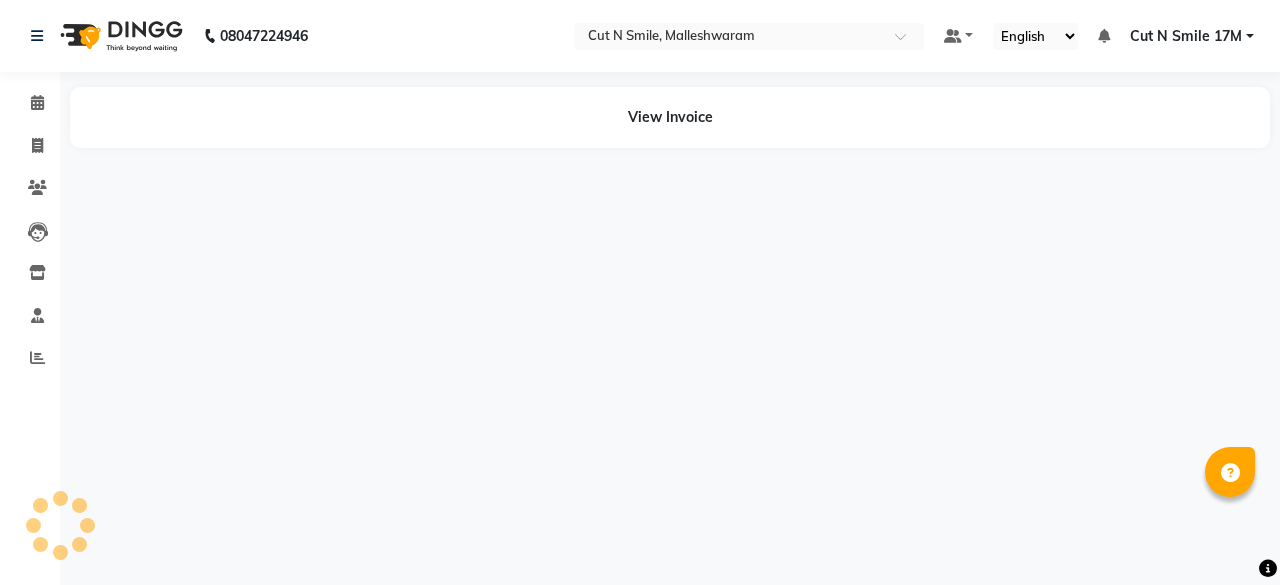 select on "en" 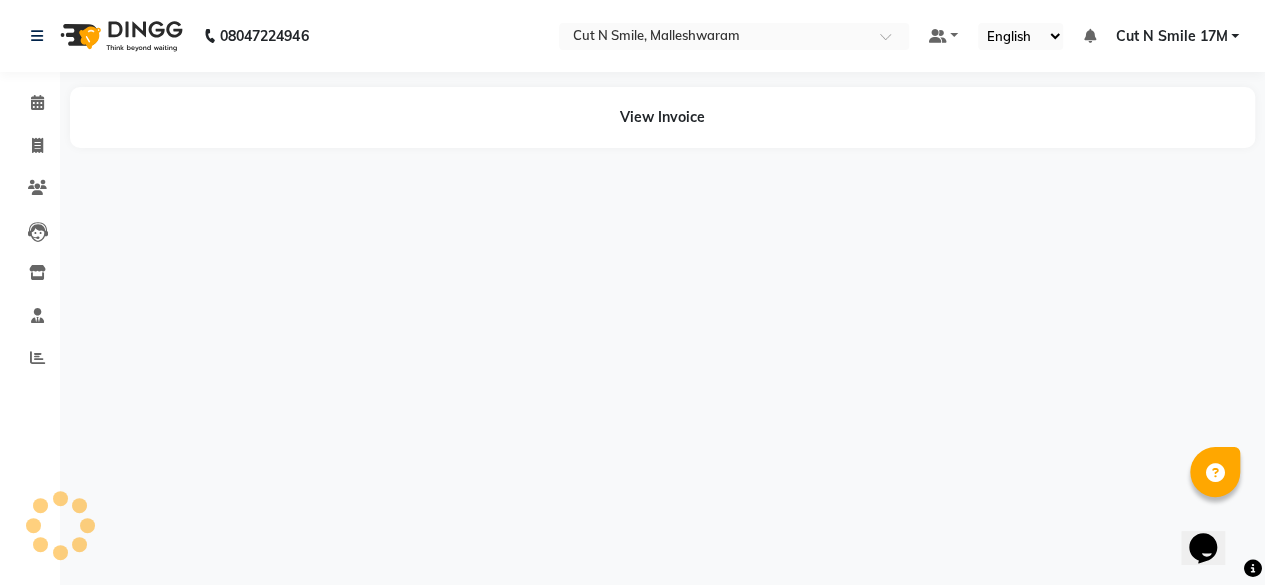 scroll, scrollTop: 0, scrollLeft: 0, axis: both 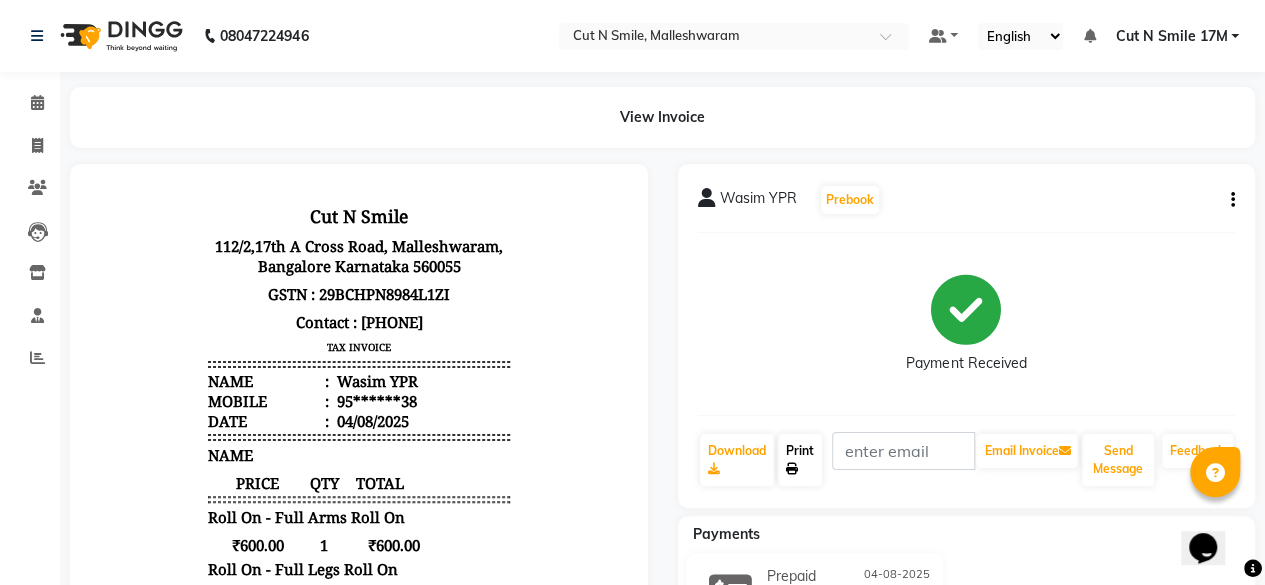 click on "Print" 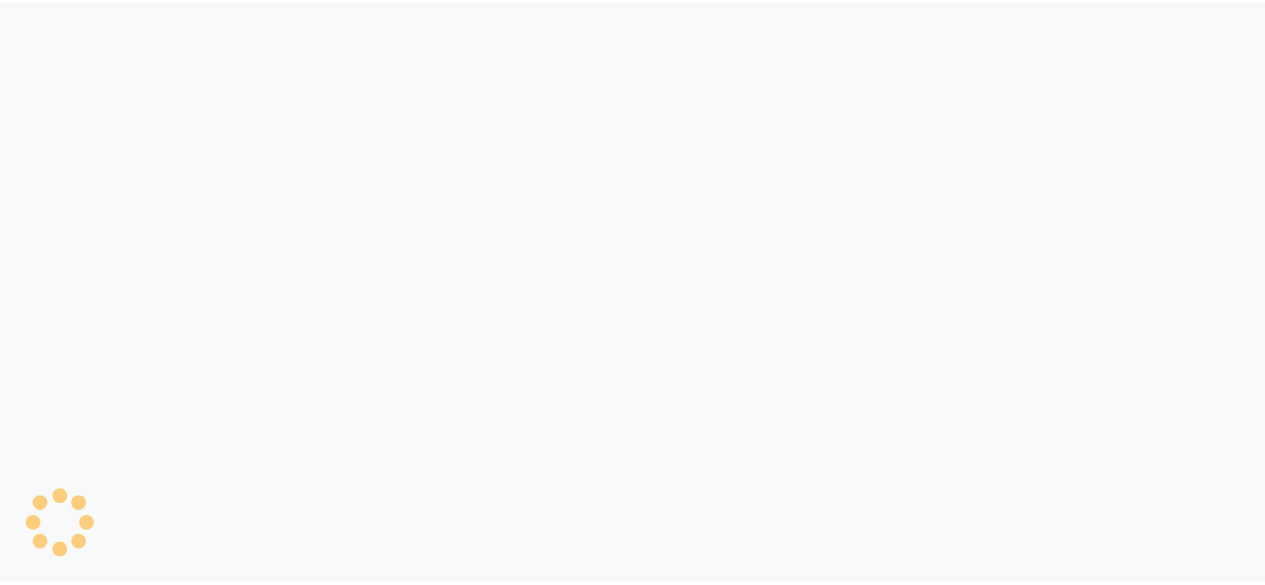 scroll, scrollTop: 0, scrollLeft: 0, axis: both 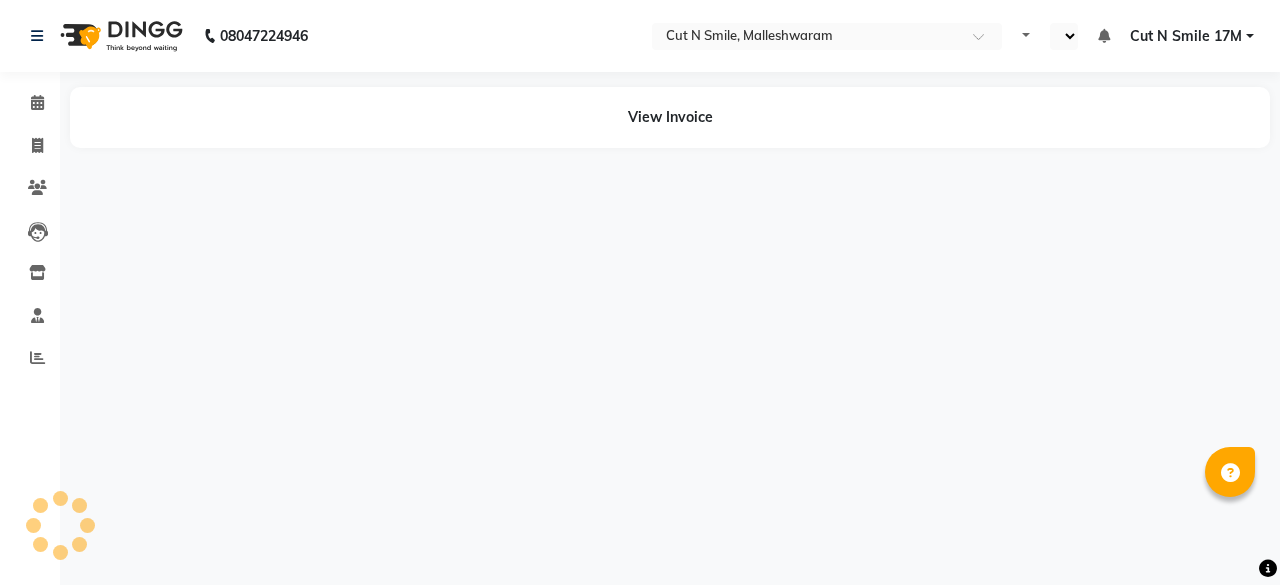 select on "en" 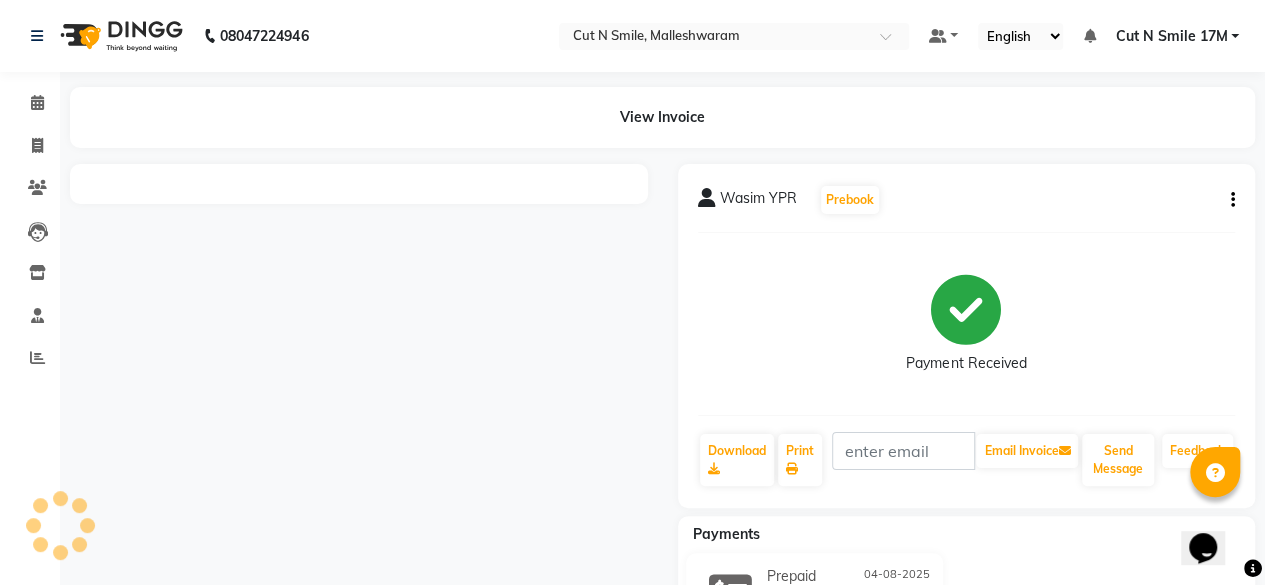 scroll, scrollTop: 0, scrollLeft: 0, axis: both 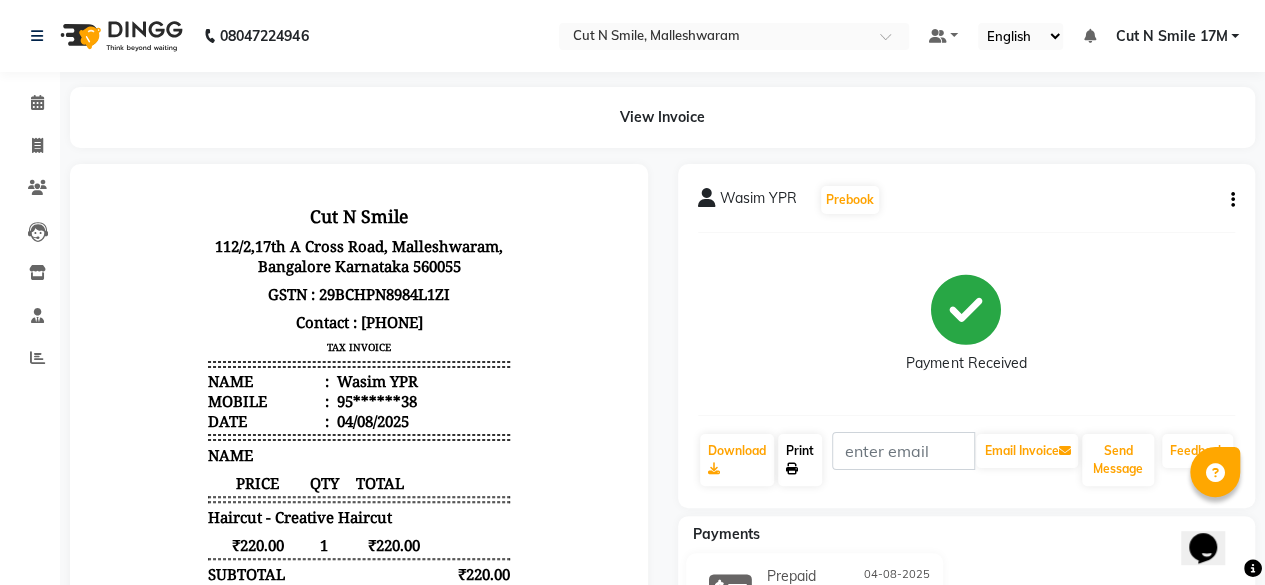 click on "Print" 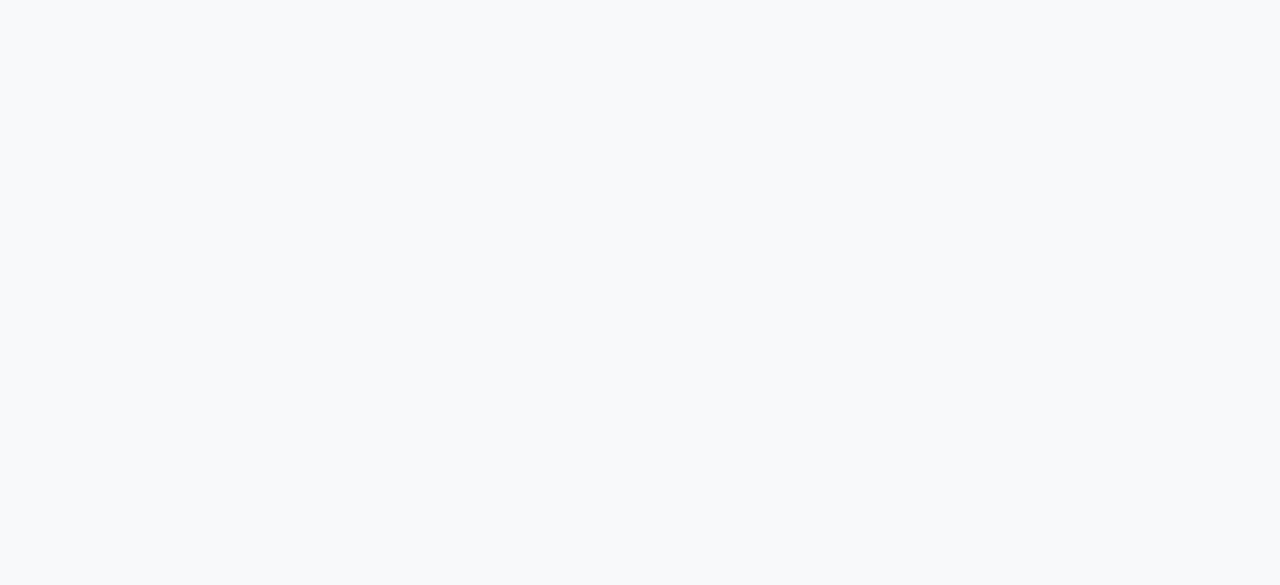 scroll, scrollTop: 0, scrollLeft: 0, axis: both 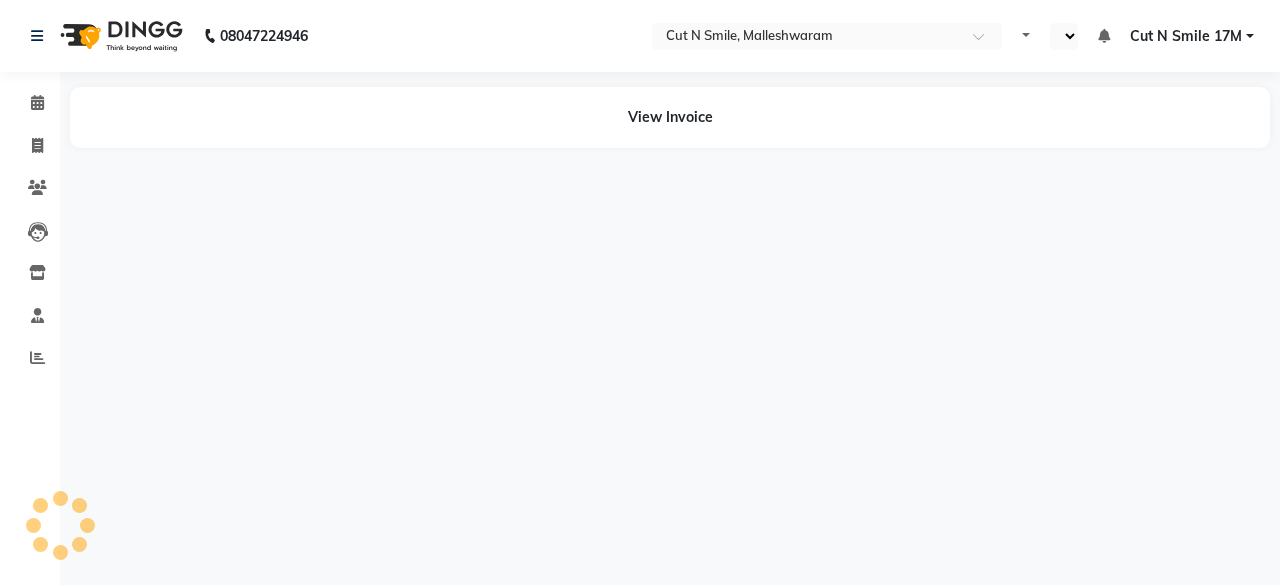 select on "en" 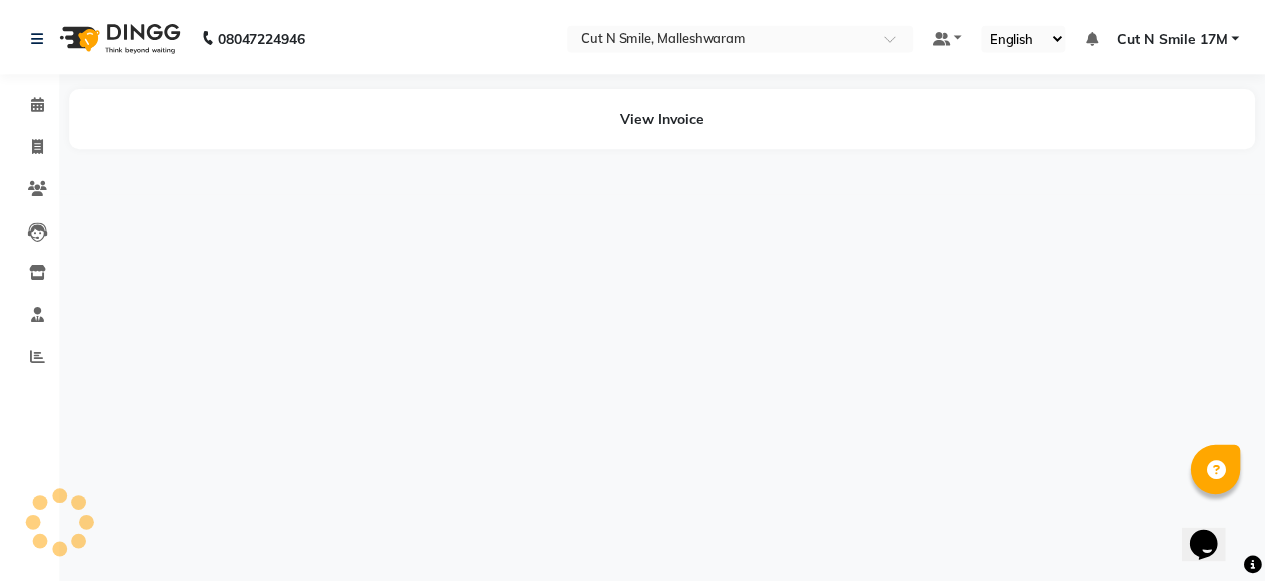 scroll, scrollTop: 0, scrollLeft: 0, axis: both 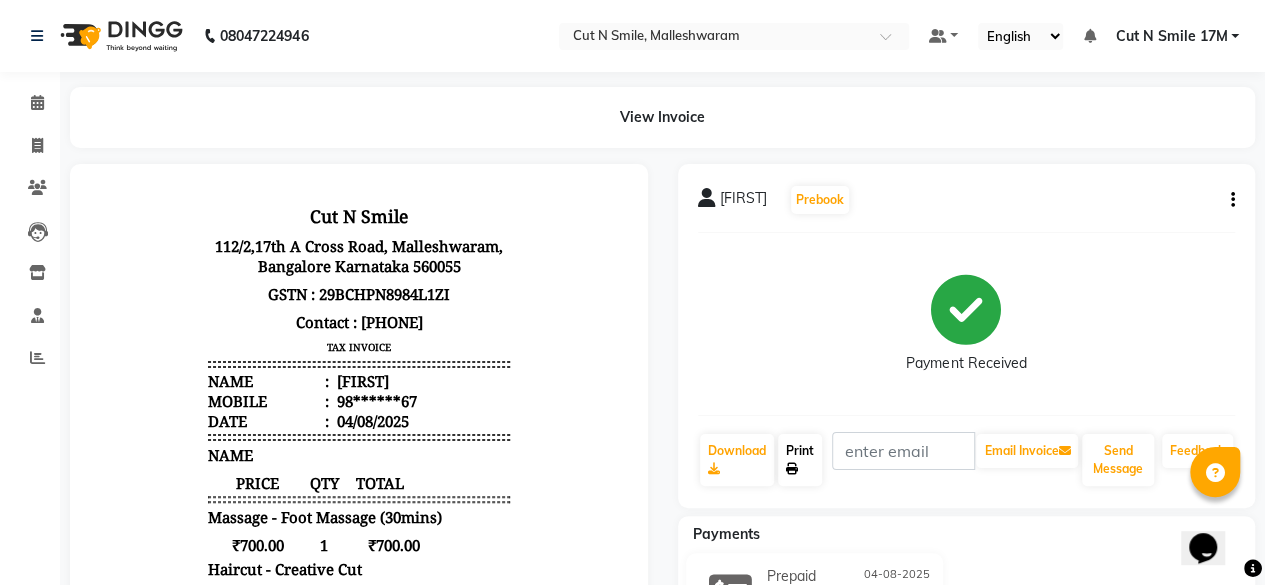 click on "Print" 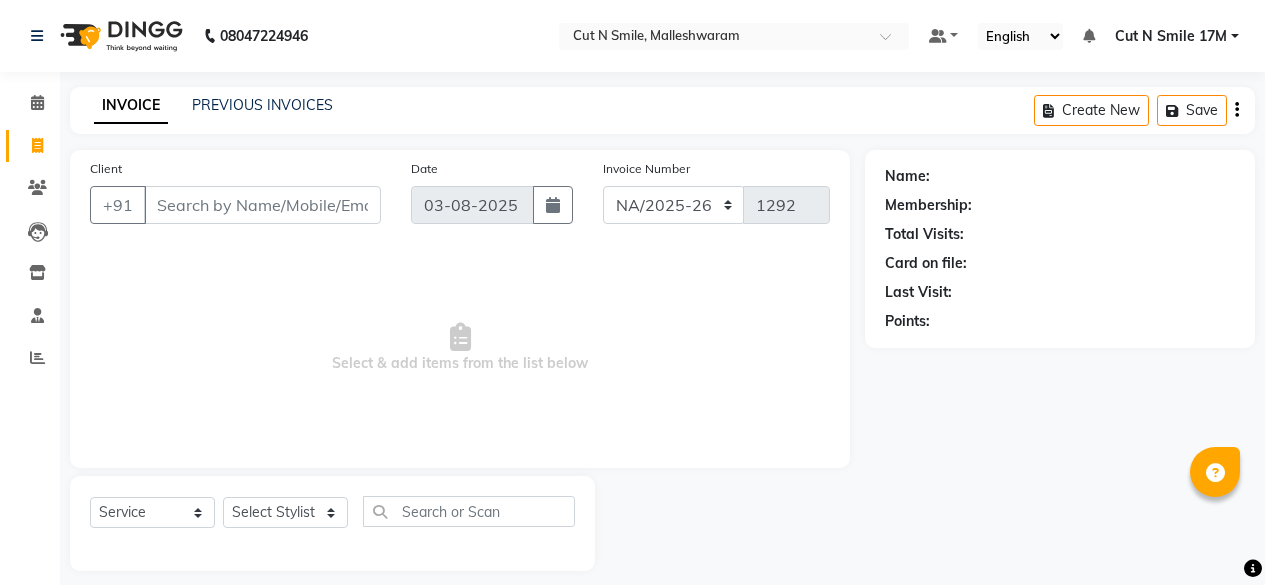 select on "7225" 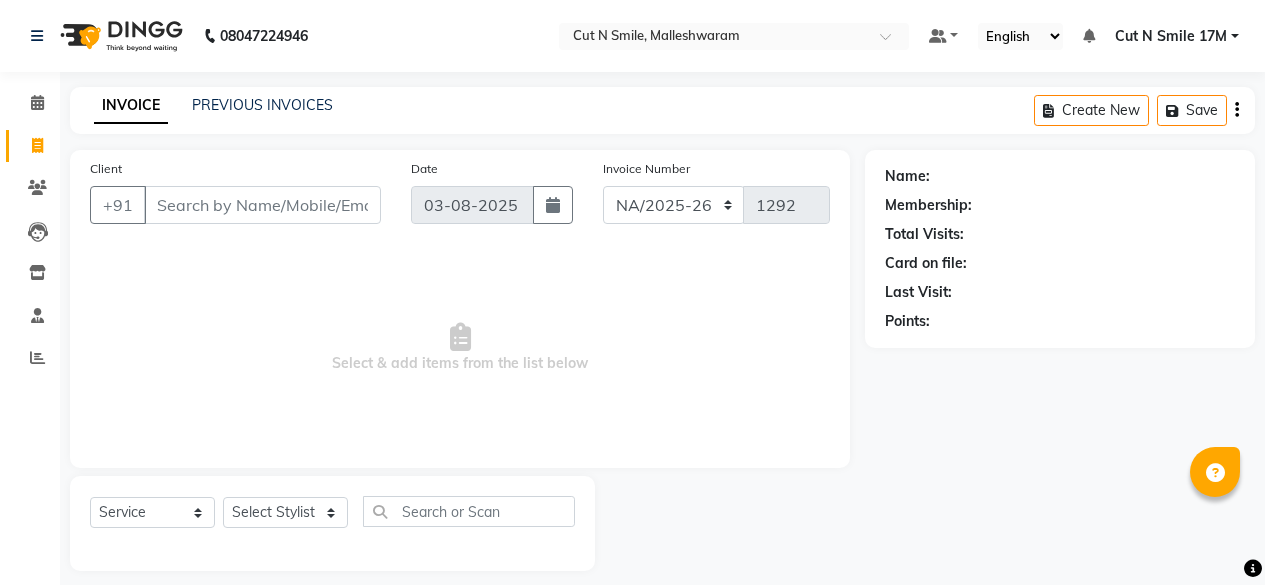scroll, scrollTop: 15, scrollLeft: 0, axis: vertical 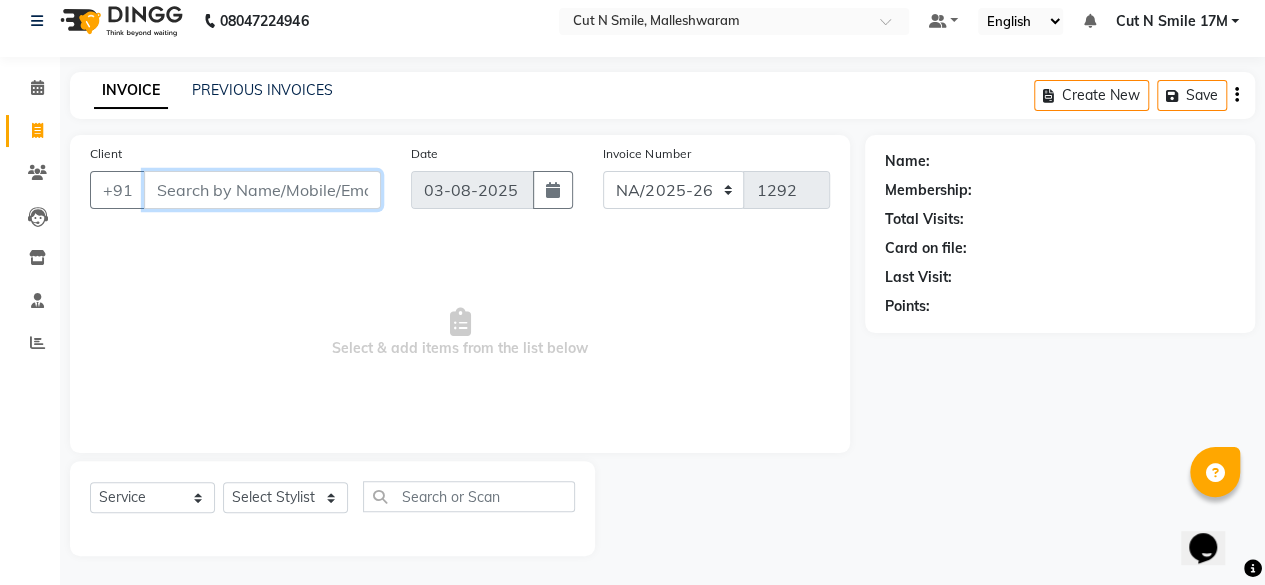 click on "Client" at bounding box center [262, 190] 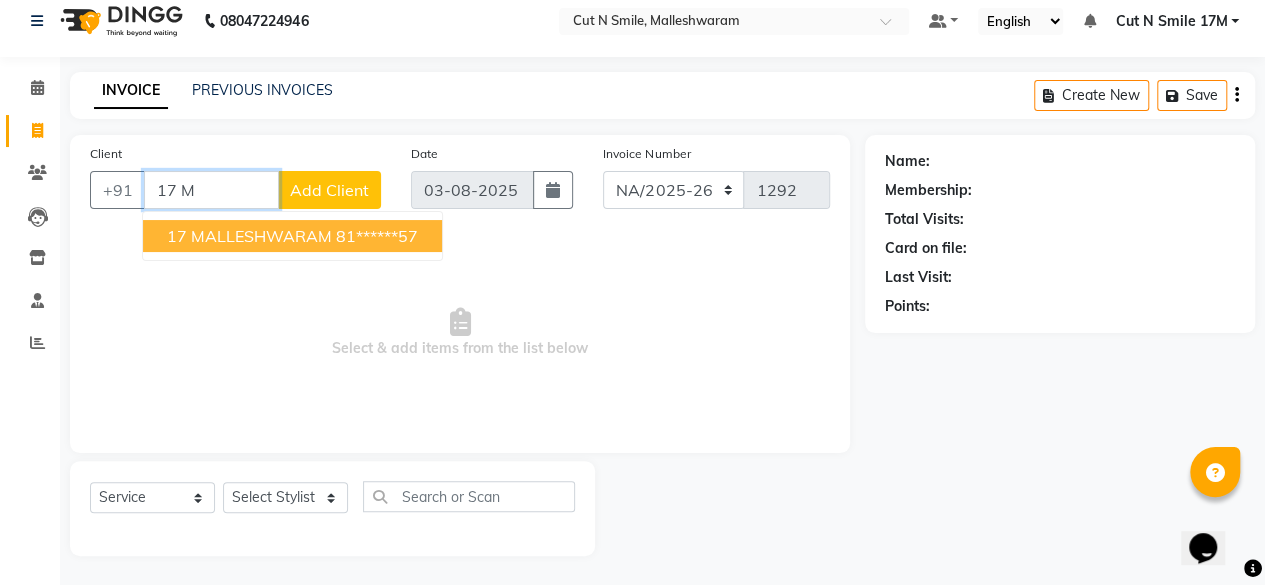 click on "17 MALLESHWARAM" at bounding box center (249, 236) 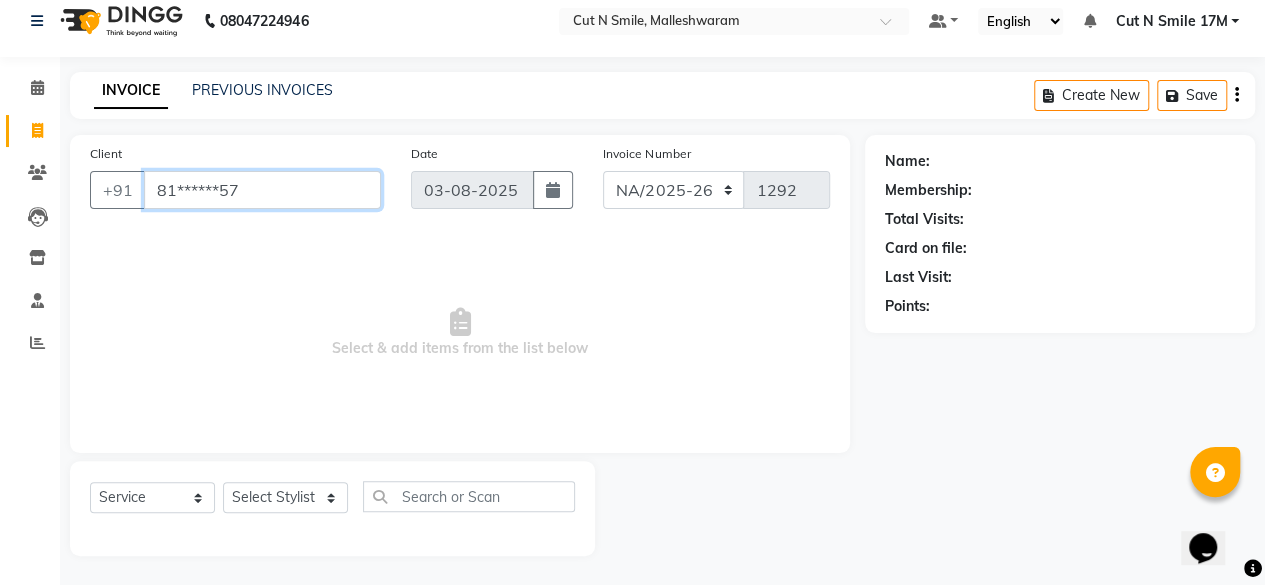 type on "81******57" 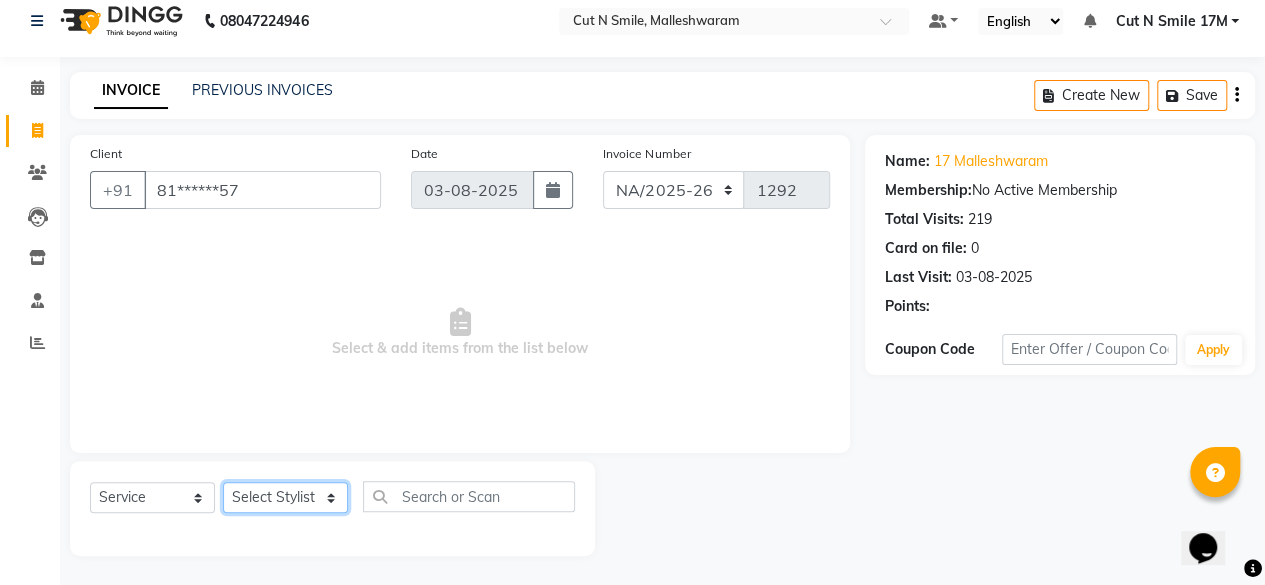 click on "Select Stylist Aarif 17M Adnan 9M Ajim 17M  Ali 17M Ali ML Alim ML Anjali 17M Armaan 17M Armaan 17O Arshad 17O Asahika ML Babbu ML  Cena 17M Chandrika 9M CNS 17 Malleshwaram CNS 9 Malleshwaram CNS Mahalakshmi Layout Cut N Smile 17O Deena 9M Dharani 17M  Fahim 9M Firoz ML Ganesh 9M Ganga 9M Govind ML Jessy 17M Madhu Thakur 17O Manjunath 17M Meena ML Mercy ML Mohammed 17M Monika 17M Mosim ML Nabijan 9M Nagrathna 9M Naveed 17M Pankaj 17M  Pavan Pavithra 9M Prashanth 9M Raghu 17M Rahil 9M Rajan ML Raju 9M Ranjith 9M Raza Raza 17M Riyaz 17O Sandeep 9M Sangeetha 17M Shakeel 17ML Shakir ML Shameem 17M Sharafath ML Sharanya  Sharanya ML SHubham 17M Sopna ML Sushila Suvarna 17M Tanjua 9M Teja 17M Tofeek 9M Tulsi 17O Viresh 17M Vishal 17M Vishal Bhatti 17O  Wasim ML" 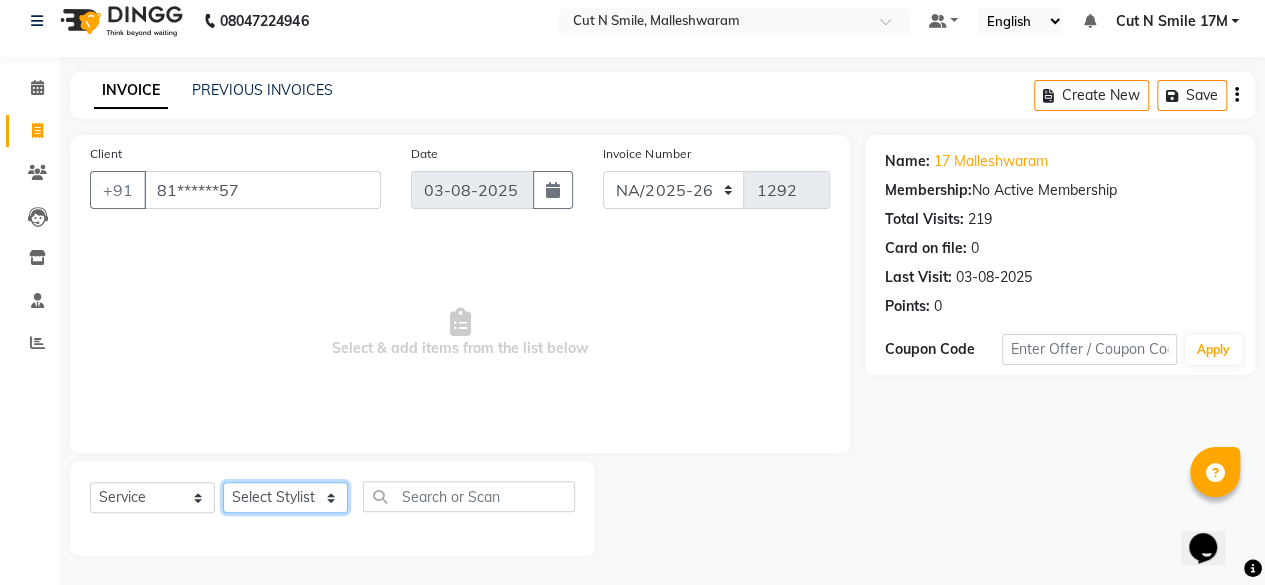 select on "61390" 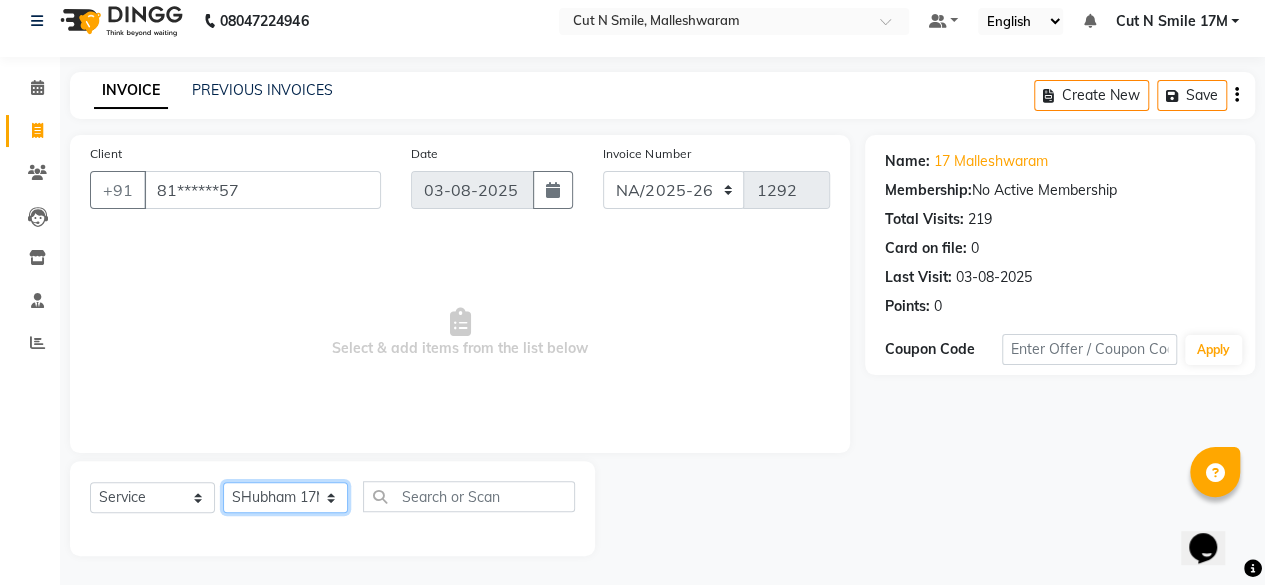 click on "Select Stylist Aarif 17M Adnan 9M Ajim 17M  Ali 17M Ali ML Alim ML Anjali 17M Armaan 17M Armaan 17O Arshad 17O Asahika ML Babbu ML  Cena 17M Chandrika 9M CNS 17 Malleshwaram CNS 9 Malleshwaram CNS Mahalakshmi Layout Cut N Smile 17O Deena 9M Dharani 17M  Fahim 9M Firoz ML Ganesh 9M Ganga 9M Govind ML Jessy 17M Madhu Thakur 17O Manjunath 17M Meena ML Mercy ML Mohammed 17M Monika 17M Mosim ML Nabijan 9M Nagrathna 9M Naveed 17M Pankaj 17M  Pavan Pavithra 9M Prashanth 9M Raghu 17M Rahil 9M Rajan ML Raju 9M Ranjith 9M Raza Raza 17M Riyaz 17O Sandeep 9M Sangeetha 17M Shakeel 17ML Shakir ML Shameem 17M Sharafath ML Sharanya  Sharanya ML SHubham 17M Sopna ML Sushila Suvarna 17M Tanjua 9M Teja 17M Tofeek 9M Tulsi 17O Viresh 17M Vishal 17M Vishal Bhatti 17O  Wasim ML" 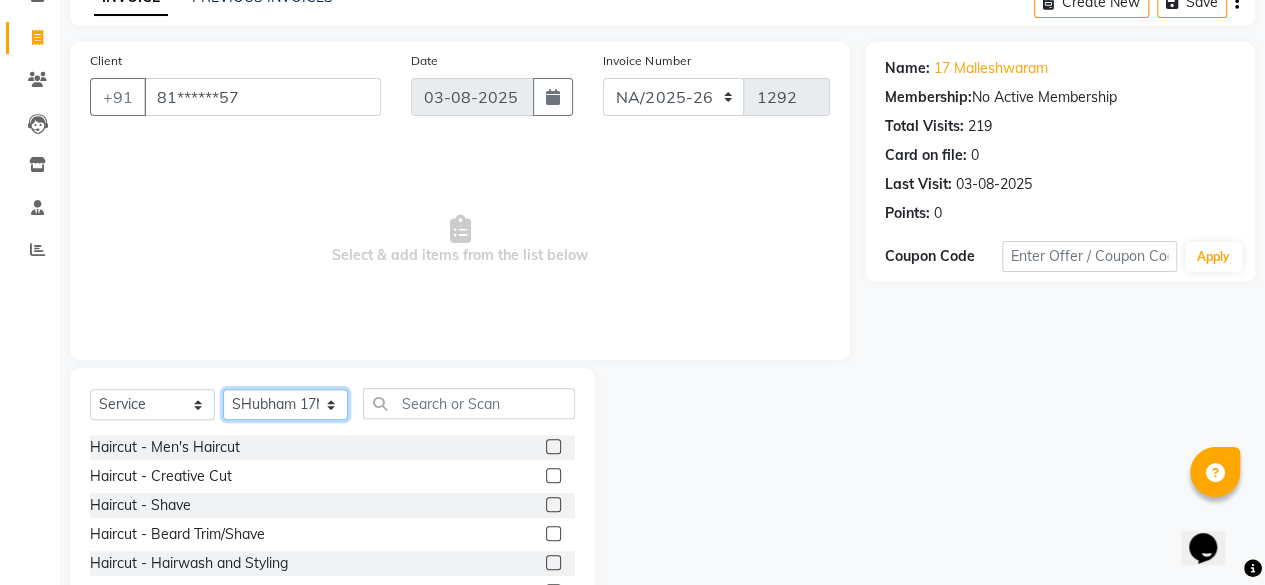 scroll, scrollTop: 215, scrollLeft: 0, axis: vertical 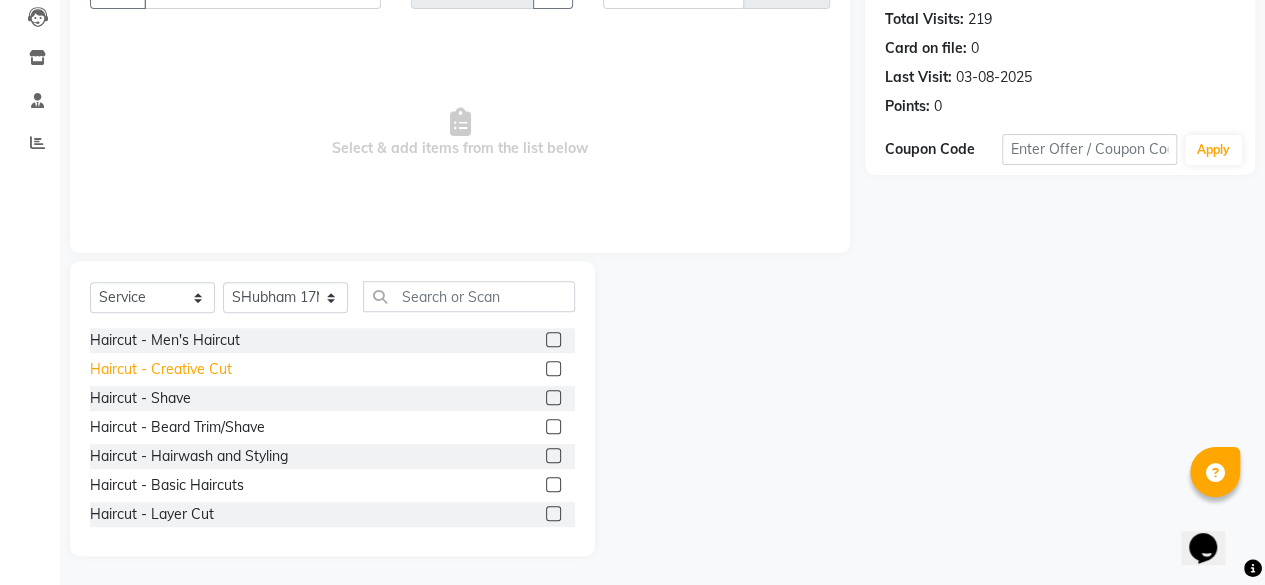 click on "Haircut  - Creative Cut" 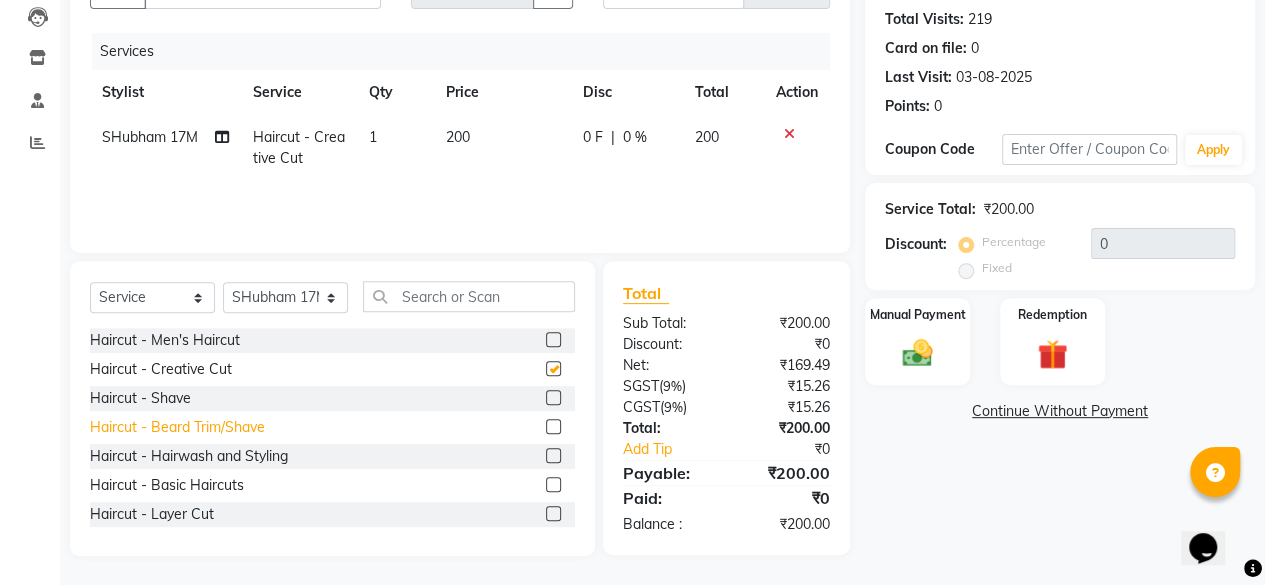 checkbox on "false" 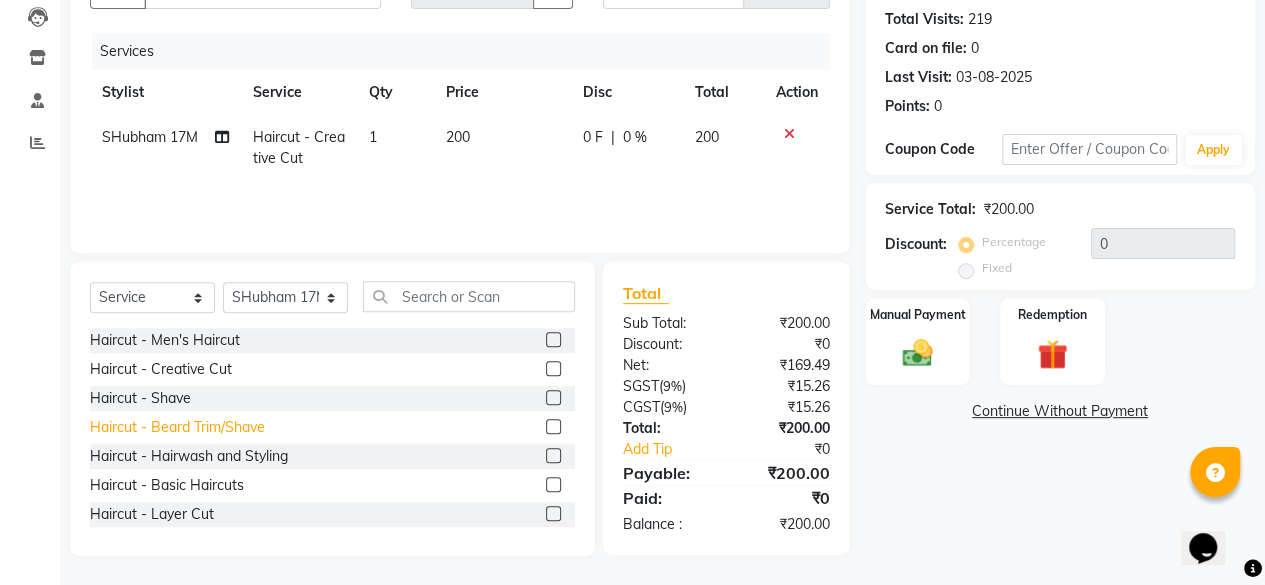 click on "Haircut  - Beard Trim/Shave" 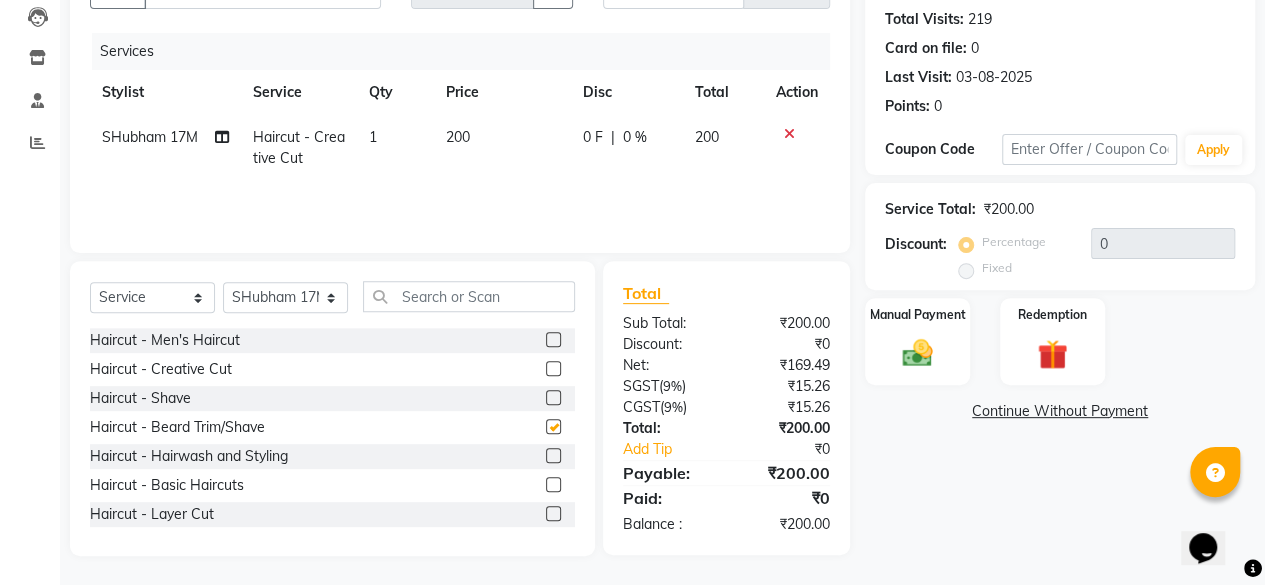 checkbox on "false" 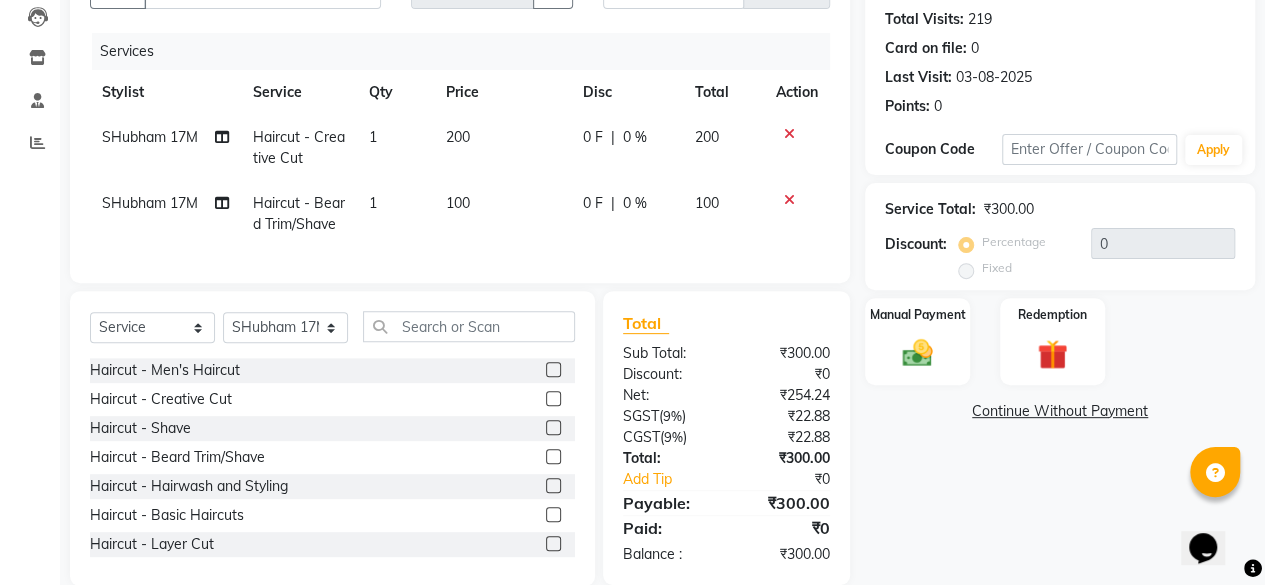 click on "200" 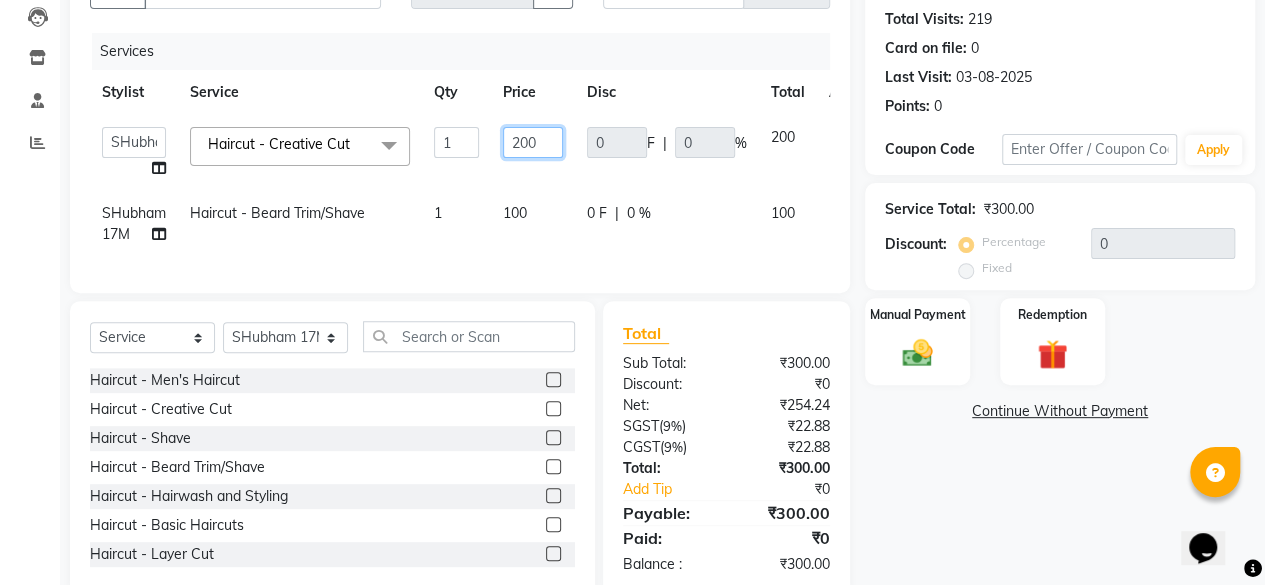drag, startPoint x: 521, startPoint y: 146, endPoint x: 383, endPoint y: 133, distance: 138.61096 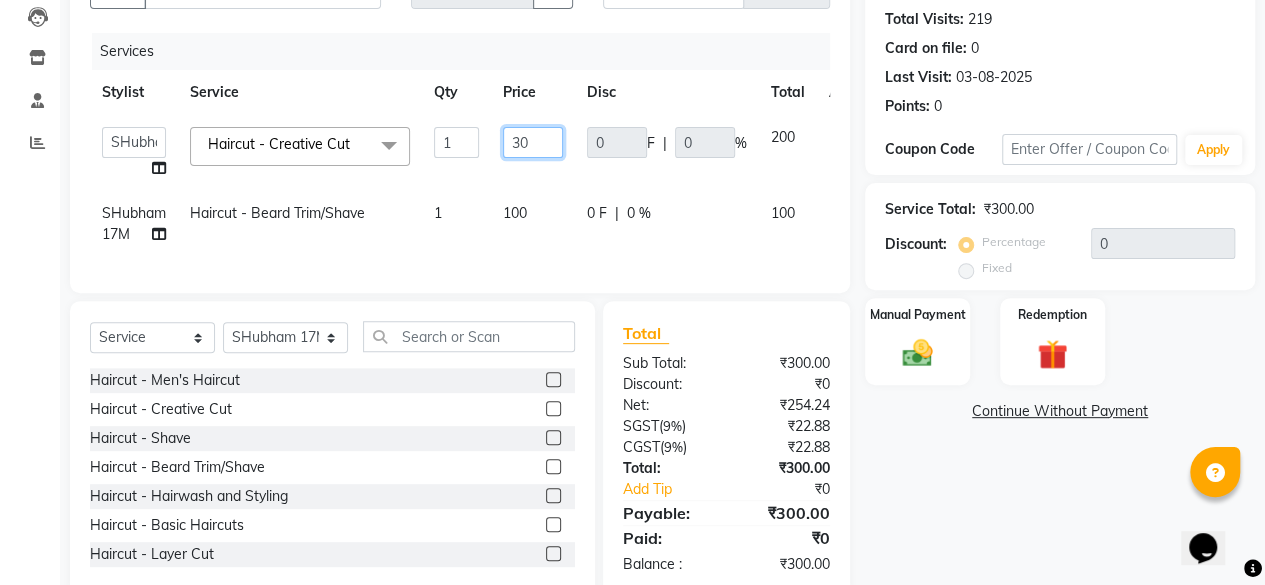 type on "300" 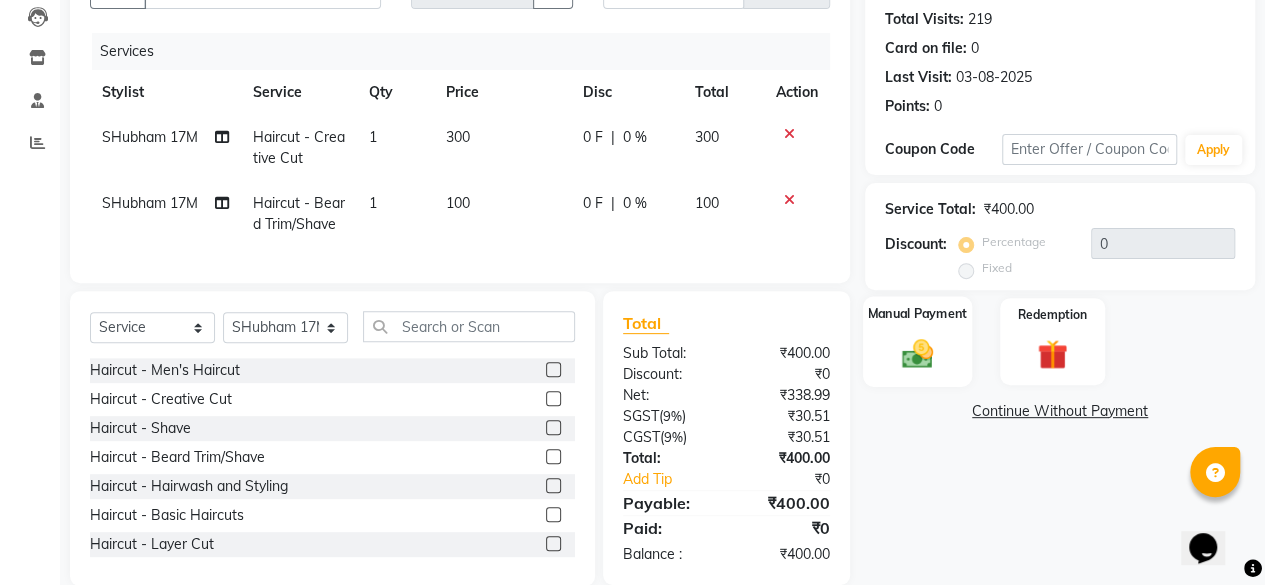 click 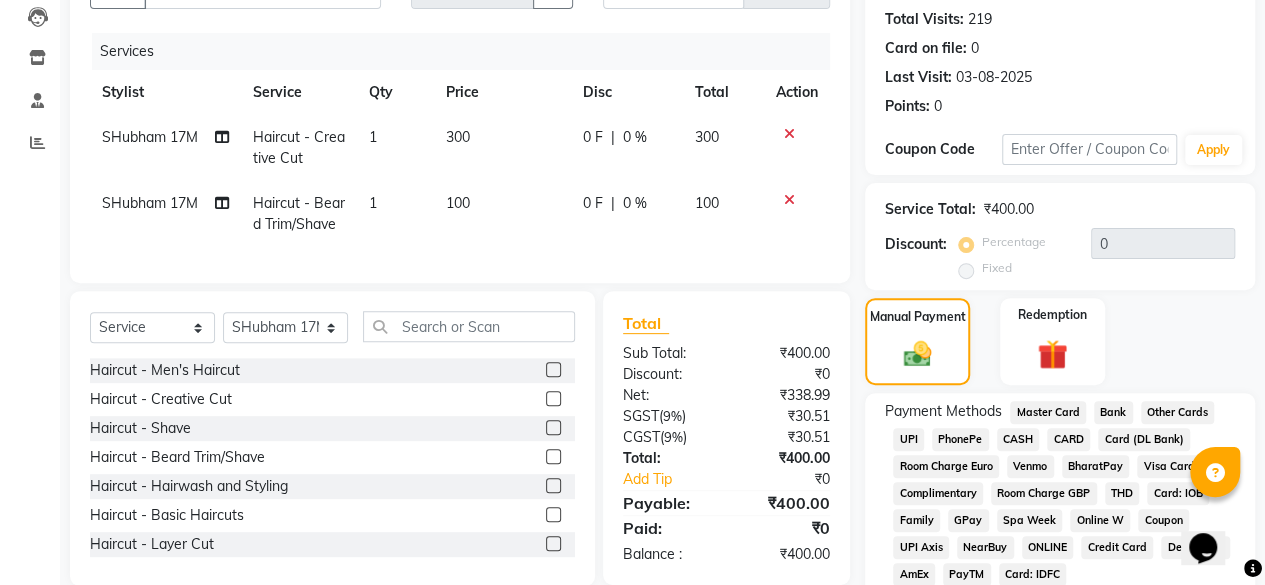 click on "UPI" 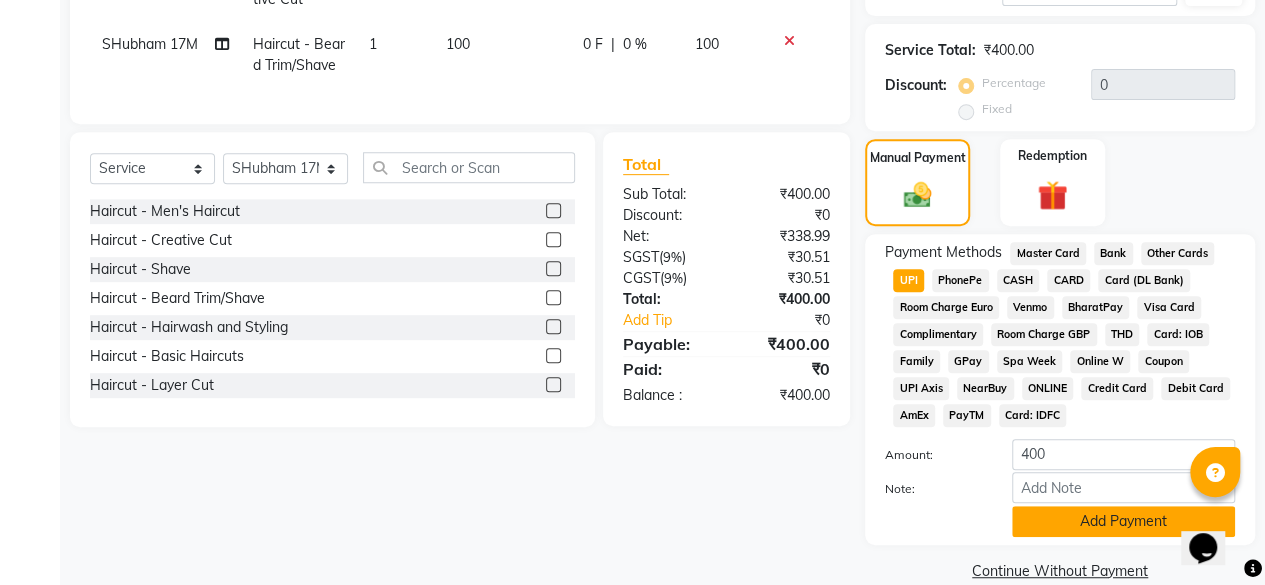 scroll, scrollTop: 405, scrollLeft: 0, axis: vertical 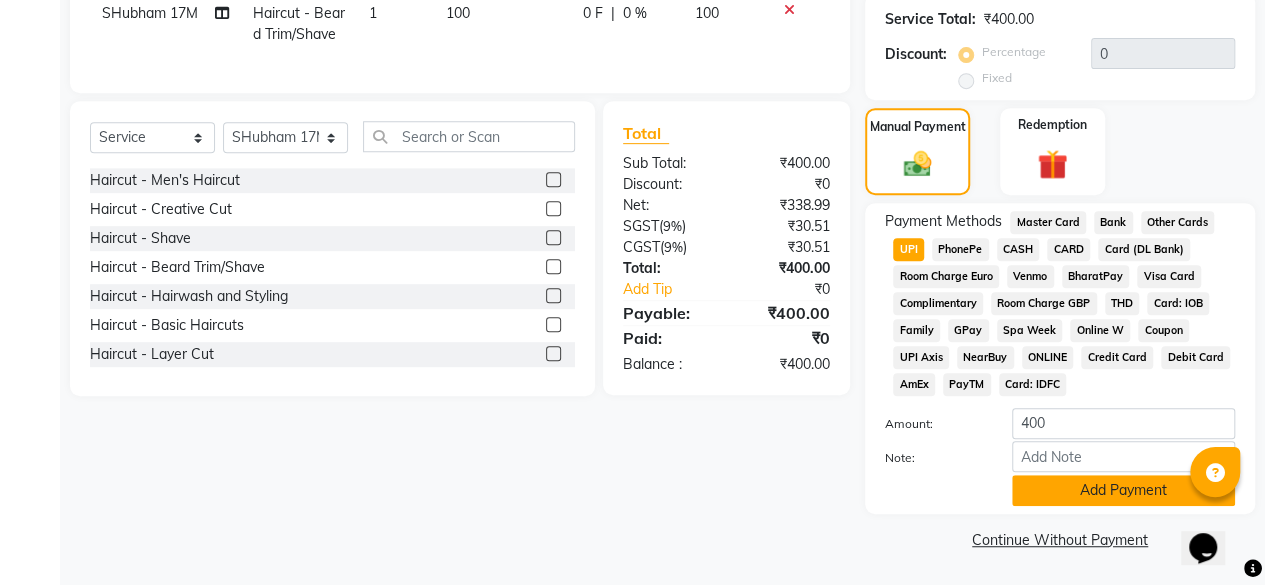 click on "Add Payment" 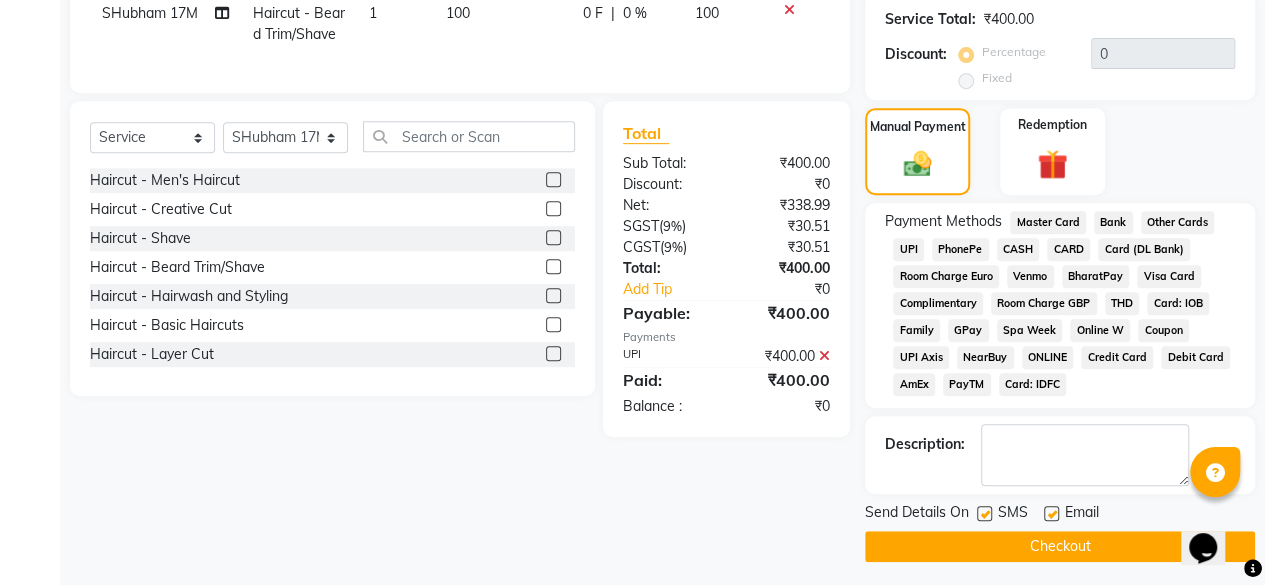 click on "Checkout" 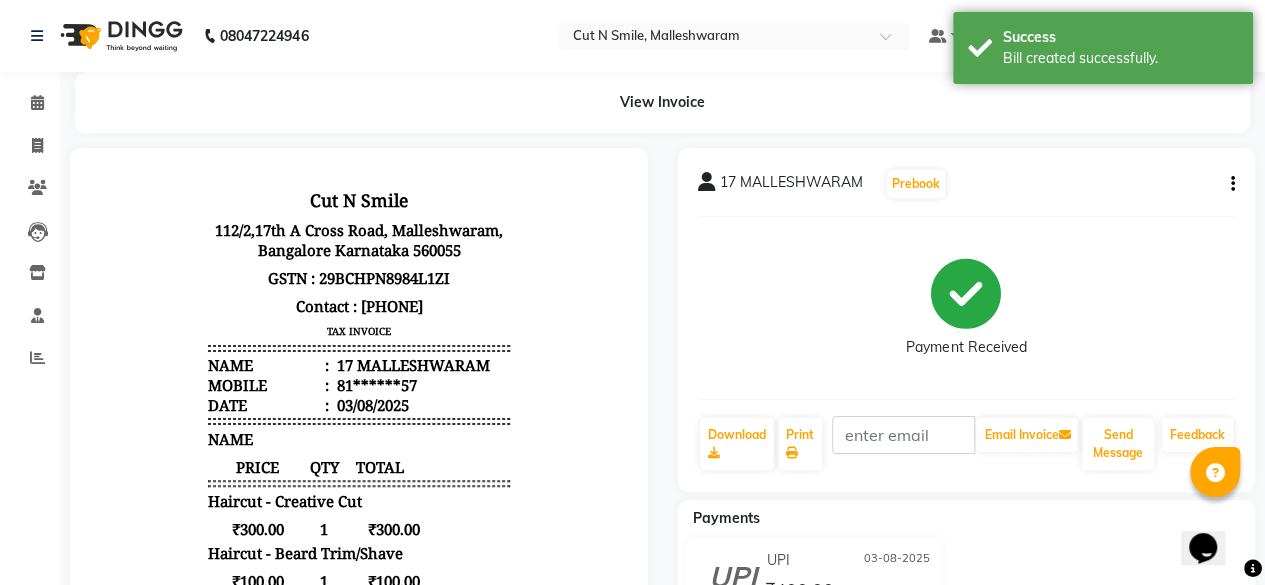 scroll, scrollTop: 0, scrollLeft: 0, axis: both 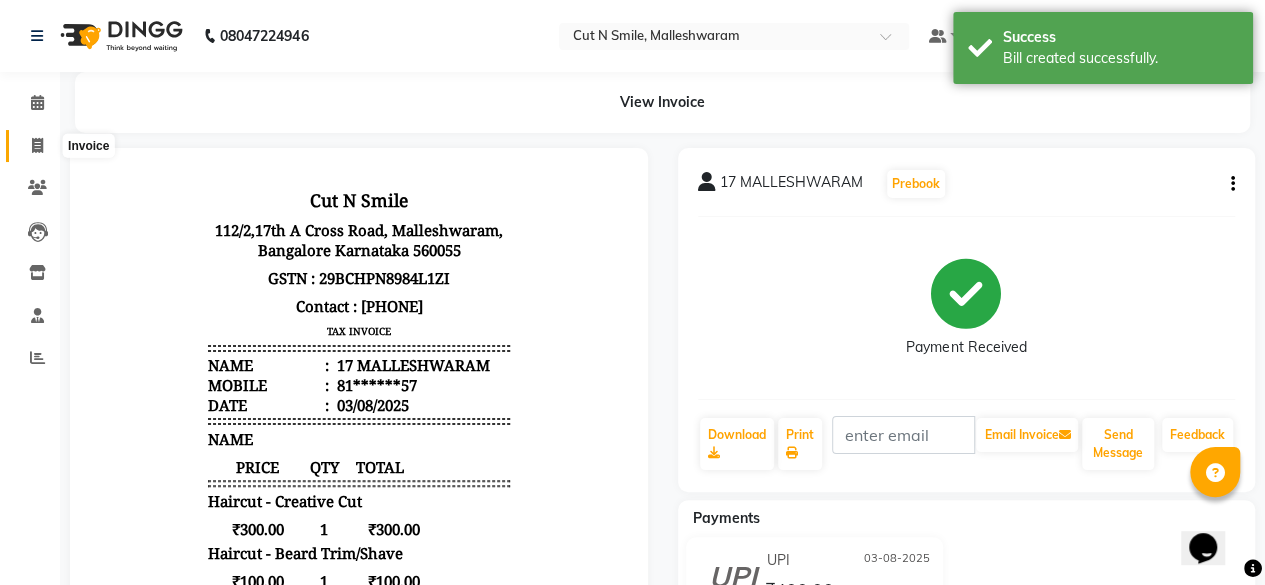 click 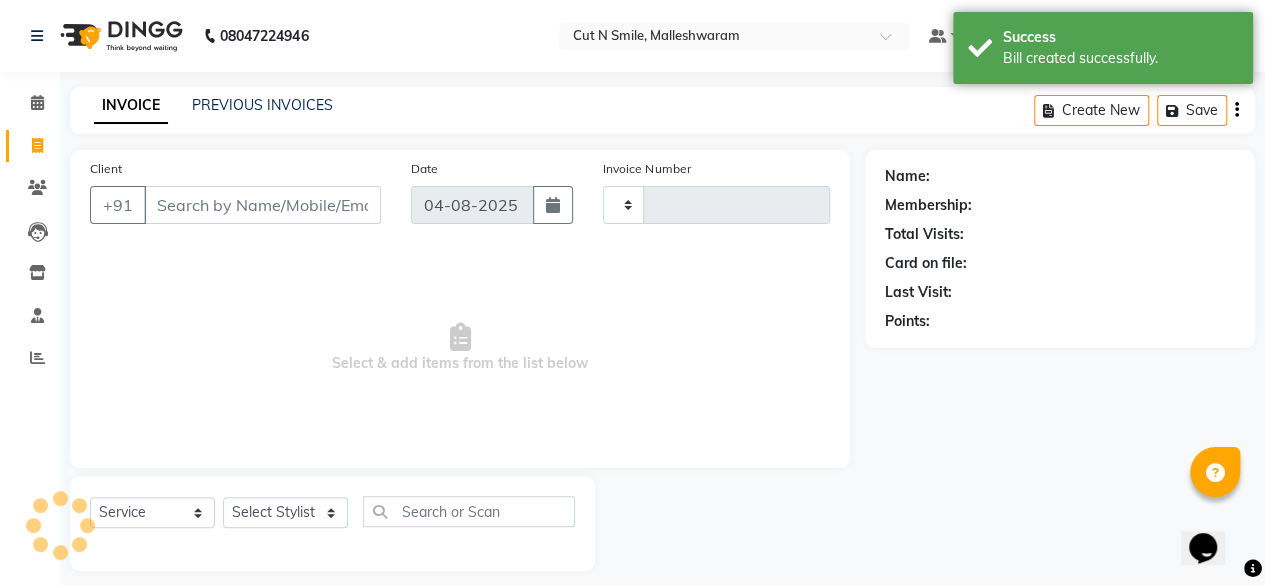 scroll, scrollTop: 15, scrollLeft: 0, axis: vertical 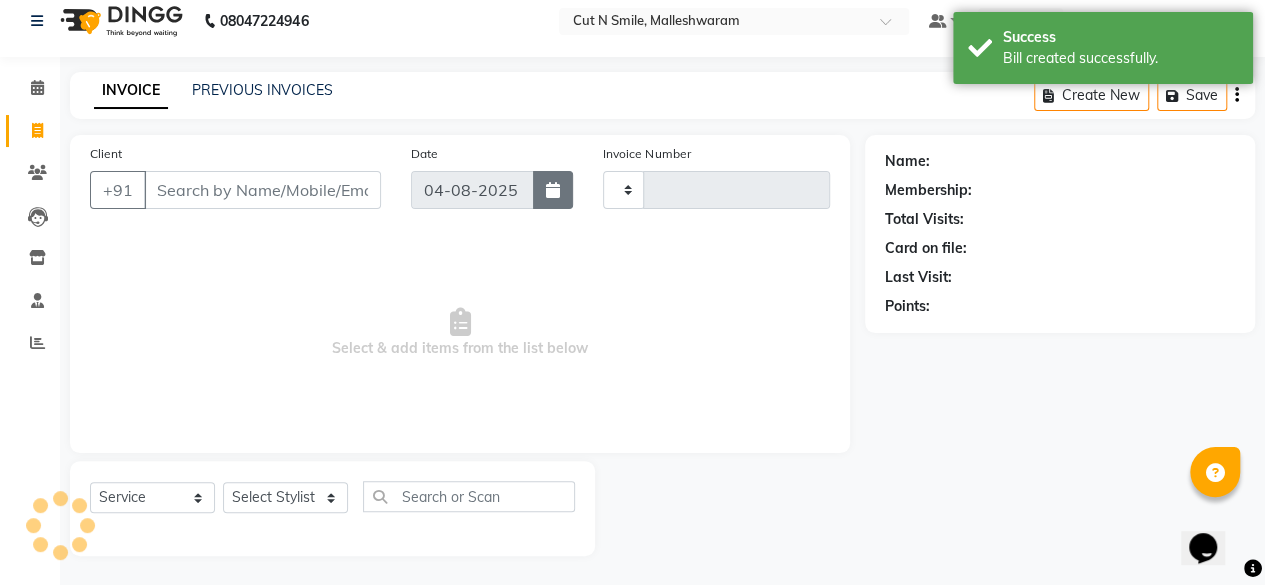 type on "169" 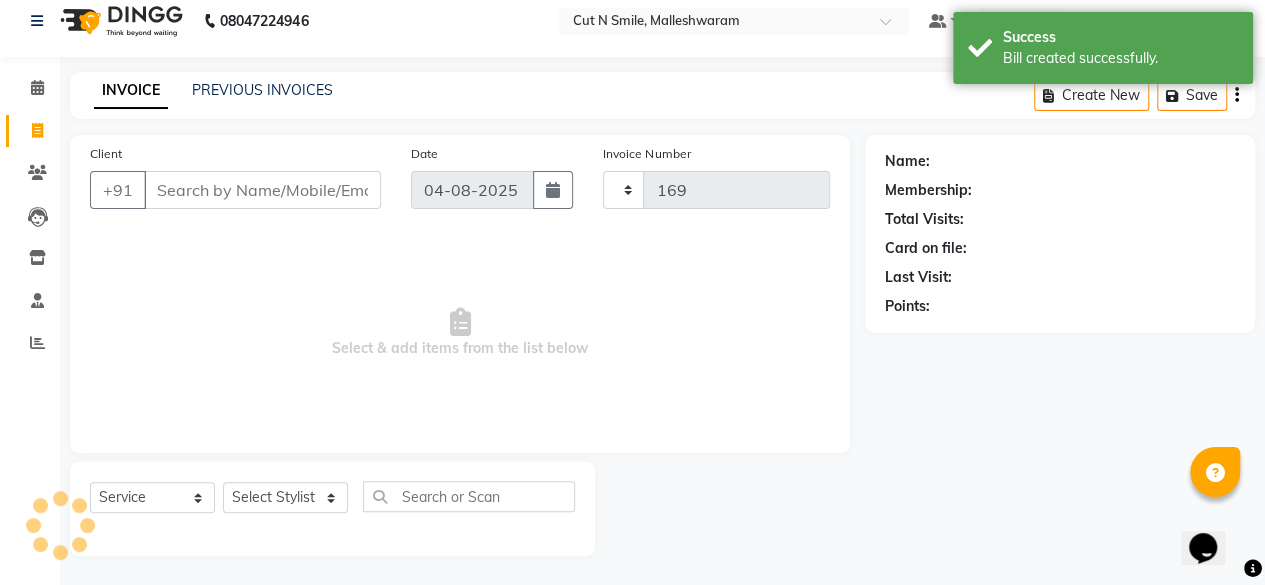 select on "7223" 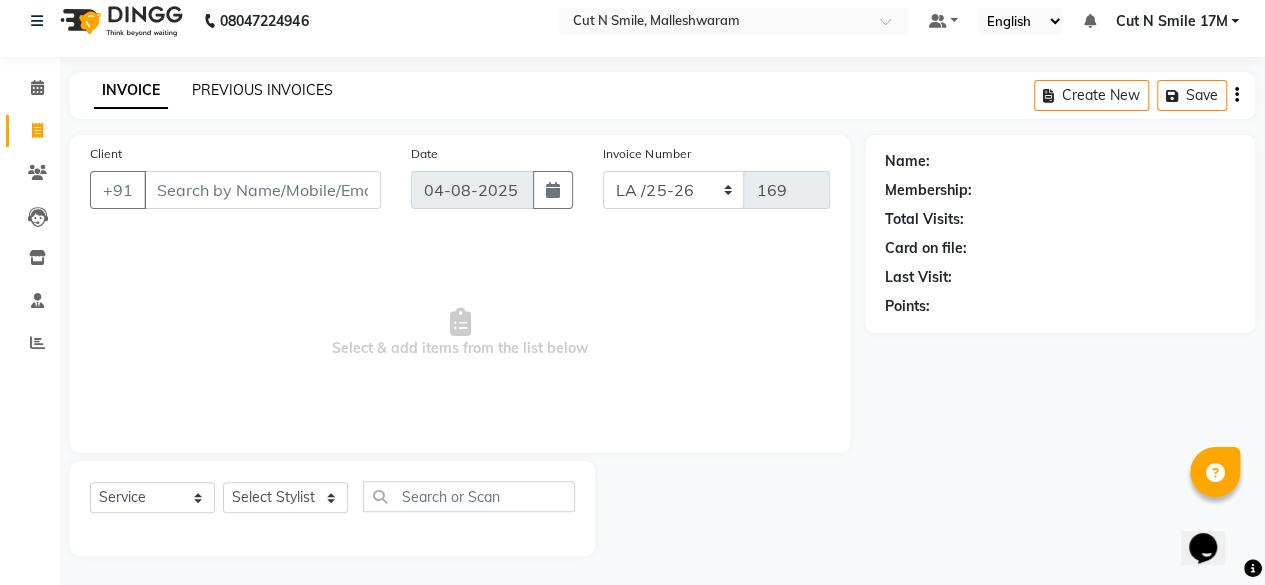 click on "PREVIOUS INVOICES" 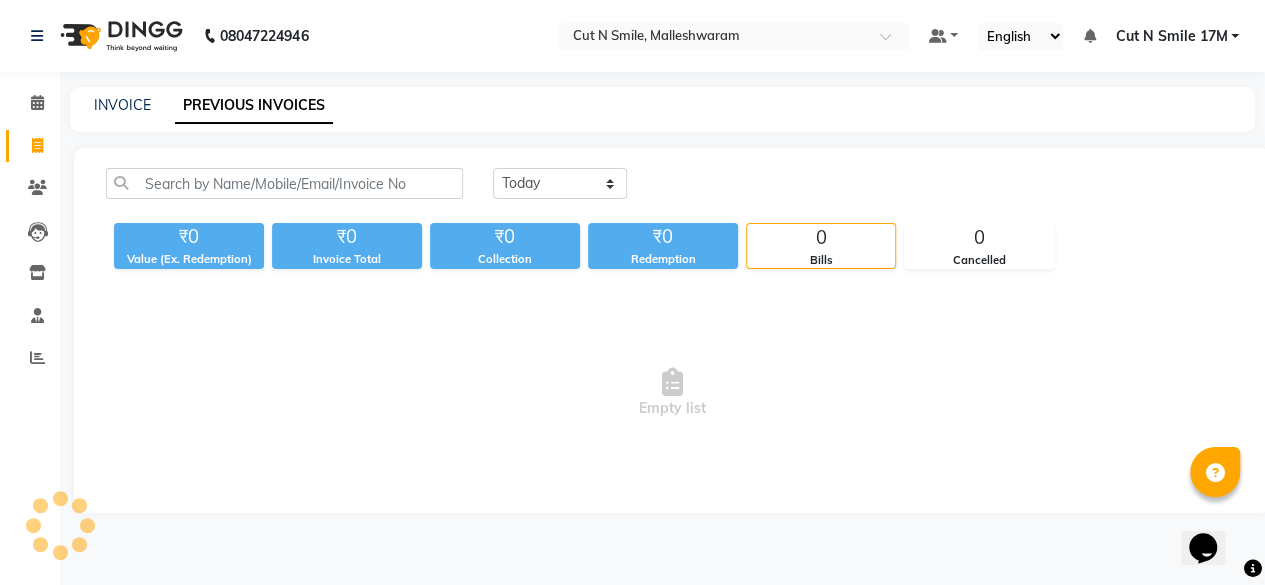 scroll, scrollTop: 0, scrollLeft: 0, axis: both 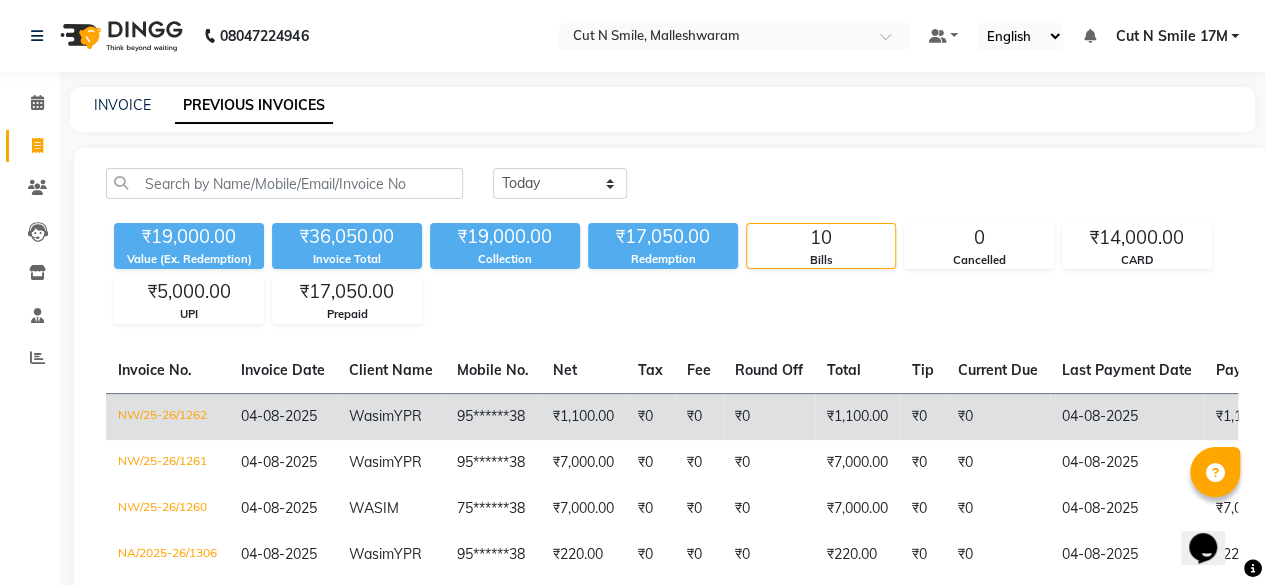 click on "95******38" 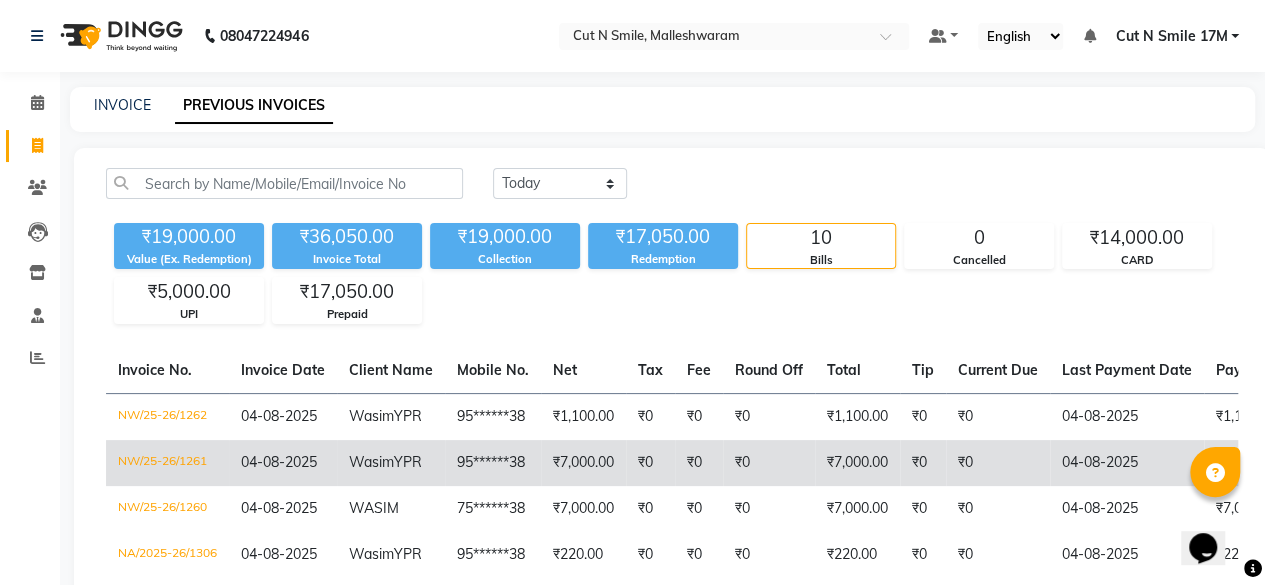 click on "₹7,000.00" 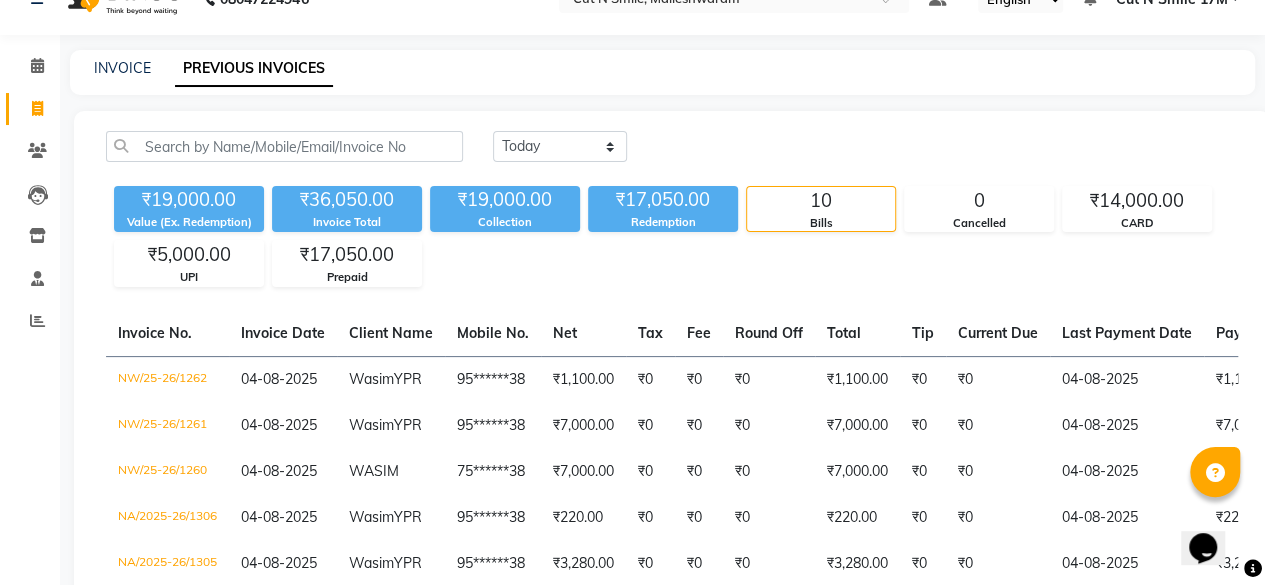 scroll, scrollTop: 0, scrollLeft: 0, axis: both 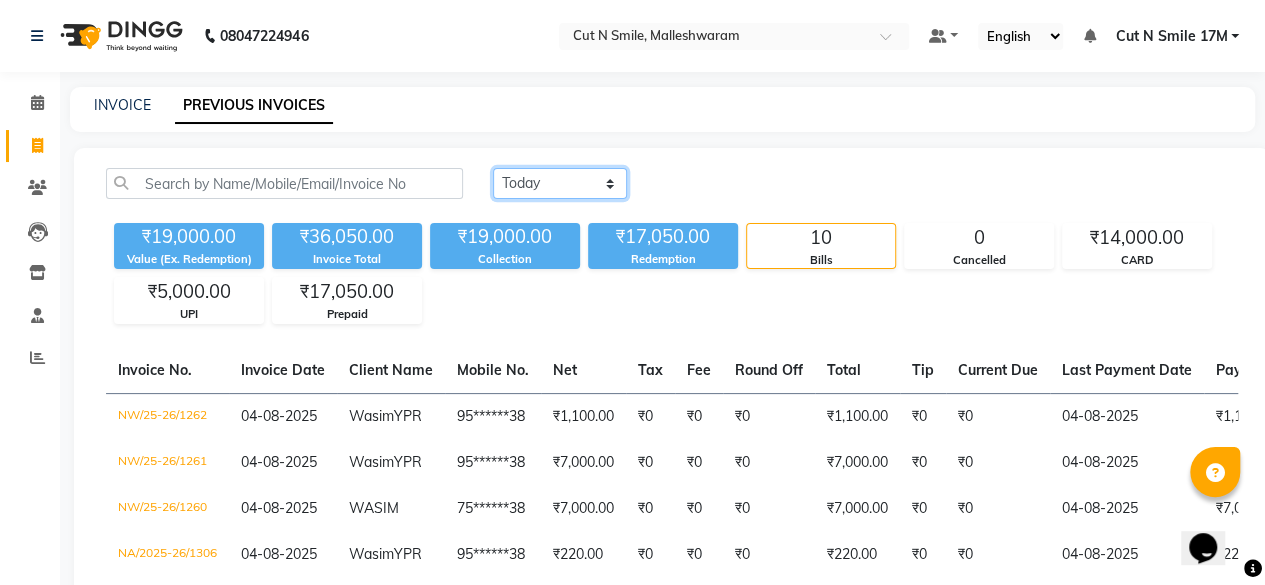 click on "Today Yesterday Custom Range" 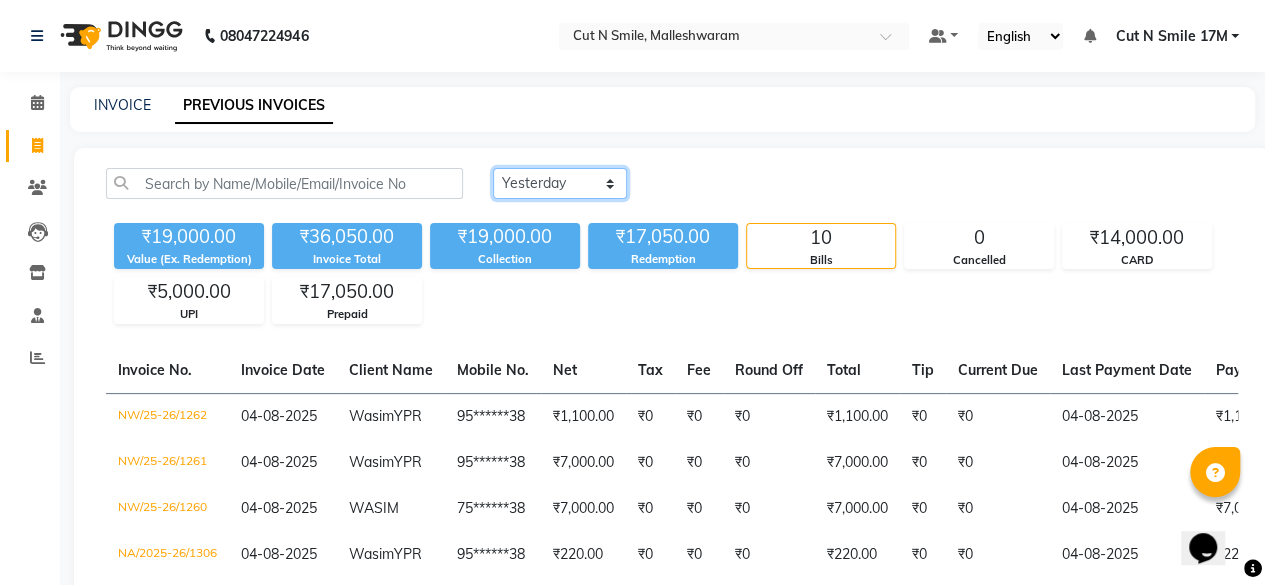 click on "Today Yesterday Custom Range" 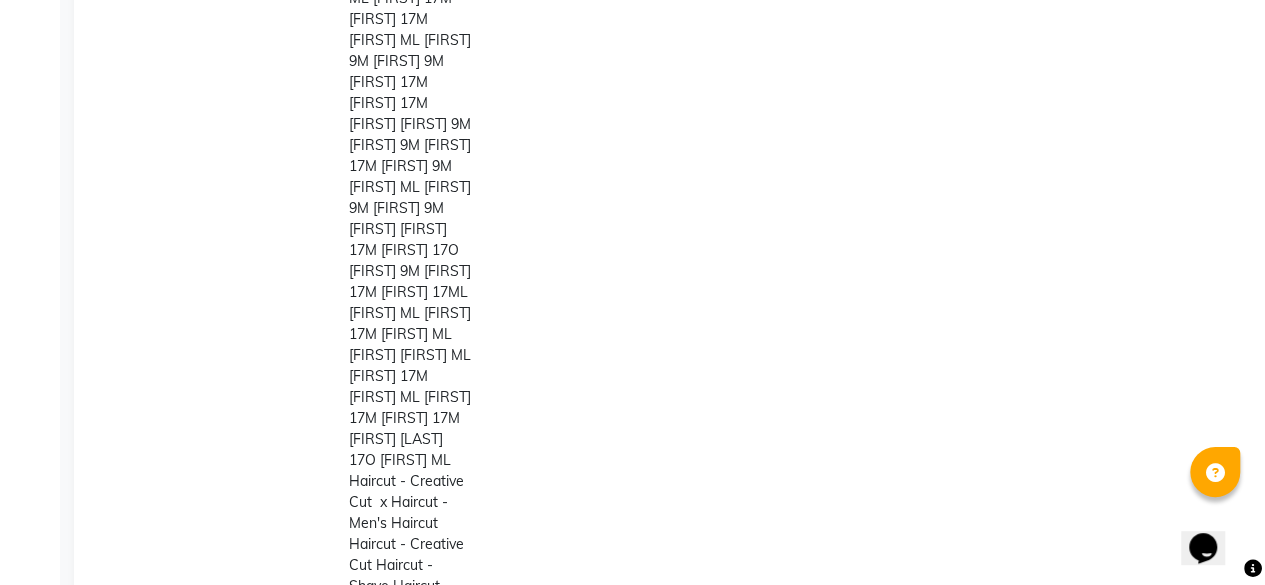 scroll, scrollTop: 1500, scrollLeft: 0, axis: vertical 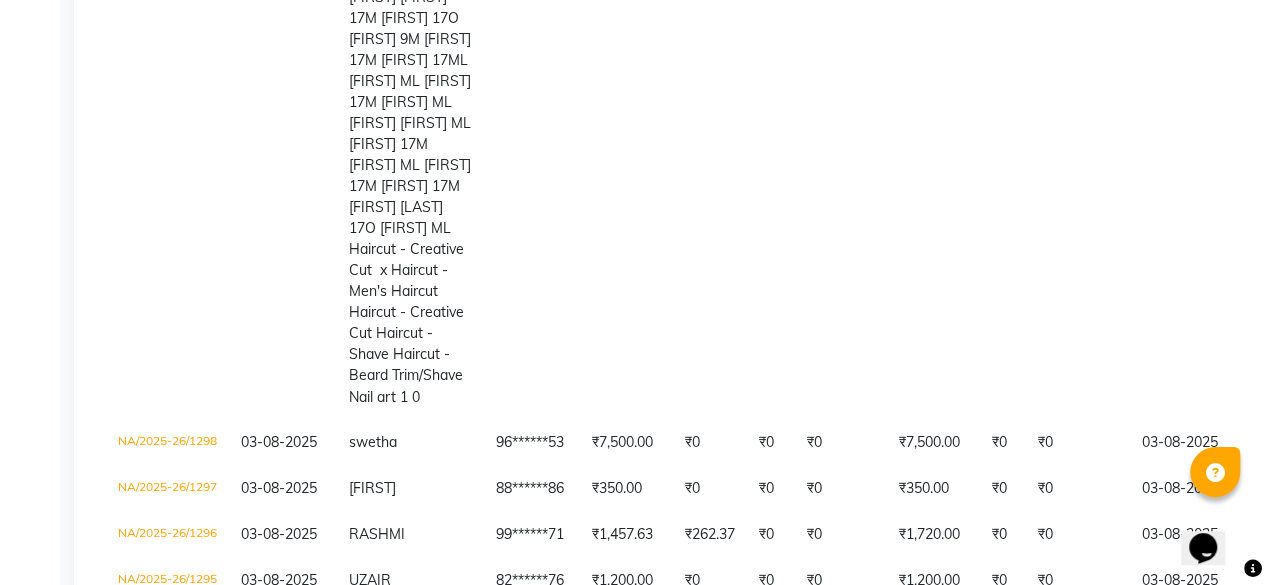 click on "₹300.00" 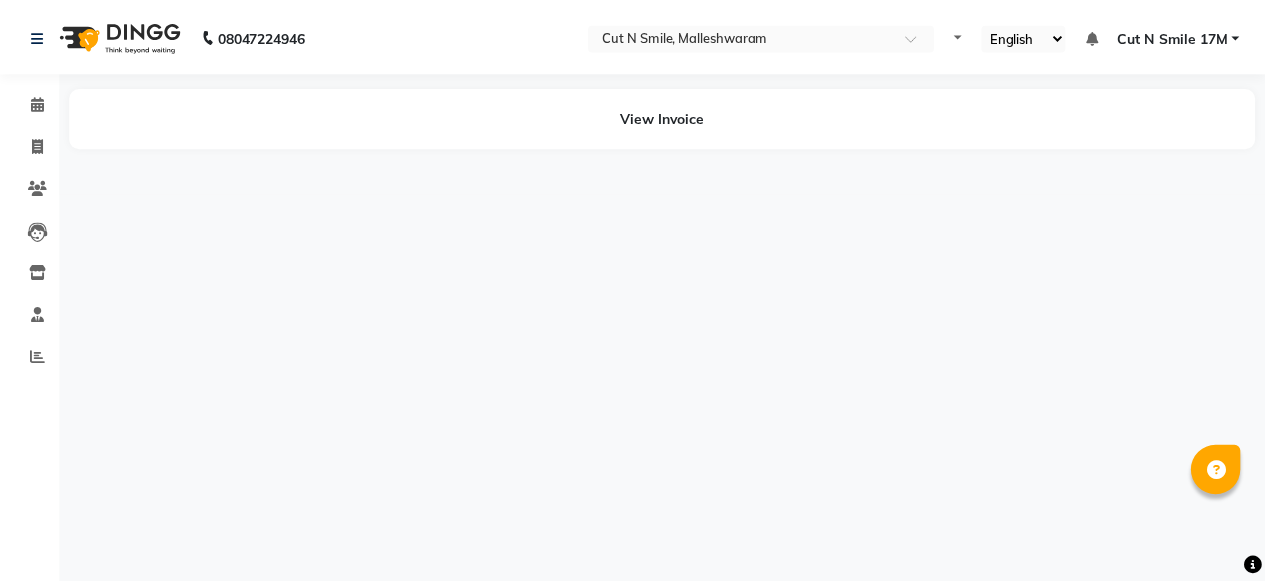 scroll, scrollTop: 0, scrollLeft: 0, axis: both 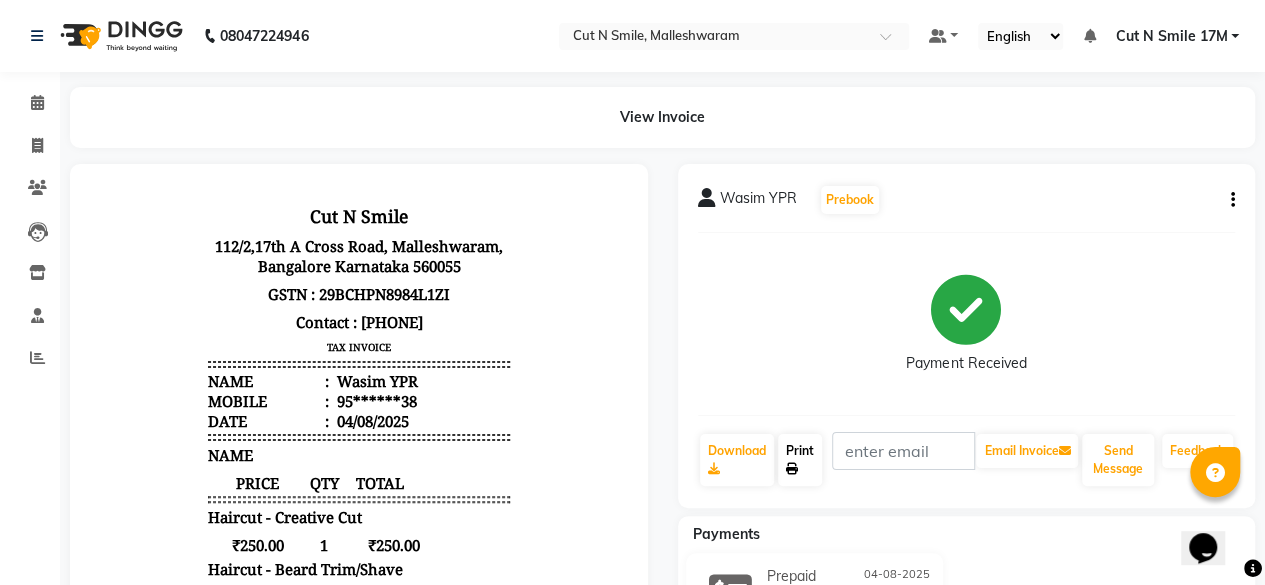 click on "Print" 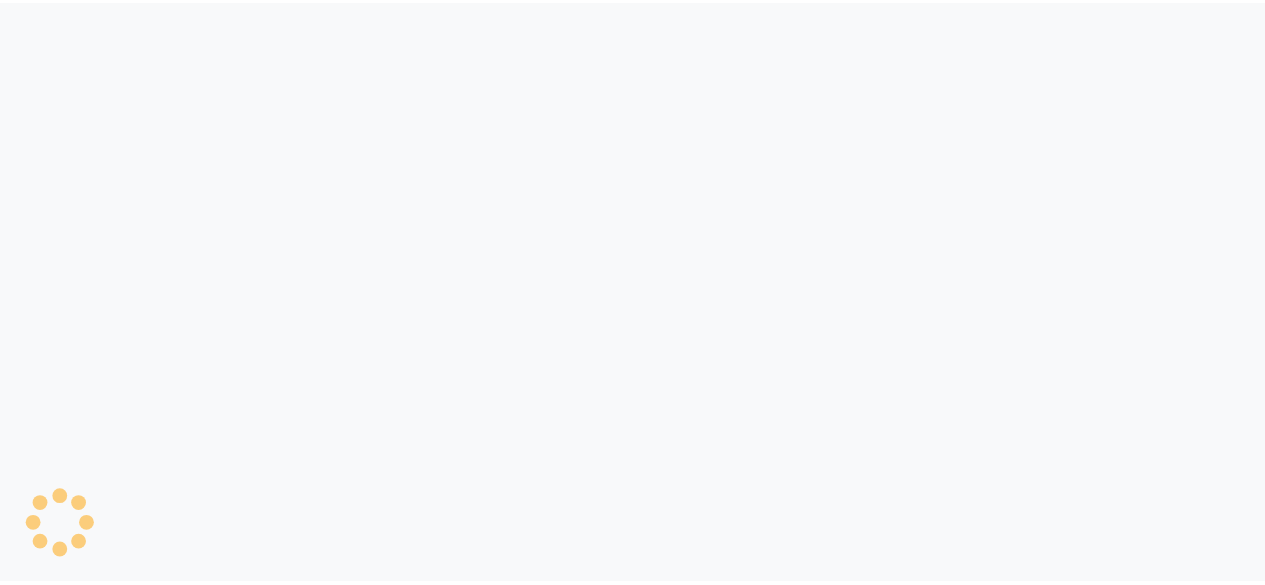 scroll, scrollTop: 0, scrollLeft: 0, axis: both 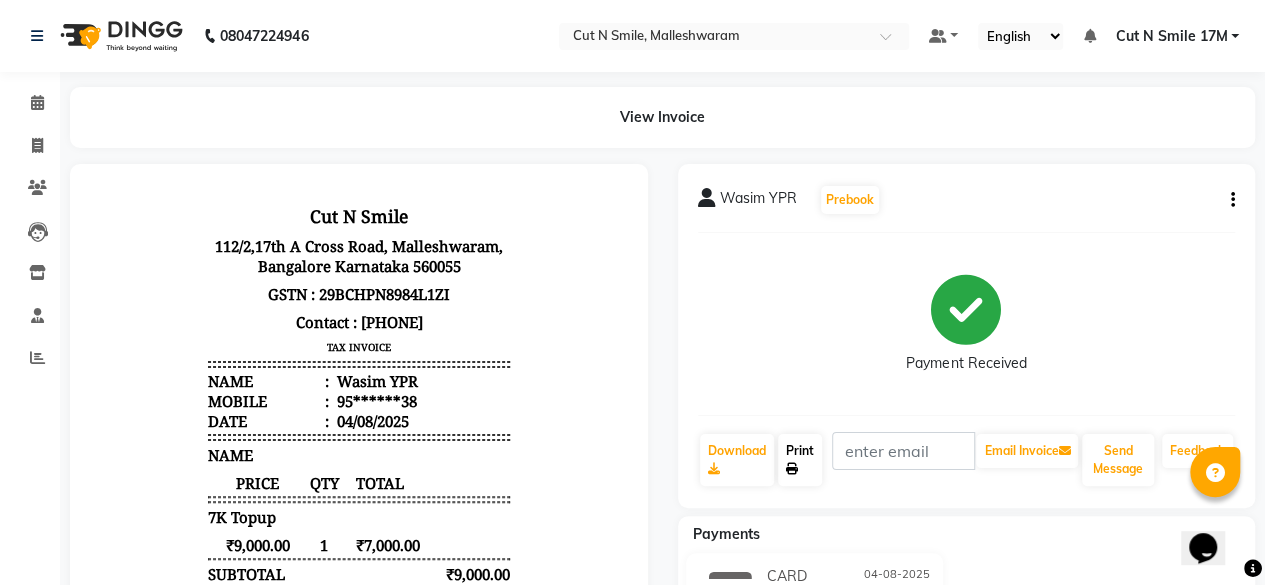 click on "Print" 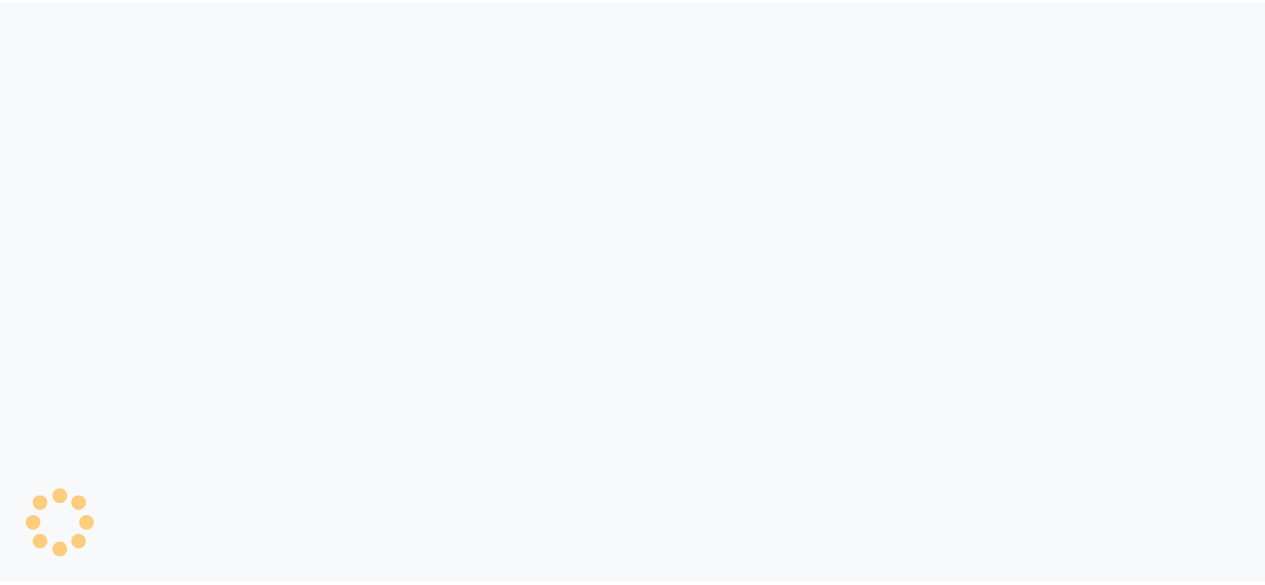 scroll, scrollTop: 0, scrollLeft: 0, axis: both 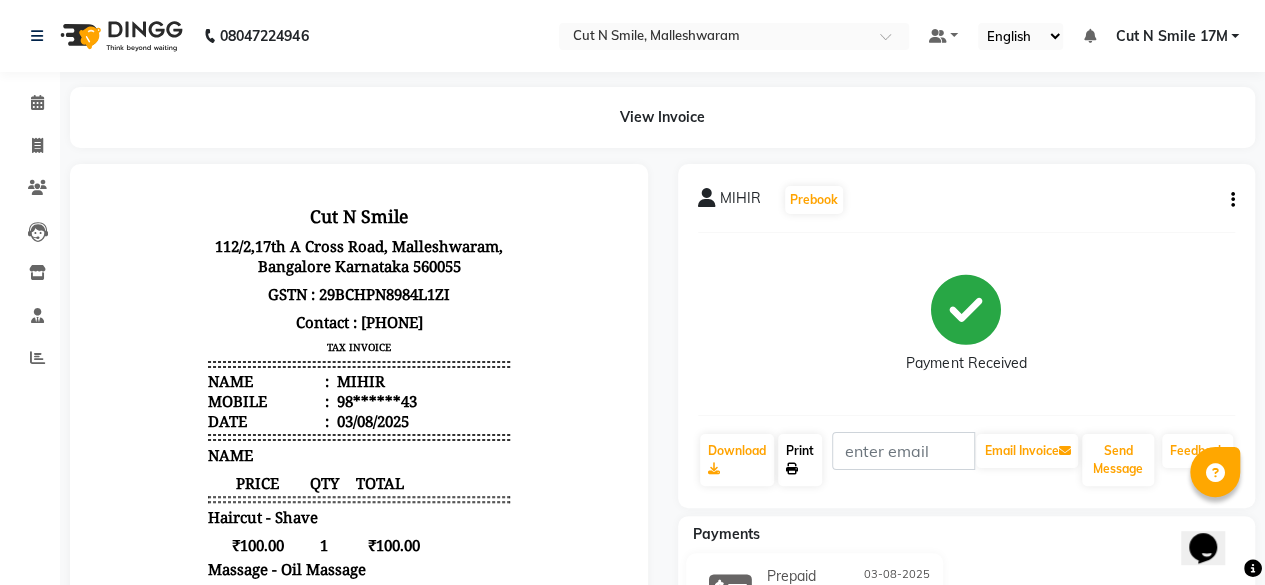 click on "Print" 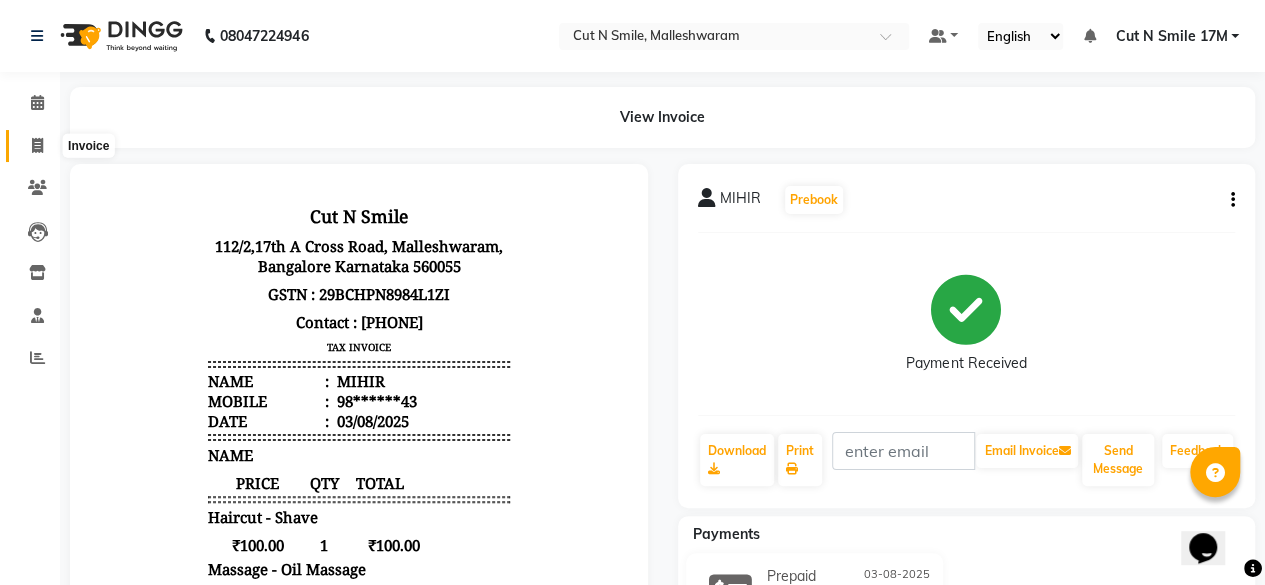 click 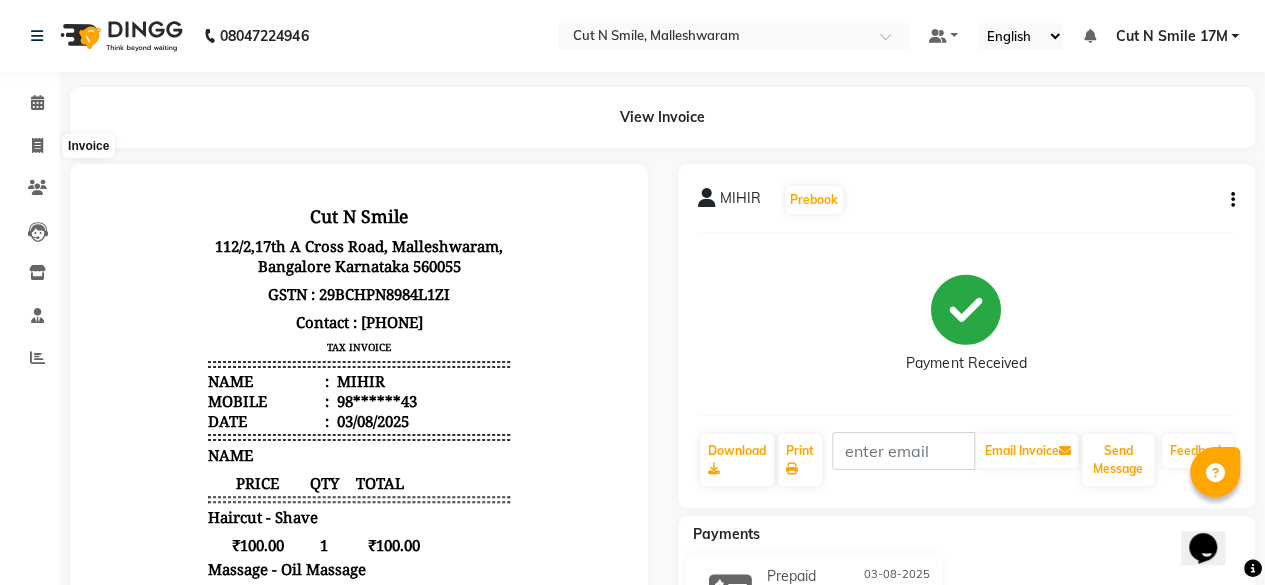 select on "service" 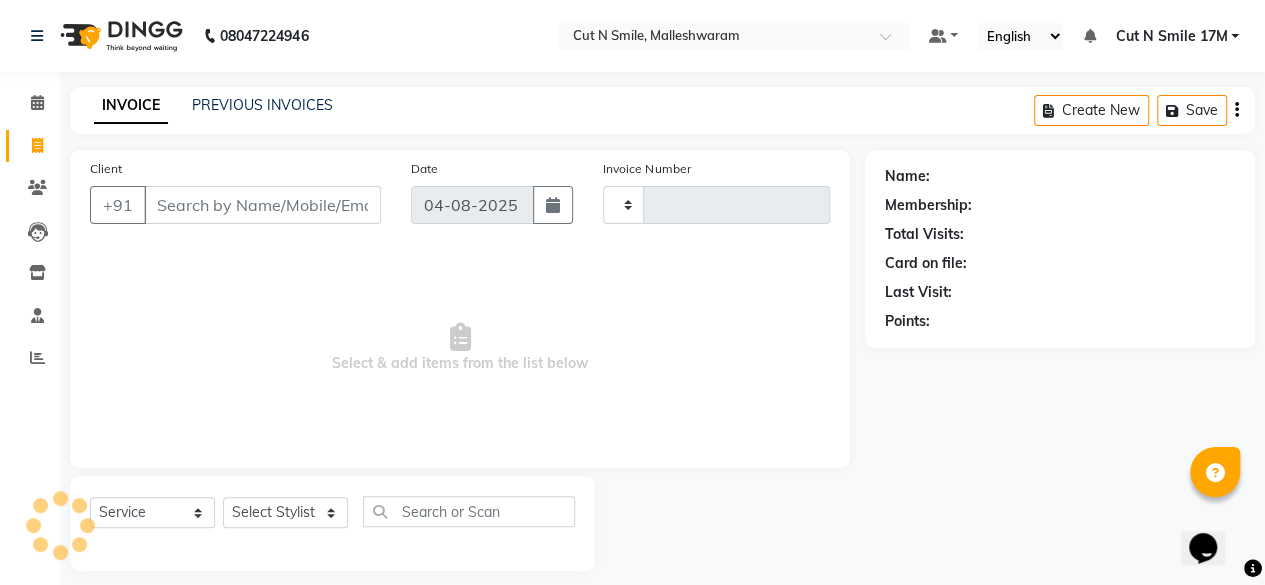 type on "169" 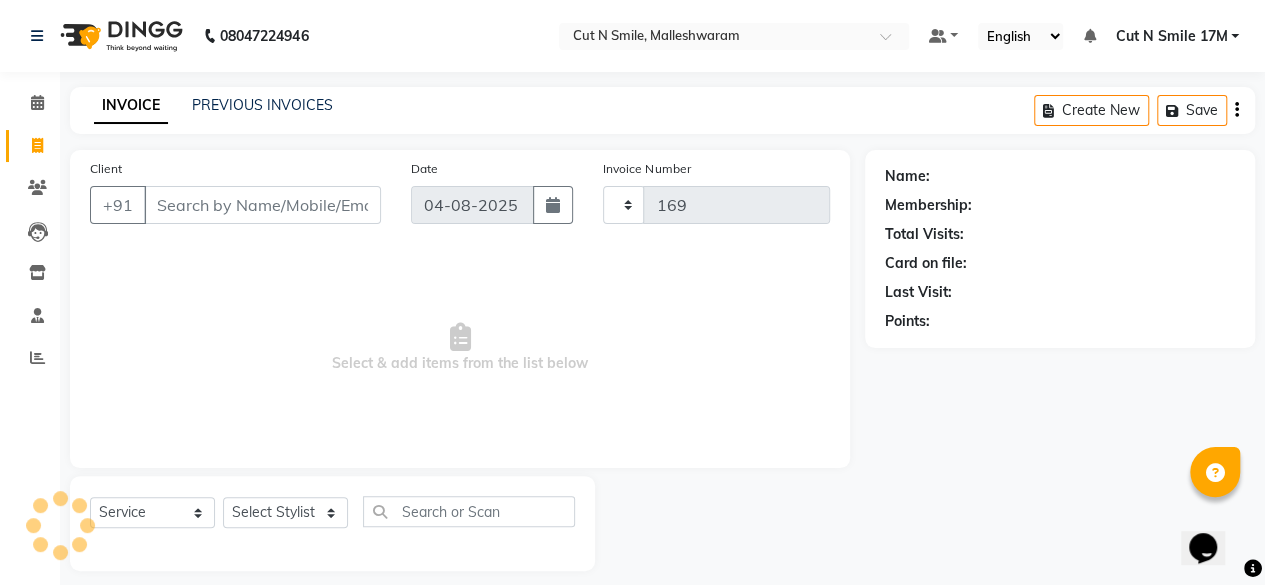 scroll, scrollTop: 15, scrollLeft: 0, axis: vertical 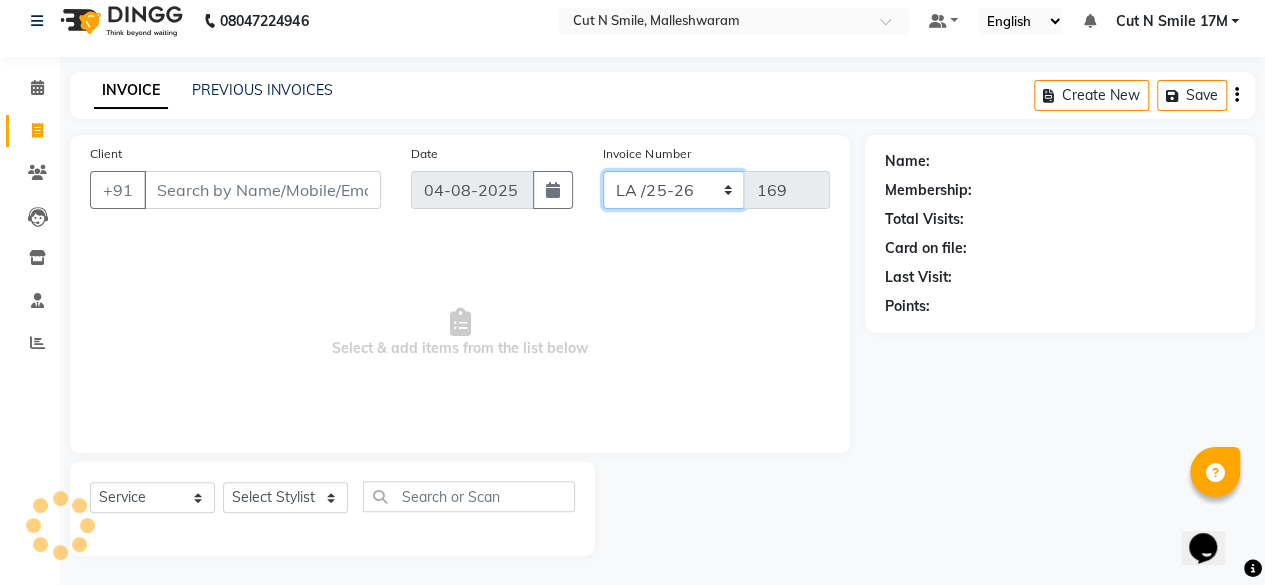 click on "NW/25-26 SW/2025-26 NA/2025-26 VN/25-26 LA /25-26" 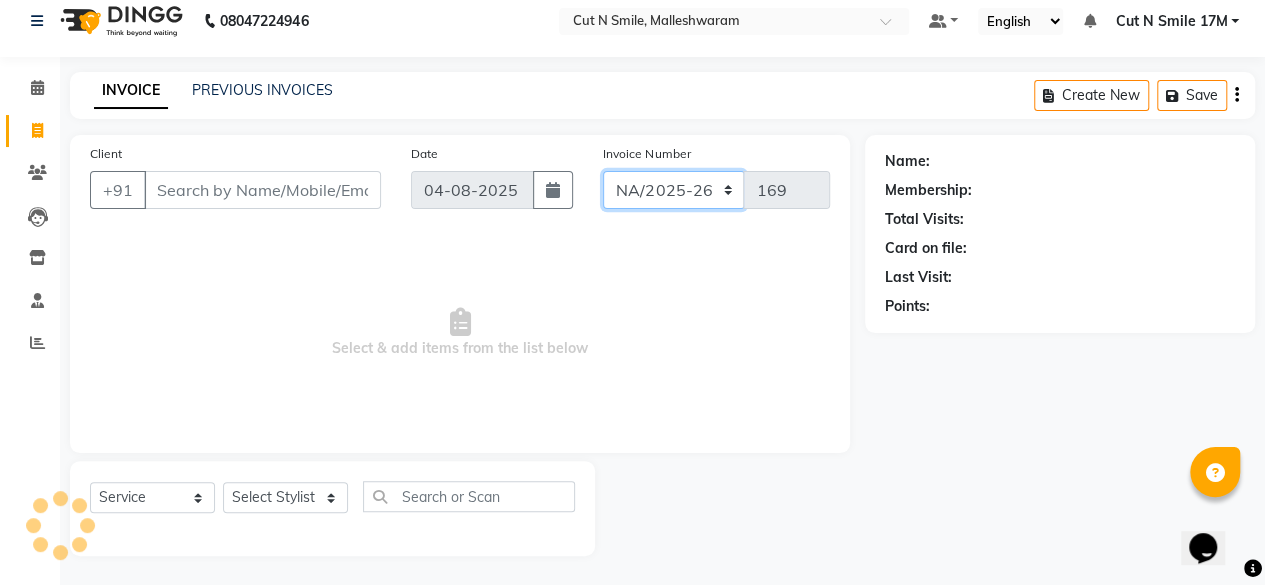 click on "NW/25-26 SW/2025-26 NA/2025-26 VN/25-26 LA /25-26" 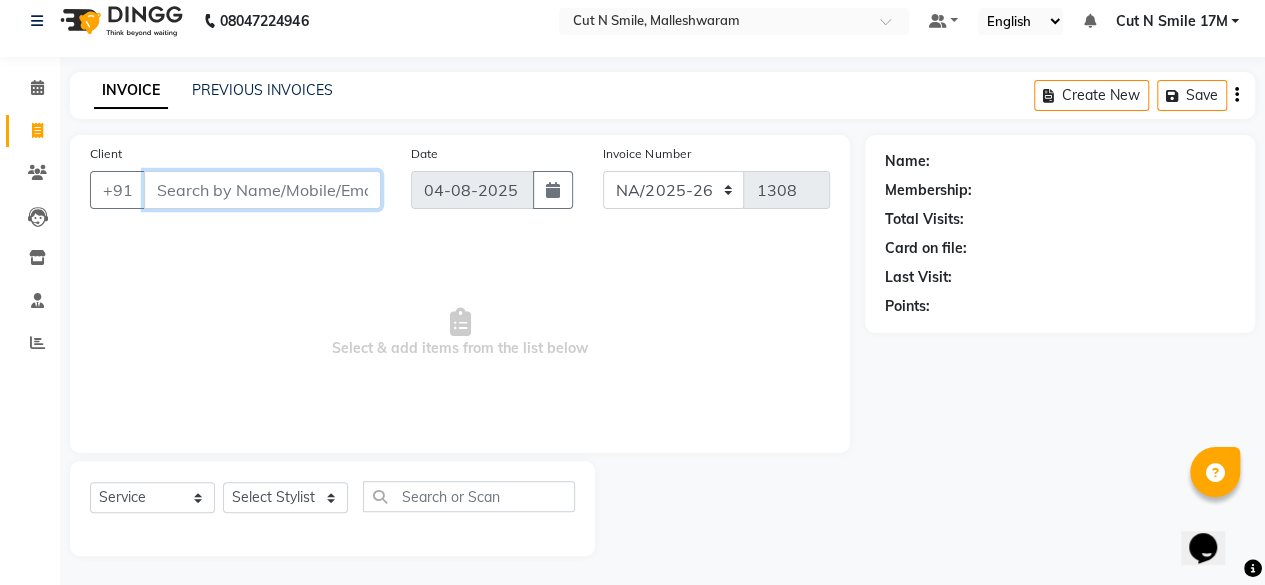 click on "Client" at bounding box center (262, 190) 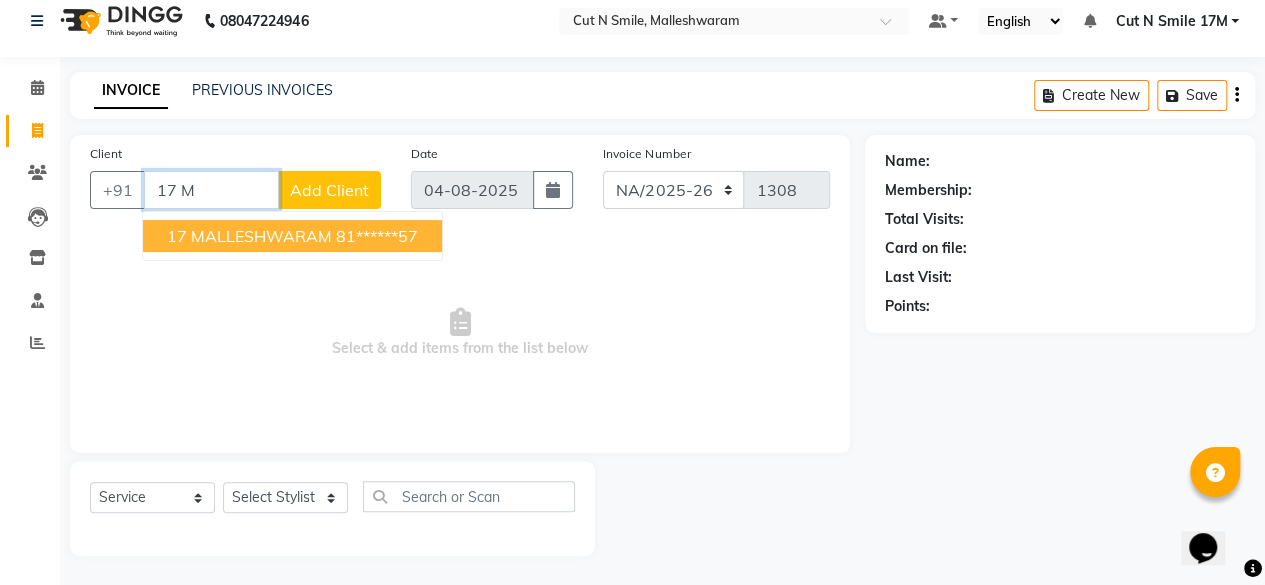 click on "17 MALLESHWARAM" at bounding box center (249, 236) 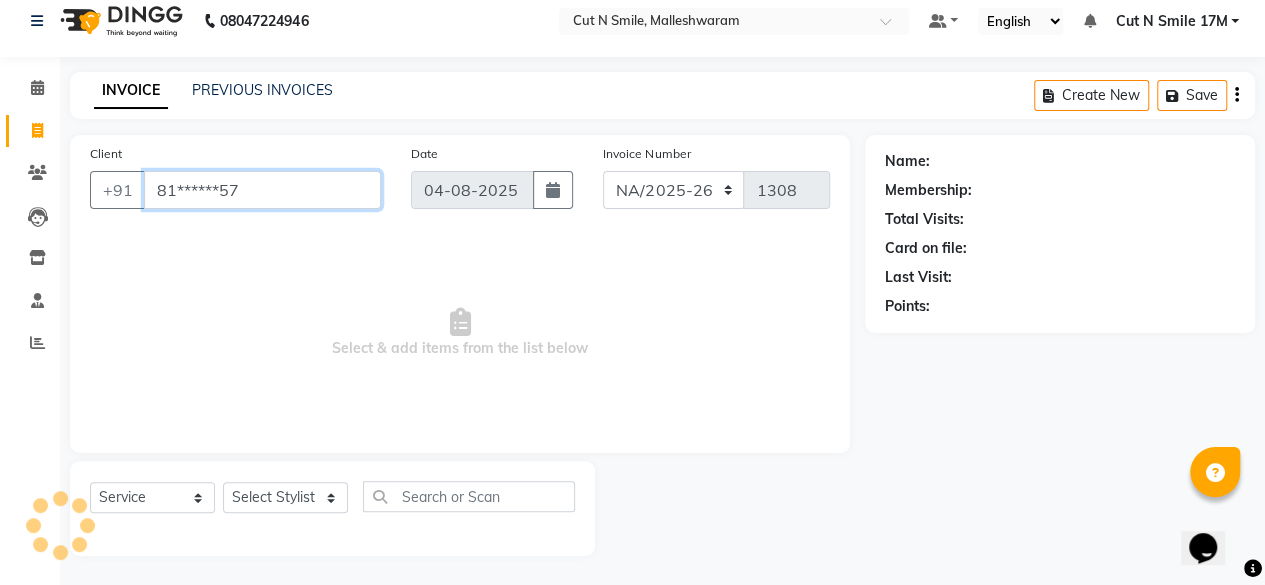 type on "81******57" 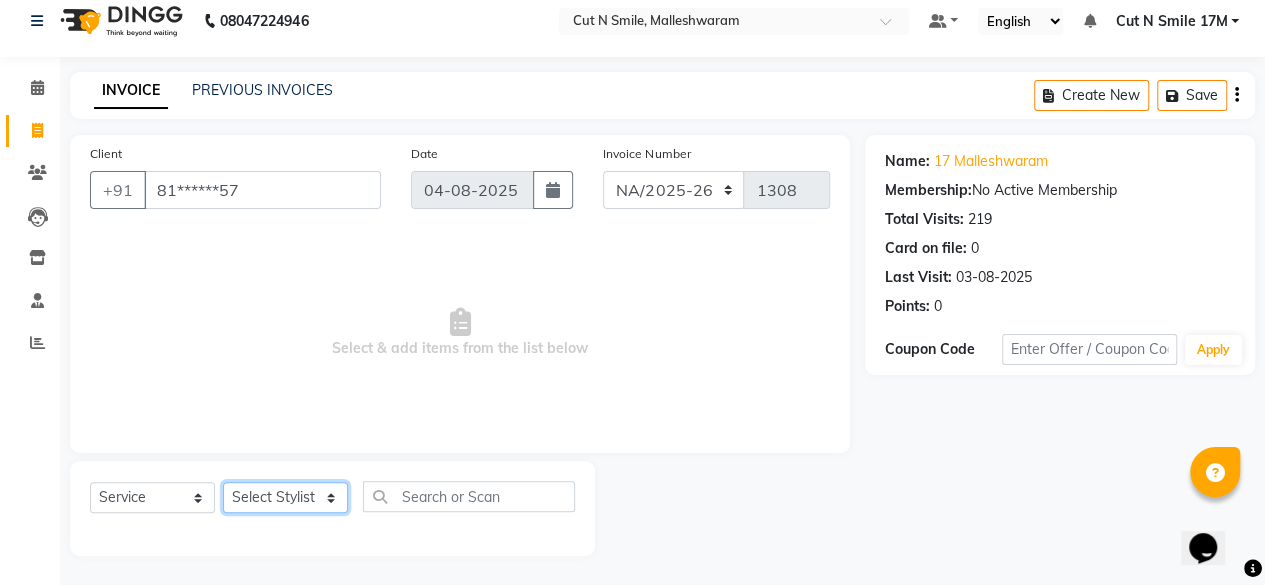click on "Select Stylist Aarif 17M Adnan 9M Ajim 17M  Ali 17M Ali ML Alim ML Anjali 17M Armaan 17M Armaan 17O Arshad 17O Asahika ML Babbu ML  Cena 17M Chandrika 9M CNS 17 Malleshwaram CNS 9 Malleshwaram CNS Mahalakshmi Layout Cut N Smile 17O Deena 9M Dharani 17M  Fahim 9M Firoz ML Ganesh 9M Ganga 9M Govind ML Jessy 17M Madhu Thakur 17O Manjunath 17M Meena ML Mercy ML Mohammed 17M Monika 17M Mosim ML Nabijan 9M Nagrathna 9M Naveed 17M Pankaj 17M  Pavan Pavithra 9M Prashanth 9M Raghu 17M Rahil 9M Rajan ML Raju 9M Ranjith 9M Raza Raza 17M Riyaz 17O Sandeep 9M Sangeetha 17M Shakeel 17ML Shakir ML Shameem 17M Sharafath ML Sharanya  Sharanya ML SHubham 17M Sopna ML Sushila Suvarna 17M Tanjua 9M Teja 17M Tofeek 9M Tulsi 17O Viresh 17M Vishal 17M Vishal Bhatti 17O  Wasim ML" 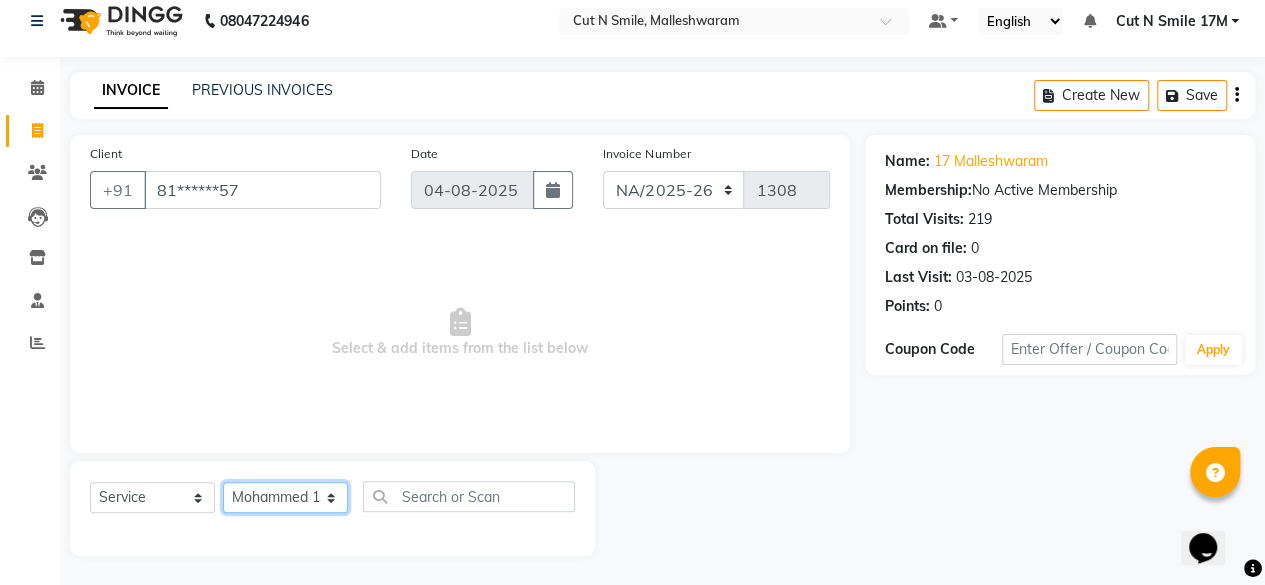 click on "Select Stylist Aarif 17M Adnan 9M Ajim 17M  Ali 17M Ali ML Alim ML Anjali 17M Armaan 17M Armaan 17O Arshad 17O Asahika ML Babbu ML  Cena 17M Chandrika 9M CNS 17 Malleshwaram CNS 9 Malleshwaram CNS Mahalakshmi Layout Cut N Smile 17O Deena 9M Dharani 17M  Fahim 9M Firoz ML Ganesh 9M Ganga 9M Govind ML Jessy 17M Madhu Thakur 17O Manjunath 17M Meena ML Mercy ML Mohammed 17M Monika 17M Mosim ML Nabijan 9M Nagrathna 9M Naveed 17M Pankaj 17M  Pavan Pavithra 9M Prashanth 9M Raghu 17M Rahil 9M Rajan ML Raju 9M Ranjith 9M Raza Raza 17M Riyaz 17O Sandeep 9M Sangeetha 17M Shakeel 17ML Shakir ML Shameem 17M Sharafath ML Sharanya  Sharanya ML SHubham 17M Sopna ML Sushila Suvarna 17M Tanjua 9M Teja 17M Tofeek 9M Tulsi 17O Viresh 17M Vishal 17M Vishal Bhatti 17O  Wasim ML" 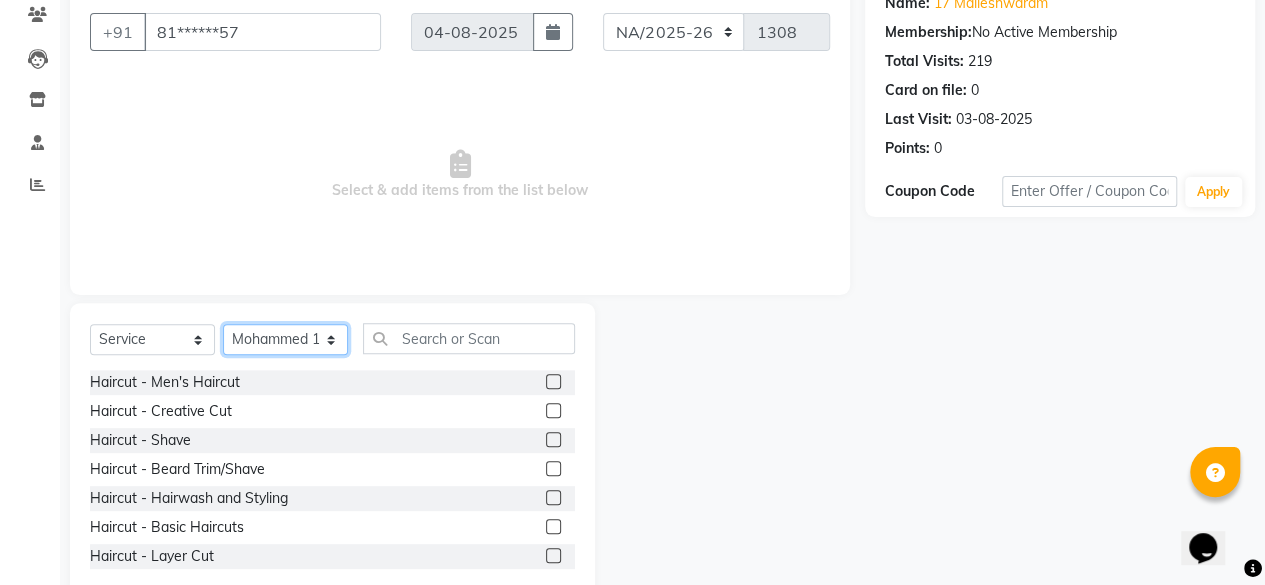 scroll, scrollTop: 215, scrollLeft: 0, axis: vertical 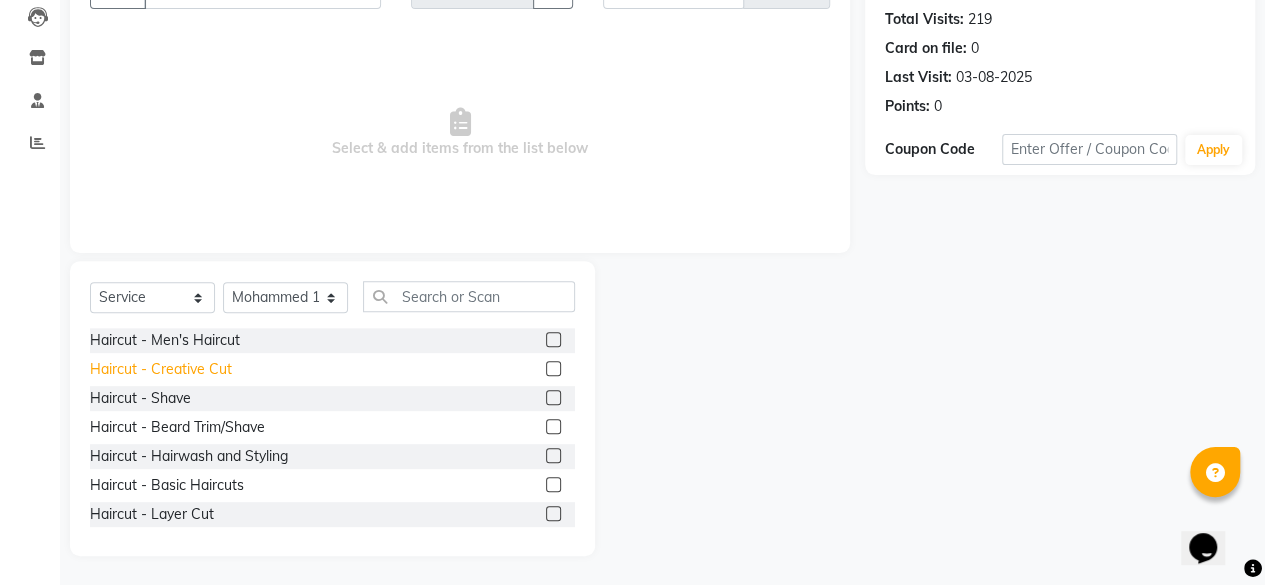 click on "Haircut  - Creative Cut" 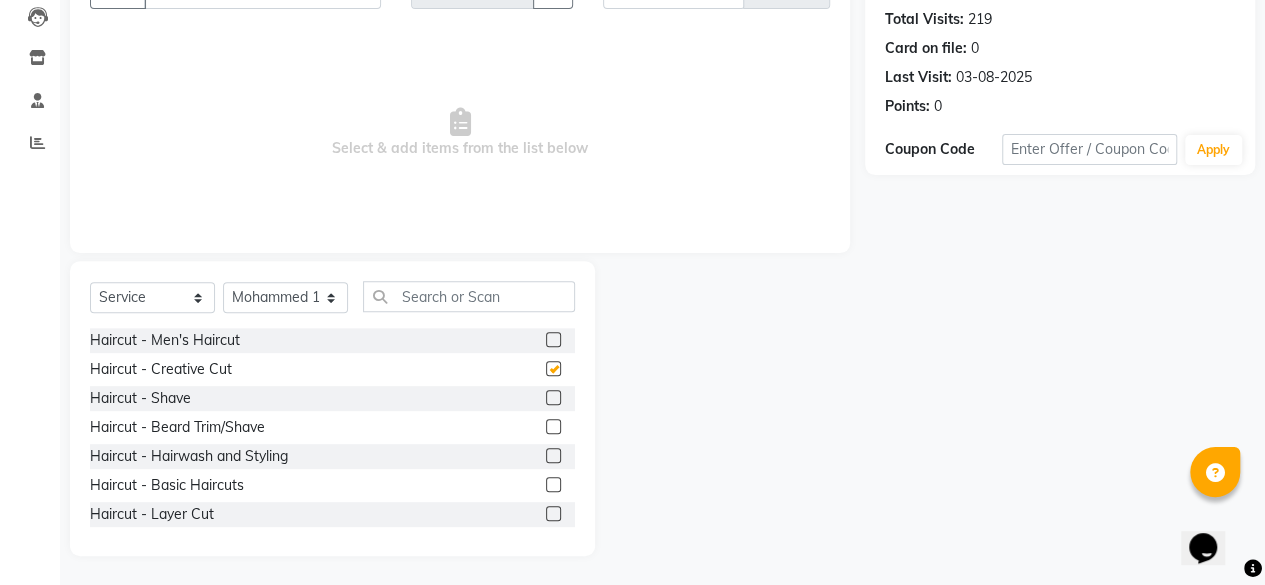 checkbox on "false" 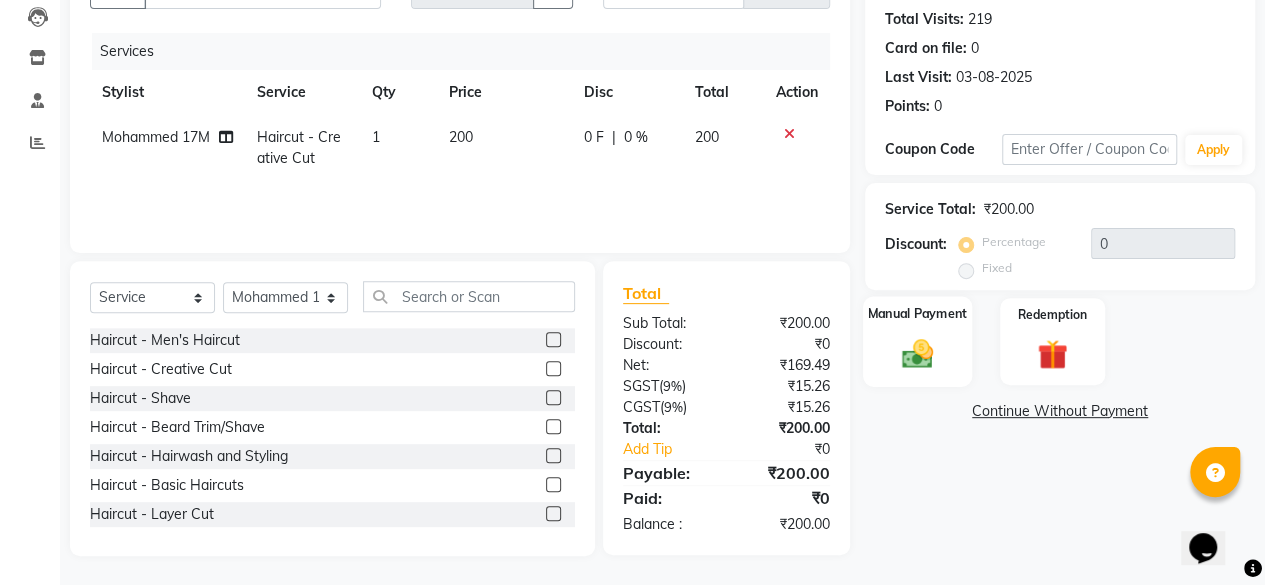 click 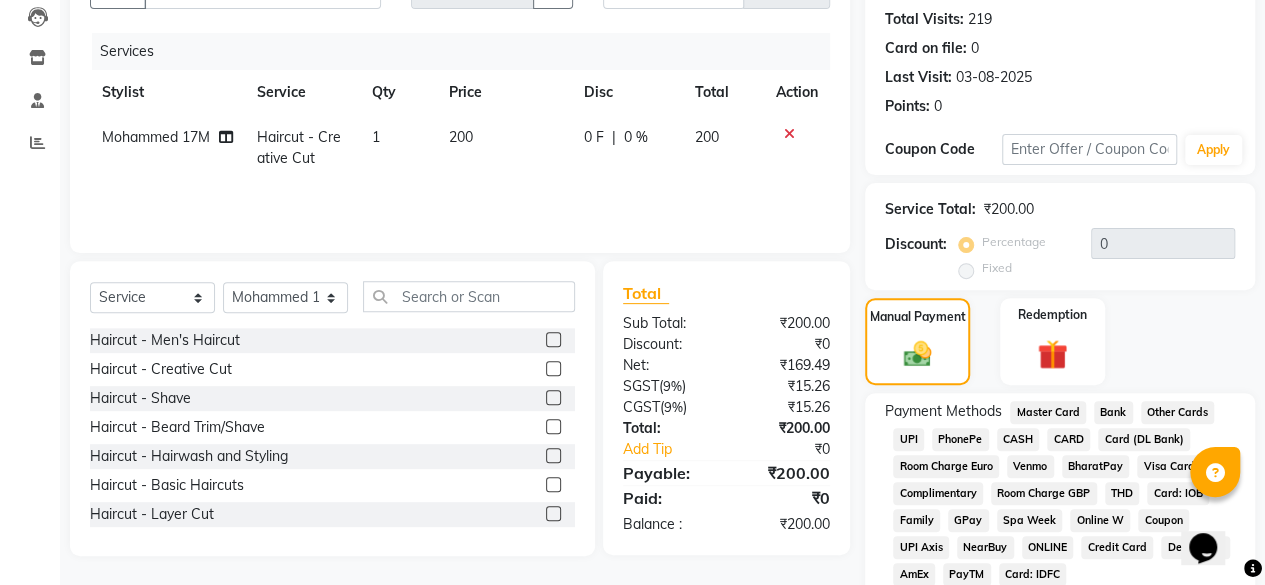 click on "UPI" 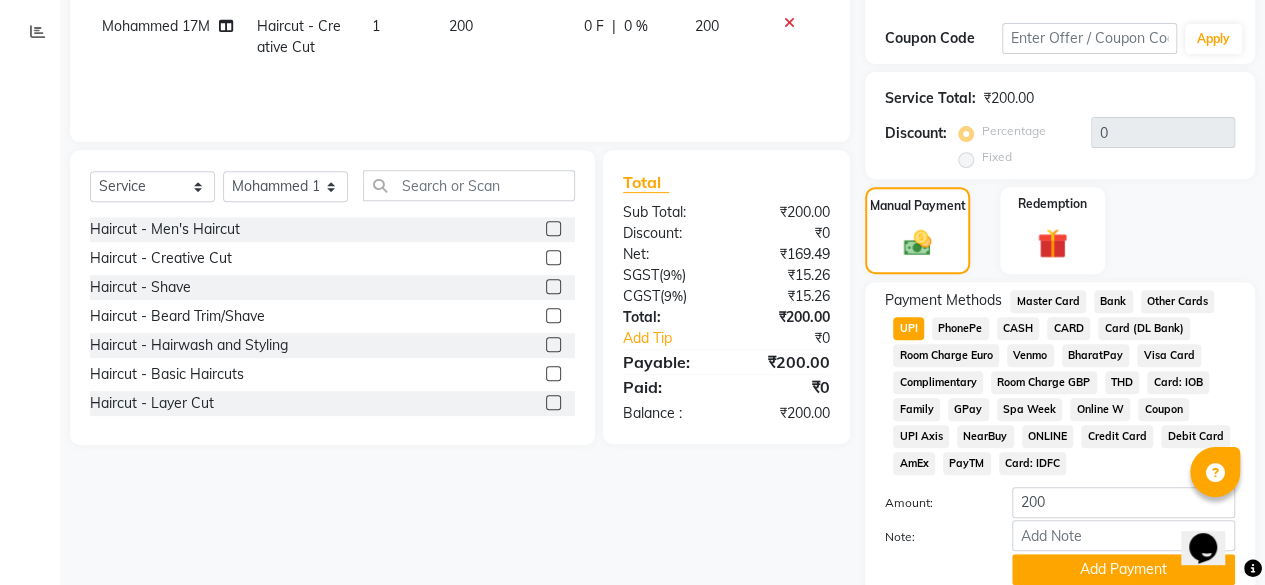 scroll, scrollTop: 405, scrollLeft: 0, axis: vertical 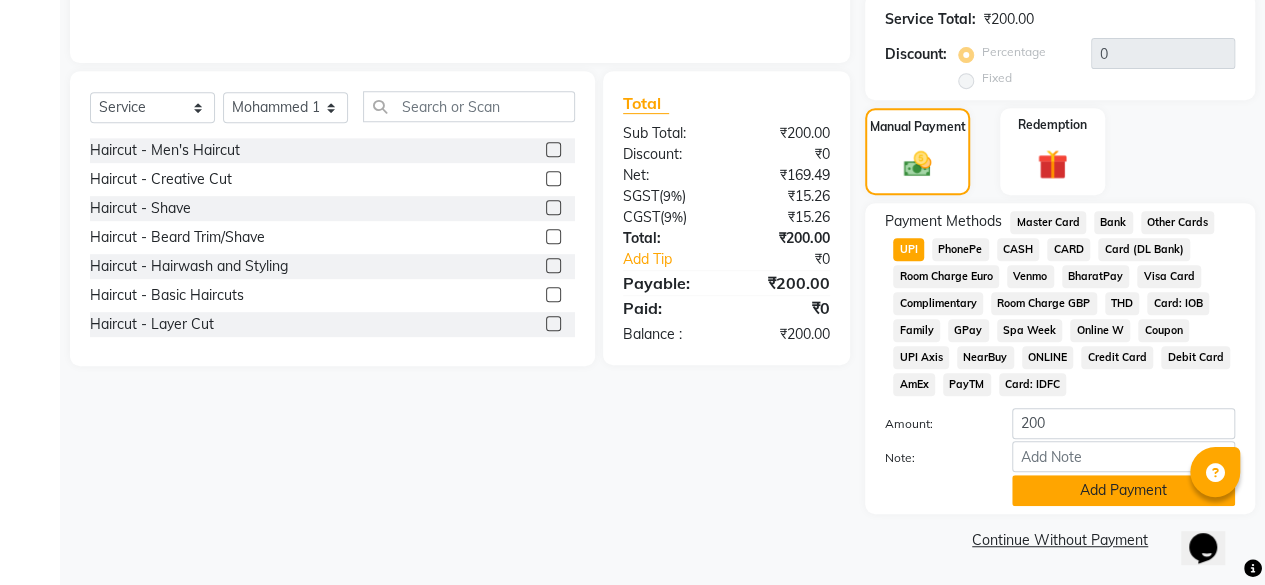click on "Add Payment" 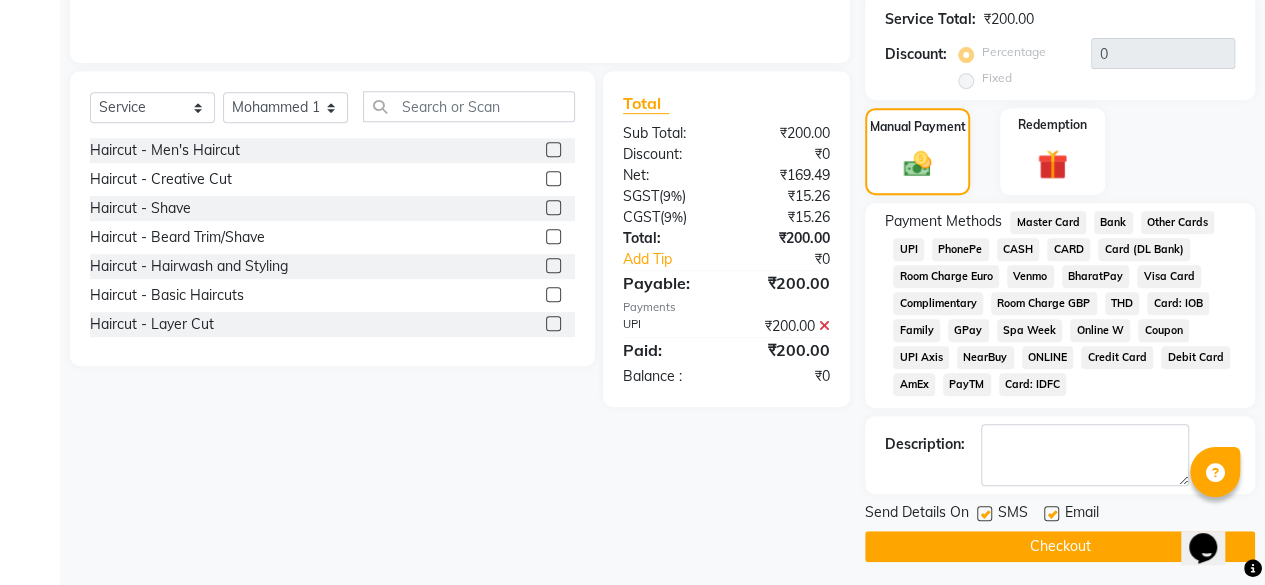 click on "Checkout" 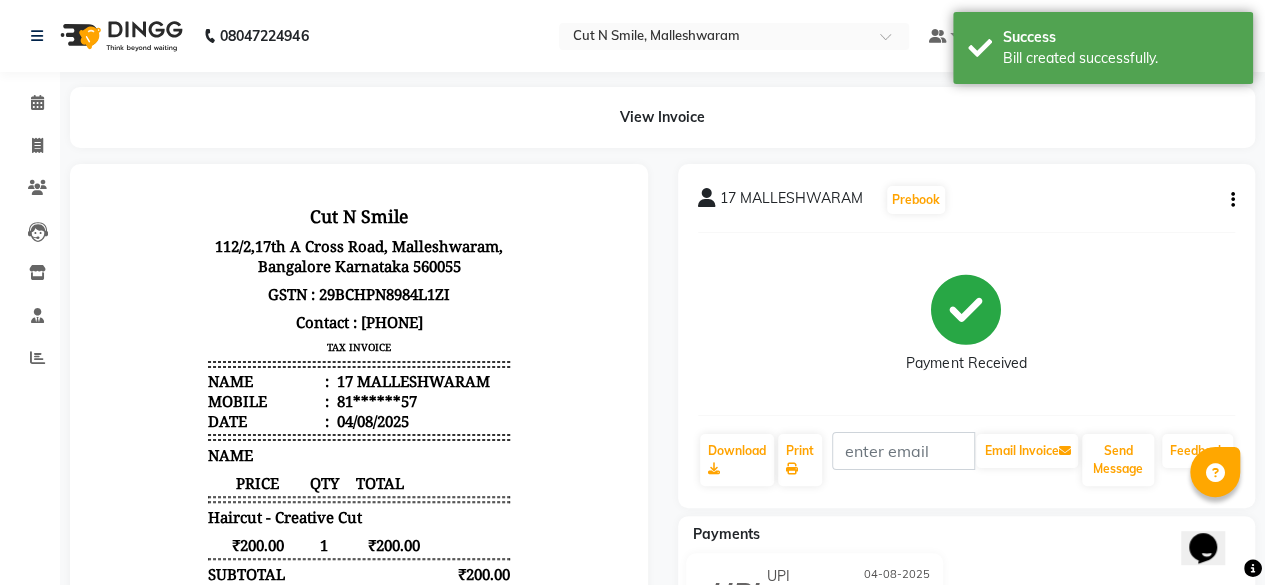 scroll, scrollTop: 0, scrollLeft: 0, axis: both 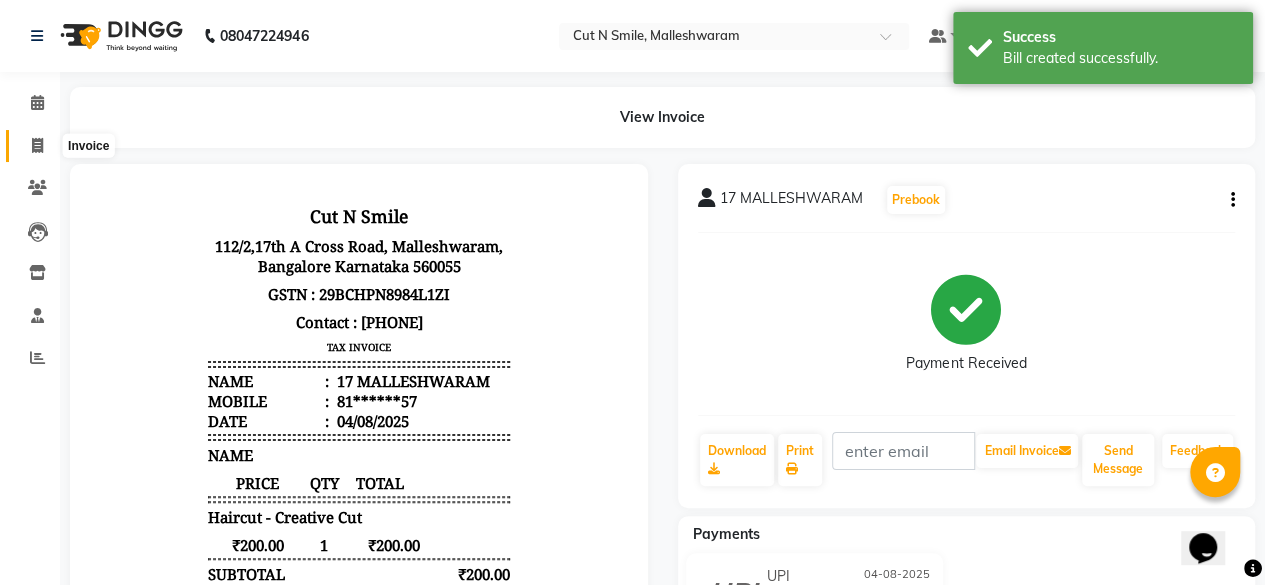 click 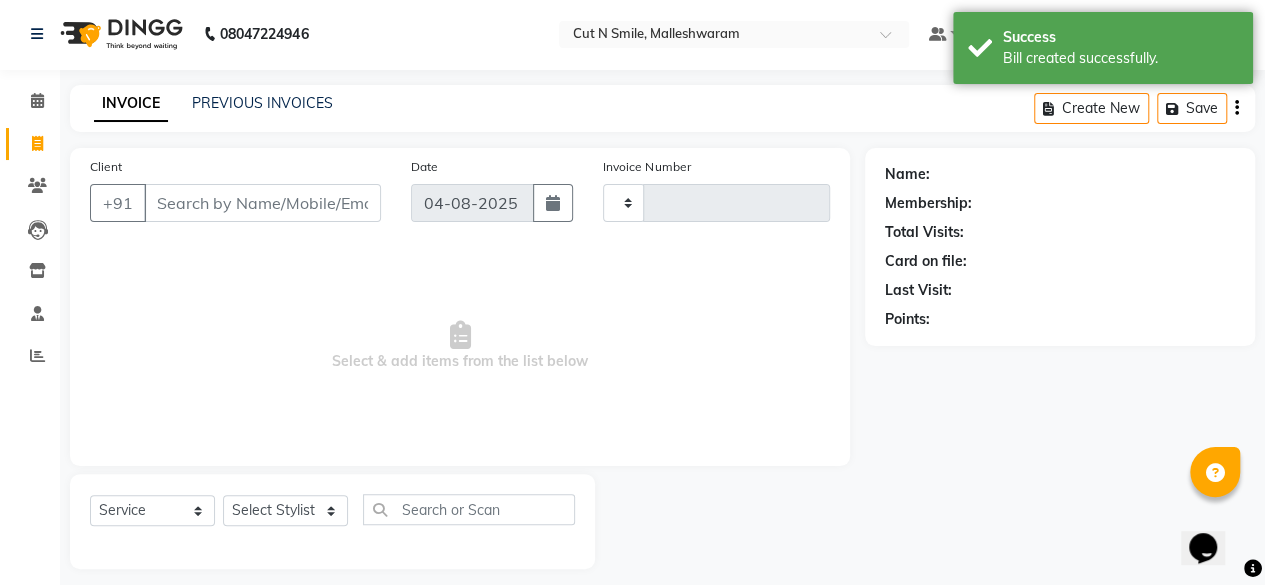 type on "169" 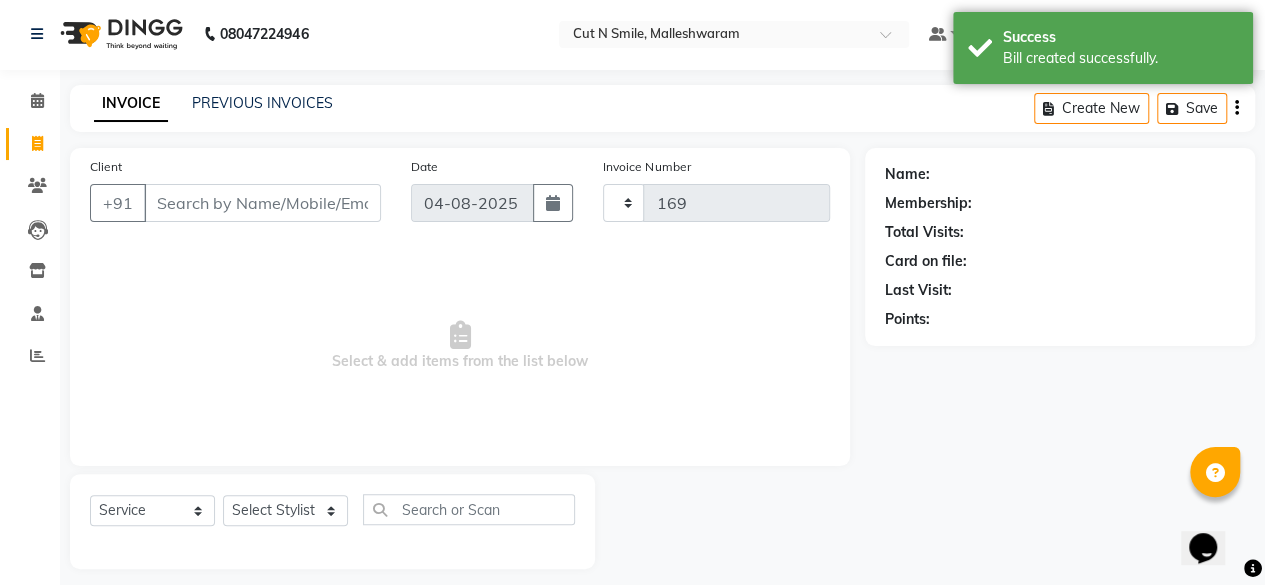 scroll, scrollTop: 15, scrollLeft: 0, axis: vertical 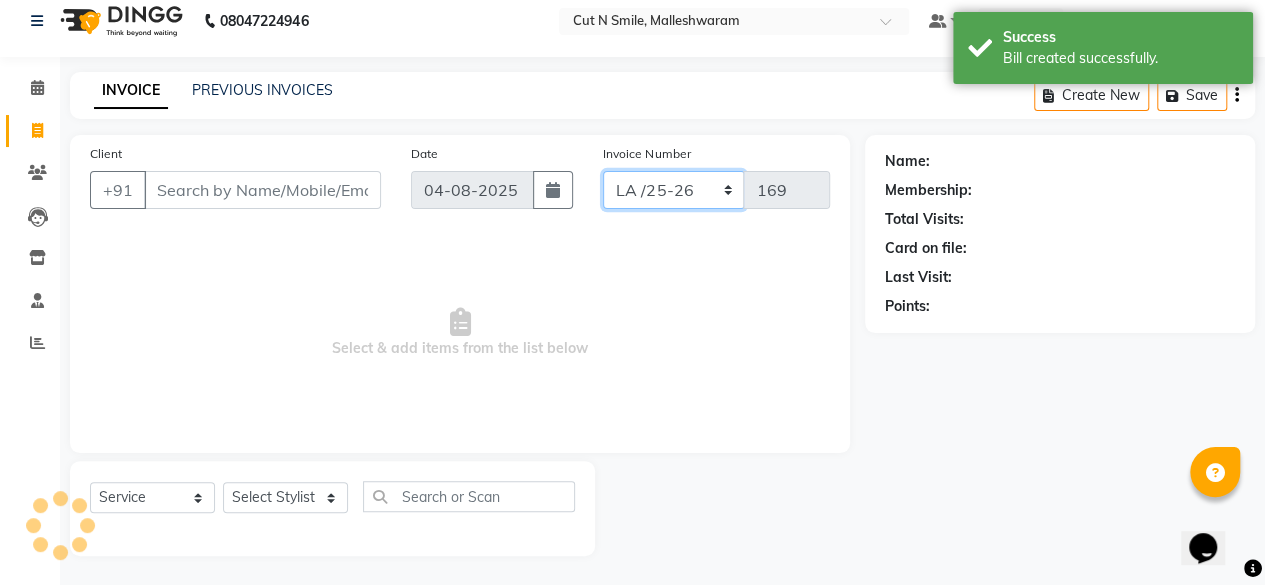 drag, startPoint x: 681, startPoint y: 192, endPoint x: 681, endPoint y: 204, distance: 12 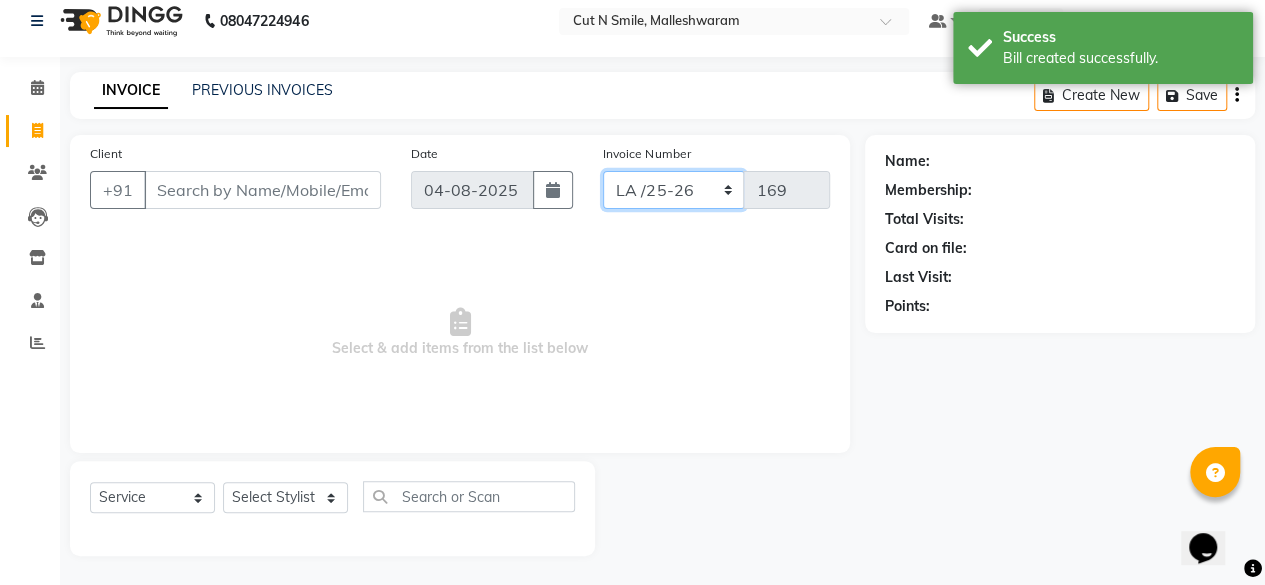select on "7225" 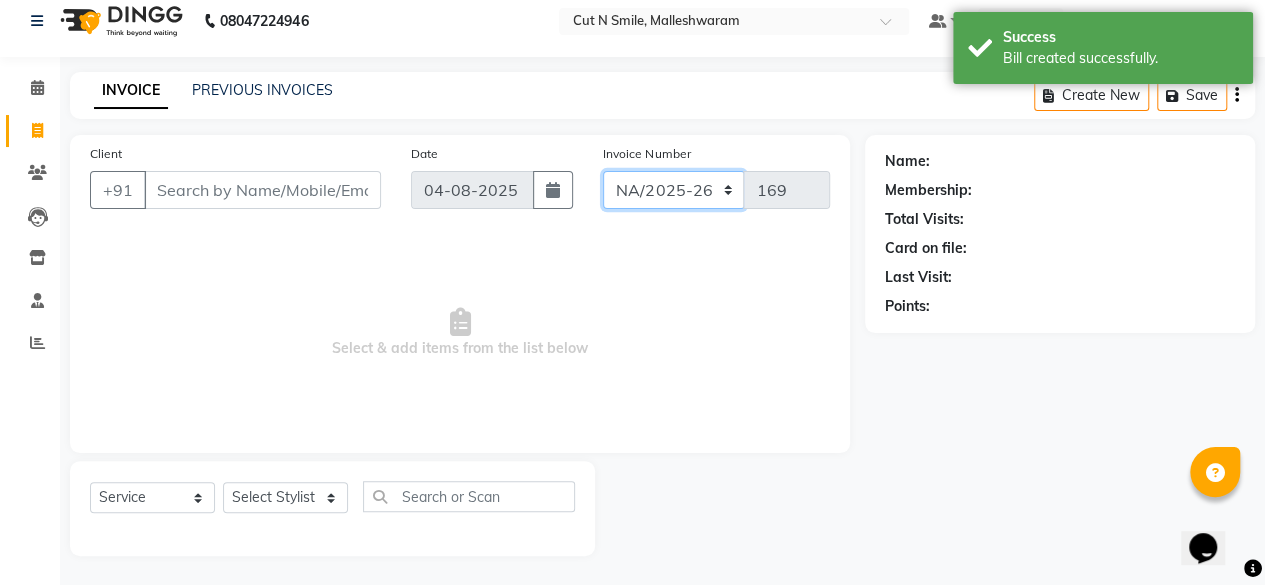 click on "NW/25-26 SW/2025-26 NA/2025-26 VN/25-26 LA /25-26" 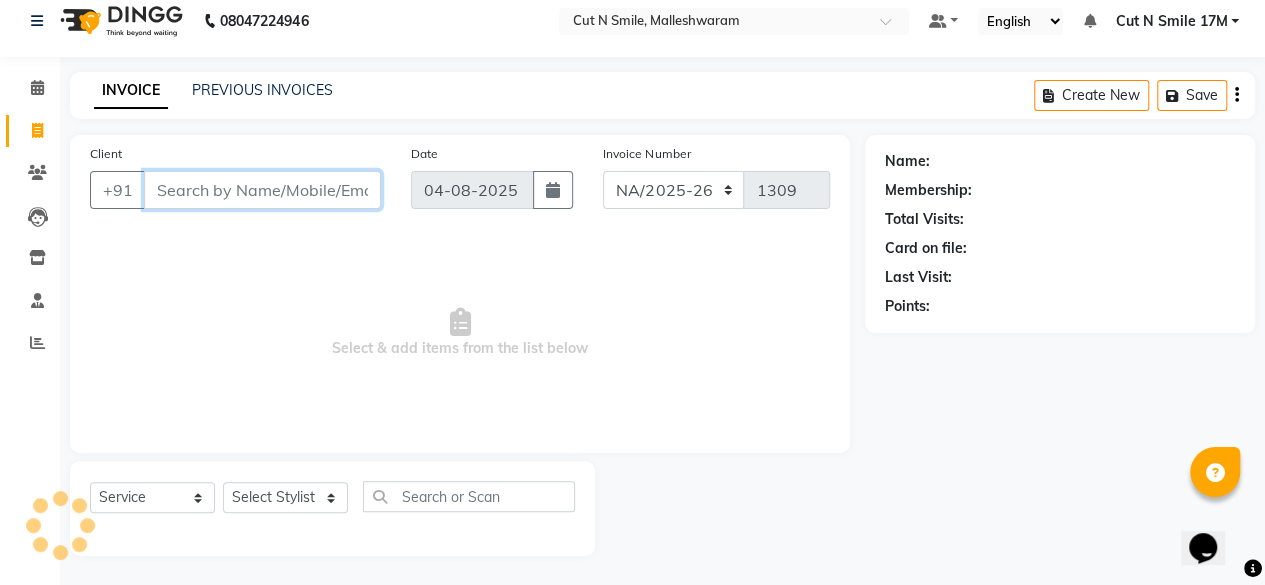 click on "Client" at bounding box center (262, 190) 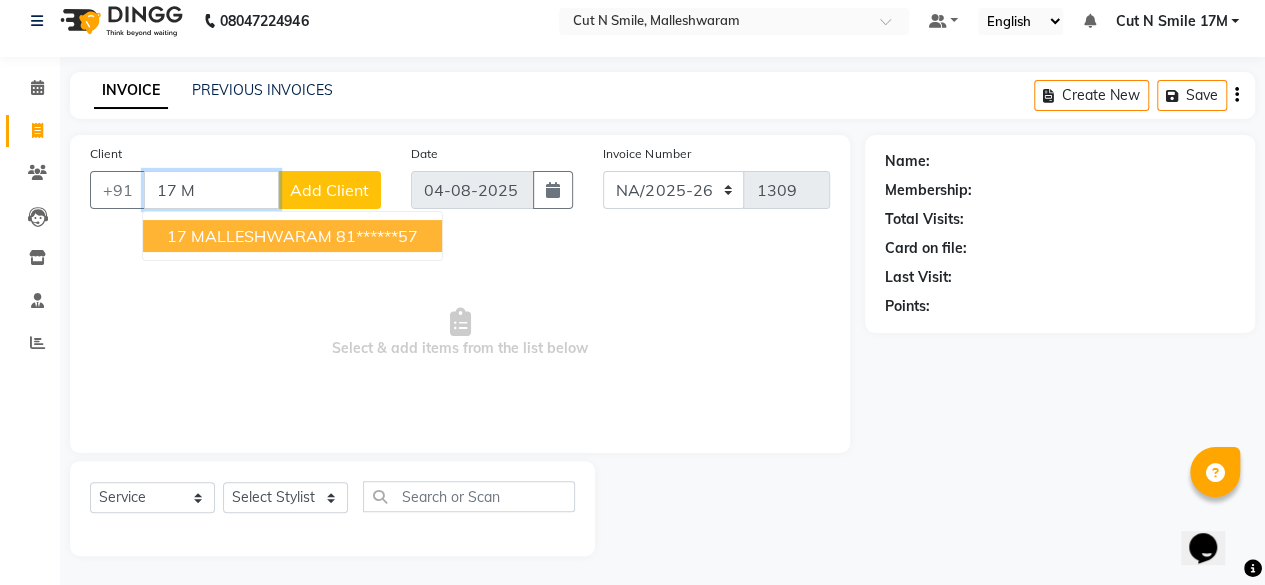 click on "17 MALLESHWARAM" at bounding box center [249, 236] 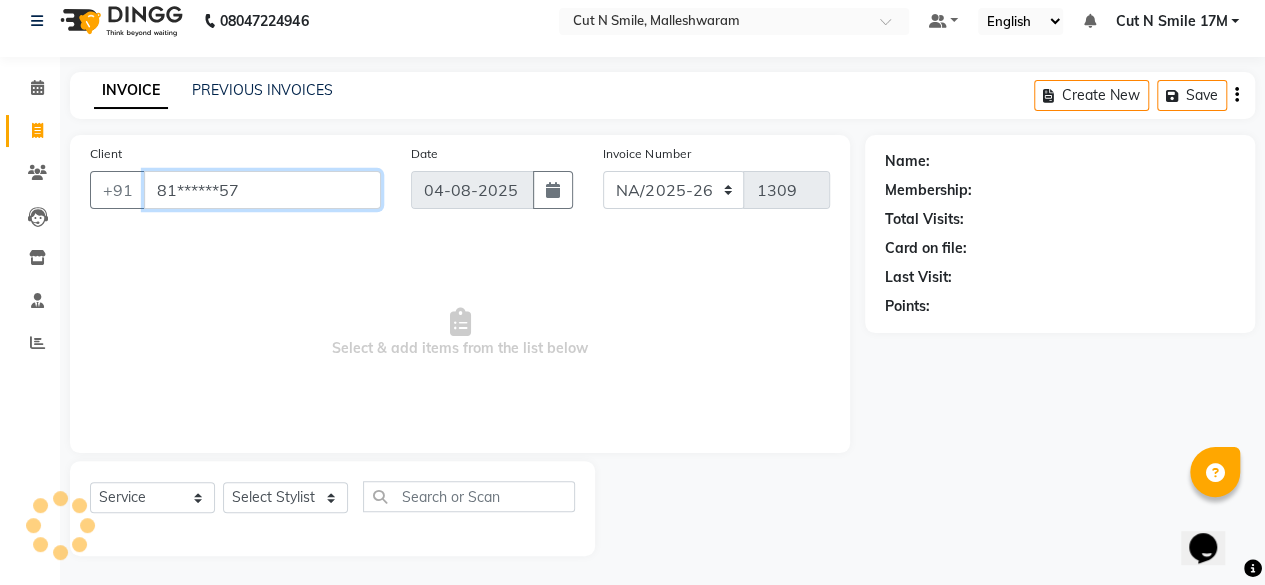 type on "81******57" 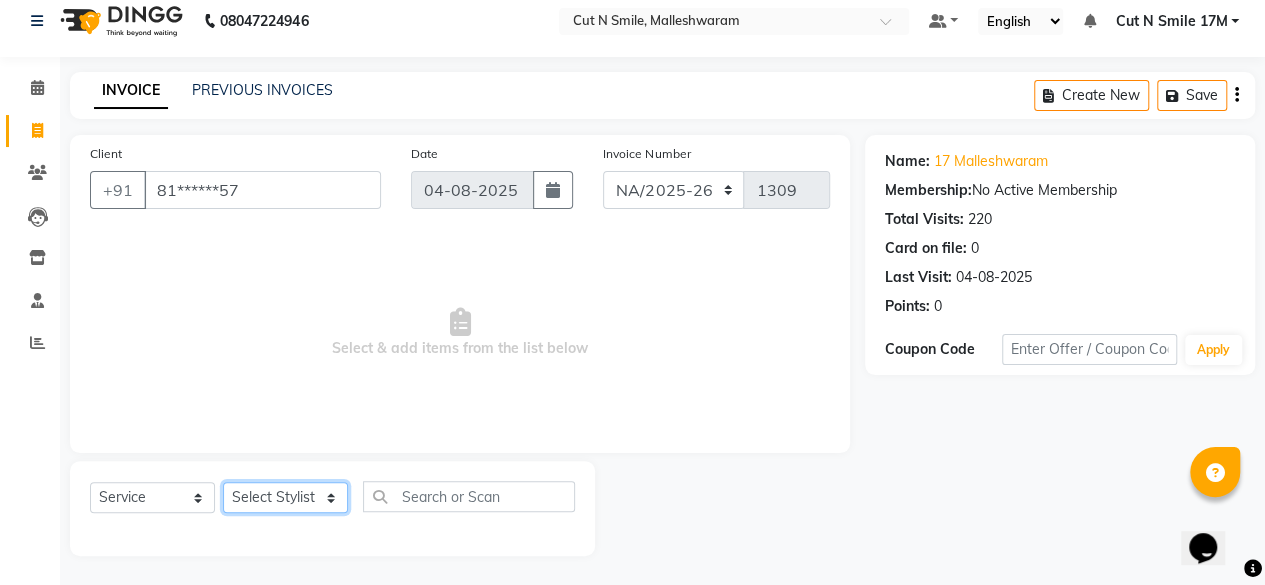 click on "Select Stylist Aarif 17M Adnan 9M Ajim 17M  Ali 17M Ali ML Alim ML Anjali 17M Armaan 17M Armaan 17O Arshad 17O Asahika ML Babbu ML  Cena 17M Chandrika 9M CNS 17 Malleshwaram CNS 9 Malleshwaram CNS Mahalakshmi Layout Cut N Smile 17O Deena 9M Dharani 17M  Fahim 9M Firoz ML Ganesh 9M Ganga 9M Govind ML Jessy 17M Madhu Thakur 17O Manjunath 17M Meena ML Mercy ML Mohammed 17M Monika 17M Mosim ML Nabijan 9M Nagrathna 9M Naveed 17M Pankaj 17M  Pavan Pavithra 9M Prashanth 9M Raghu 17M Rahil 9M Rajan ML Raju 9M Ranjith 9M Raza Raza 17M Riyaz 17O Sandeep 9M Sangeetha 17M Shakeel 17ML Shakir ML Shameem 17M Sharafath ML Sharanya  Sharanya ML SHubham 17M Sopna ML Sushila Suvarna 17M Tanjua 9M Teja 17M Tofeek 9M Tulsi 17O Viresh 17M Vishal 17M Vishal Bhatti 17O  Wasim ML" 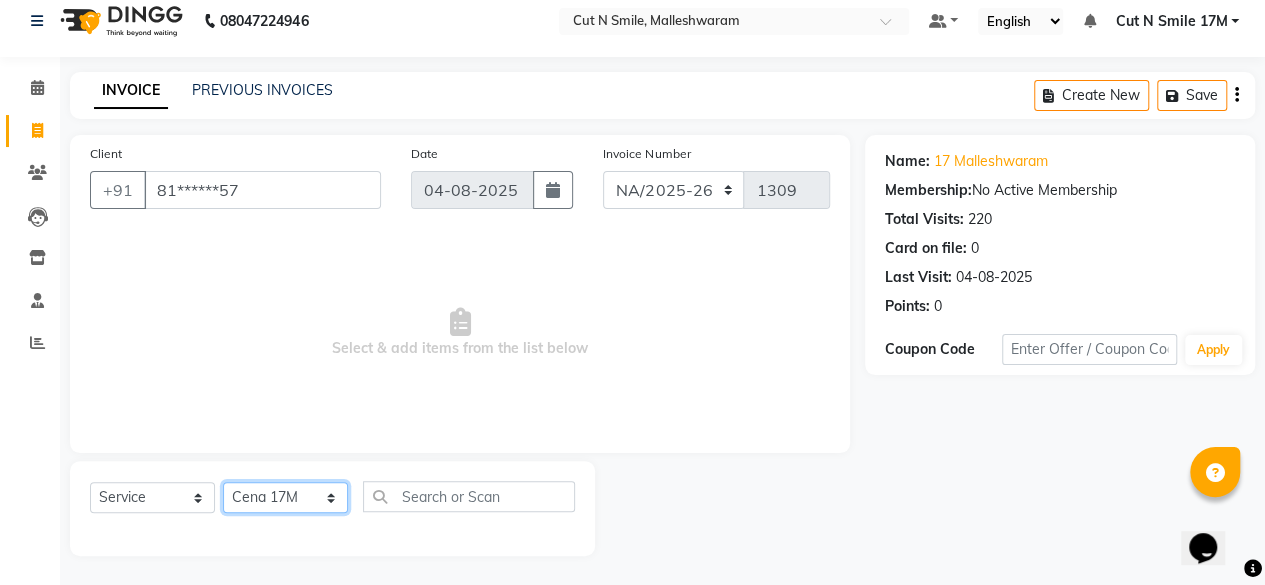 click on "Select Stylist Aarif 17M Adnan 9M Ajim 17M  Ali 17M Ali ML Alim ML Anjali 17M Armaan 17M Armaan 17O Arshad 17O Asahika ML Babbu ML  Cena 17M Chandrika 9M CNS 17 Malleshwaram CNS 9 Malleshwaram CNS Mahalakshmi Layout Cut N Smile 17O Deena 9M Dharani 17M  Fahim 9M Firoz ML Ganesh 9M Ganga 9M Govind ML Jessy 17M Madhu Thakur 17O Manjunath 17M Meena ML Mercy ML Mohammed 17M Monika 17M Mosim ML Nabijan 9M Nagrathna 9M Naveed 17M Pankaj 17M  Pavan Pavithra 9M Prashanth 9M Raghu 17M Rahil 9M Rajan ML Raju 9M Ranjith 9M Raza Raza 17M Riyaz 17O Sandeep 9M Sangeetha 17M Shakeel 17ML Shakir ML Shameem 17M Sharafath ML Sharanya  Sharanya ML SHubham 17M Sopna ML Sushila Suvarna 17M Tanjua 9M Teja 17M Tofeek 9M Tulsi 17O Viresh 17M Vishal 17M Vishal Bhatti 17O  Wasim ML" 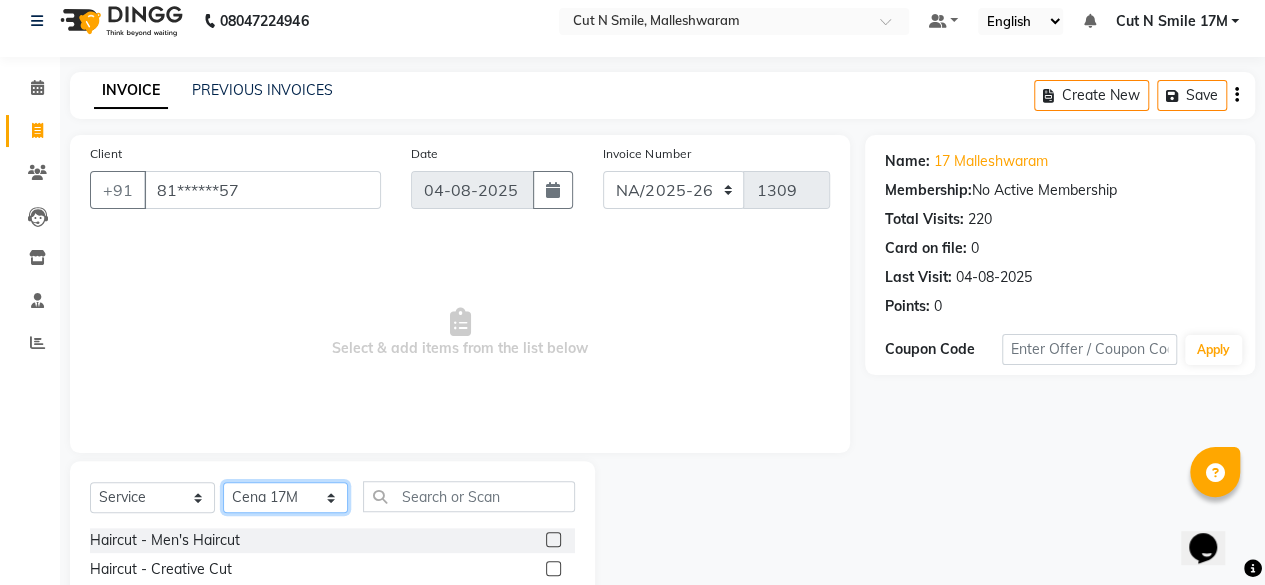 scroll, scrollTop: 215, scrollLeft: 0, axis: vertical 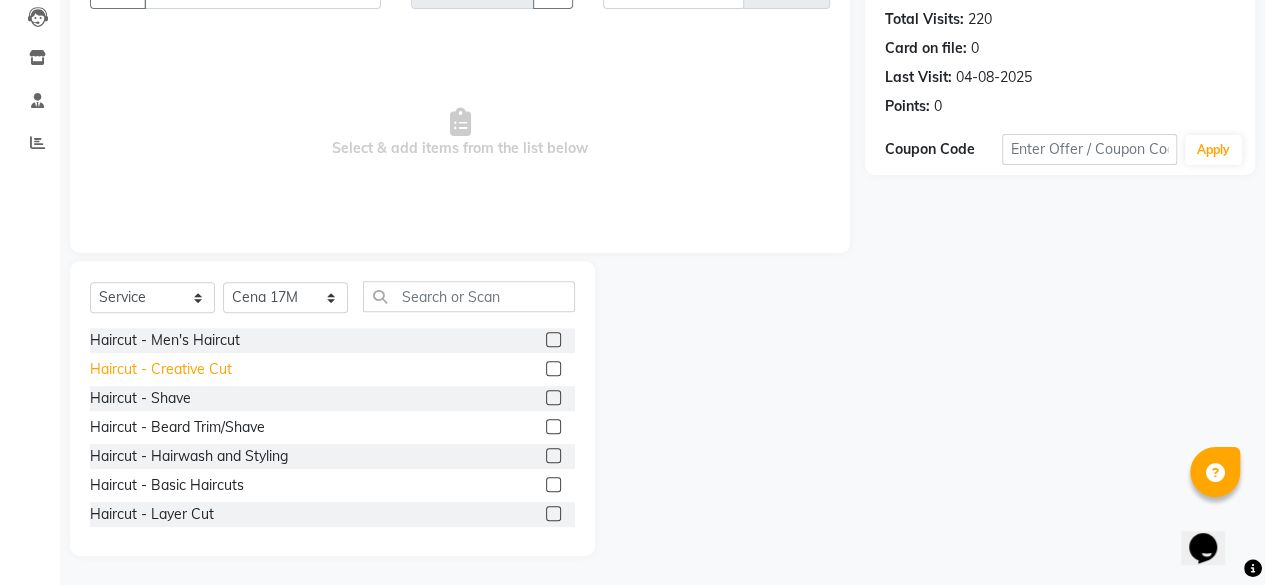 click on "Haircut  - Creative Cut" 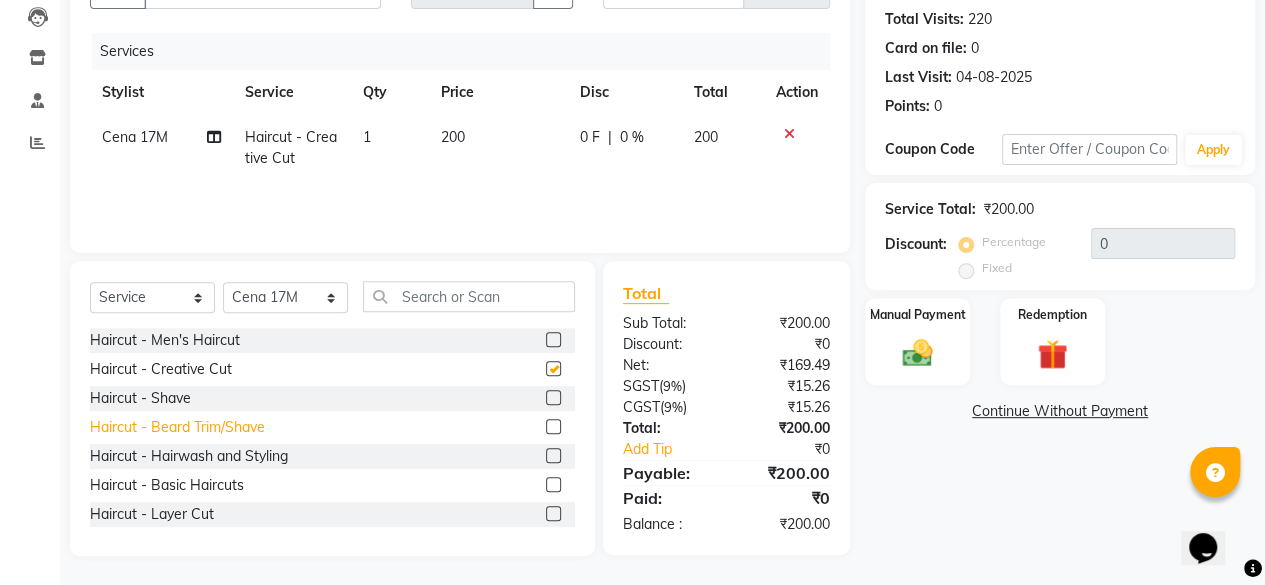 checkbox on "false" 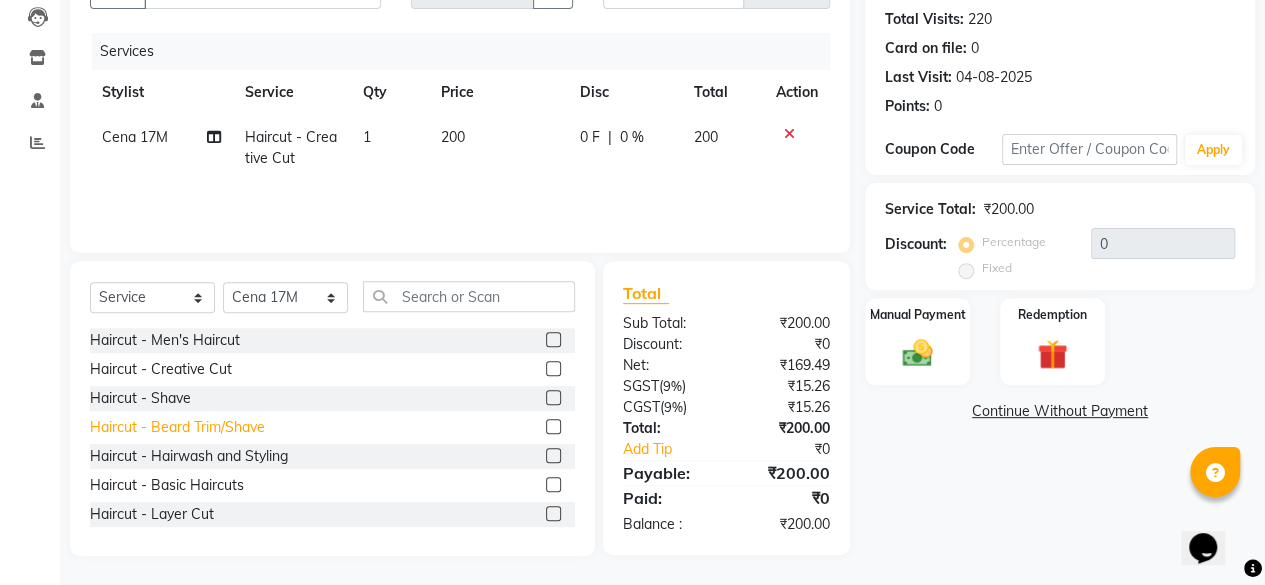 click on "Haircut  - Beard Trim/Shave" 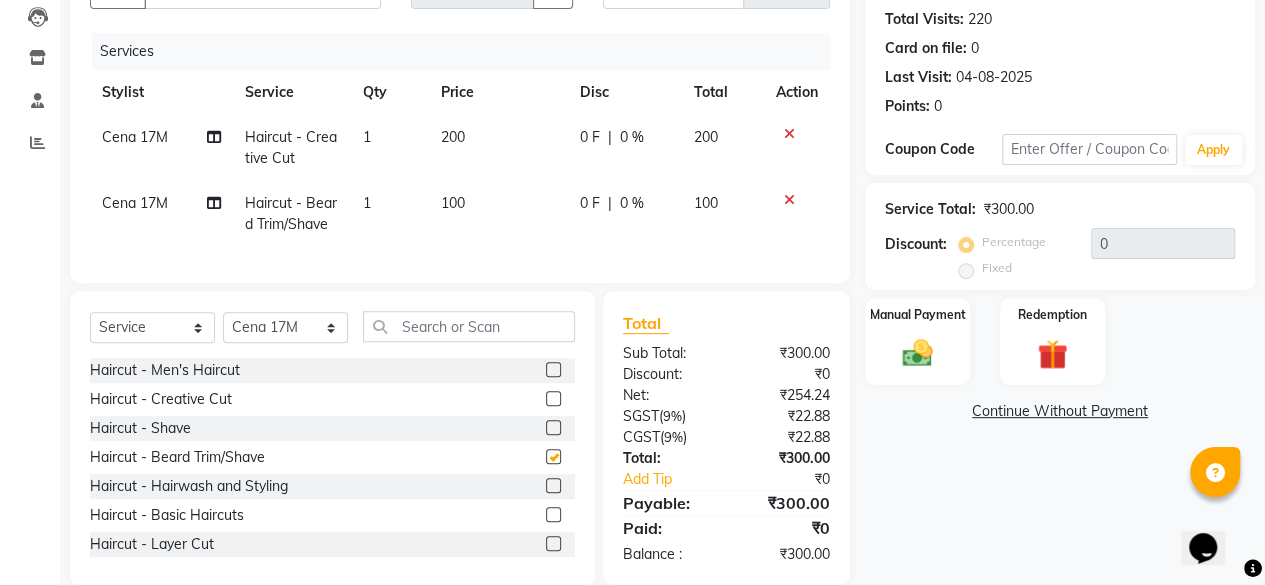 checkbox on "false" 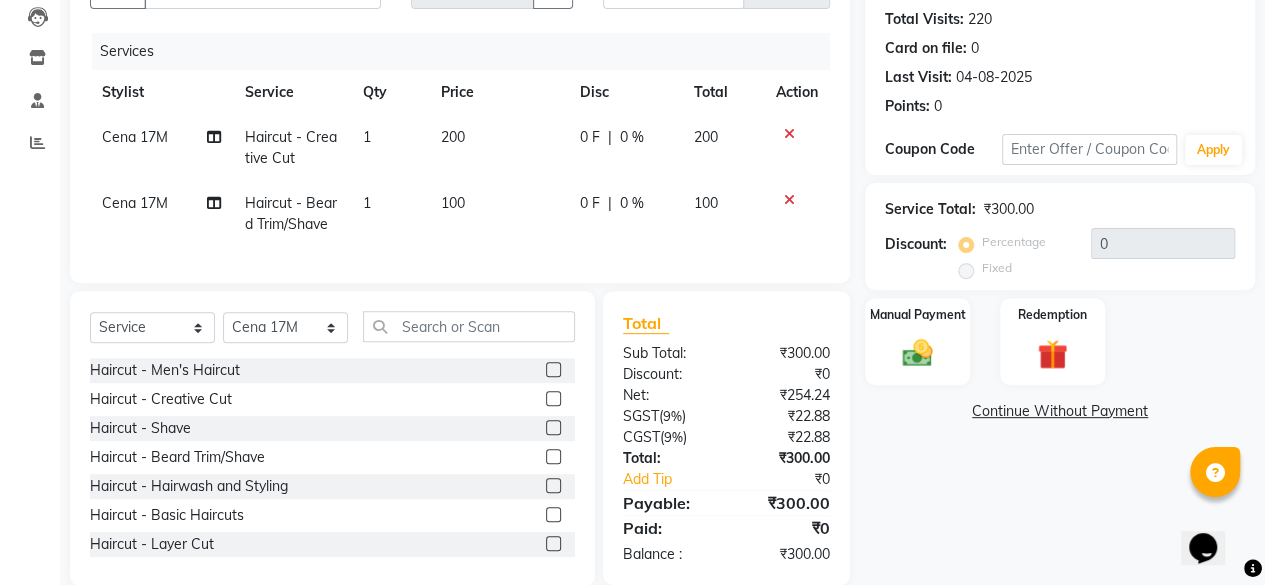 click on "100" 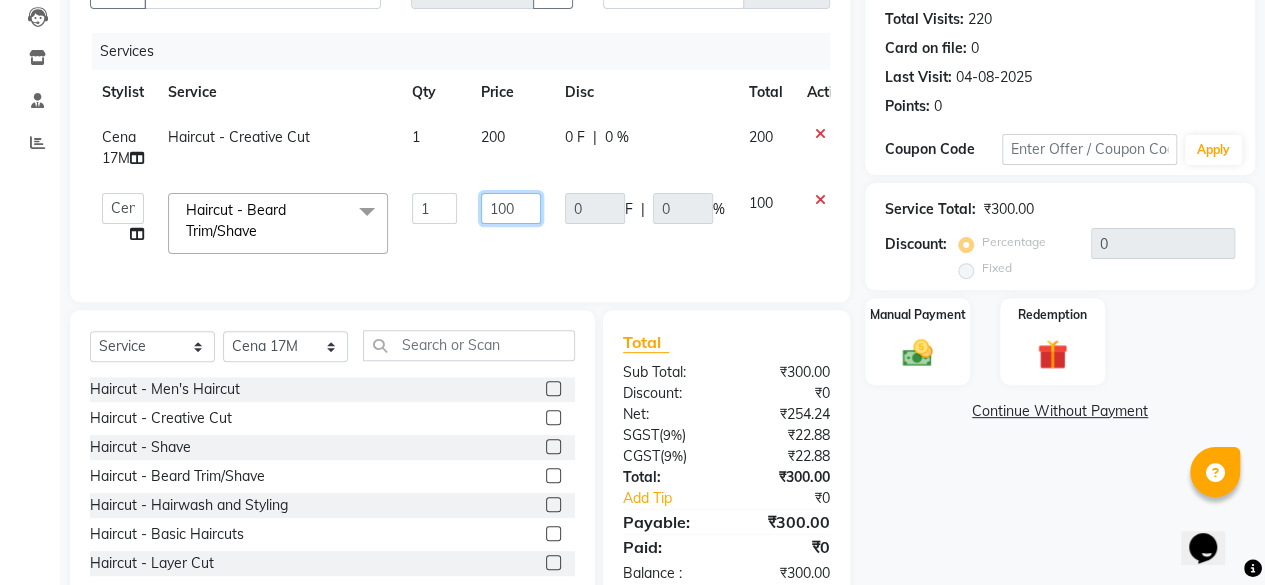 drag, startPoint x: 525, startPoint y: 224, endPoint x: 291, endPoint y: 211, distance: 234.36084 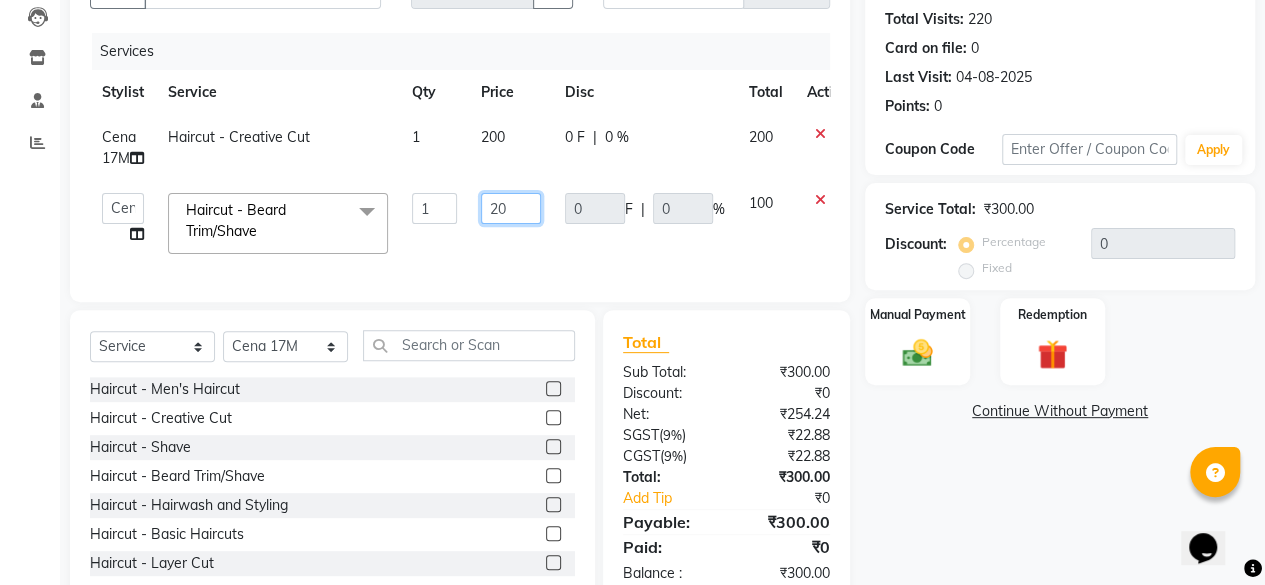 type on "200" 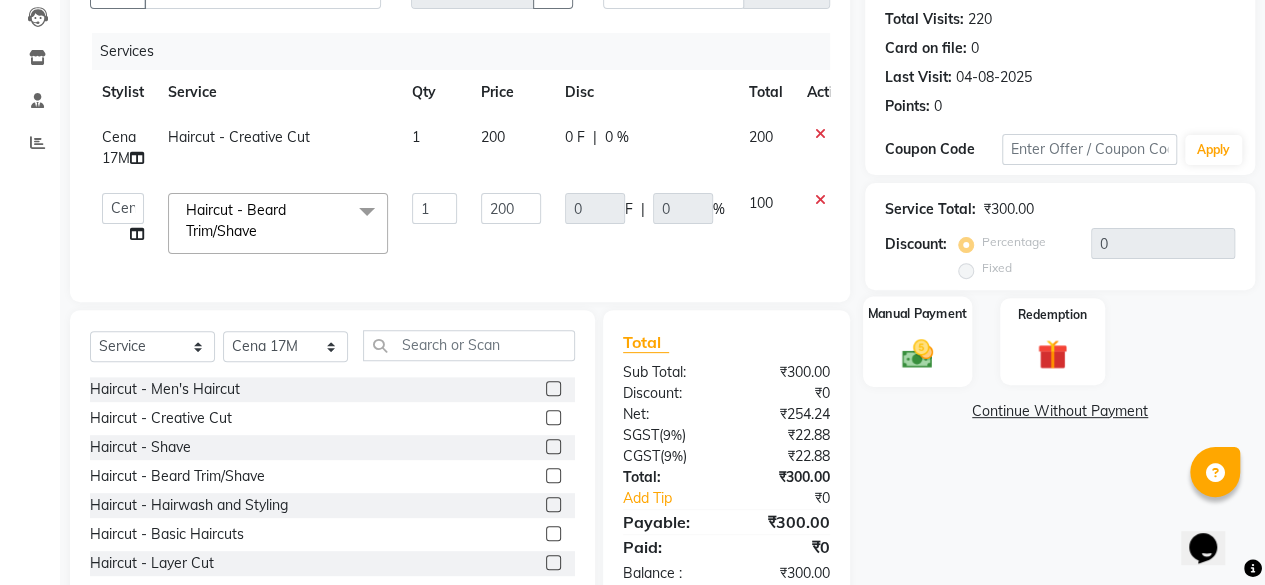 click 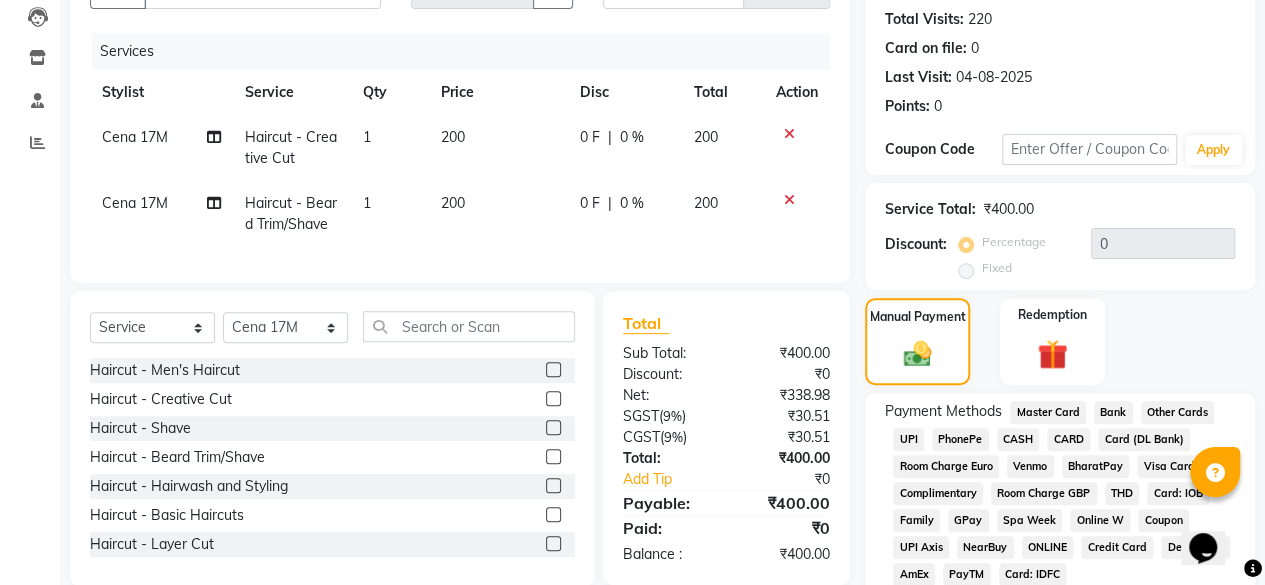 click on "UPI" 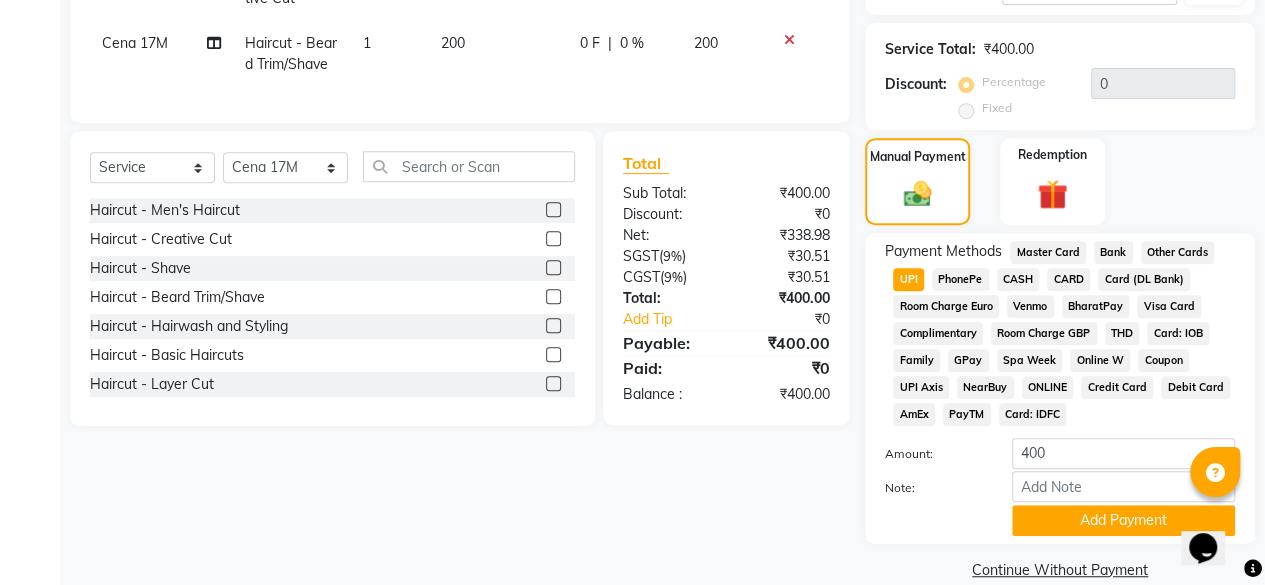 scroll, scrollTop: 405, scrollLeft: 0, axis: vertical 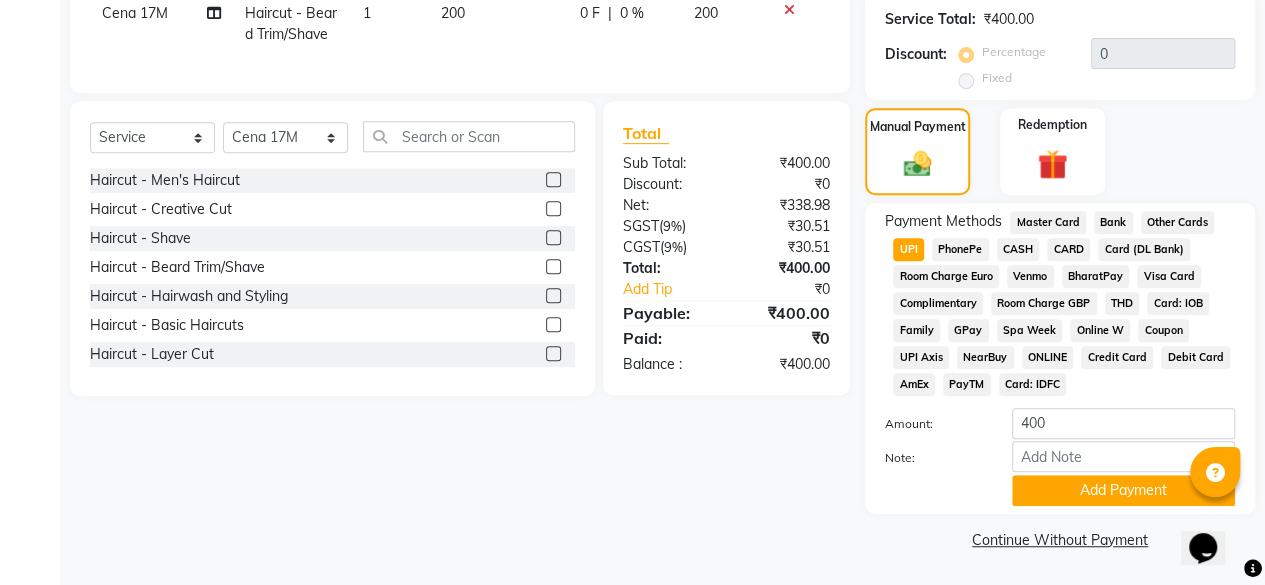 click on "Payment Methods  Master Card   Bank   Other Cards   UPI   PhonePe   CASH   CARD   Card (DL Bank)   Room Charge Euro   Venmo   BharatPay   Visa Card   Complimentary   Room Charge GBP   THD   Card: IOB   Family   GPay   Spa Week   Online W   Coupon   UPI Axis   NearBuy   ONLINE   Credit Card   Debit Card   AmEx   PayTM   Card: IDFC  Amount: 400 Note: Add Payment" 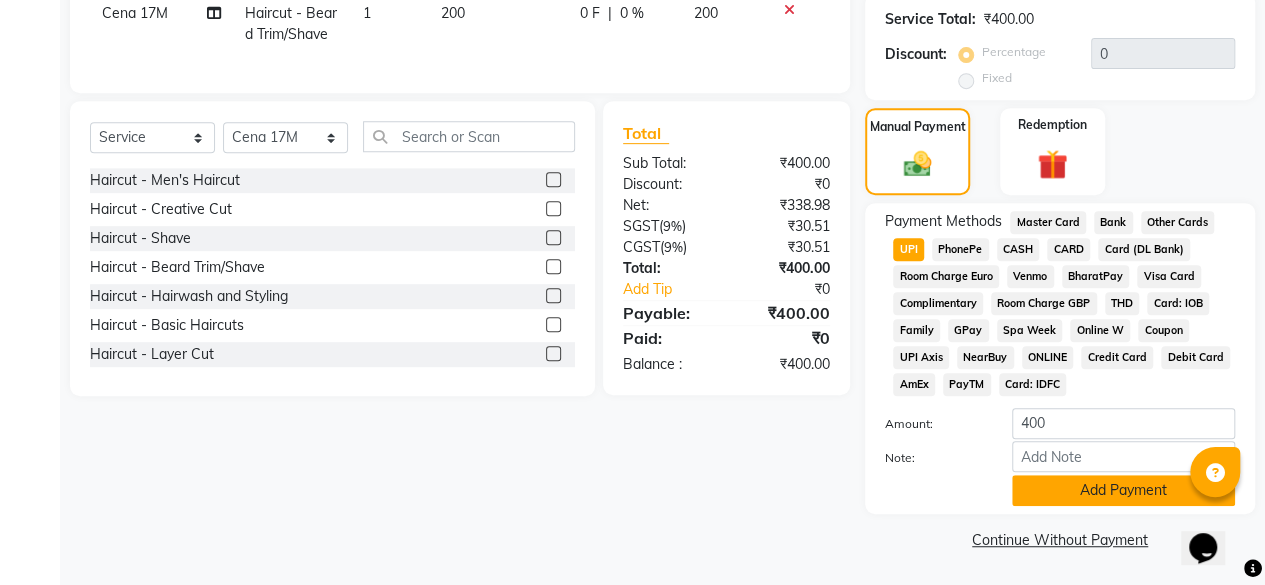 click on "Add Payment" 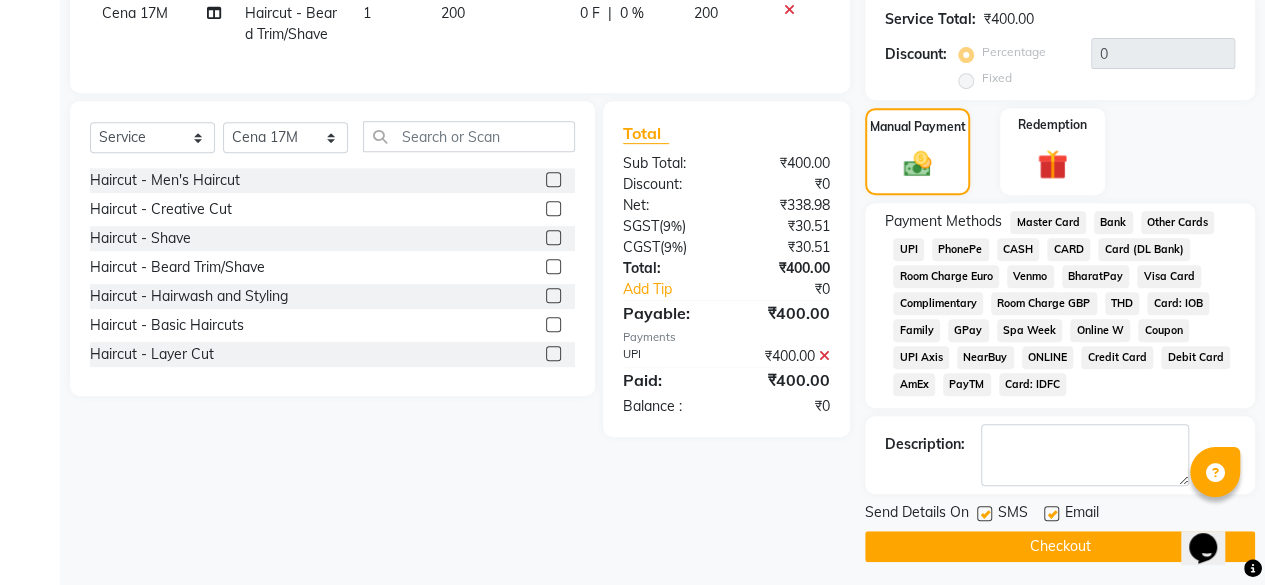 click on "Checkout" 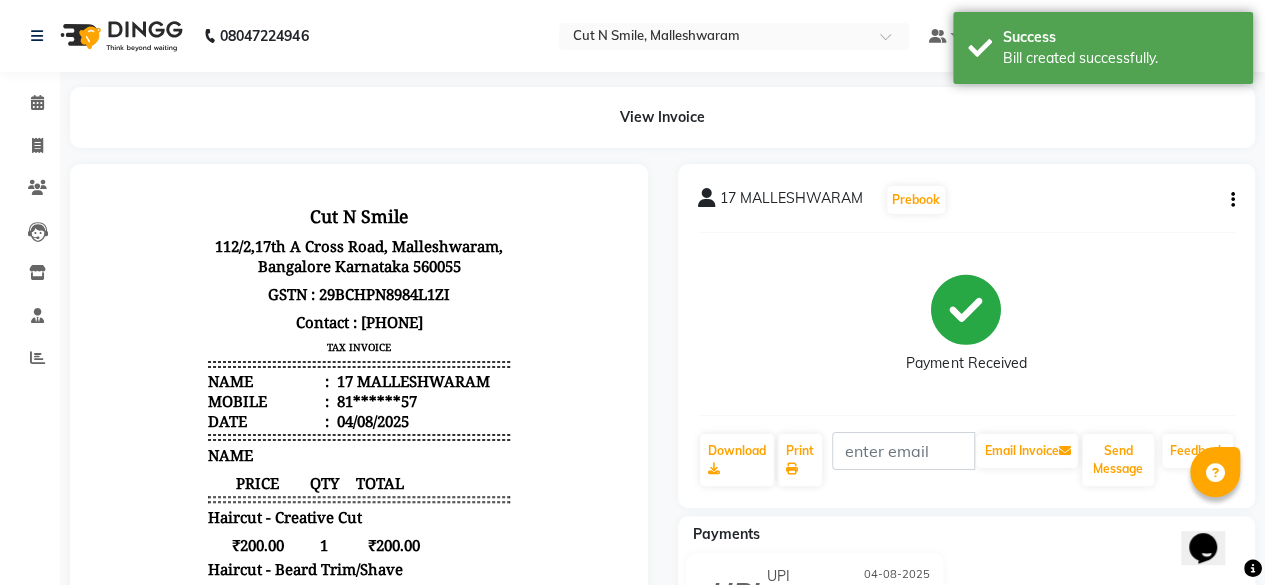 scroll, scrollTop: 0, scrollLeft: 0, axis: both 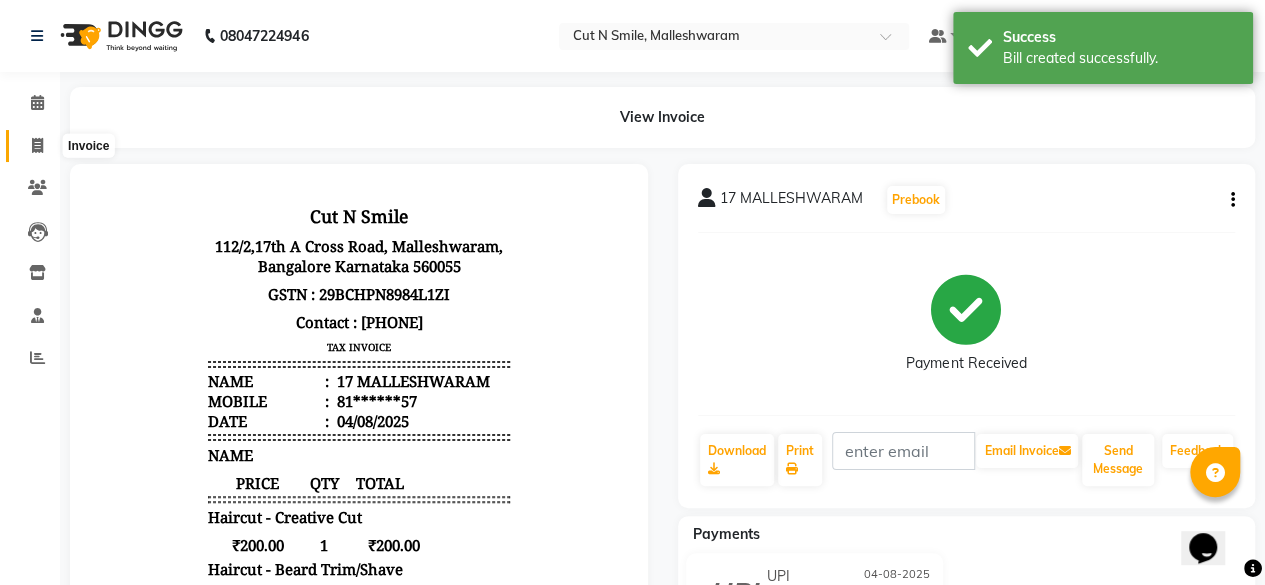 click 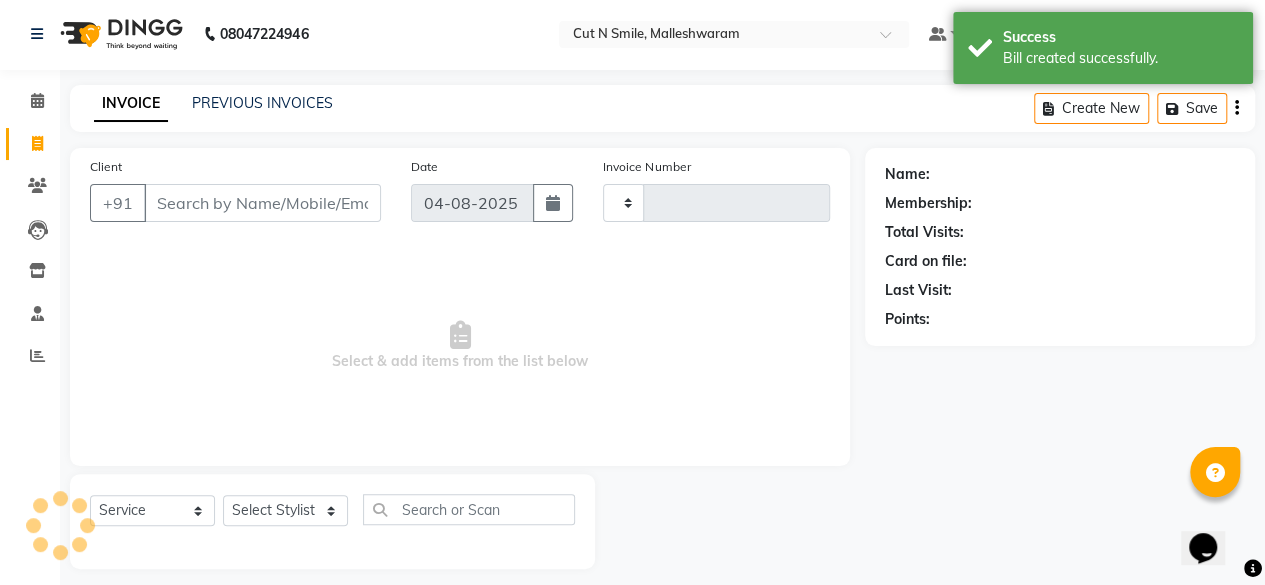 type on "169" 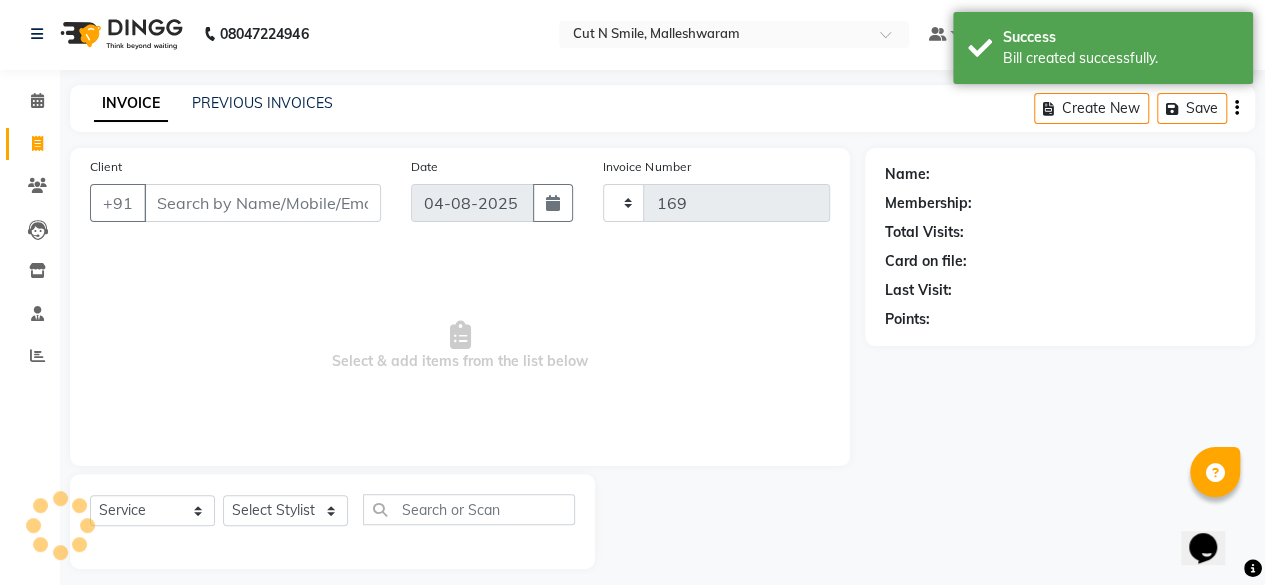 scroll, scrollTop: 15, scrollLeft: 0, axis: vertical 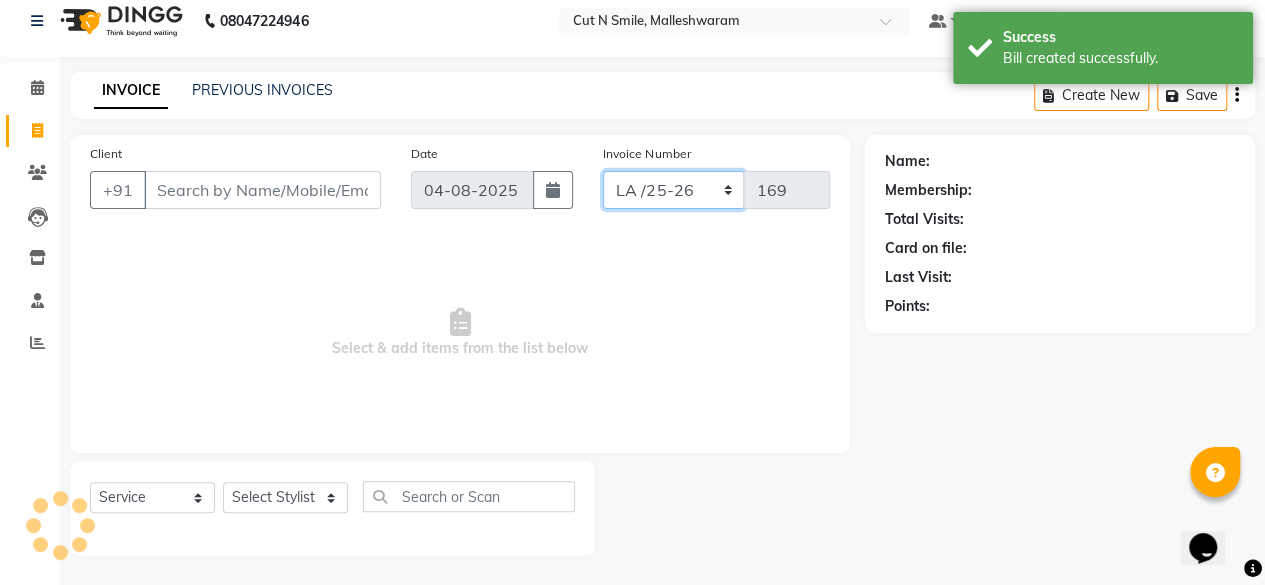 drag, startPoint x: 642, startPoint y: 177, endPoint x: 644, endPoint y: 195, distance: 18.110771 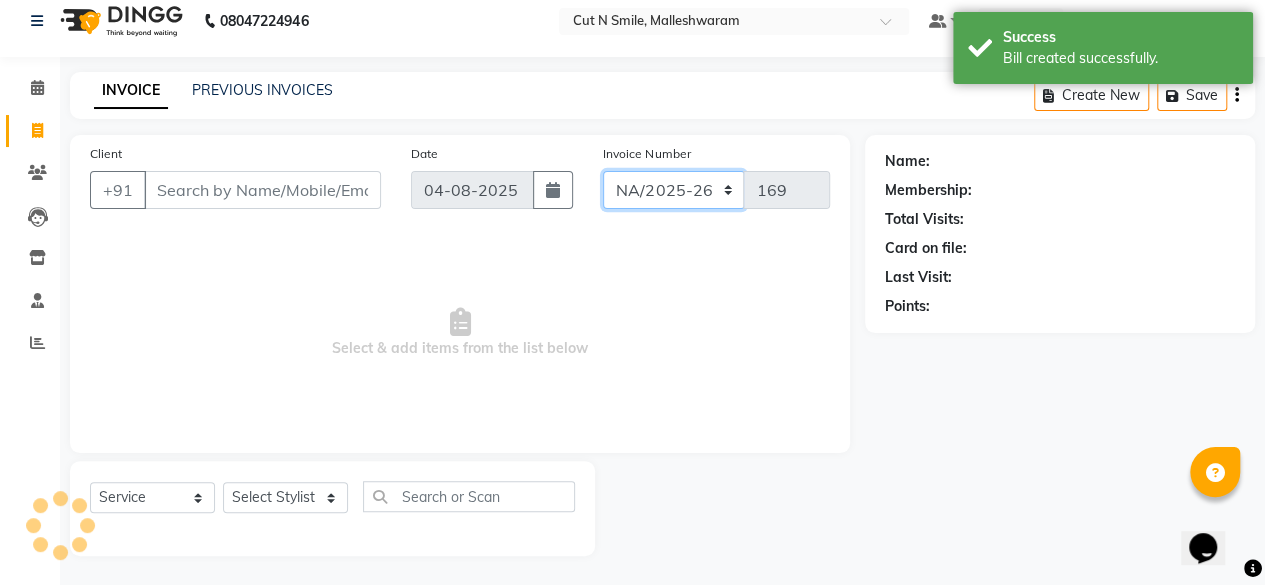 click on "NW/25-26 SW/2025-26 NA/2025-26 VN/25-26 LA /25-26" 